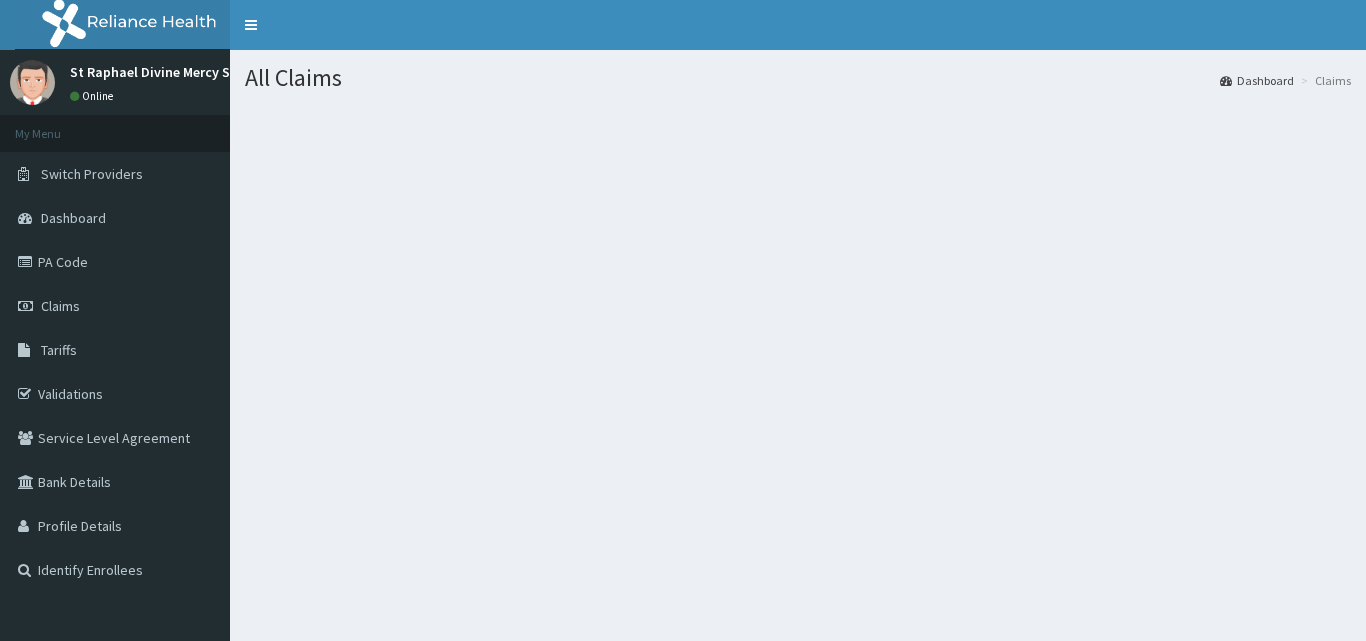 scroll, scrollTop: 0, scrollLeft: 0, axis: both 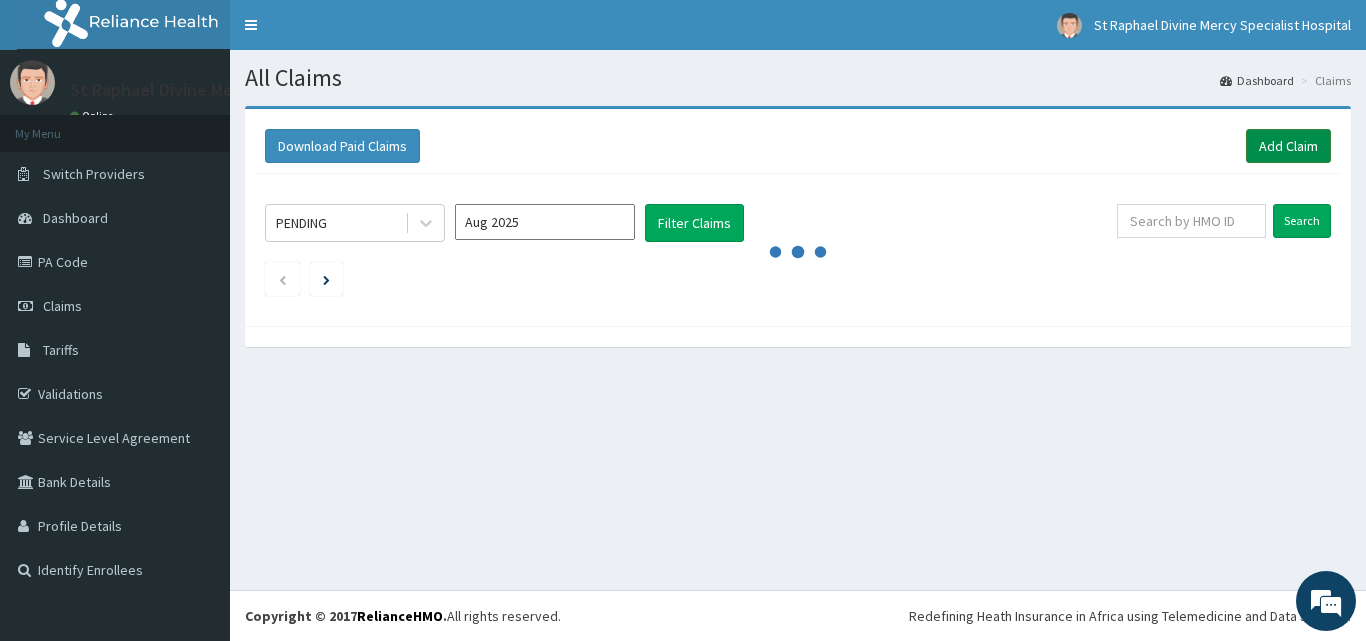 click on "Add Claim" at bounding box center [1288, 146] 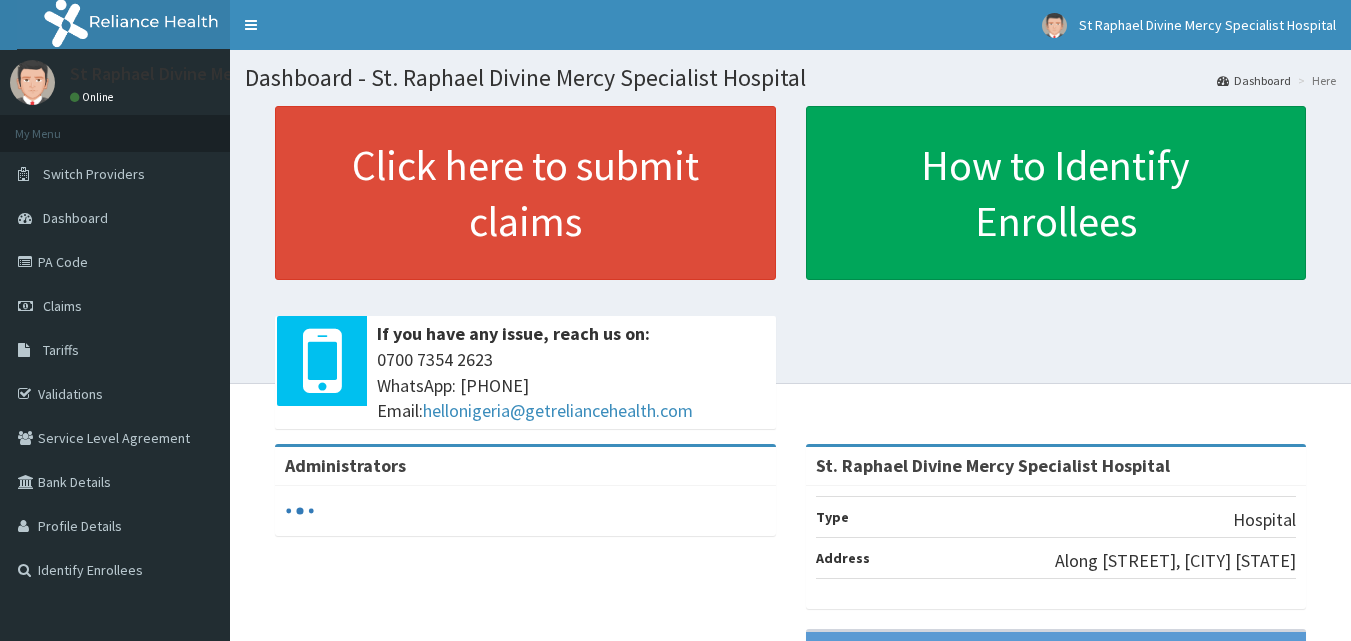 scroll, scrollTop: 0, scrollLeft: 0, axis: both 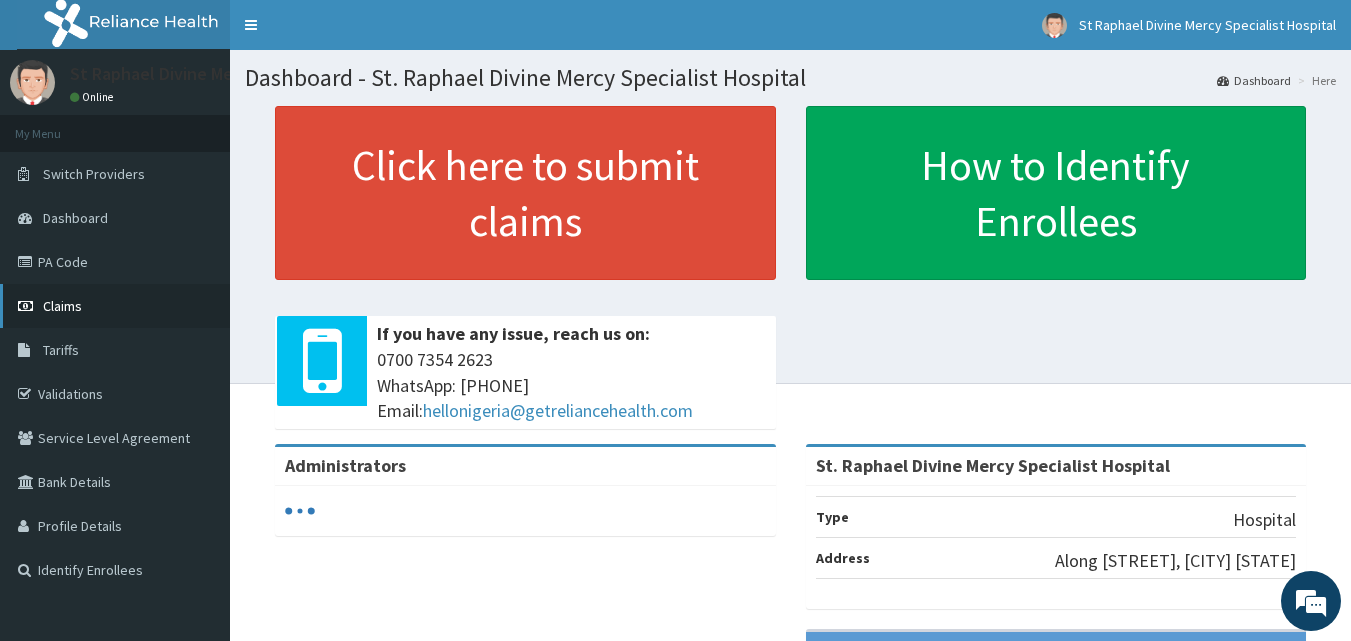 click on "Claims" at bounding box center [115, 306] 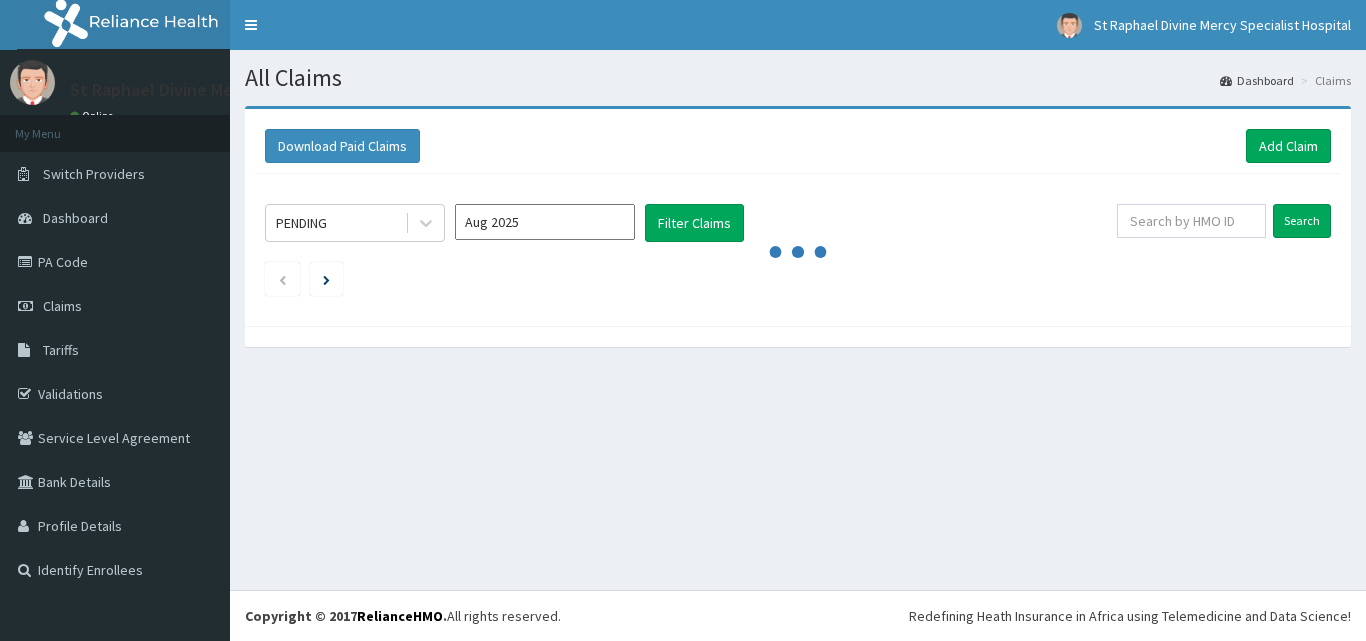 scroll, scrollTop: 0, scrollLeft: 0, axis: both 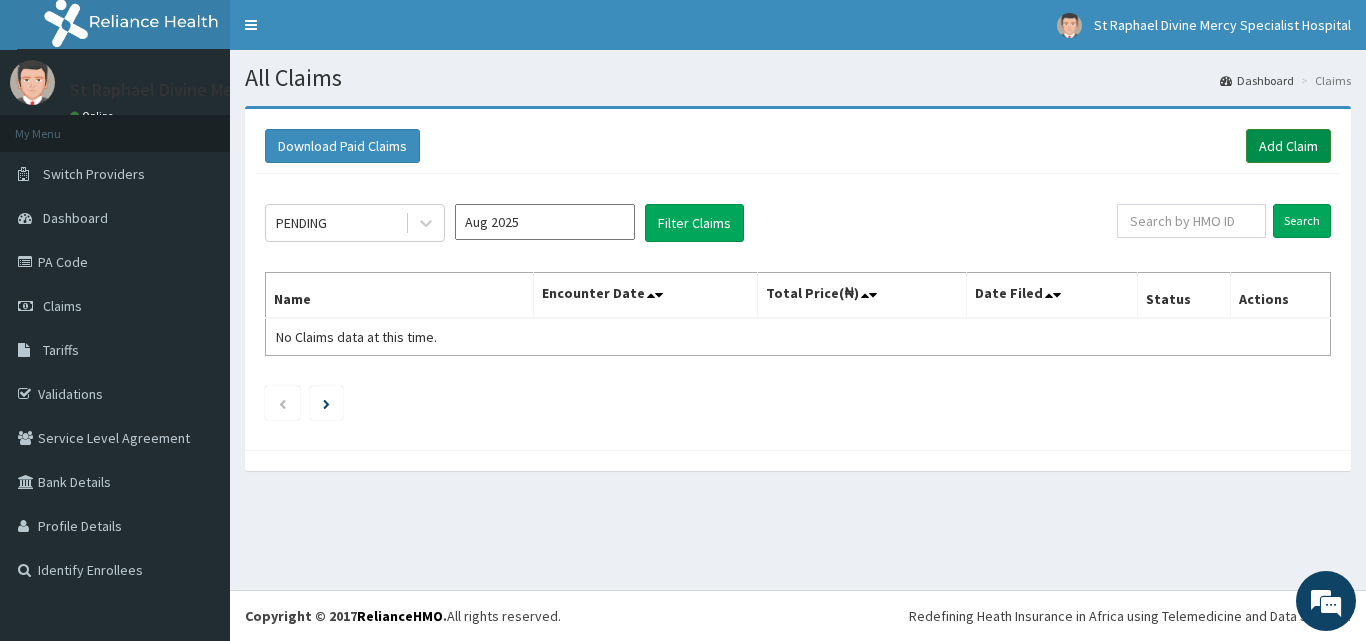 click on "Add Claim" at bounding box center (1288, 146) 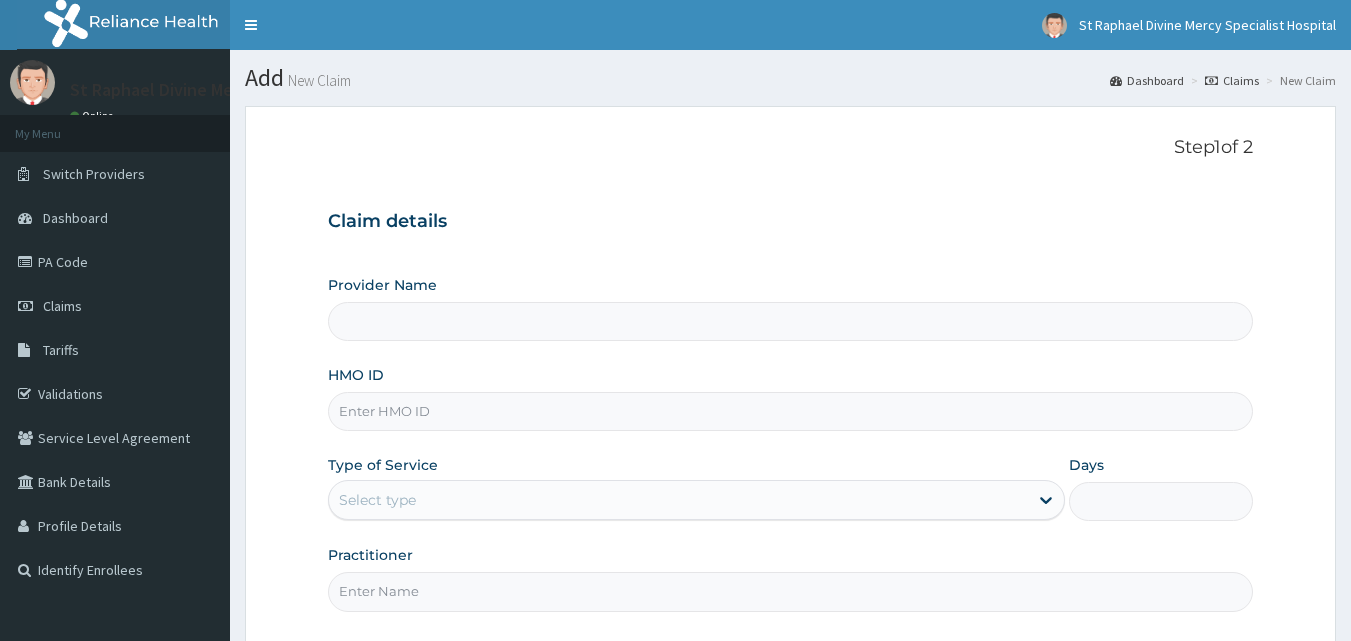 scroll, scrollTop: 0, scrollLeft: 0, axis: both 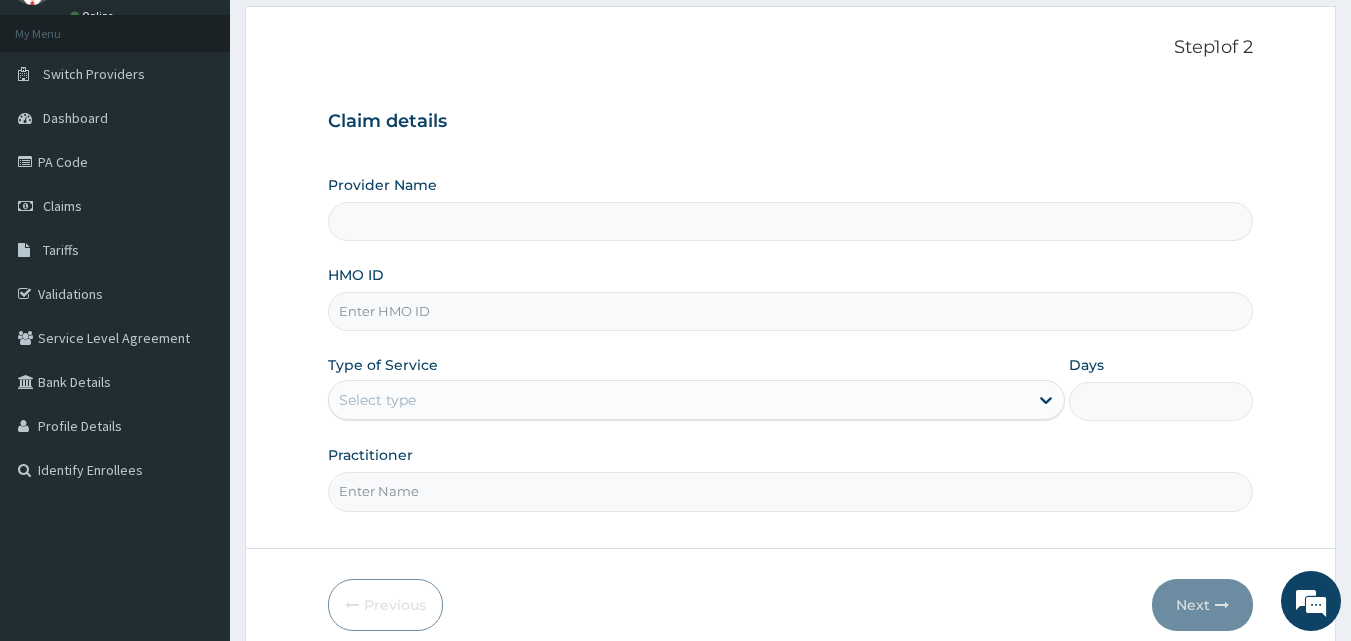 click on "HMO ID" at bounding box center [791, 311] 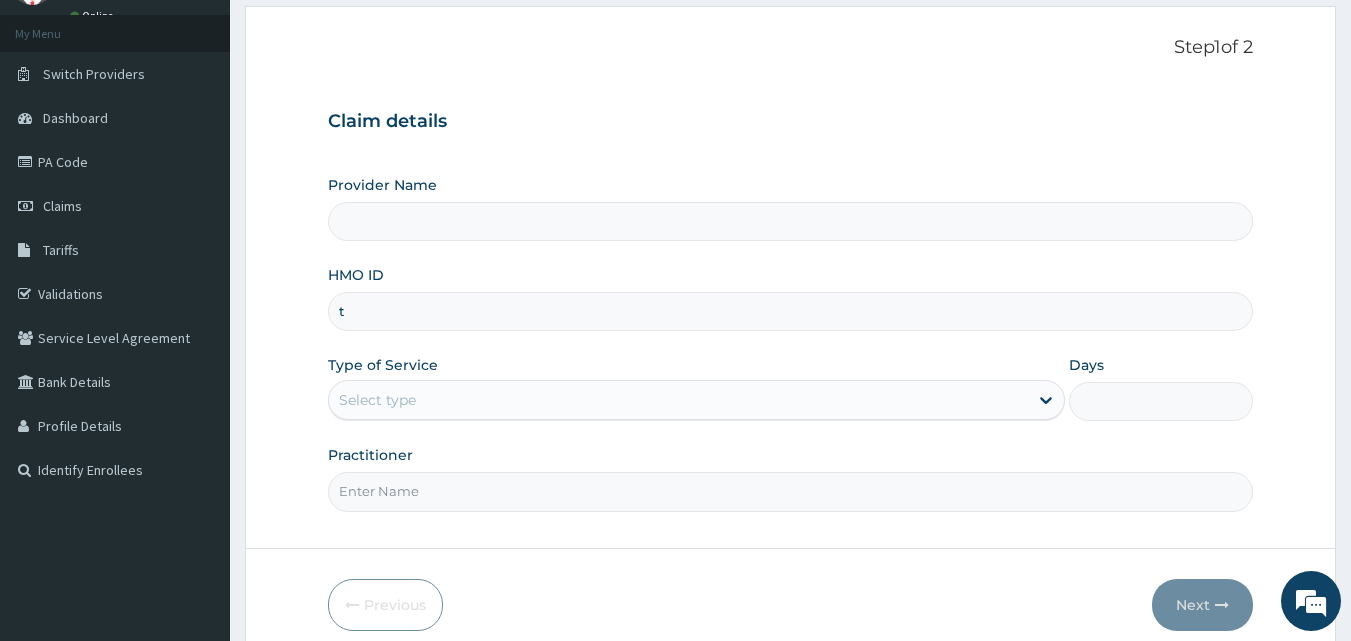 scroll, scrollTop: 0, scrollLeft: 0, axis: both 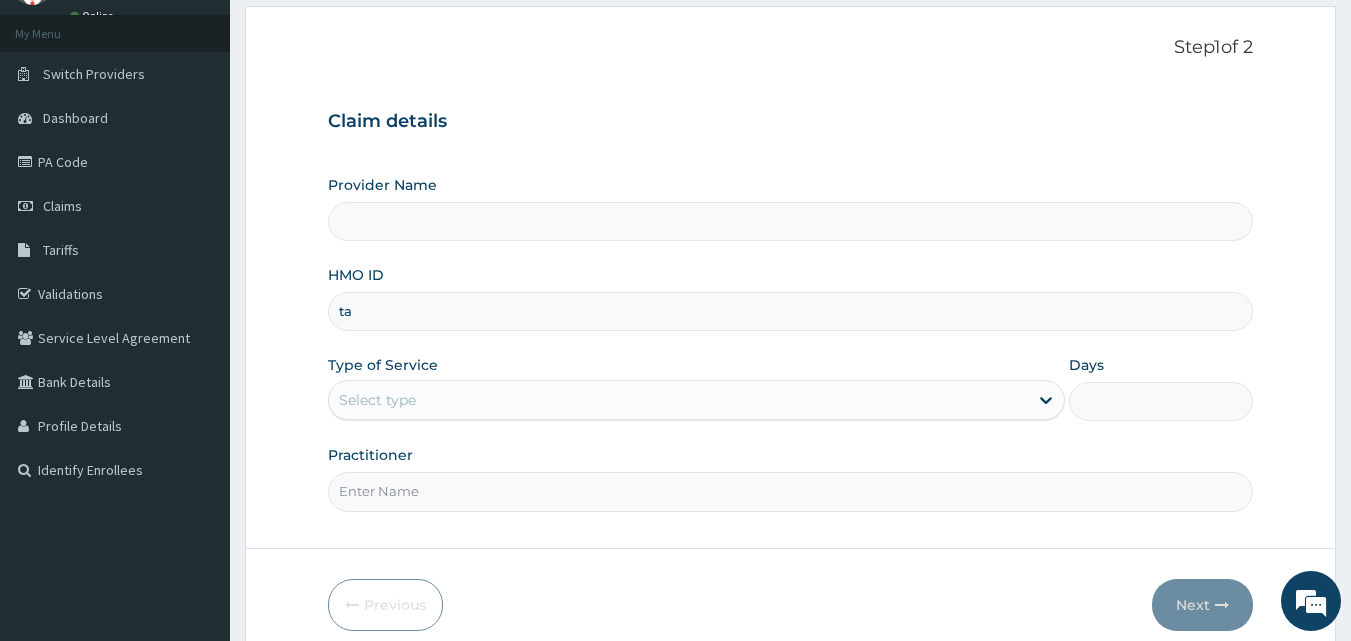 type on "tax" 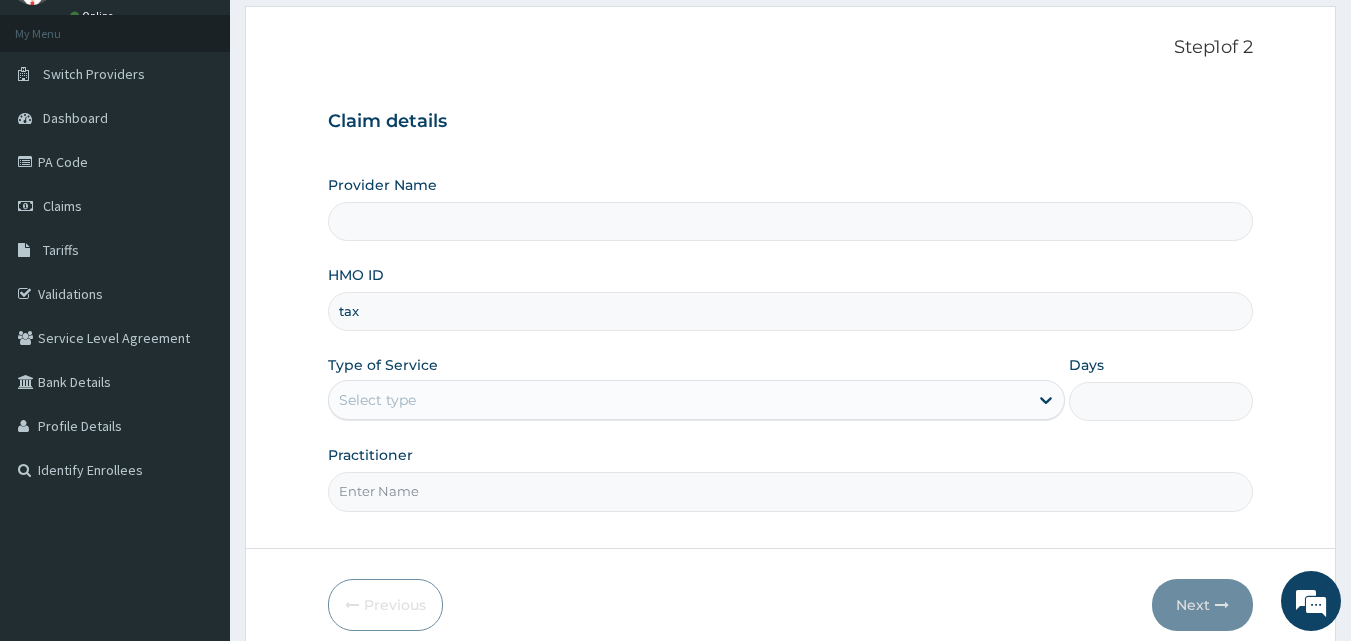 type on "St. Raphael Divine Mercy Specialist Hospital" 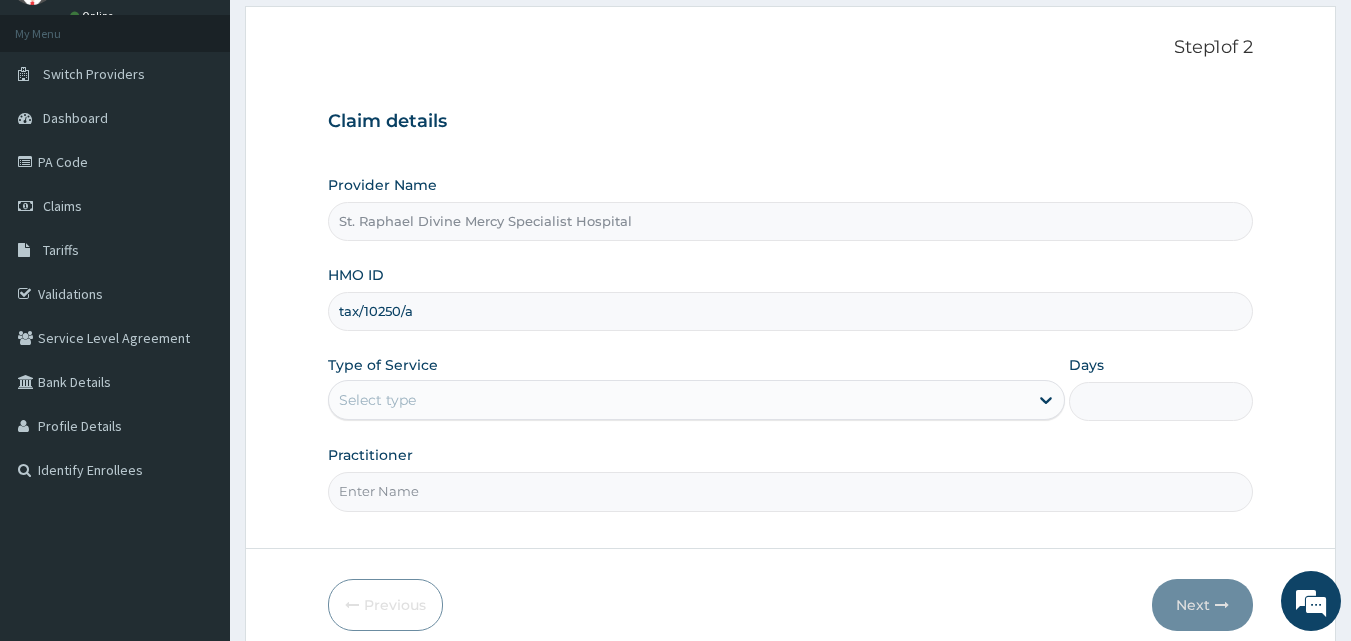 type on "tax/10250/a" 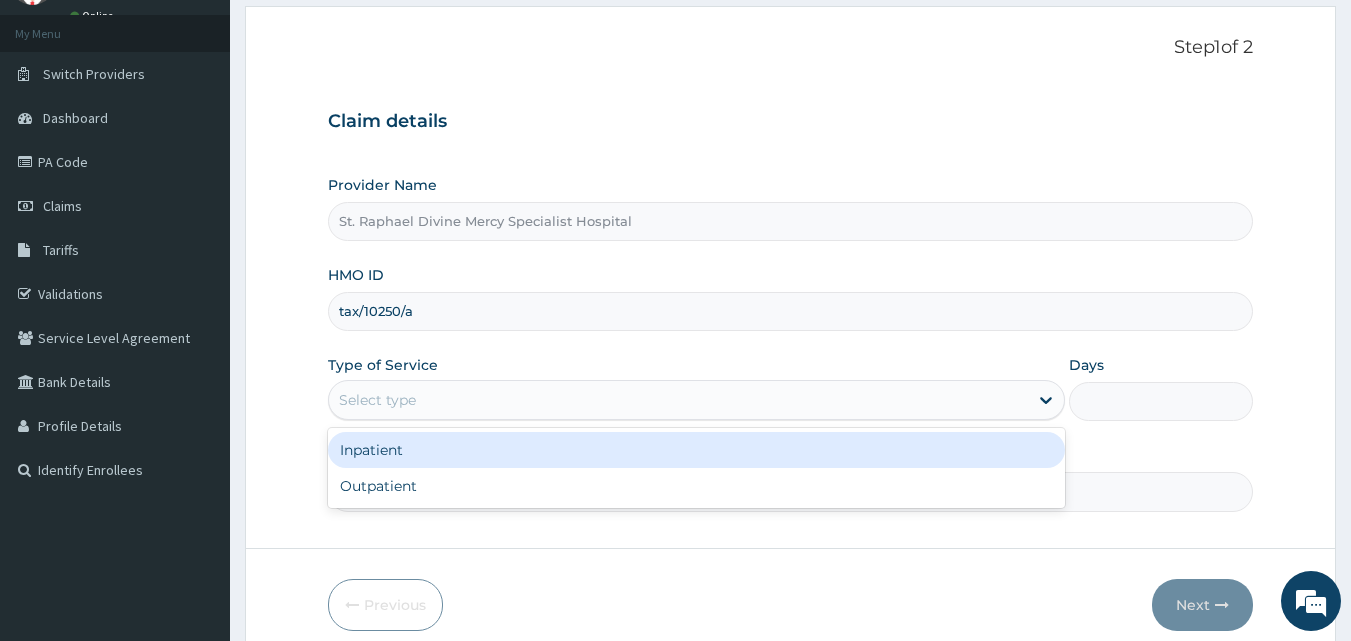 click on "Select type" at bounding box center (678, 400) 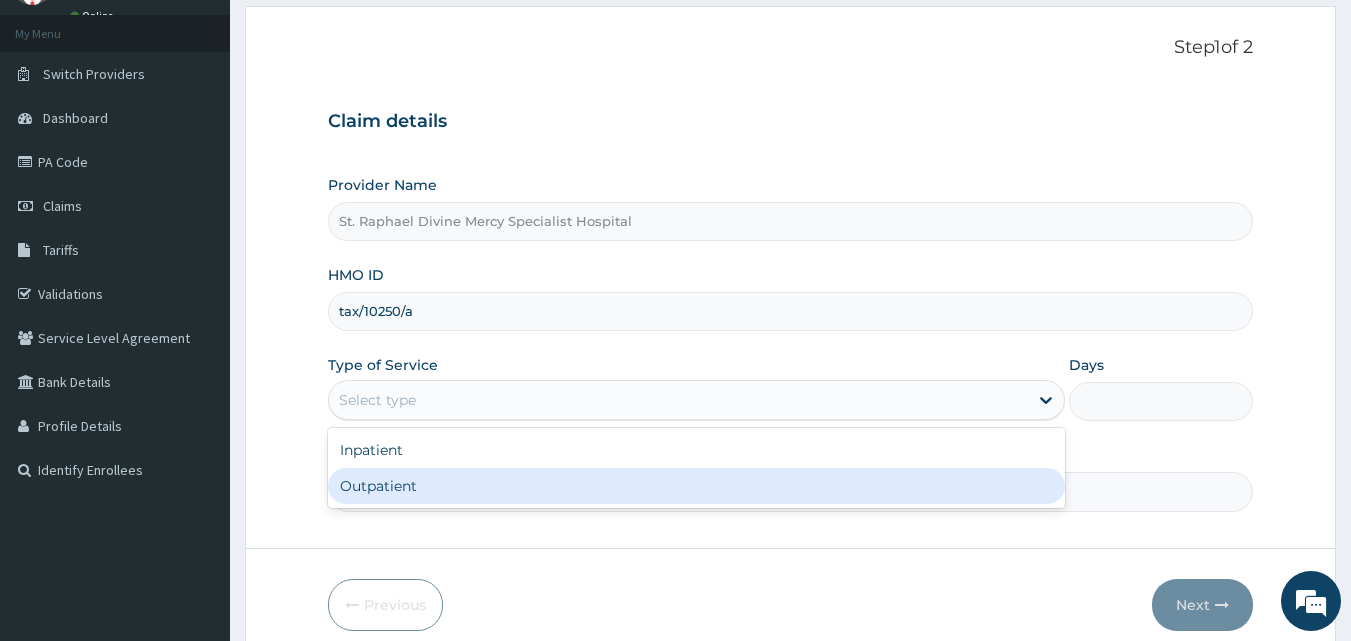 drag, startPoint x: 420, startPoint y: 484, endPoint x: 451, endPoint y: 541, distance: 64.884514 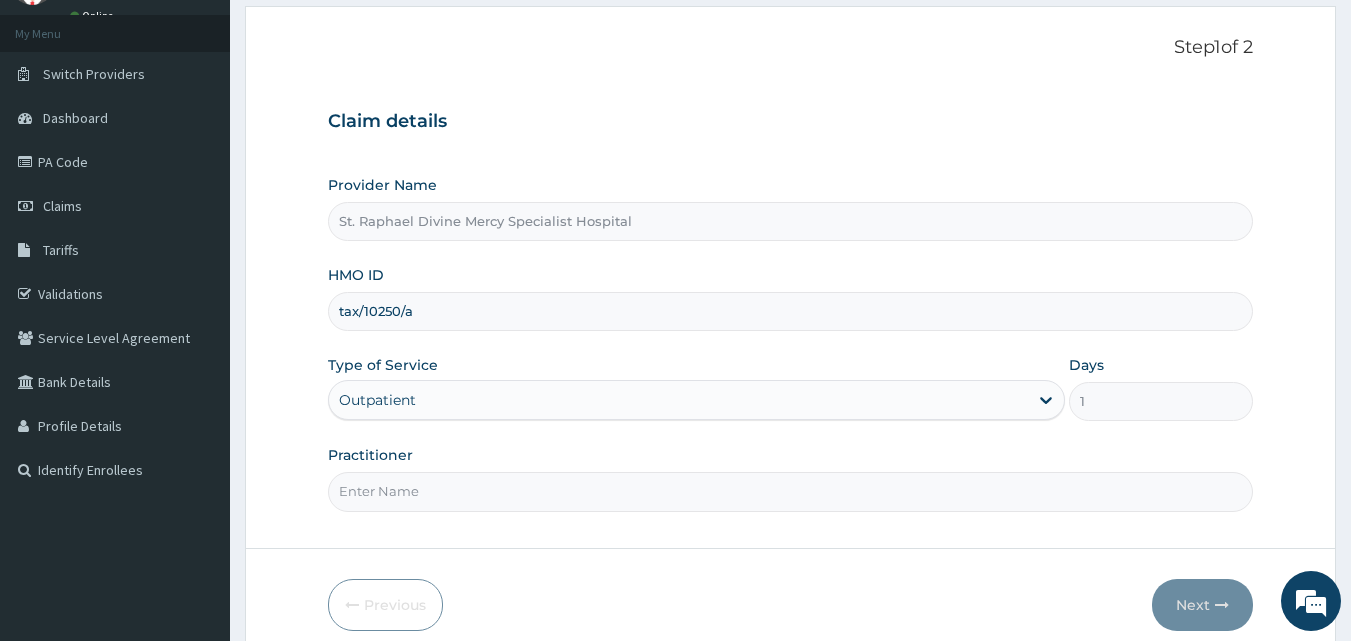 click on "Practitioner" at bounding box center (791, 491) 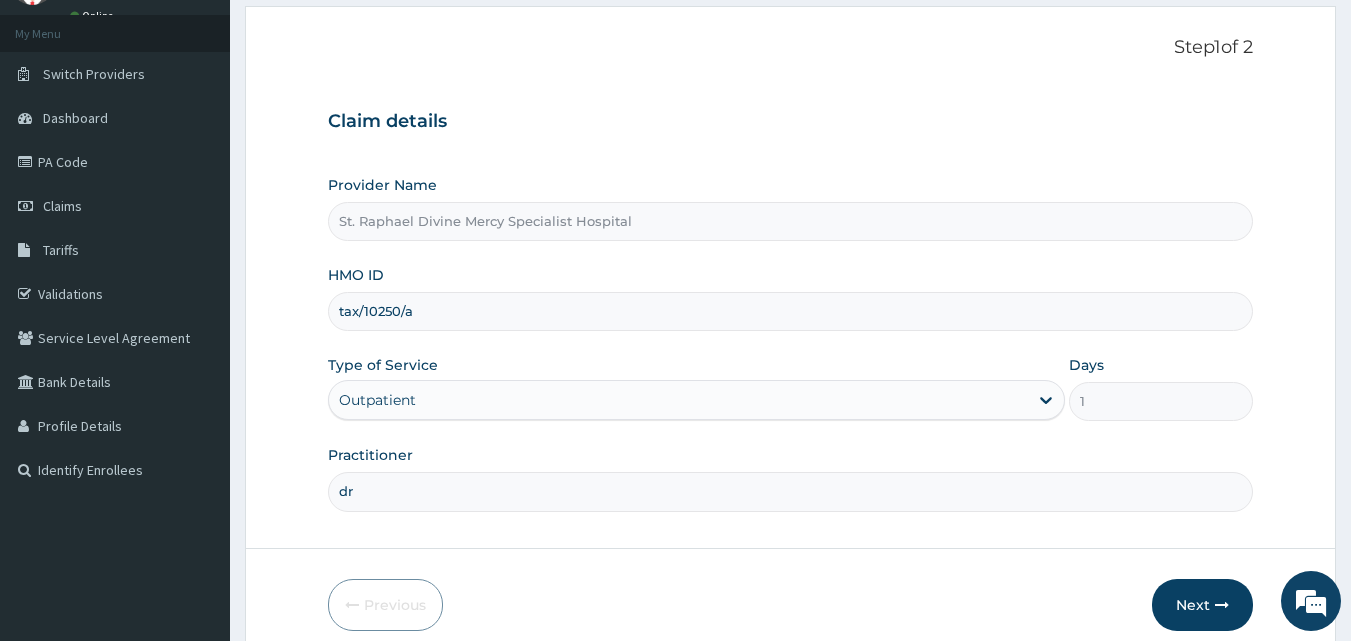 type on "Dr [NAME]" 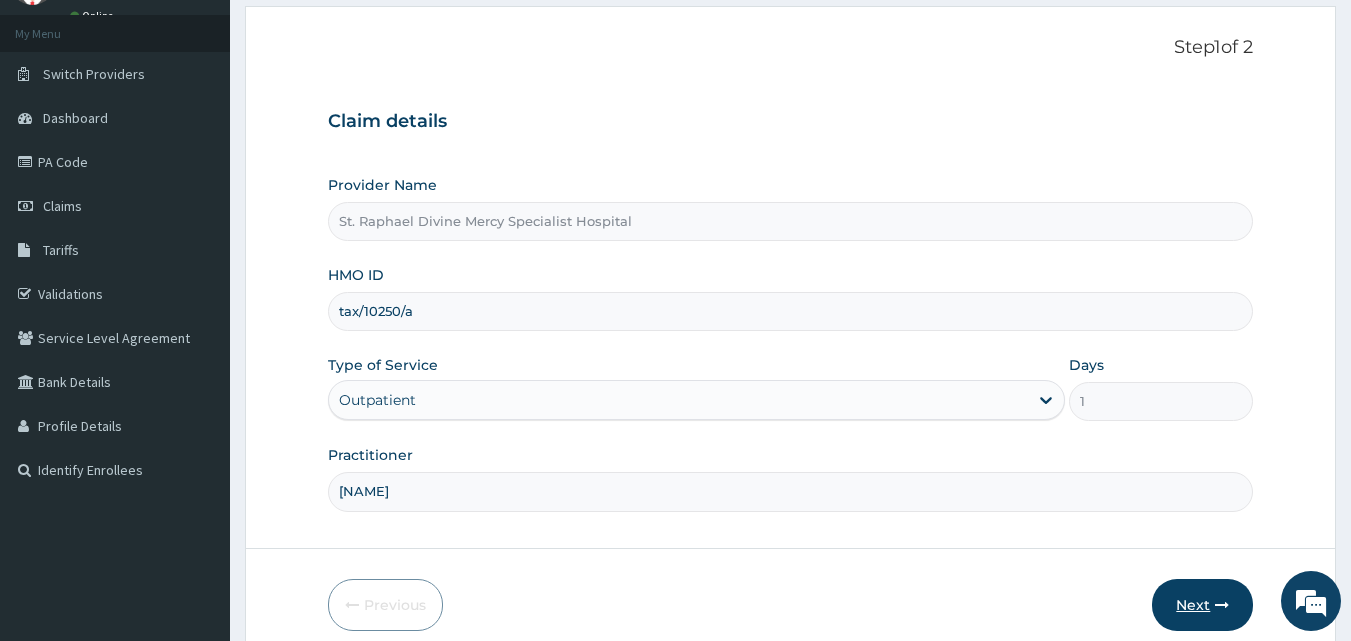 click on "Next" at bounding box center [1202, 605] 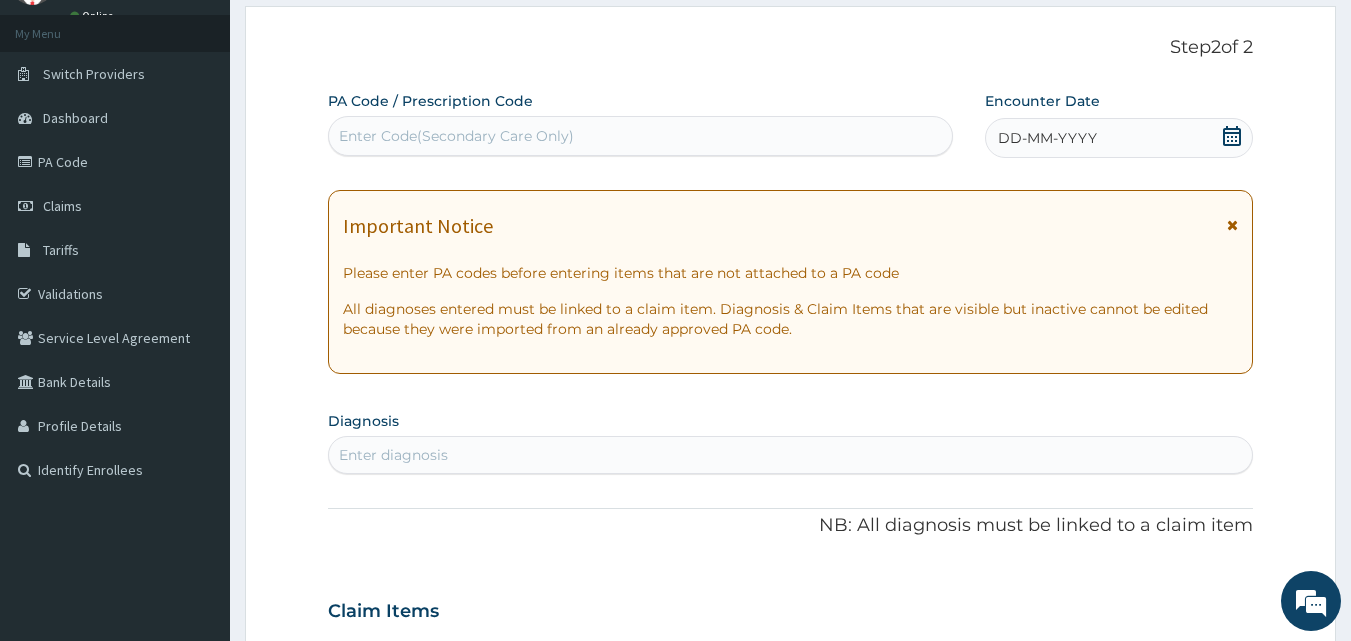 click on "DD-MM-YYYY" at bounding box center (1047, 138) 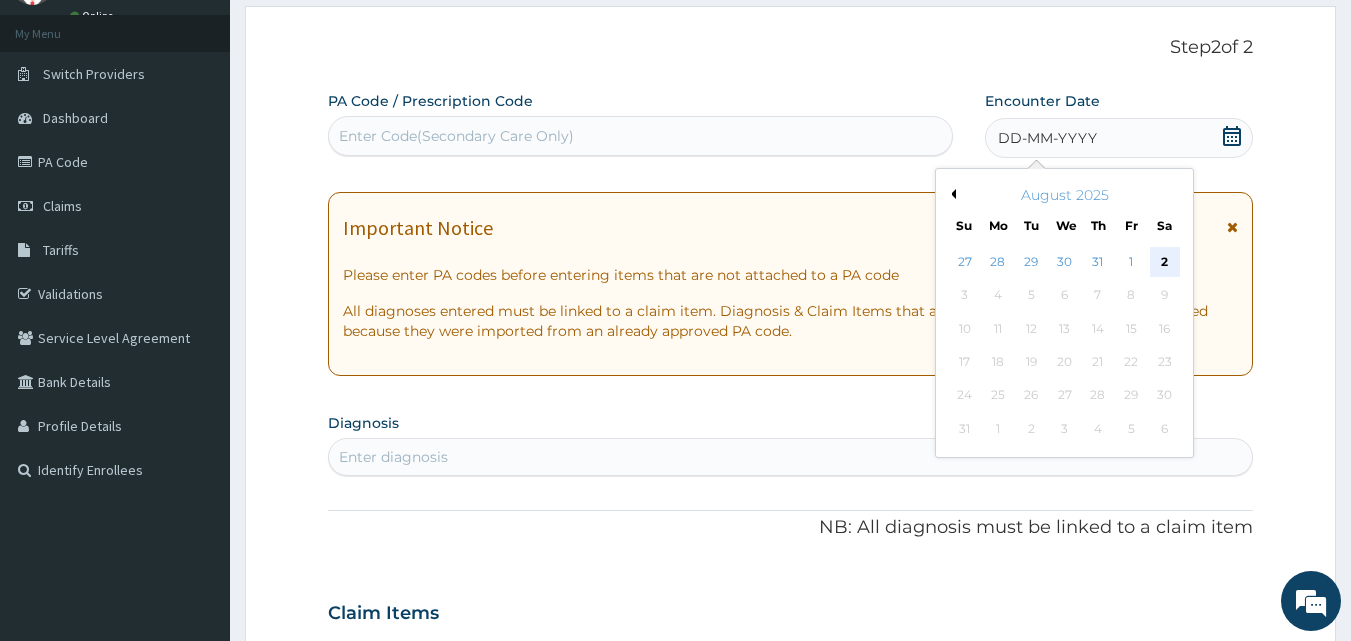 click on "2" at bounding box center (1165, 262) 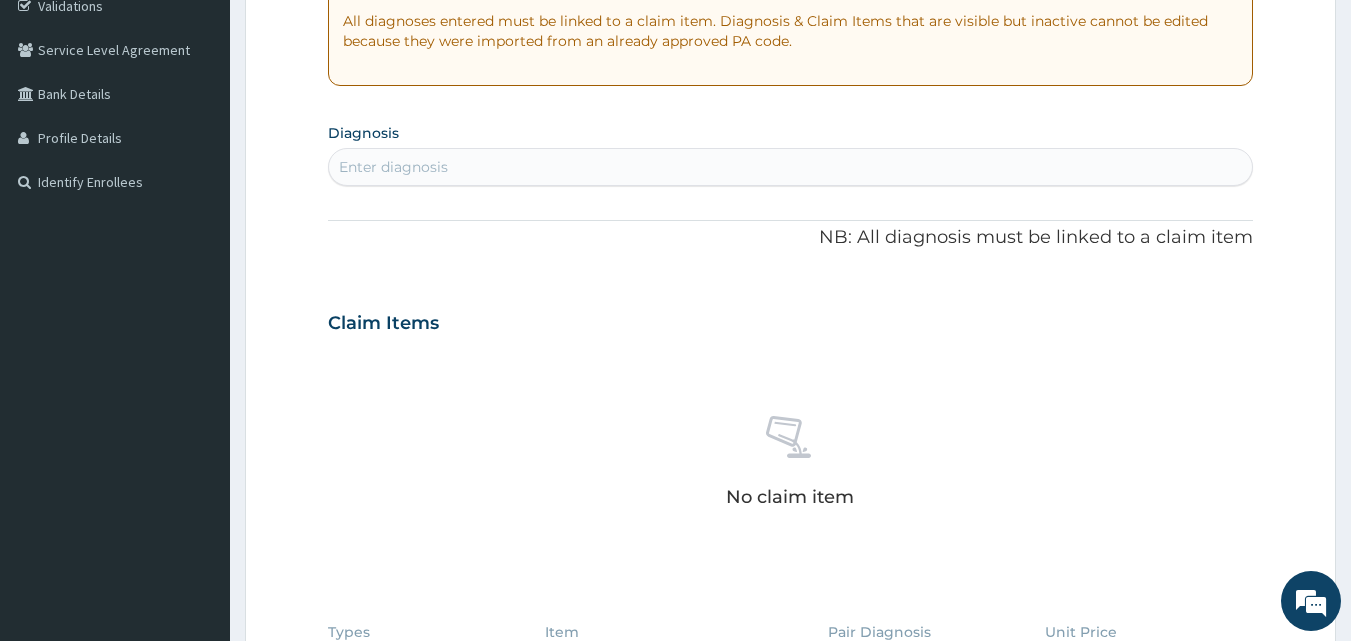 scroll, scrollTop: 400, scrollLeft: 0, axis: vertical 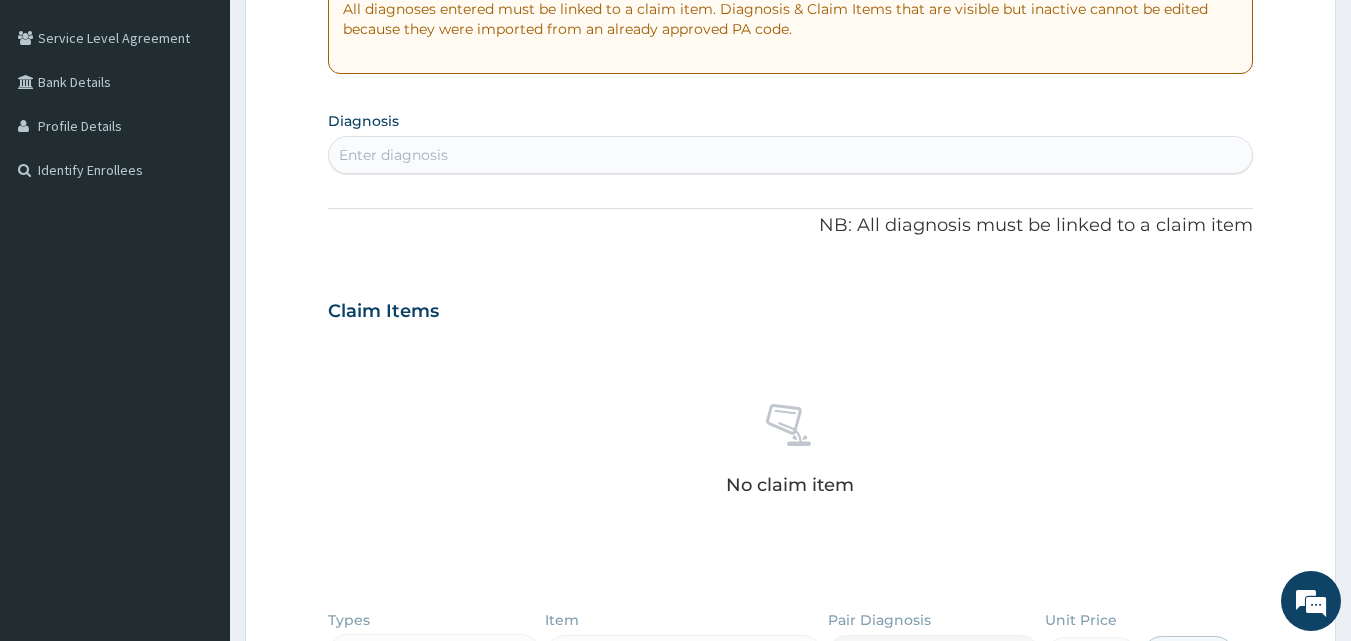click on "Enter diagnosis" at bounding box center [791, 155] 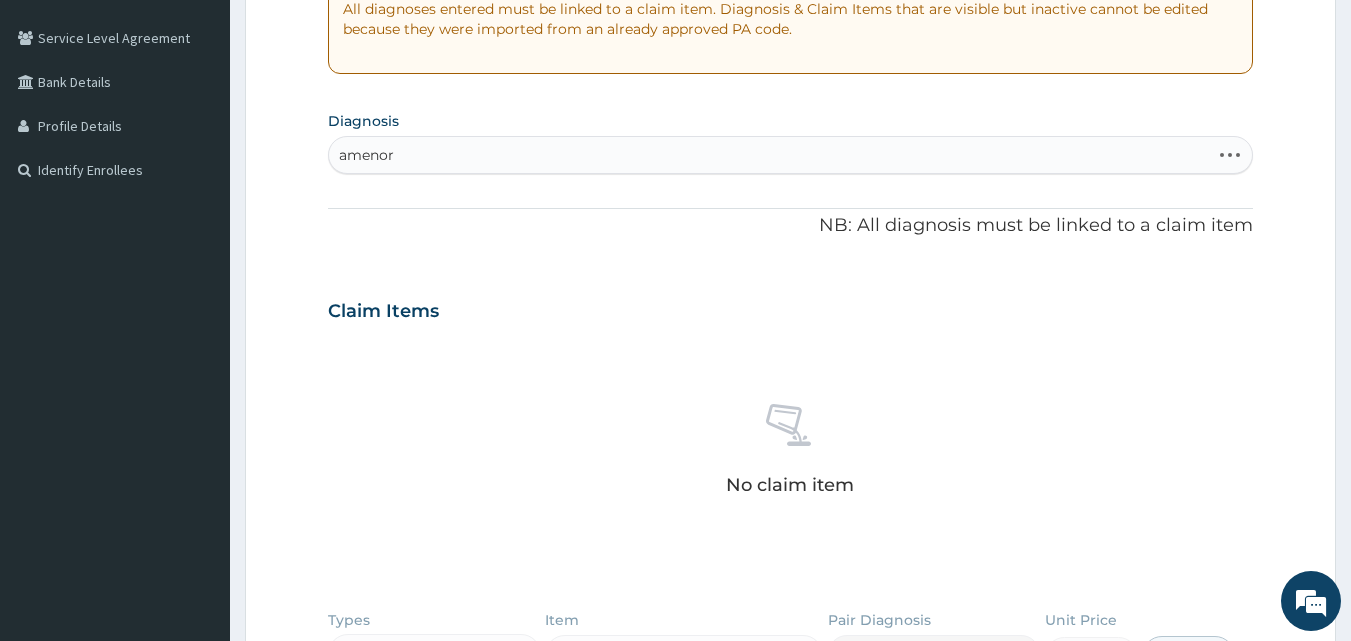 type on "amenorr" 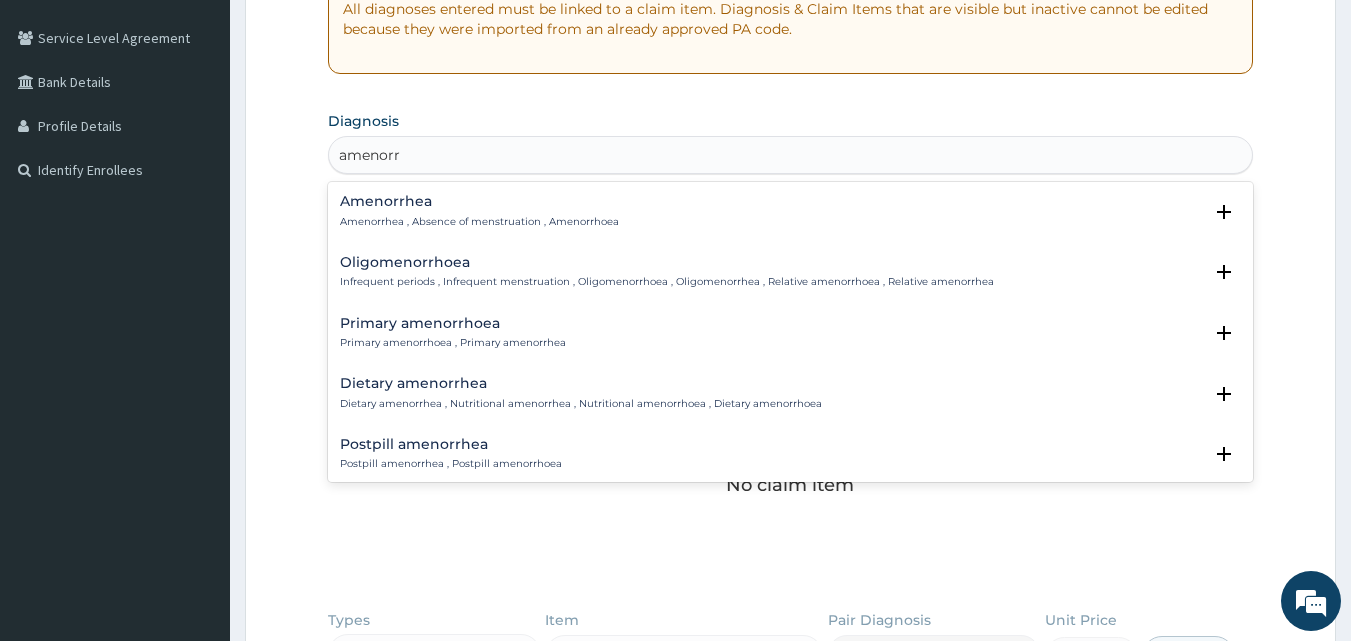 click on "Amenorrhea Amenorrhea , Absence of menstruation , Amenorrhoea" at bounding box center [479, 211] 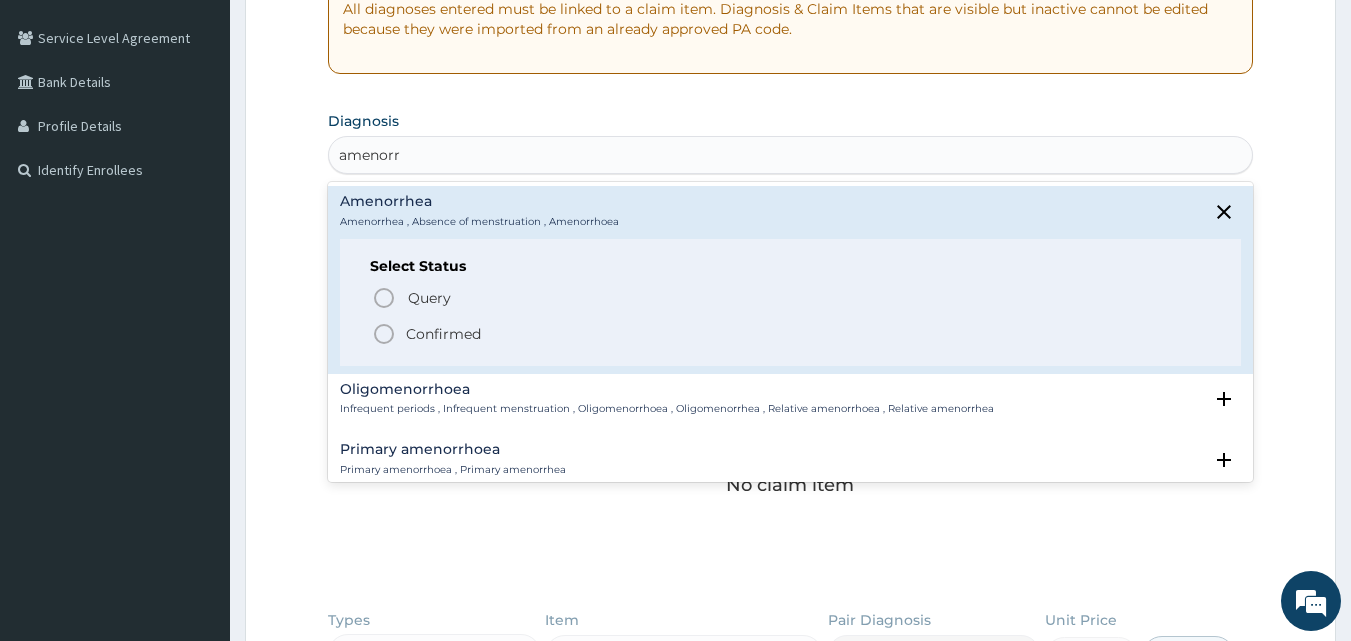 click on "Confirmed" at bounding box center (443, 334) 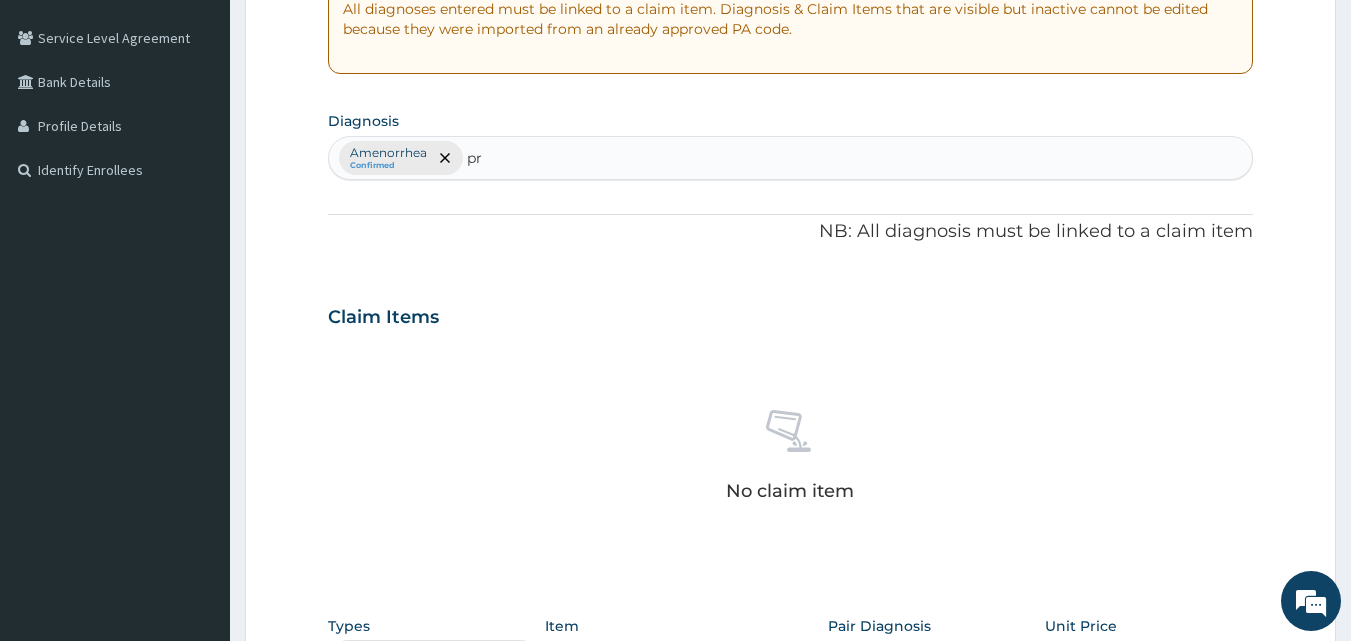 type on "p" 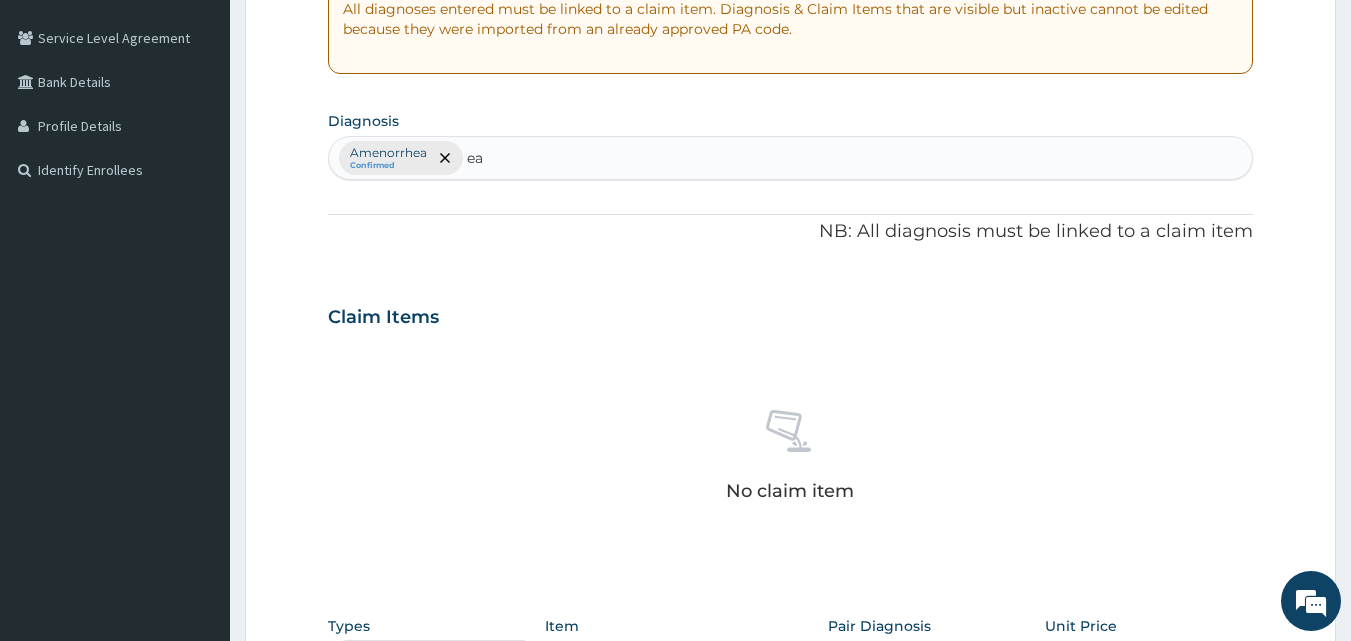 type on "e" 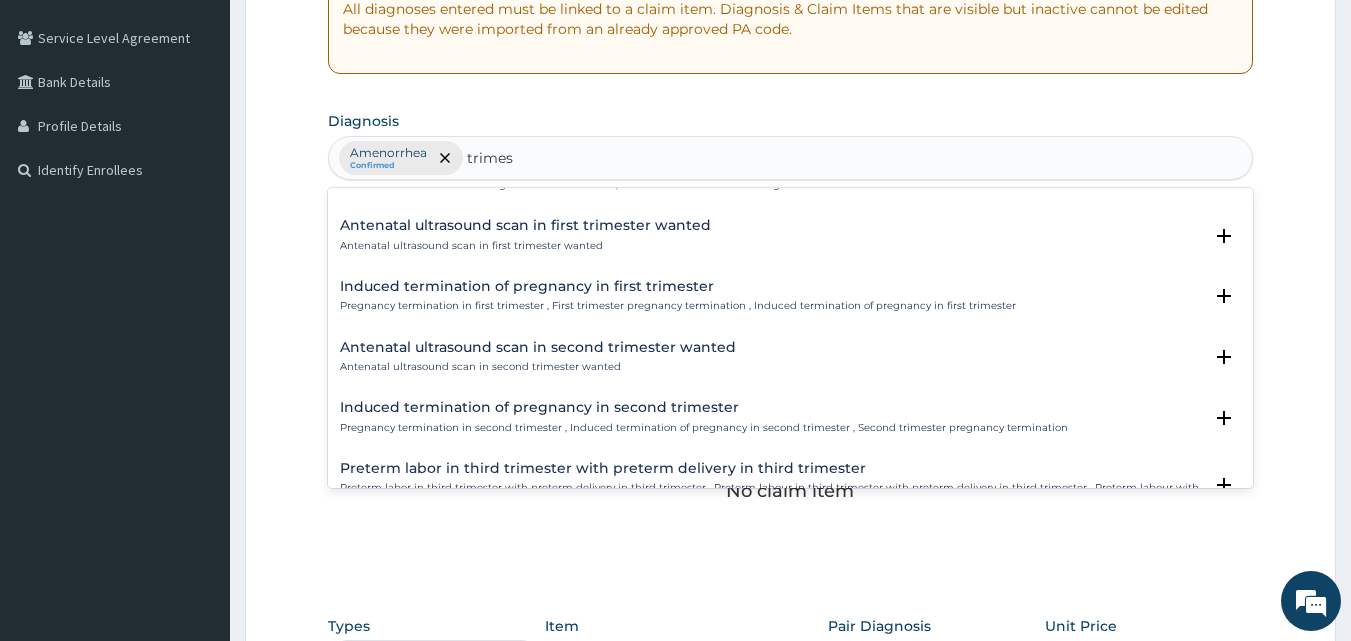 scroll, scrollTop: 1193, scrollLeft: 0, axis: vertical 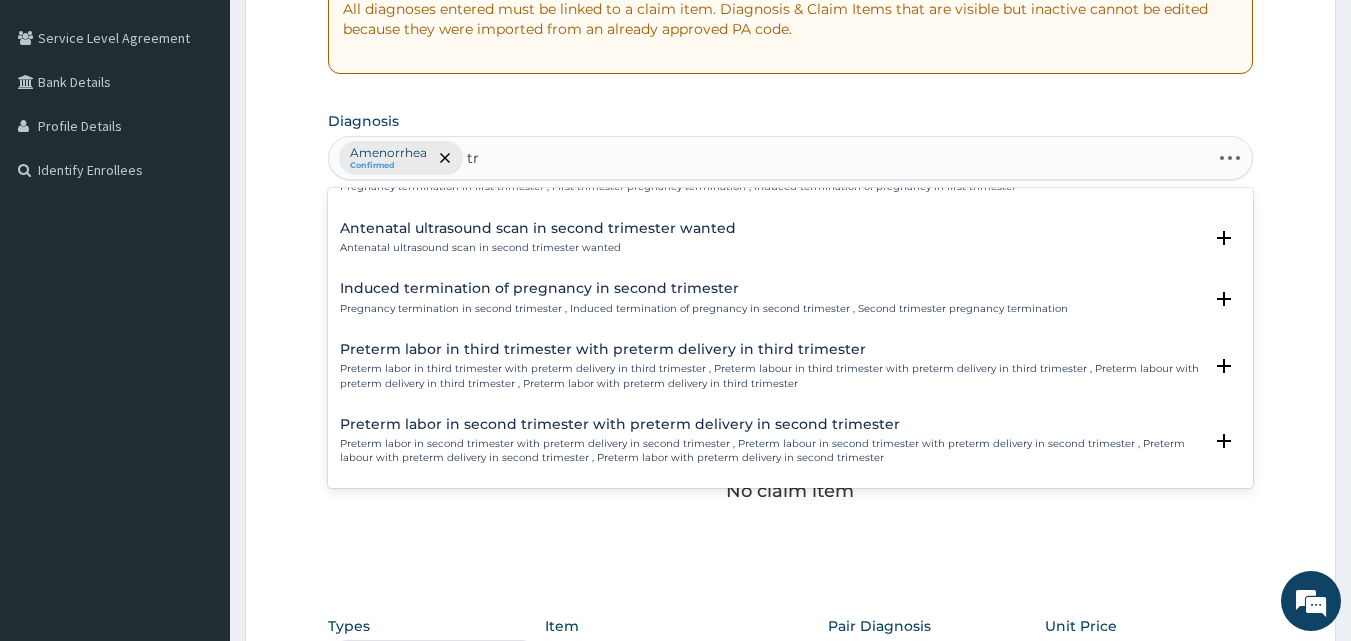 type on "t" 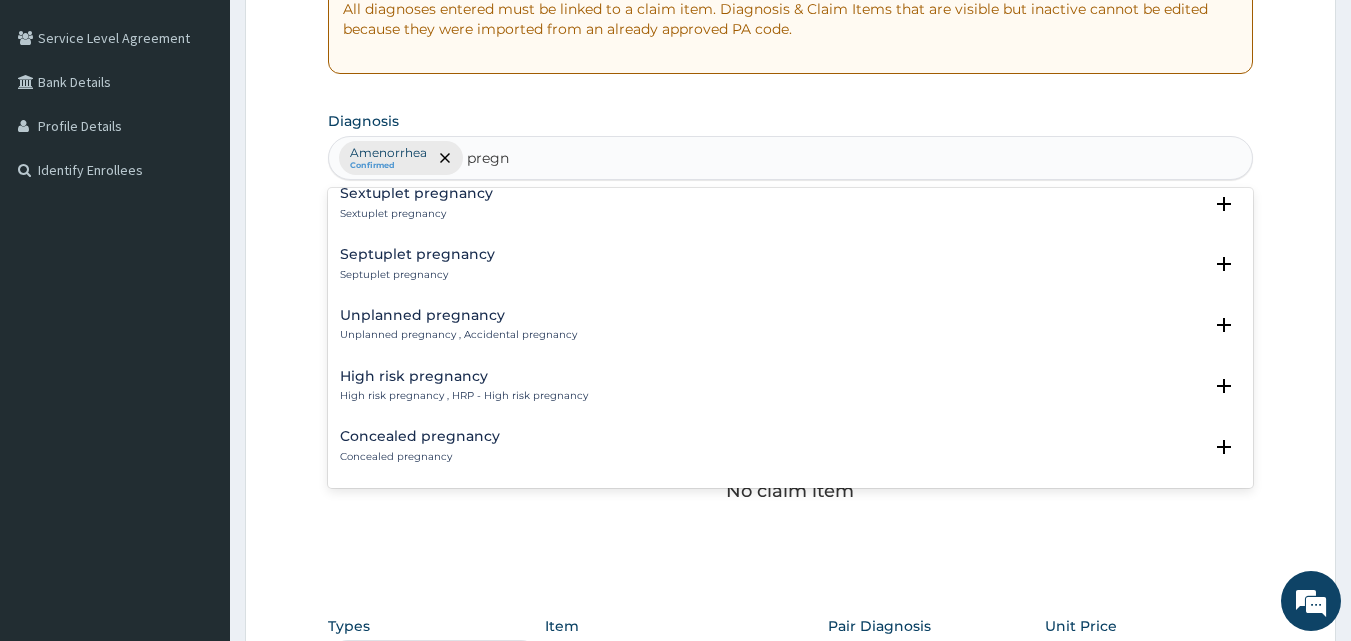 scroll, scrollTop: 2686, scrollLeft: 0, axis: vertical 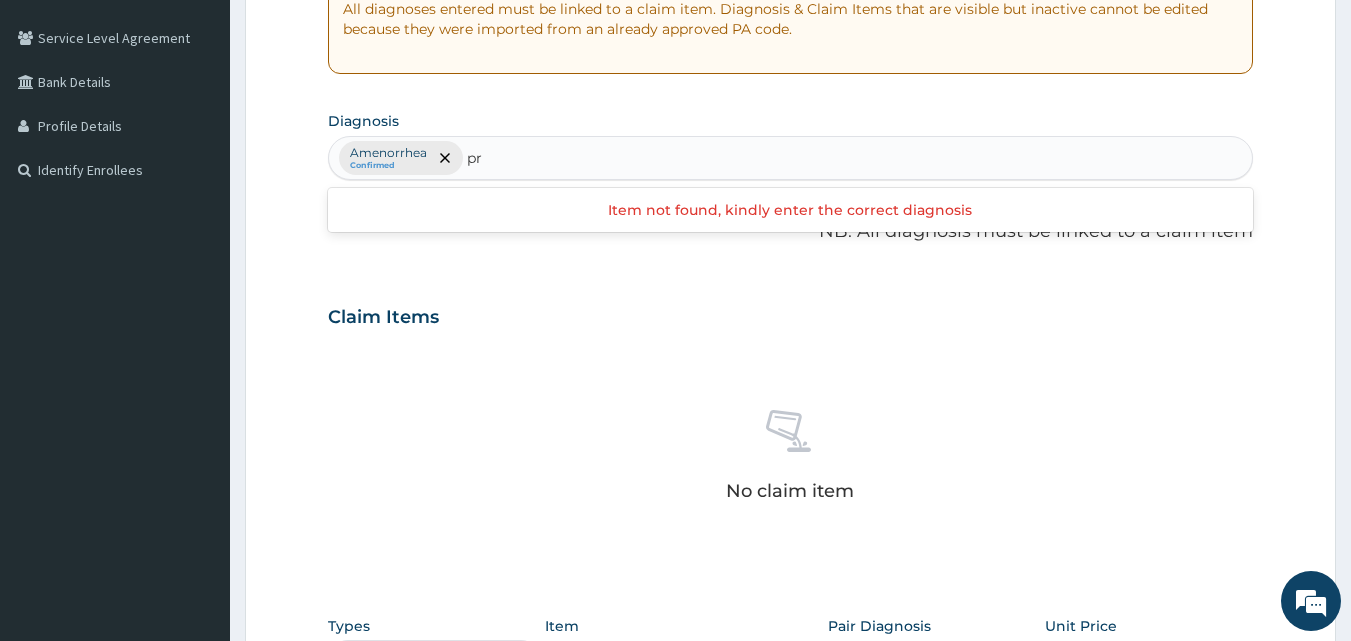 type on "p" 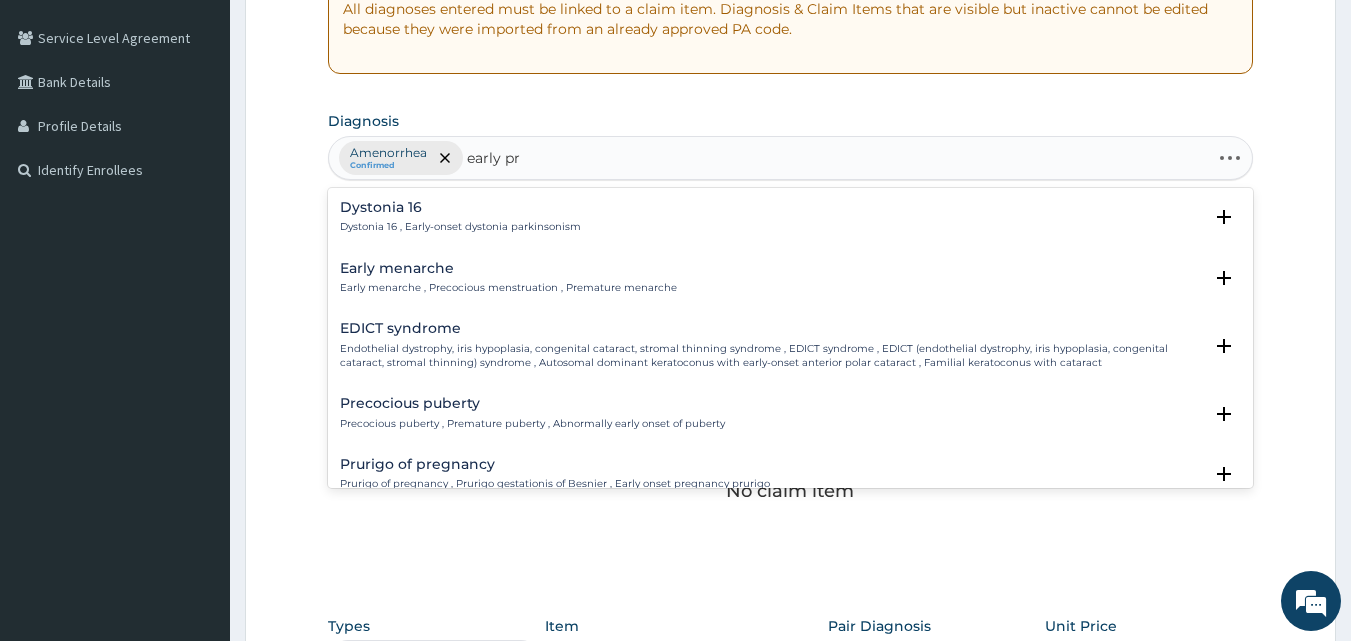 type on "early pre" 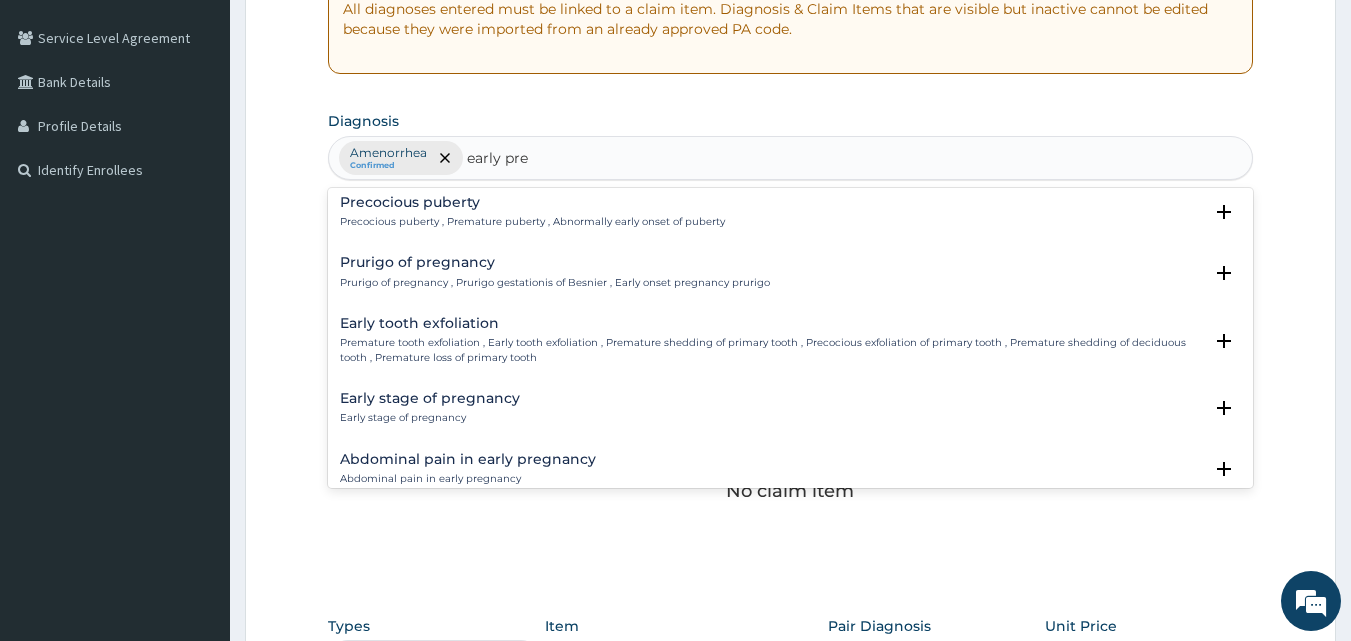 scroll, scrollTop: 100, scrollLeft: 0, axis: vertical 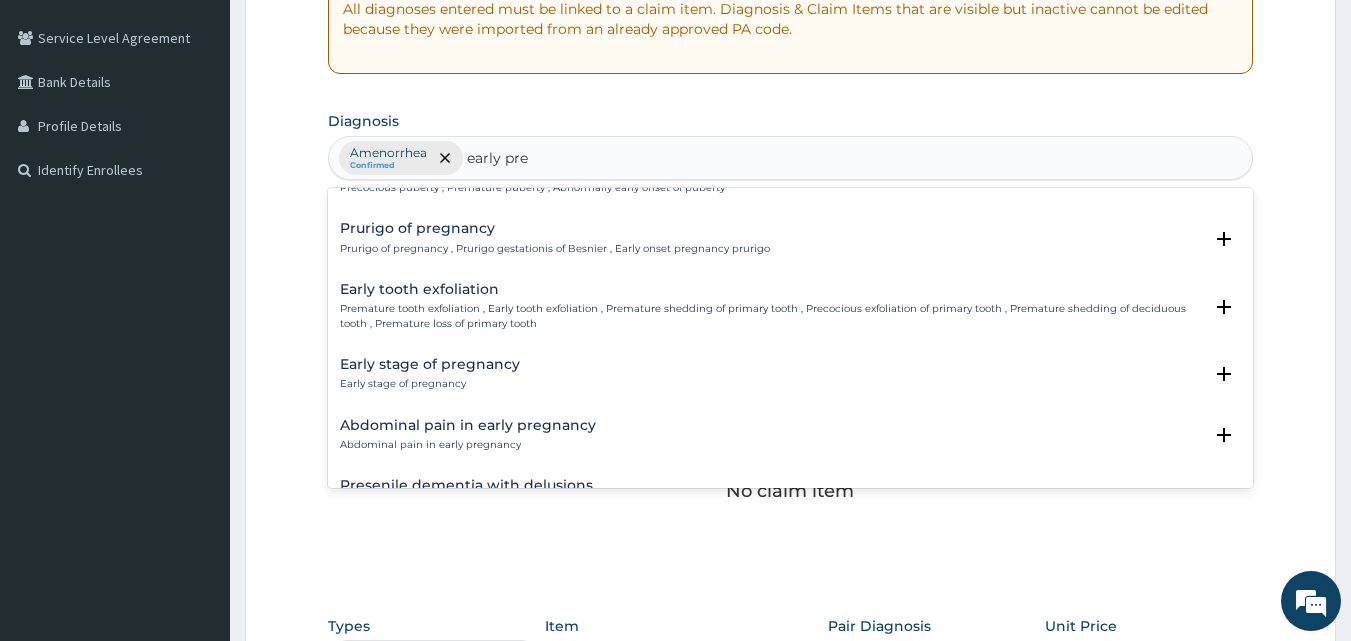 click on "Early stage of pregnancy" at bounding box center [430, 384] 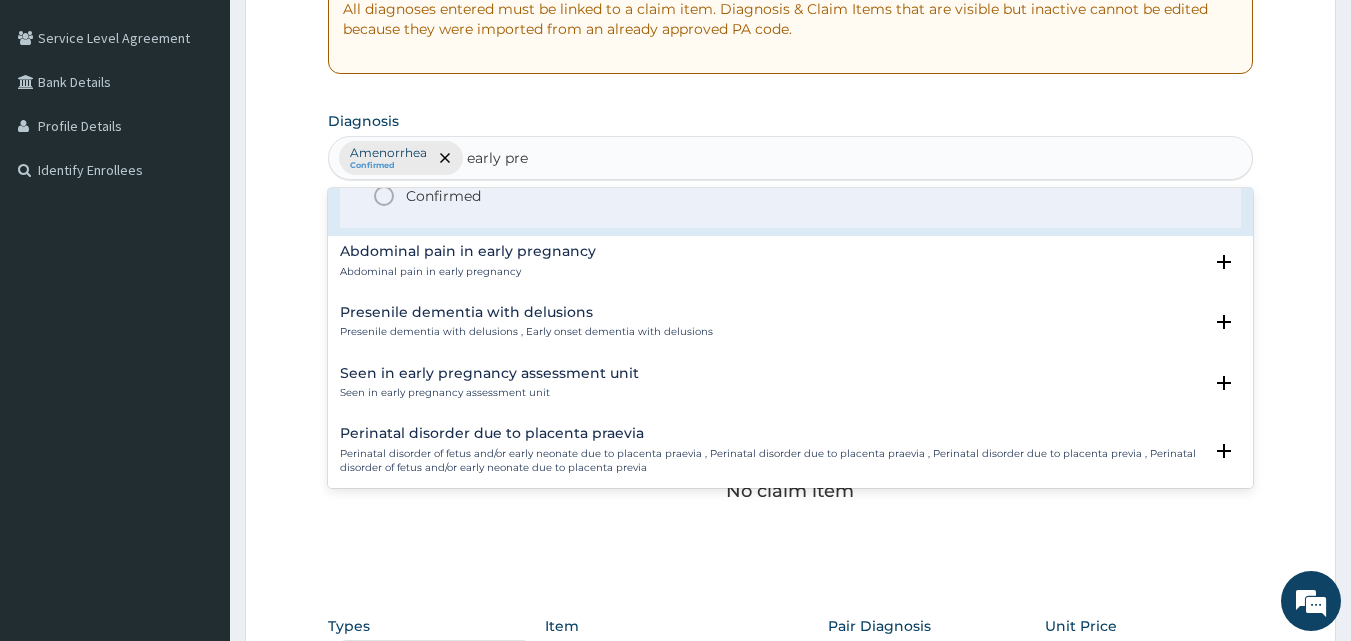 scroll, scrollTop: 300, scrollLeft: 0, axis: vertical 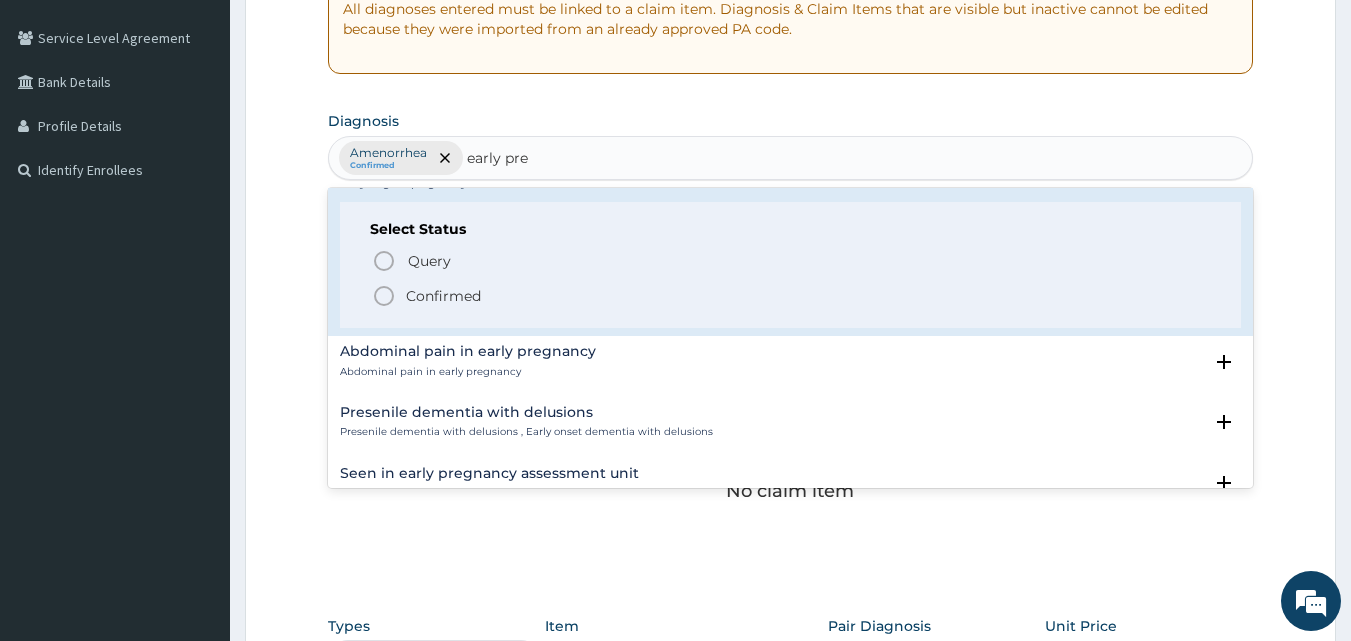 click on "Select Status Query Query covers suspected (?), Keep in view (kiv), Ruled out (r/o) Confirmed" at bounding box center [791, 265] 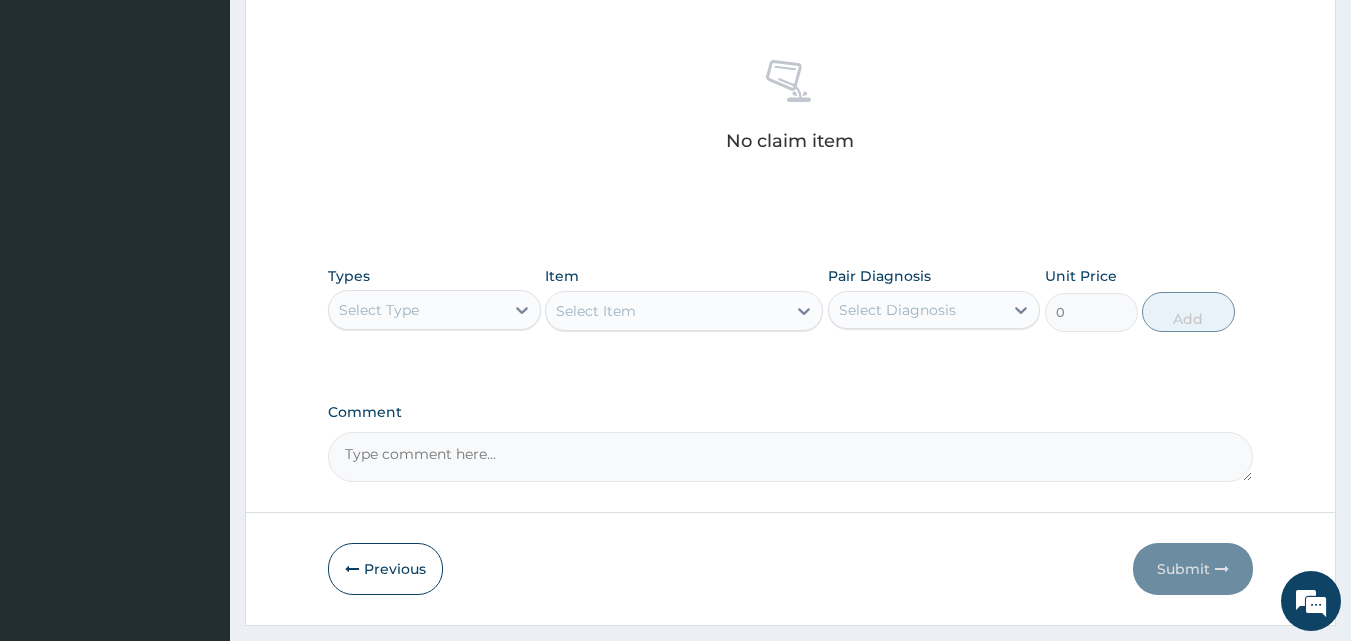 scroll, scrollTop: 800, scrollLeft: 0, axis: vertical 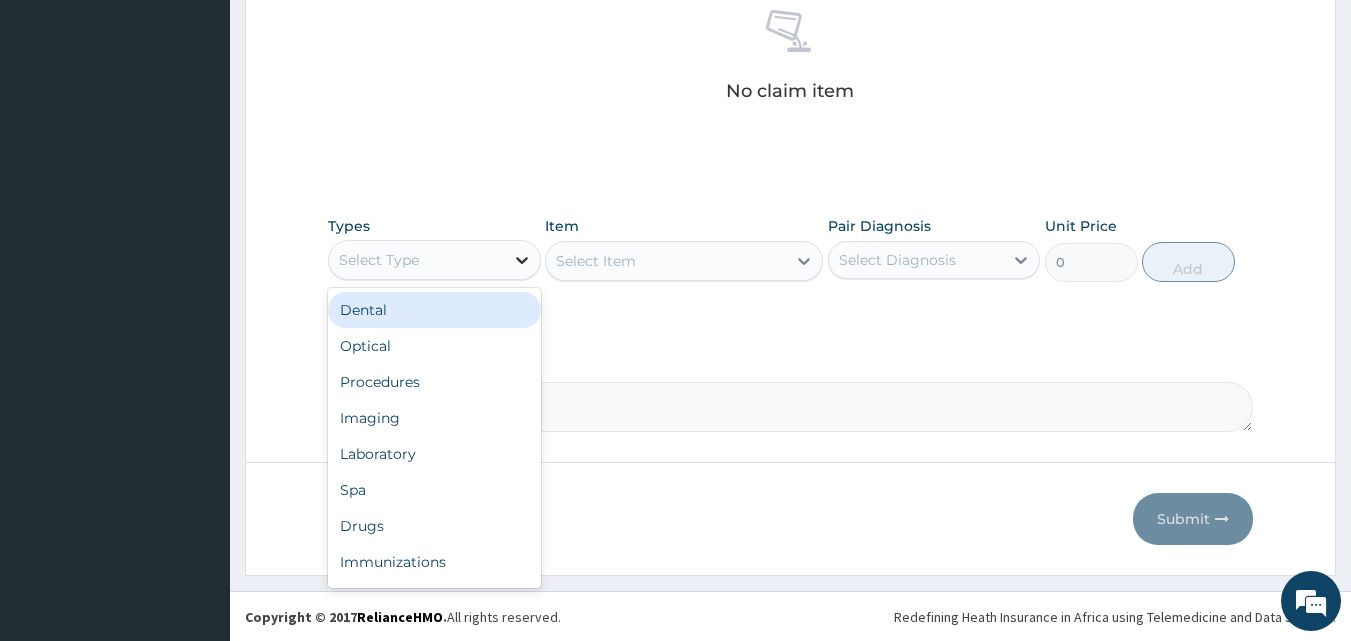 click at bounding box center [522, 260] 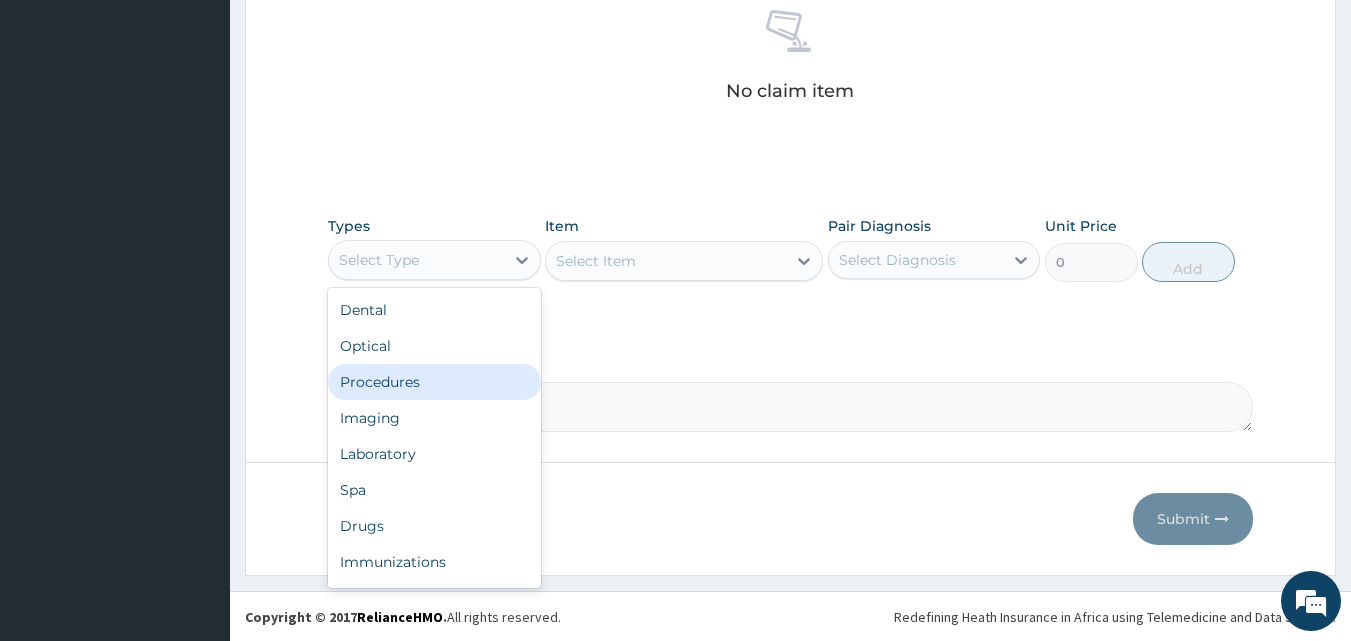 click on "Procedures" at bounding box center [434, 382] 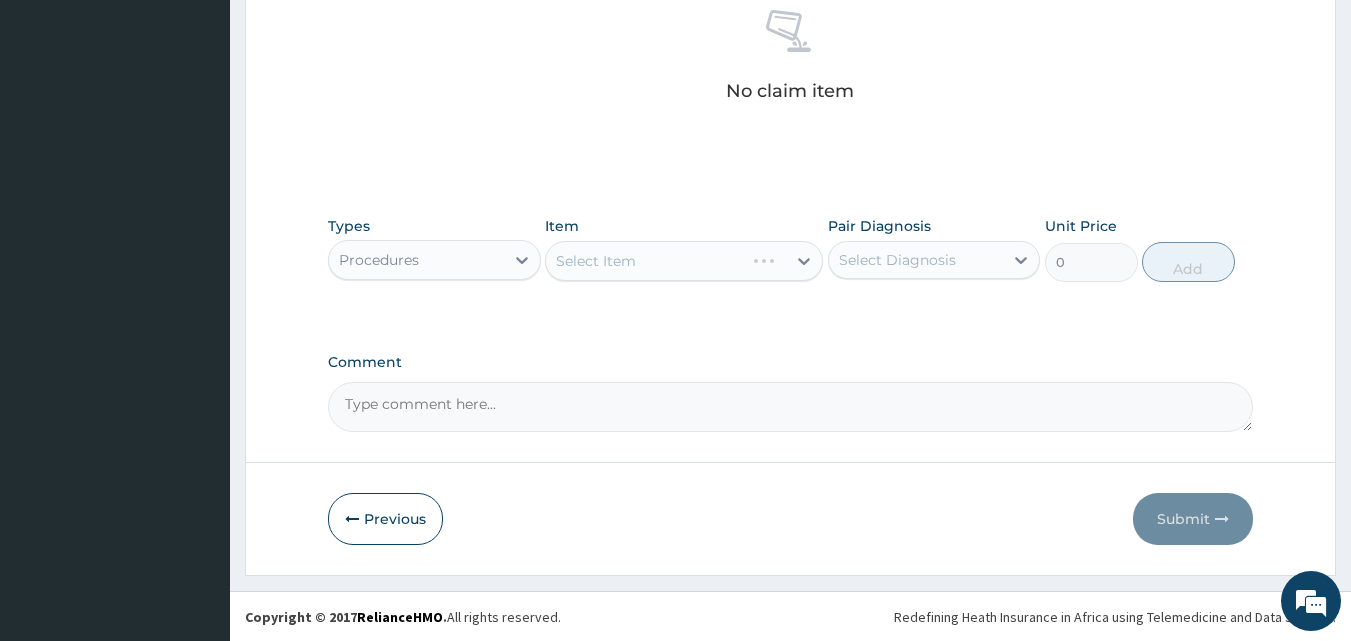 click on "Select Item" at bounding box center (684, 261) 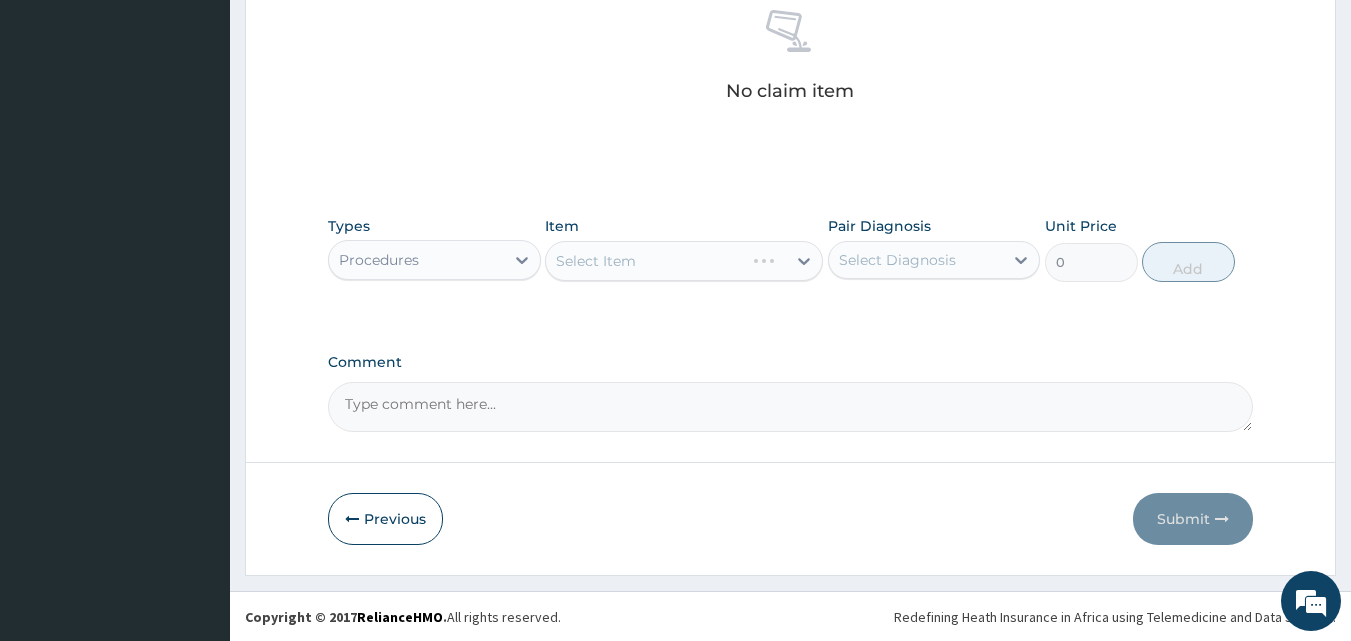 click on "Select Item" at bounding box center (684, 261) 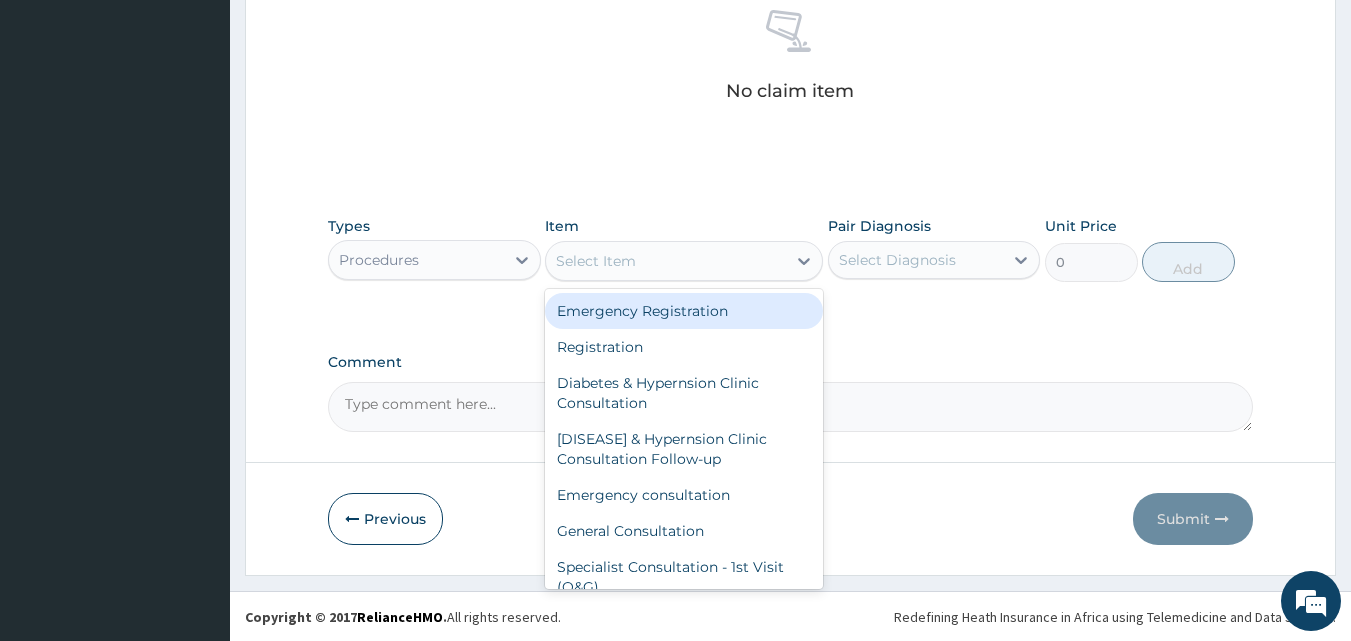 click 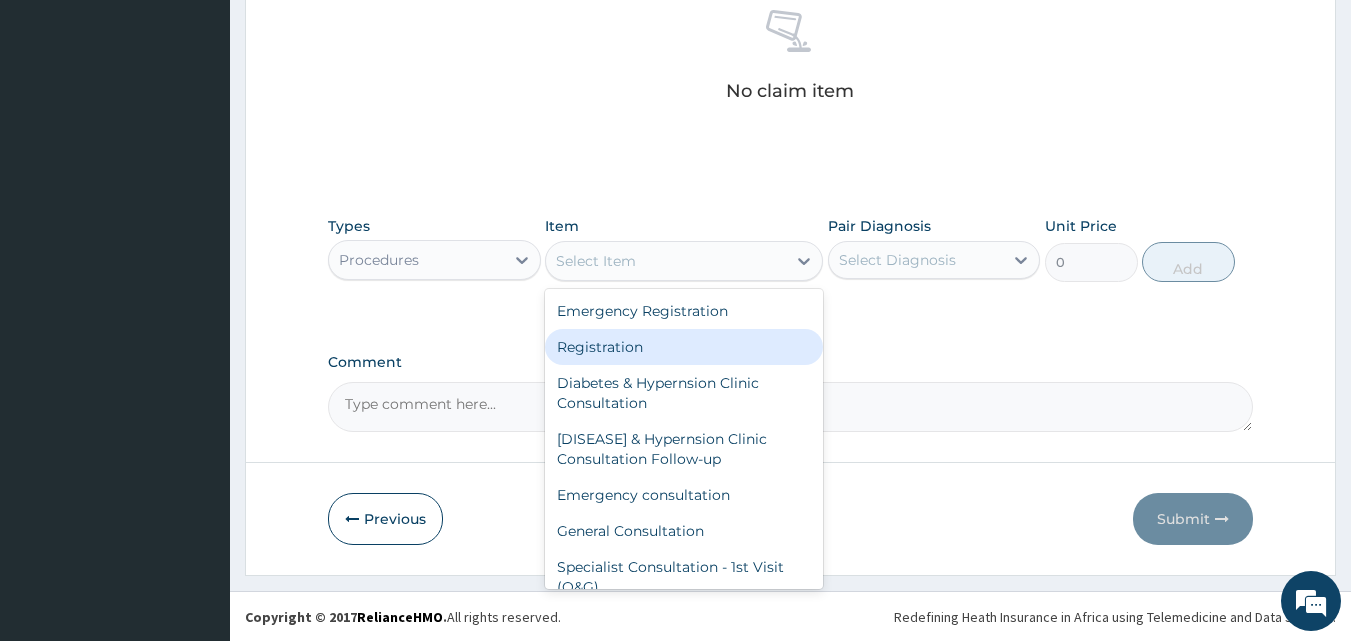 drag, startPoint x: 656, startPoint y: 347, endPoint x: 932, endPoint y: 286, distance: 282.66058 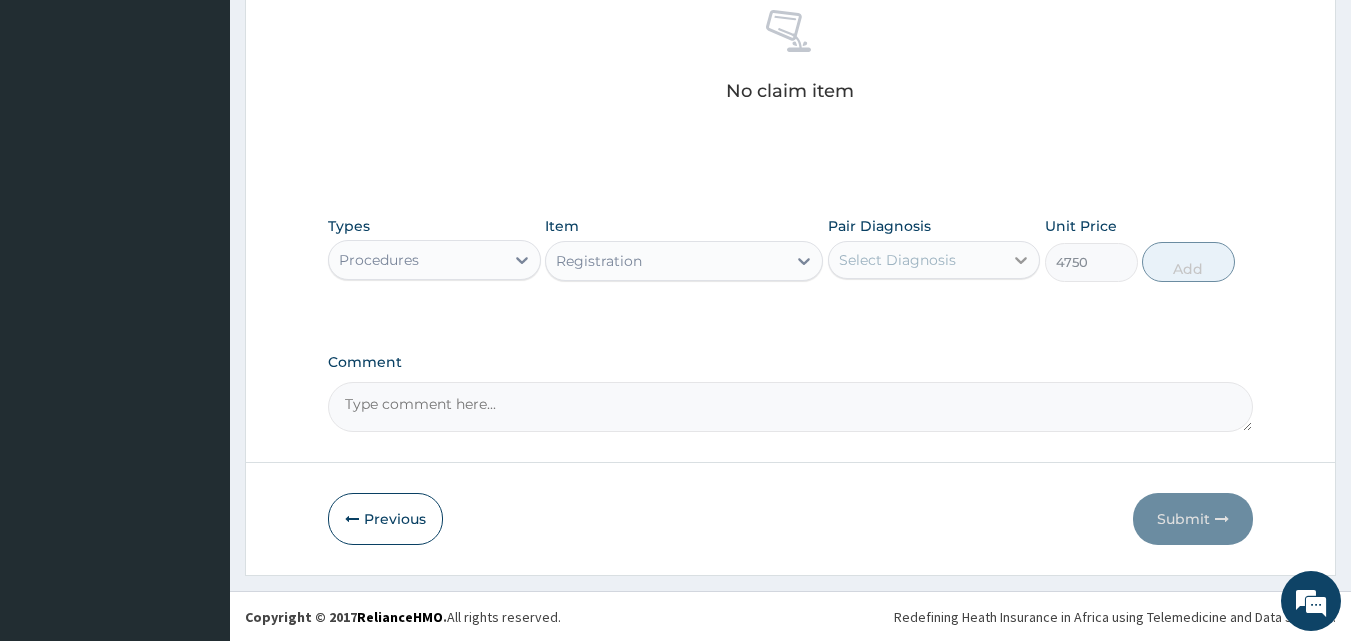 click 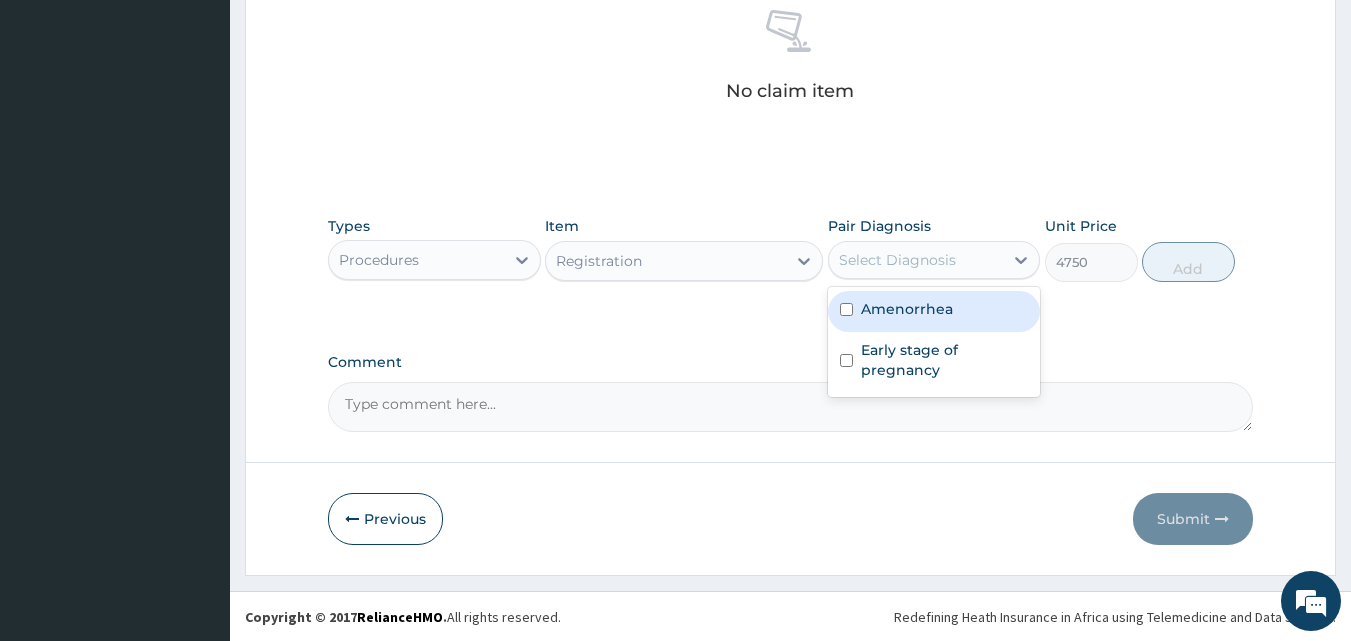 click on "Amenorrhea" at bounding box center [907, 309] 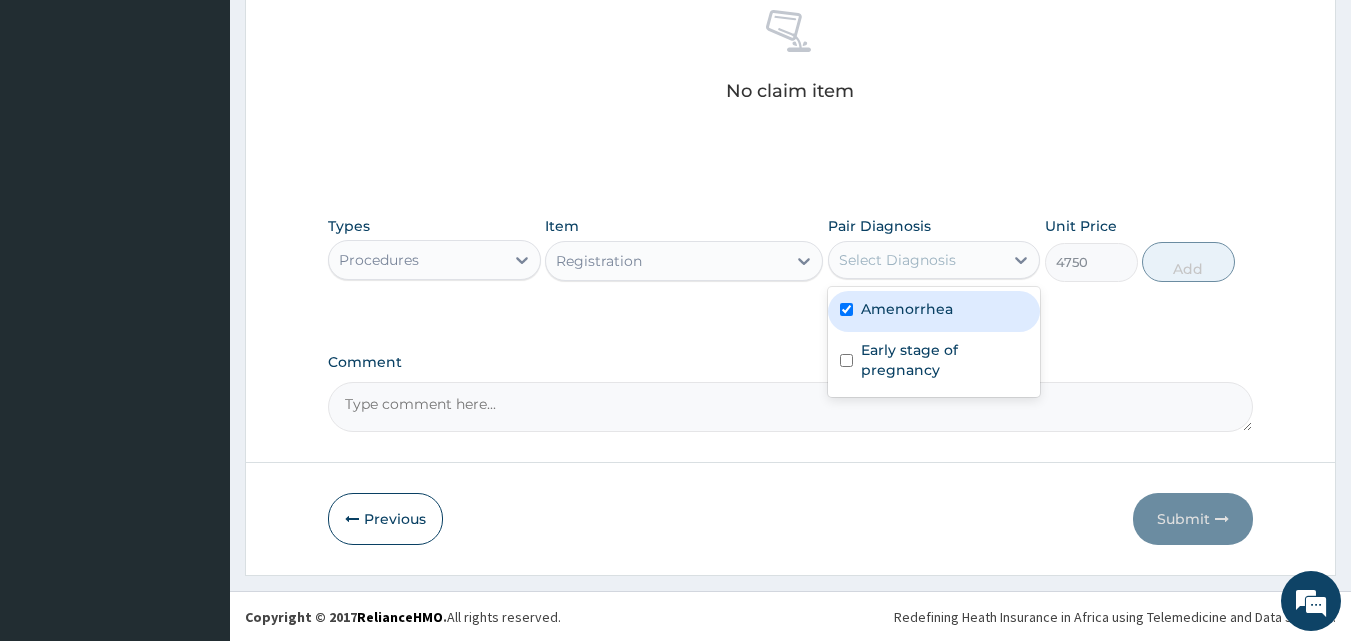 checkbox on "true" 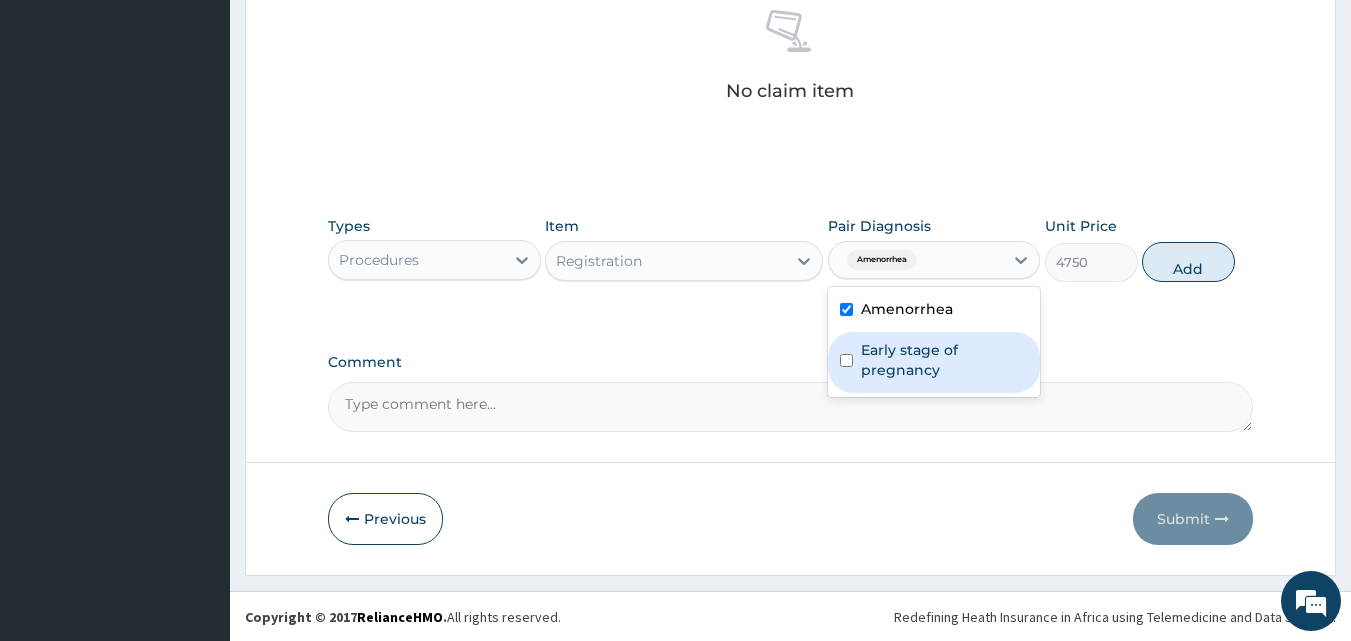 drag, startPoint x: 903, startPoint y: 372, endPoint x: 1151, endPoint y: 324, distance: 252.60245 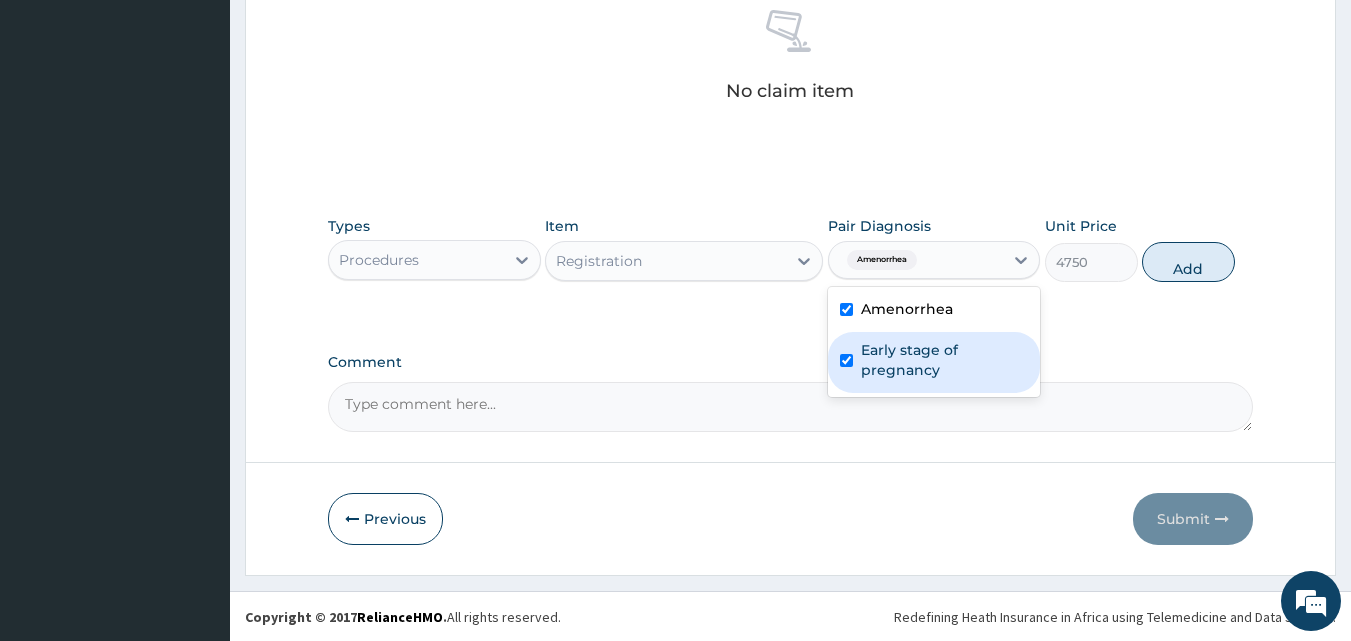 checkbox on "true" 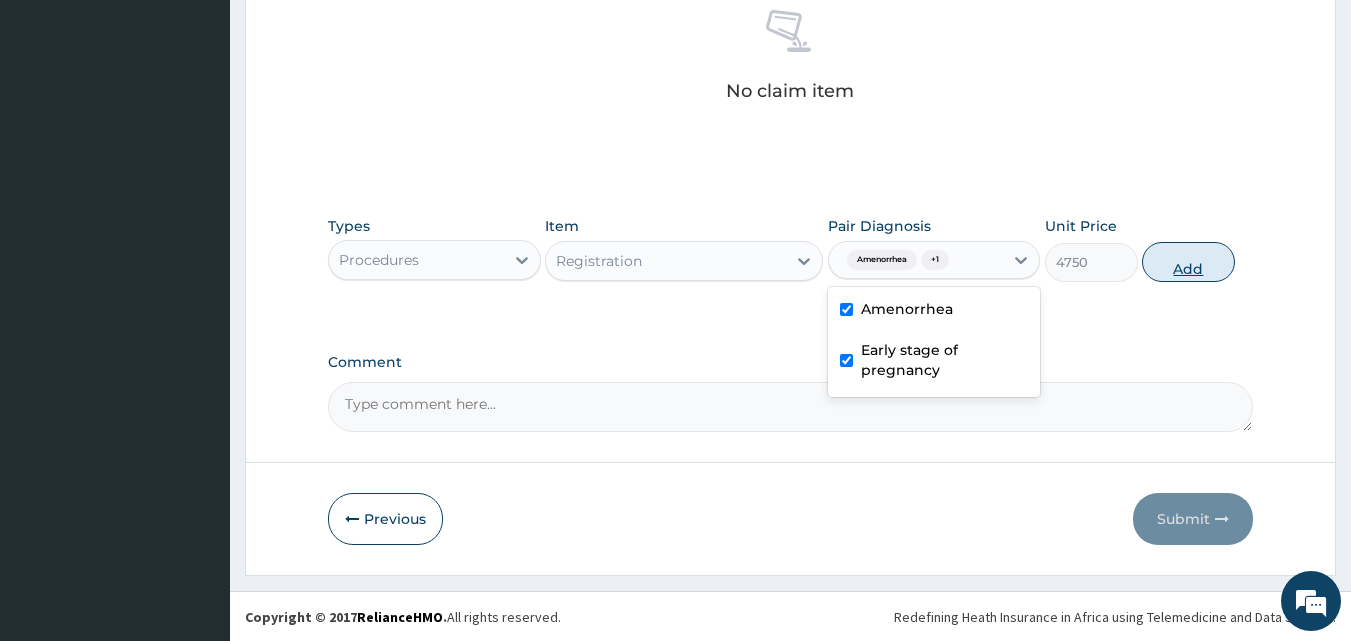 click on "Add" at bounding box center [1188, 262] 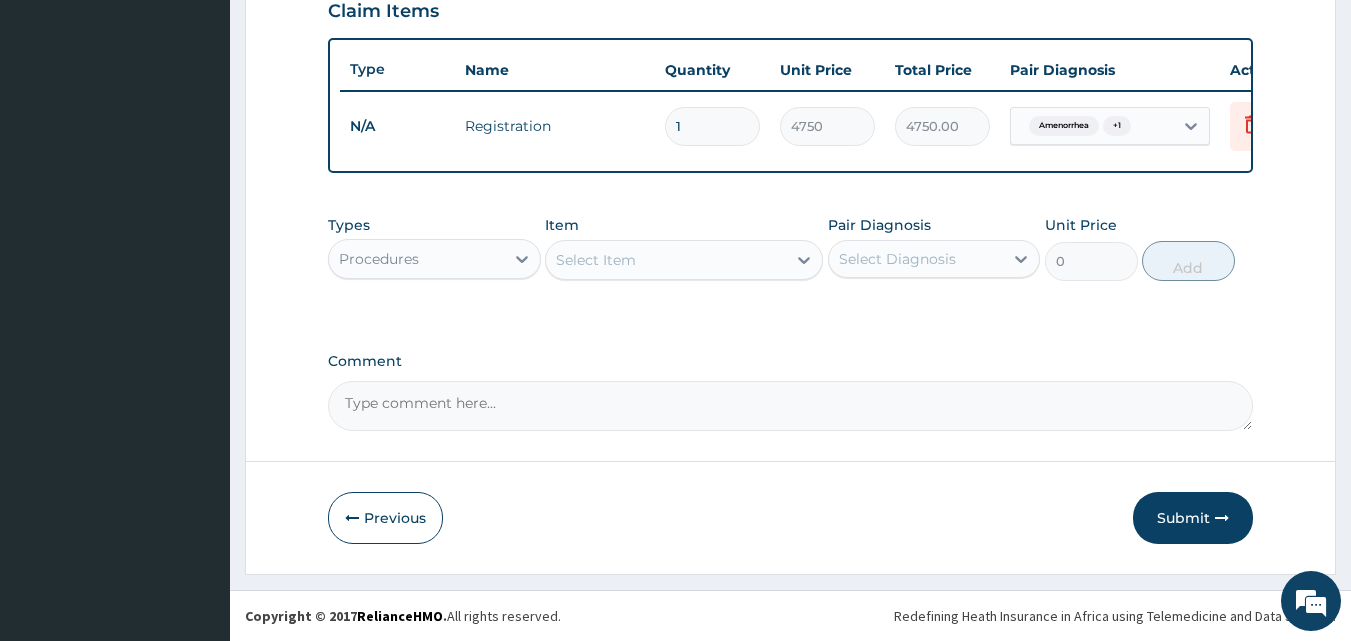 scroll, scrollTop: 721, scrollLeft: 0, axis: vertical 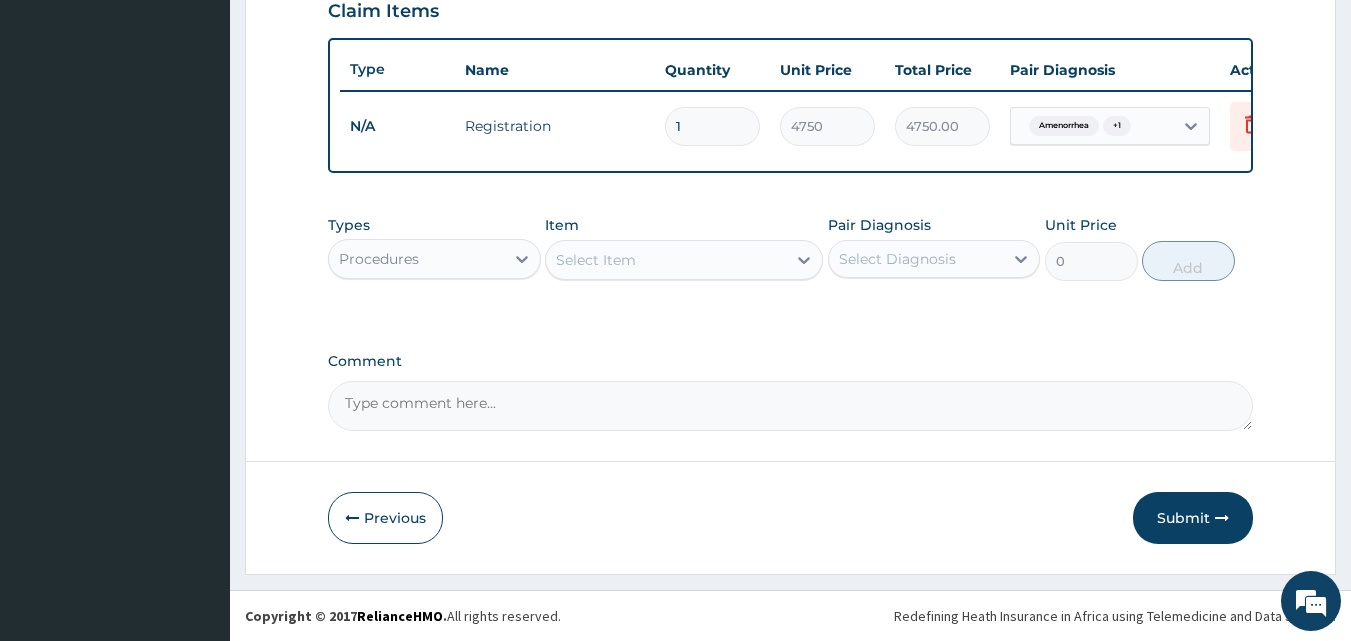 click on "Procedures" at bounding box center [416, 259] 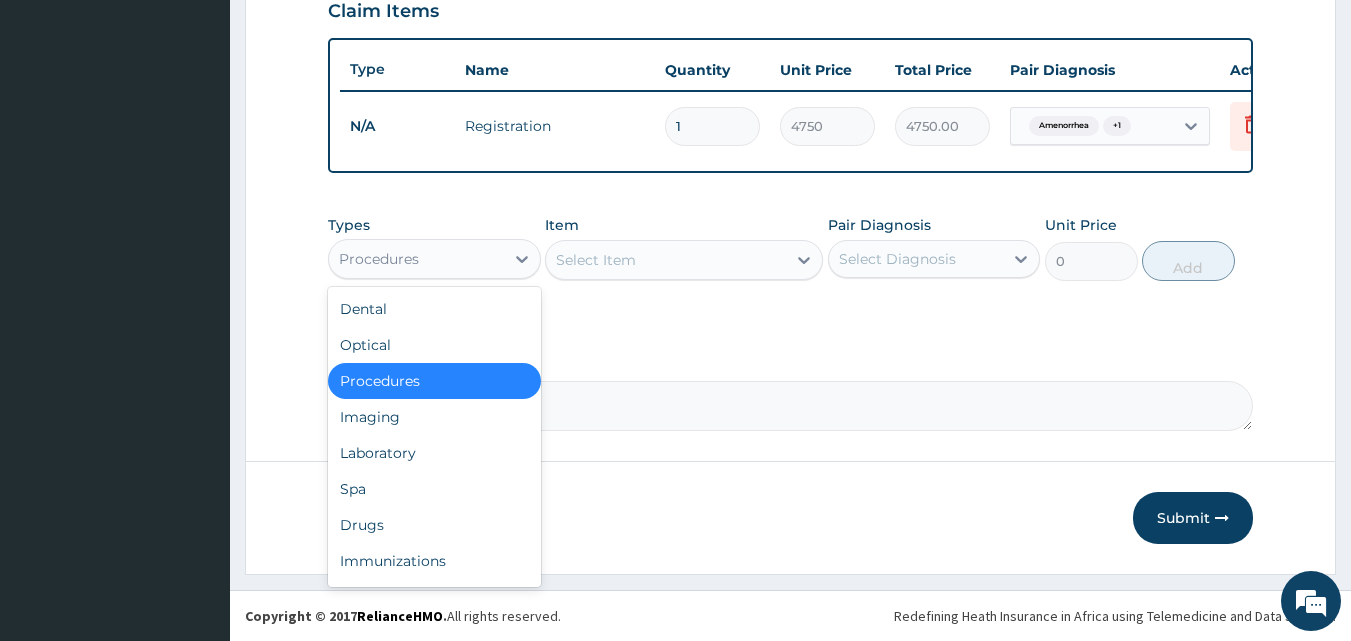 drag, startPoint x: 424, startPoint y: 384, endPoint x: 649, endPoint y: 356, distance: 226.73553 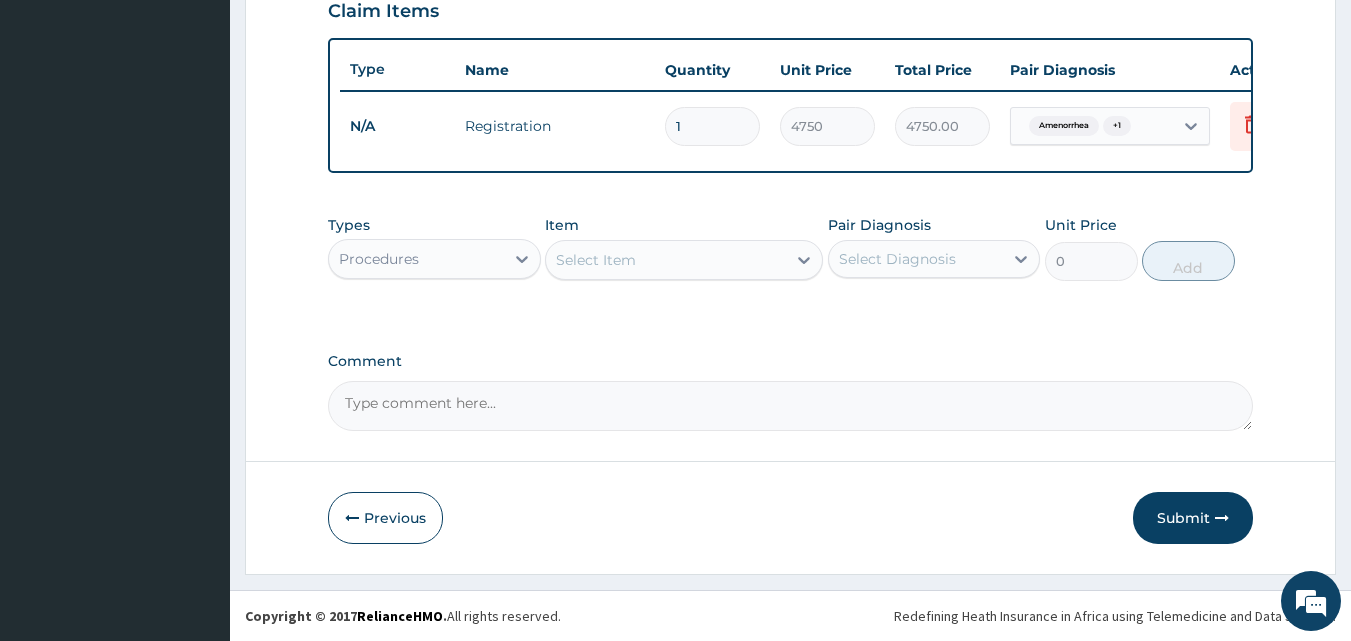click on "Select Item" at bounding box center [666, 260] 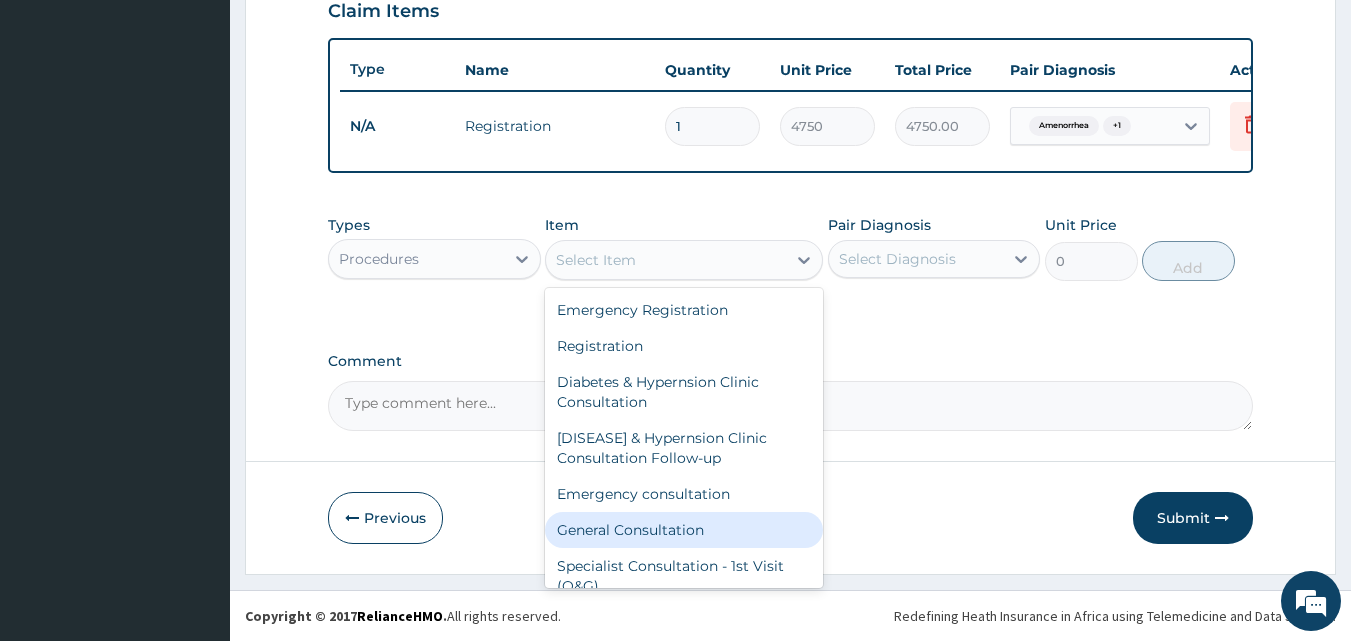 drag, startPoint x: 663, startPoint y: 536, endPoint x: 801, endPoint y: 451, distance: 162.07715 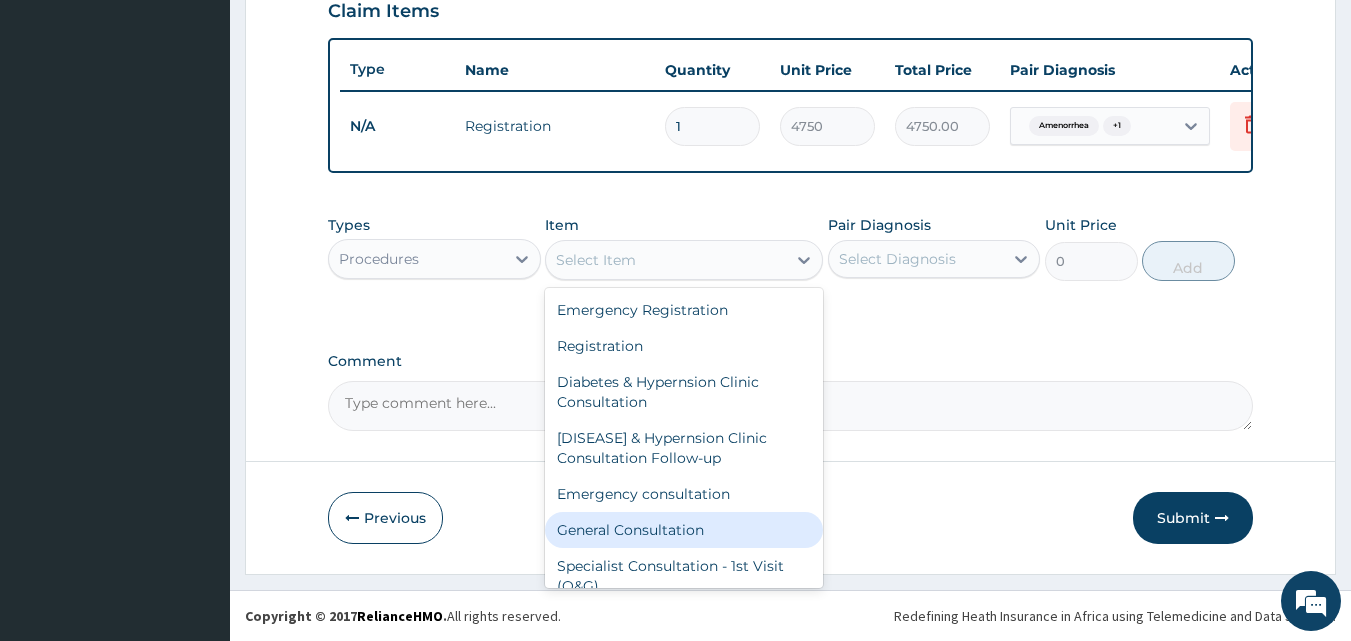 click on "General Consultation" at bounding box center (684, 530) 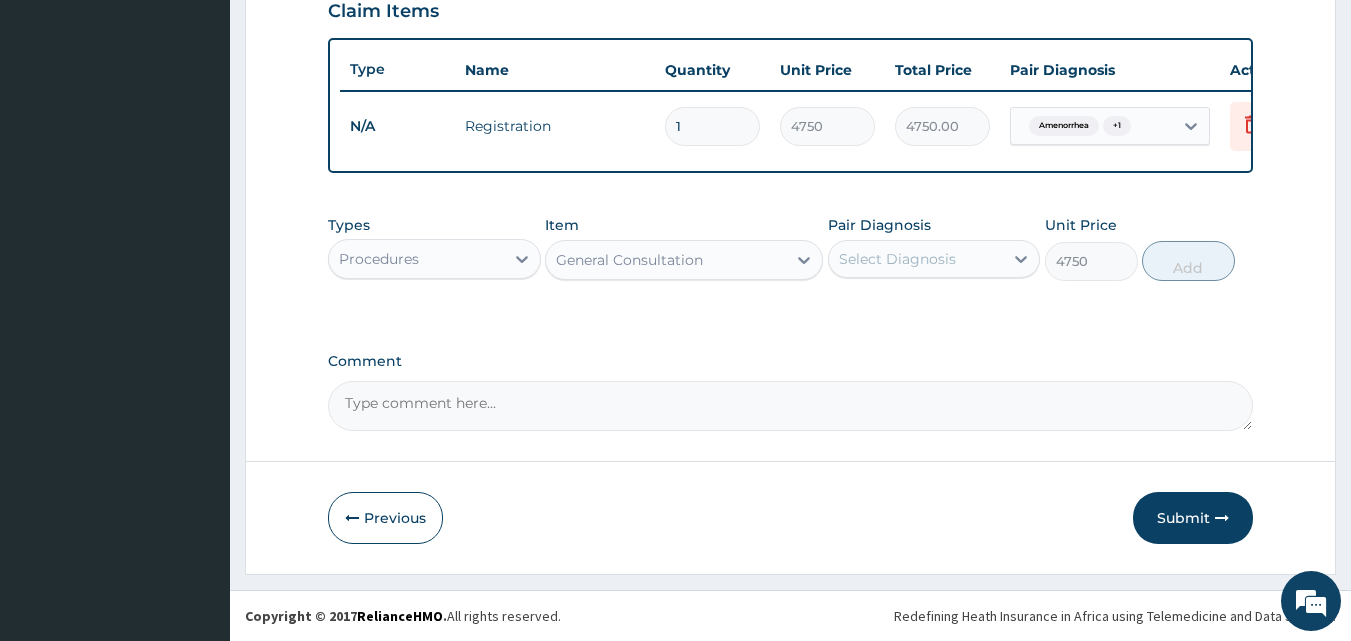 click on "Select Diagnosis" at bounding box center (916, 259) 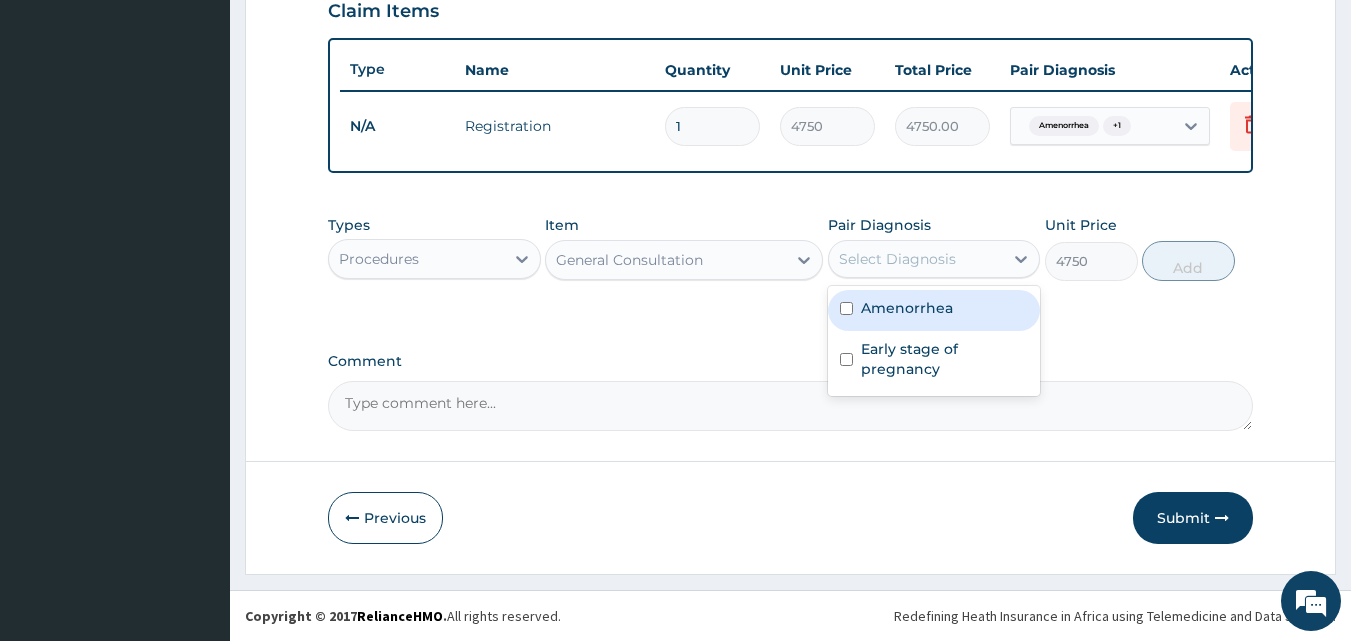 click on "Amenorrhea" at bounding box center (907, 308) 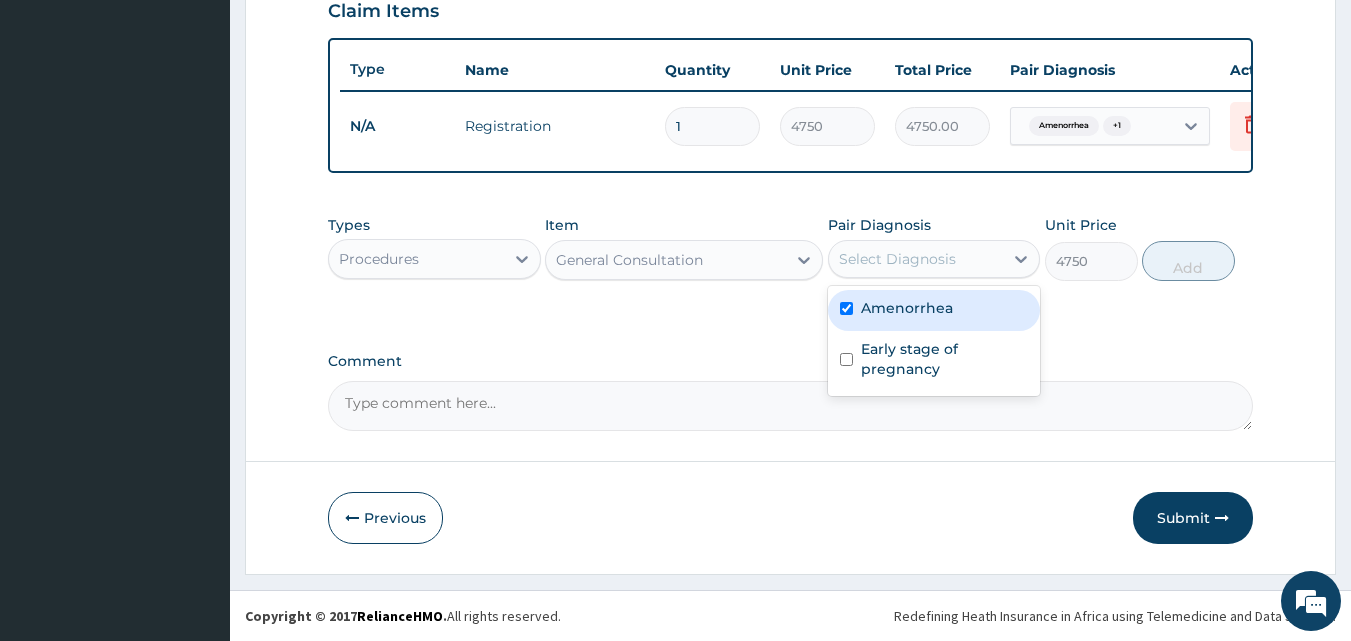 checkbox on "true" 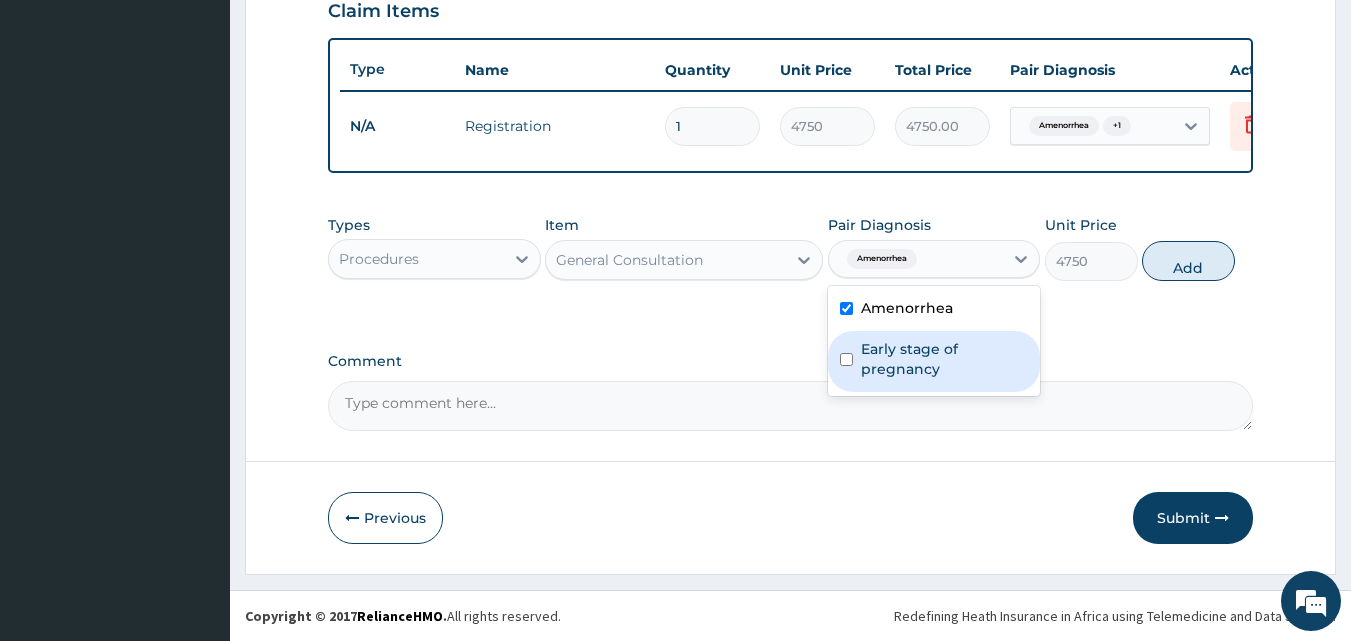 drag, startPoint x: 874, startPoint y: 368, endPoint x: 1204, endPoint y: 297, distance: 337.55148 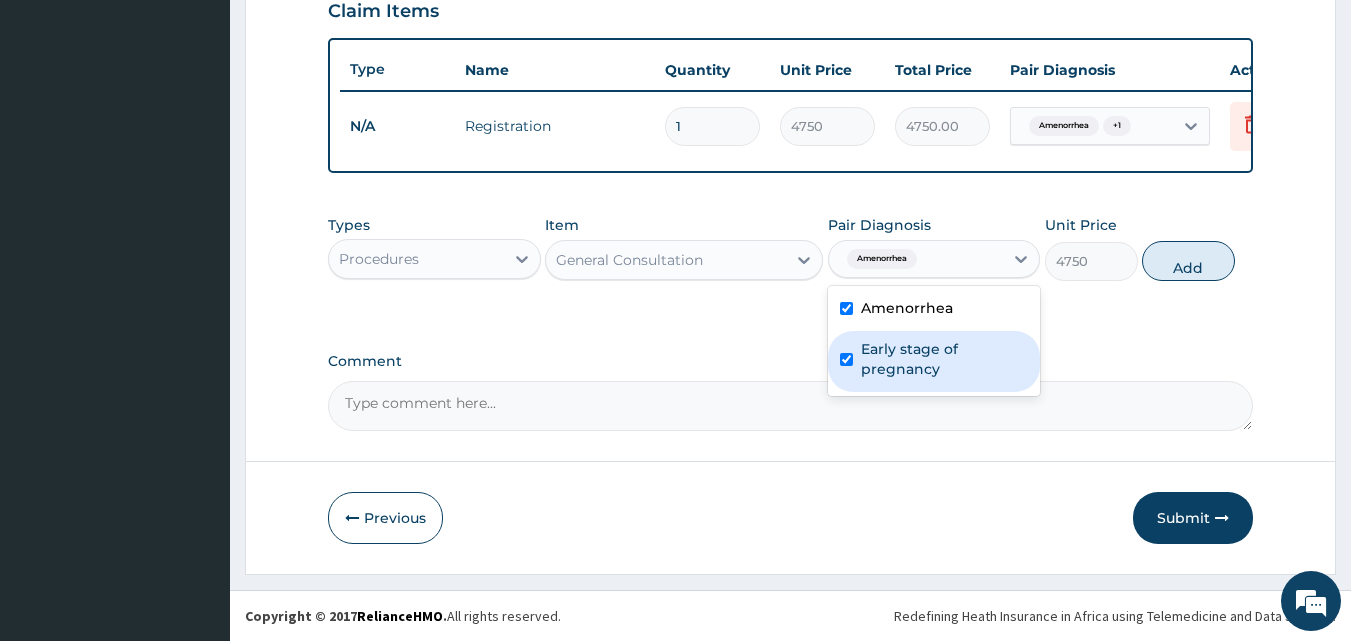 checkbox on "true" 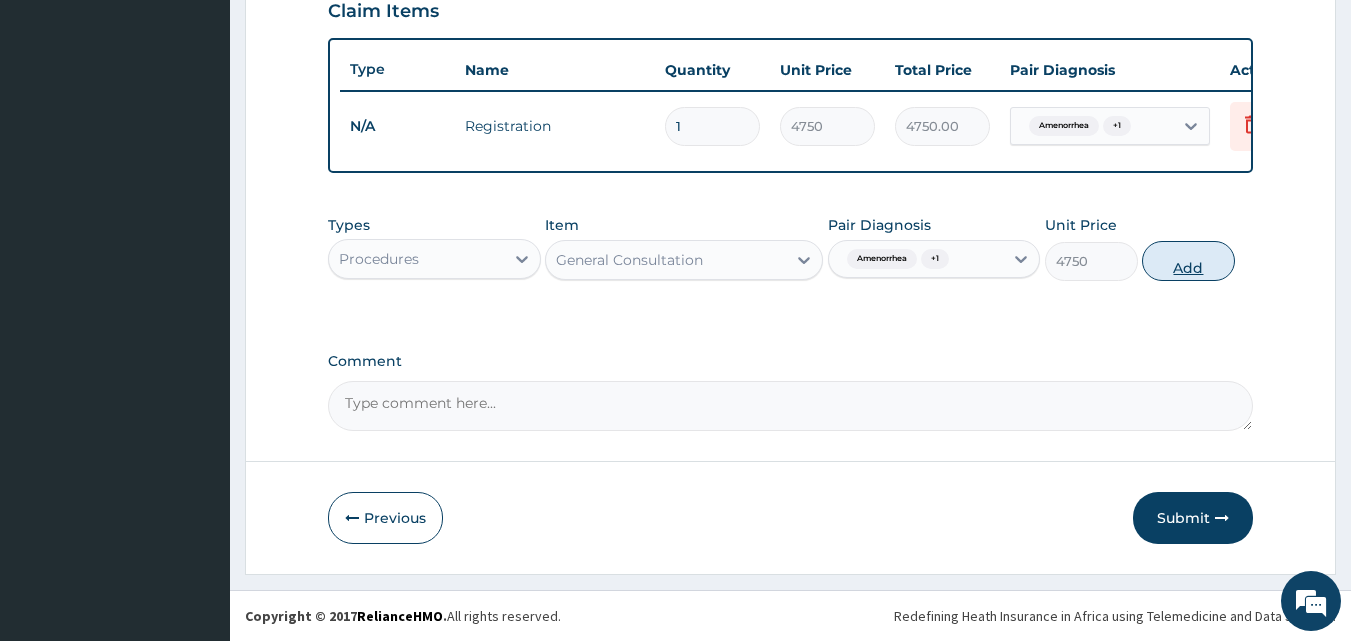 click on "Add" at bounding box center [1188, 261] 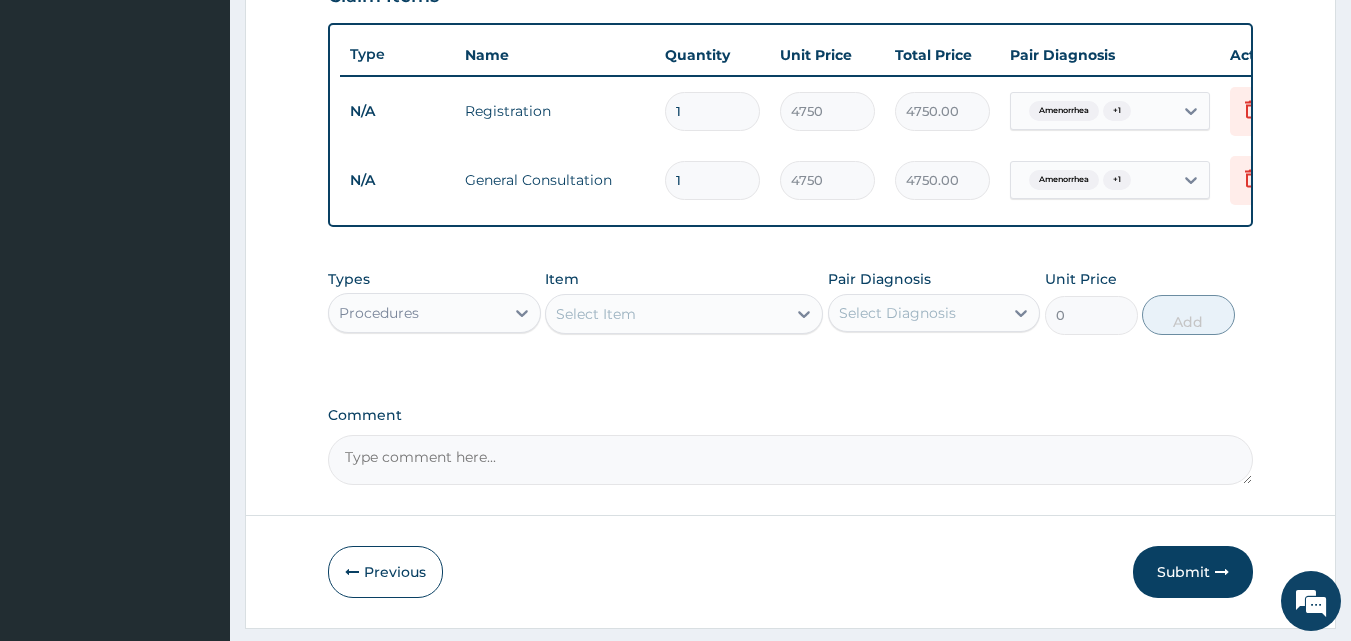click on "Procedures" at bounding box center (416, 313) 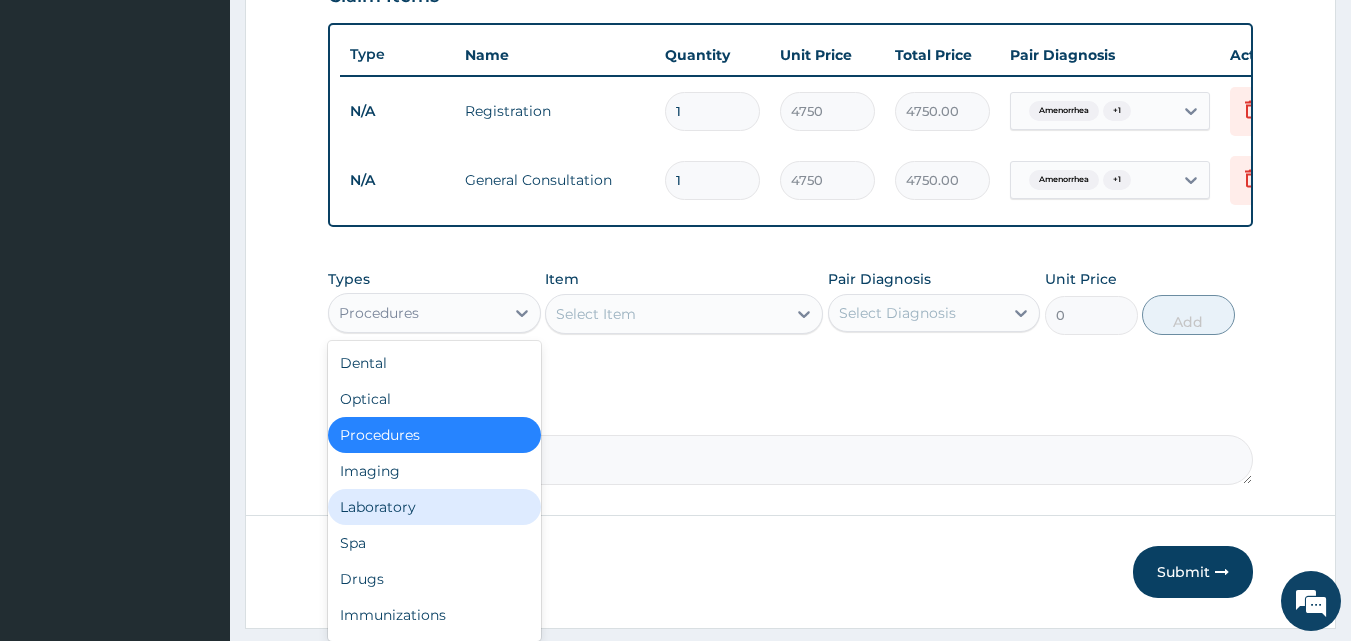 click on "Laboratory" at bounding box center (434, 507) 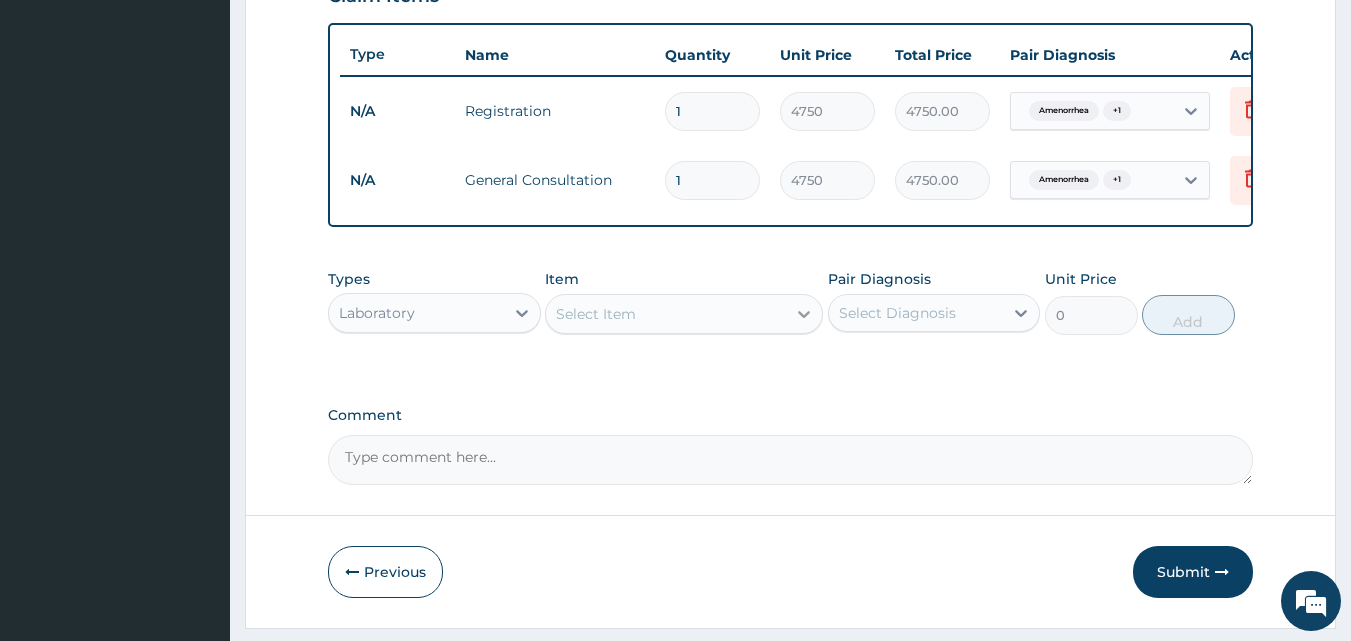 click 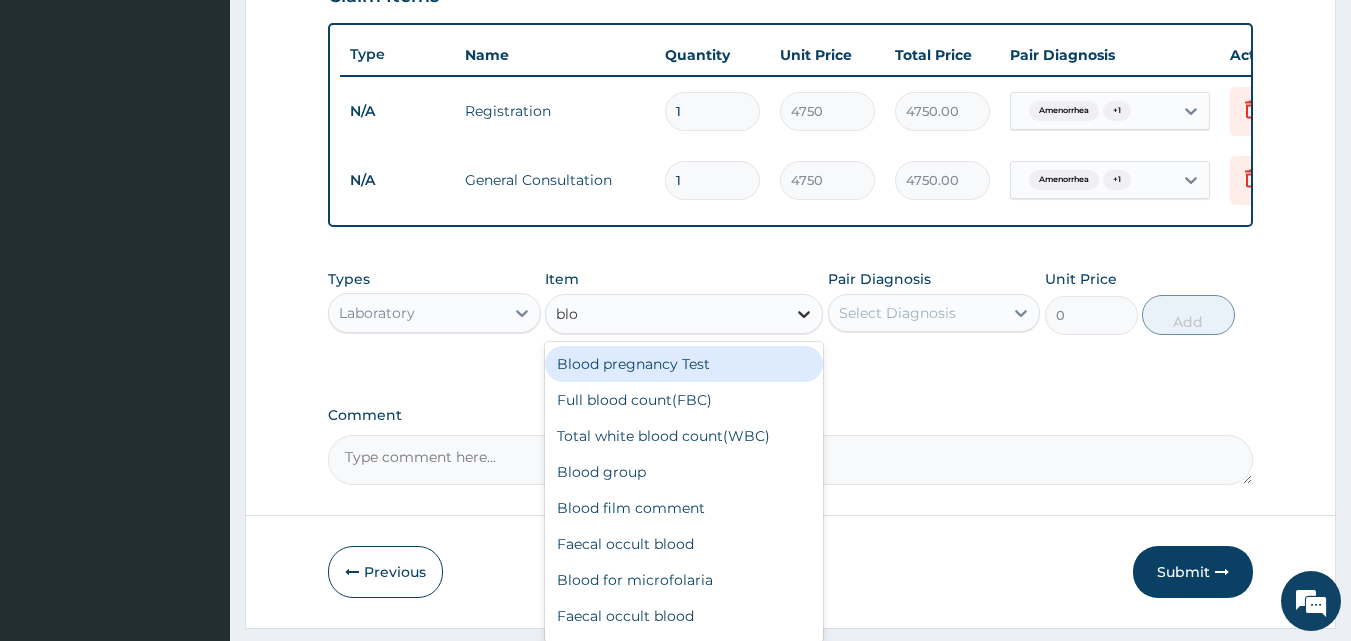 type on "bloo" 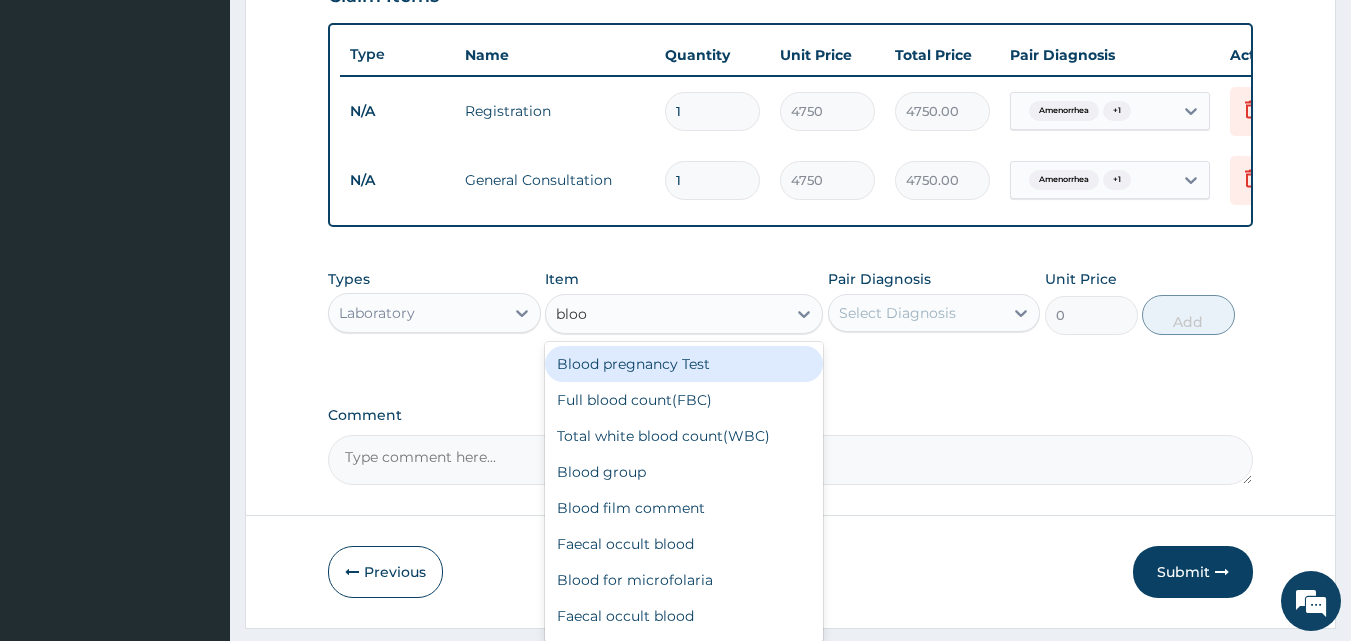 click on "Blood pregnancy Test" at bounding box center (684, 364) 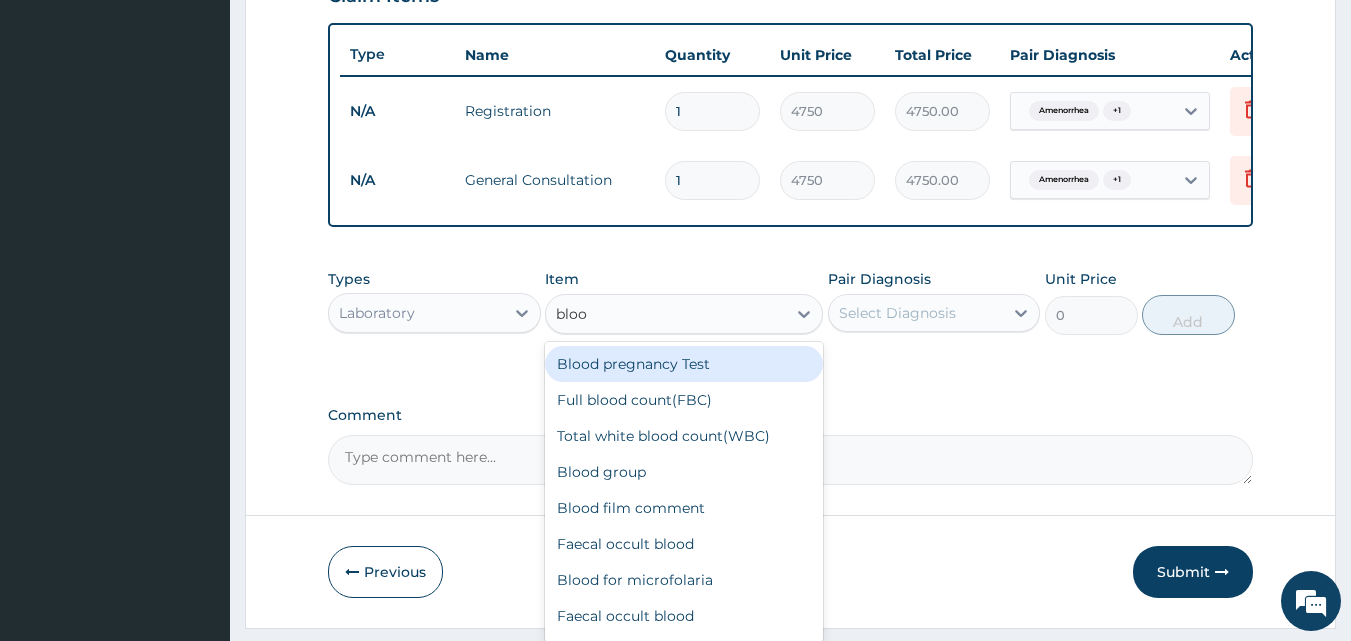 type 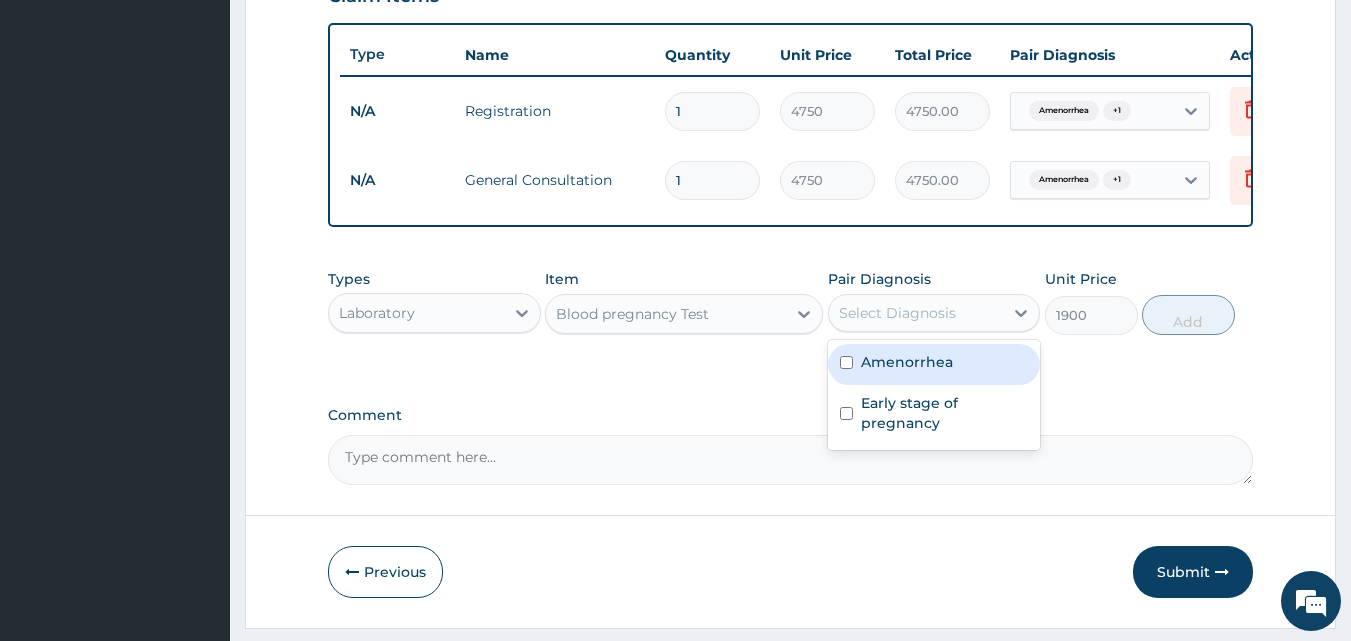click on "Select Diagnosis" at bounding box center [897, 313] 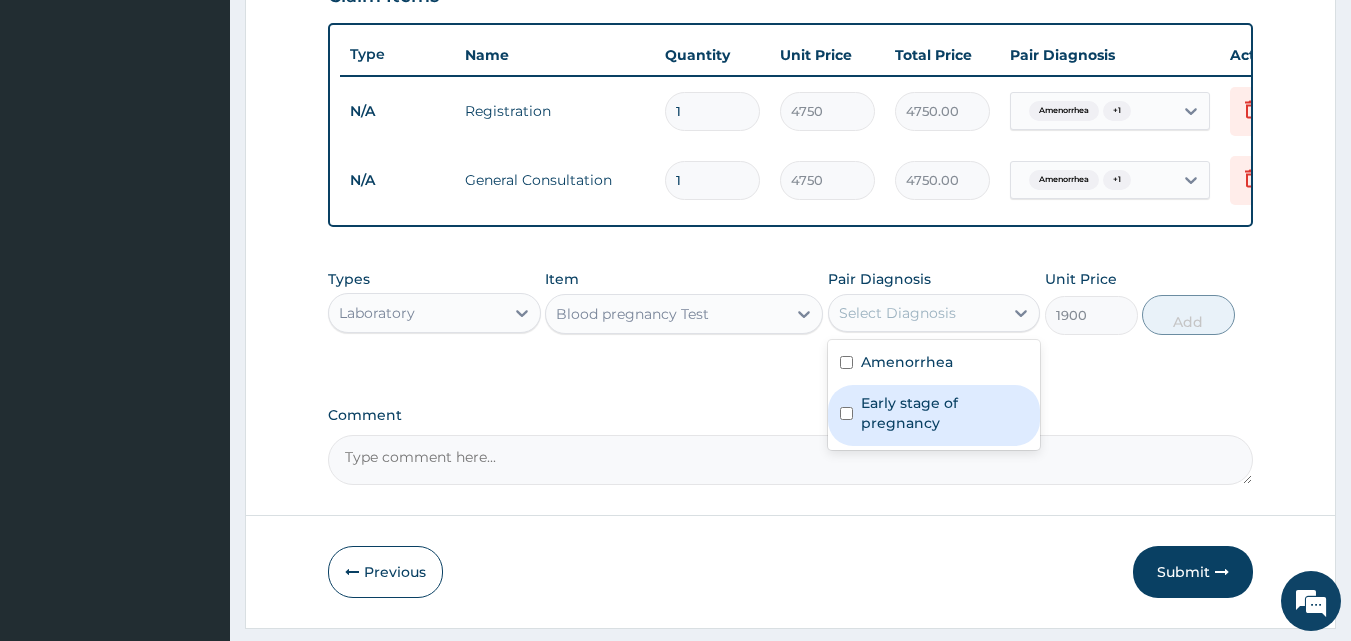 drag, startPoint x: 913, startPoint y: 440, endPoint x: 1258, endPoint y: 361, distance: 353.92938 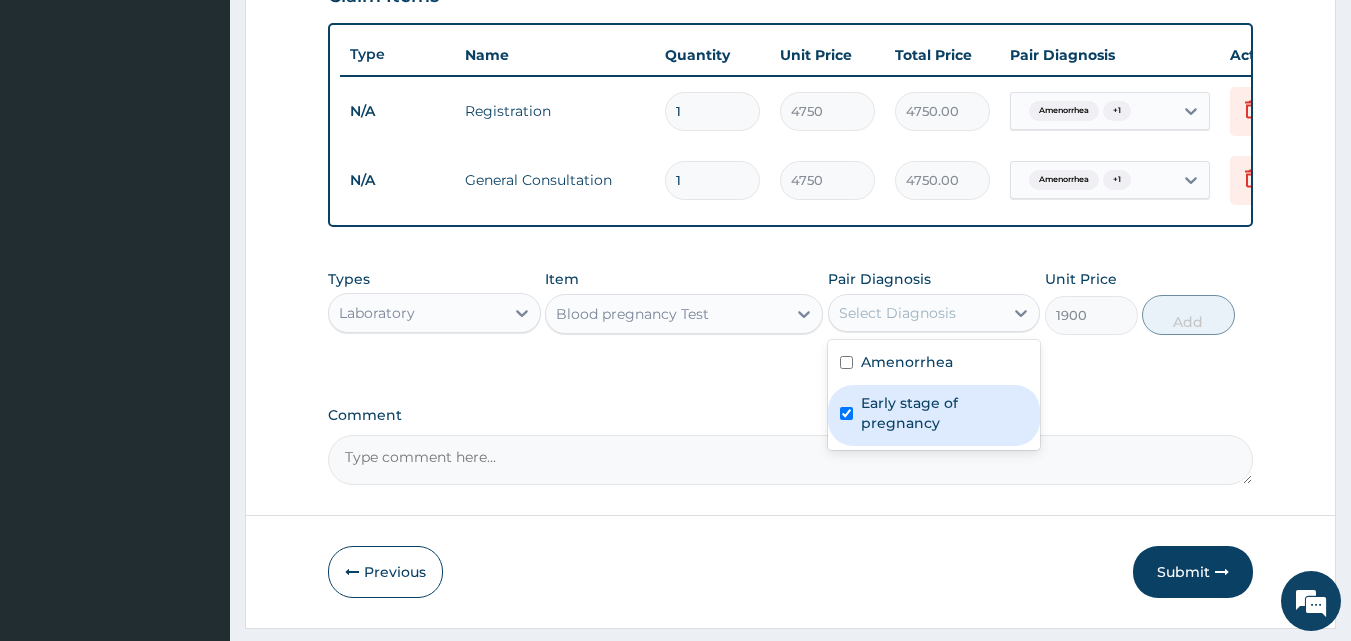 checkbox on "true" 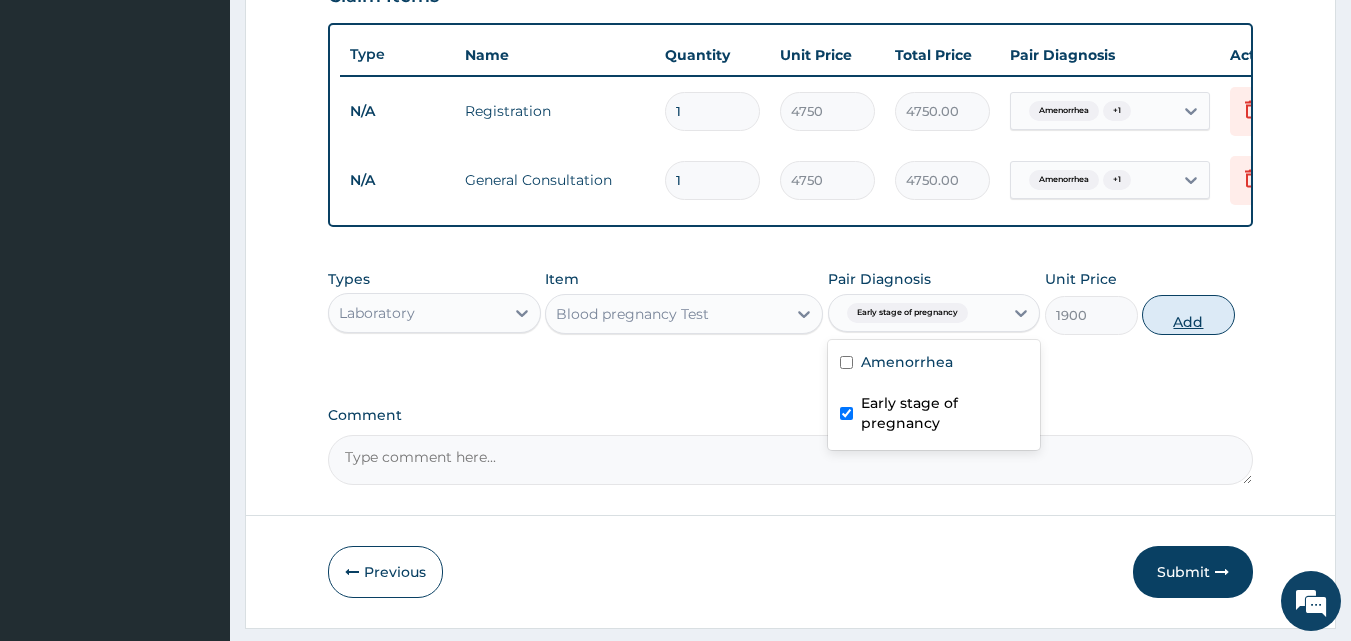 click on "Add" at bounding box center (1188, 315) 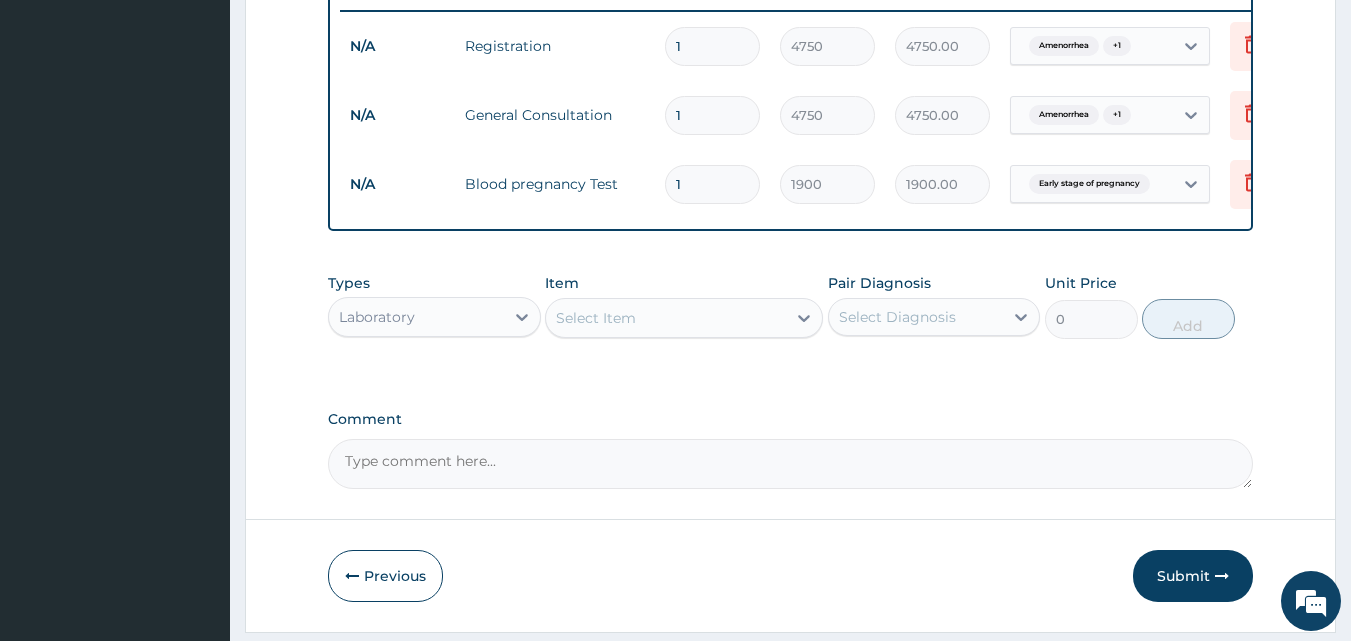 scroll, scrollTop: 859, scrollLeft: 0, axis: vertical 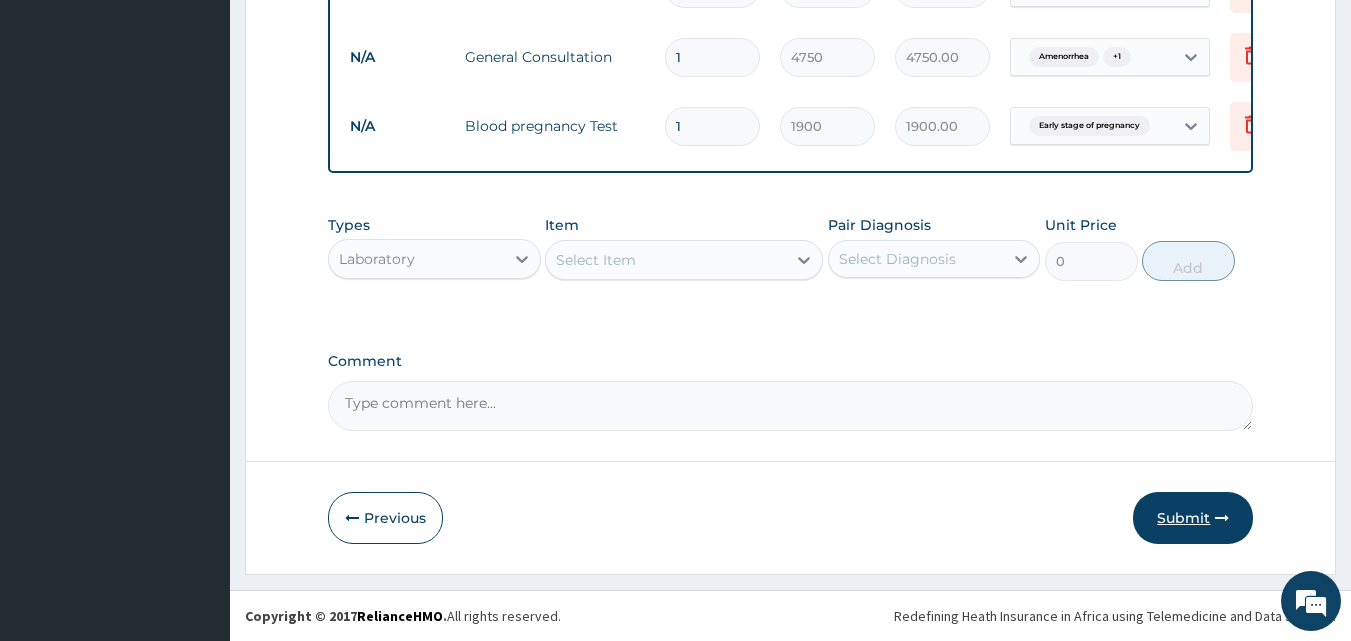 click on "Submit" at bounding box center (1193, 518) 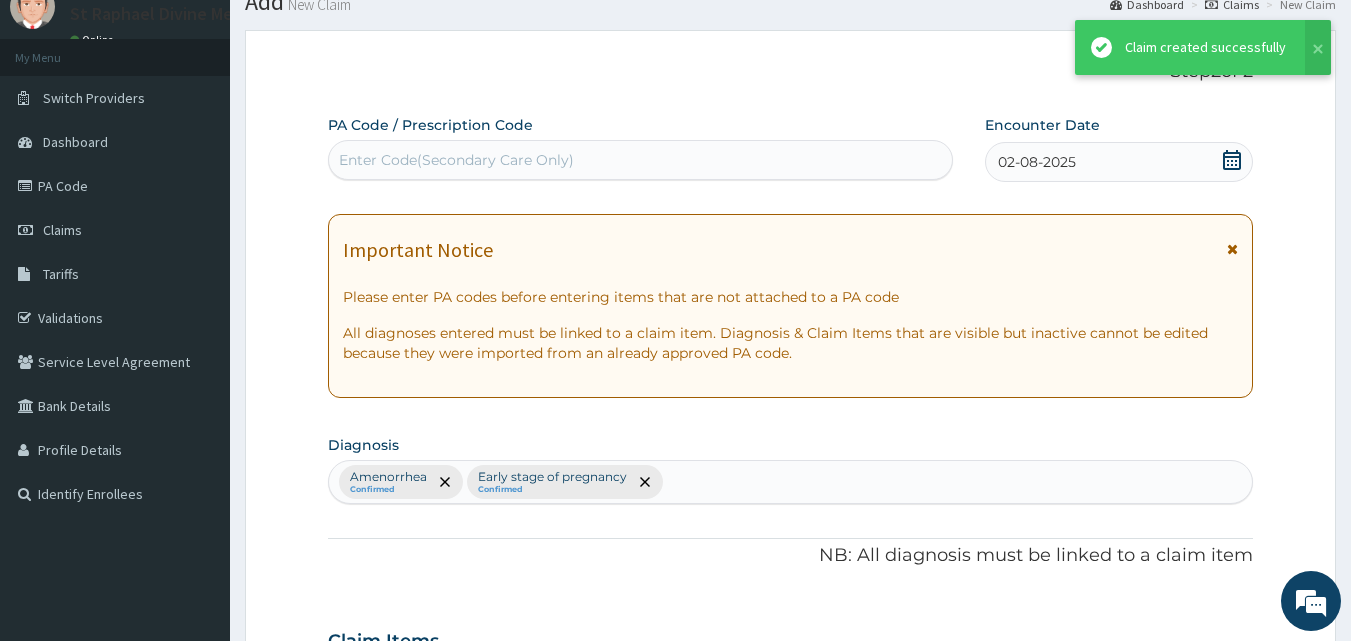 scroll, scrollTop: 859, scrollLeft: 0, axis: vertical 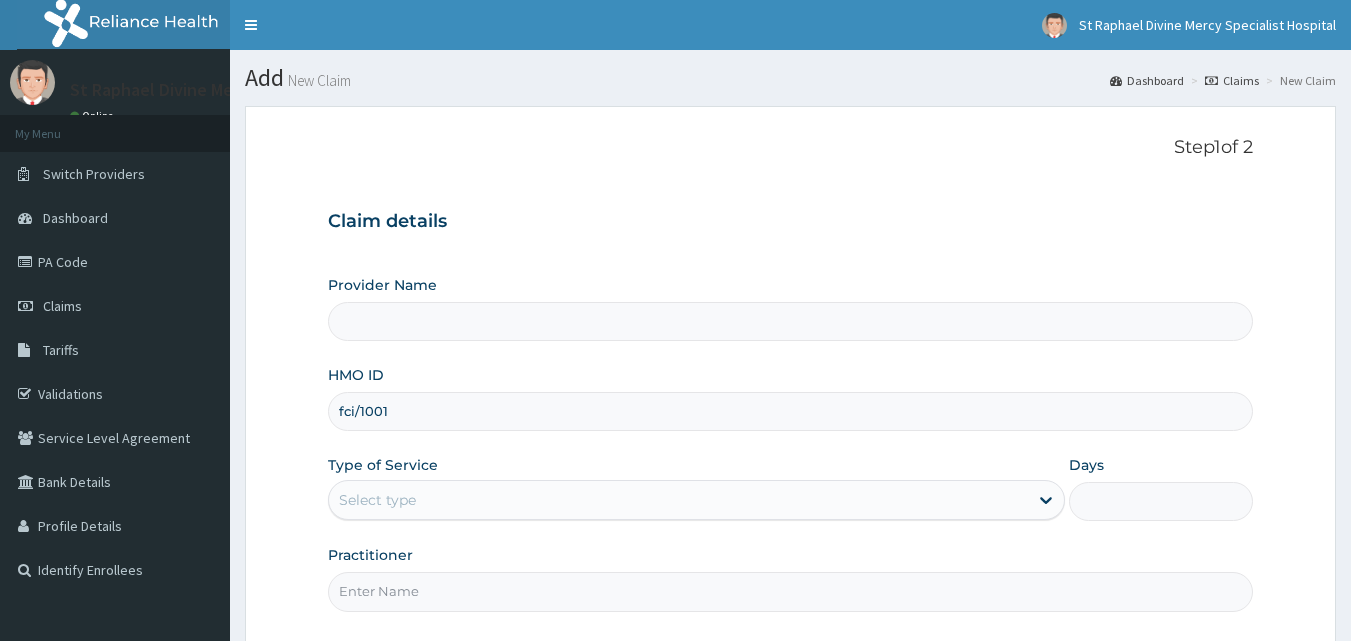 type on "fci/10012/a" 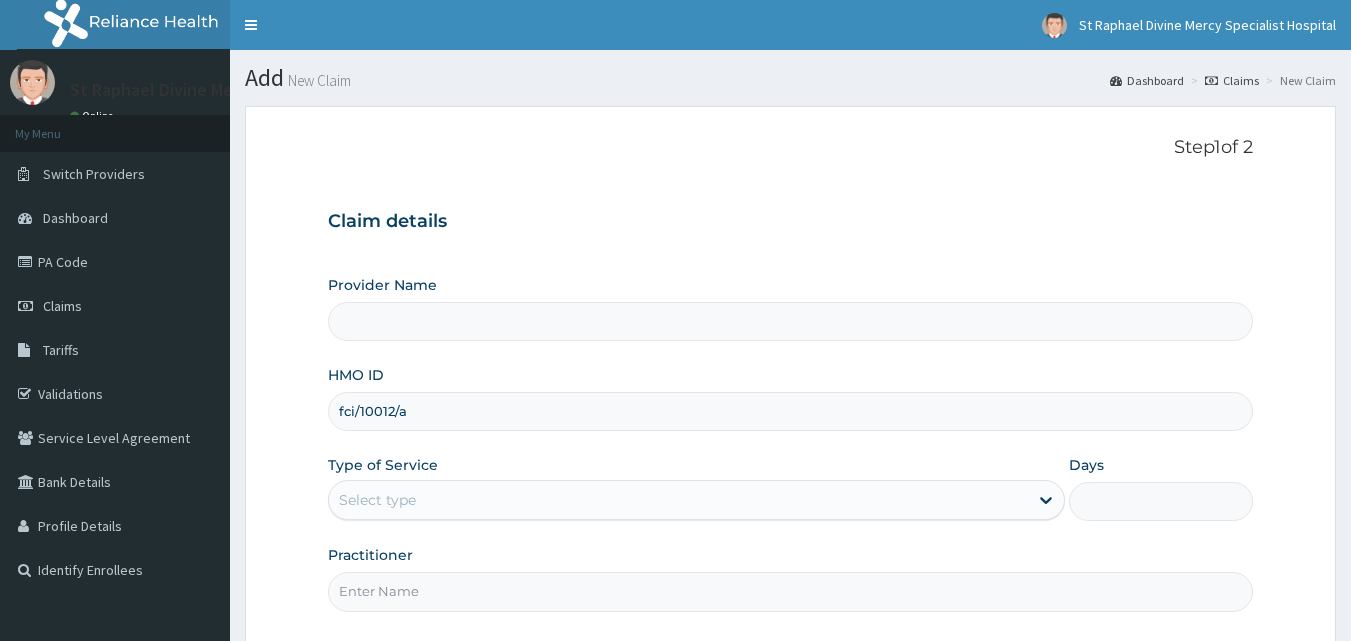 scroll, scrollTop: 100, scrollLeft: 0, axis: vertical 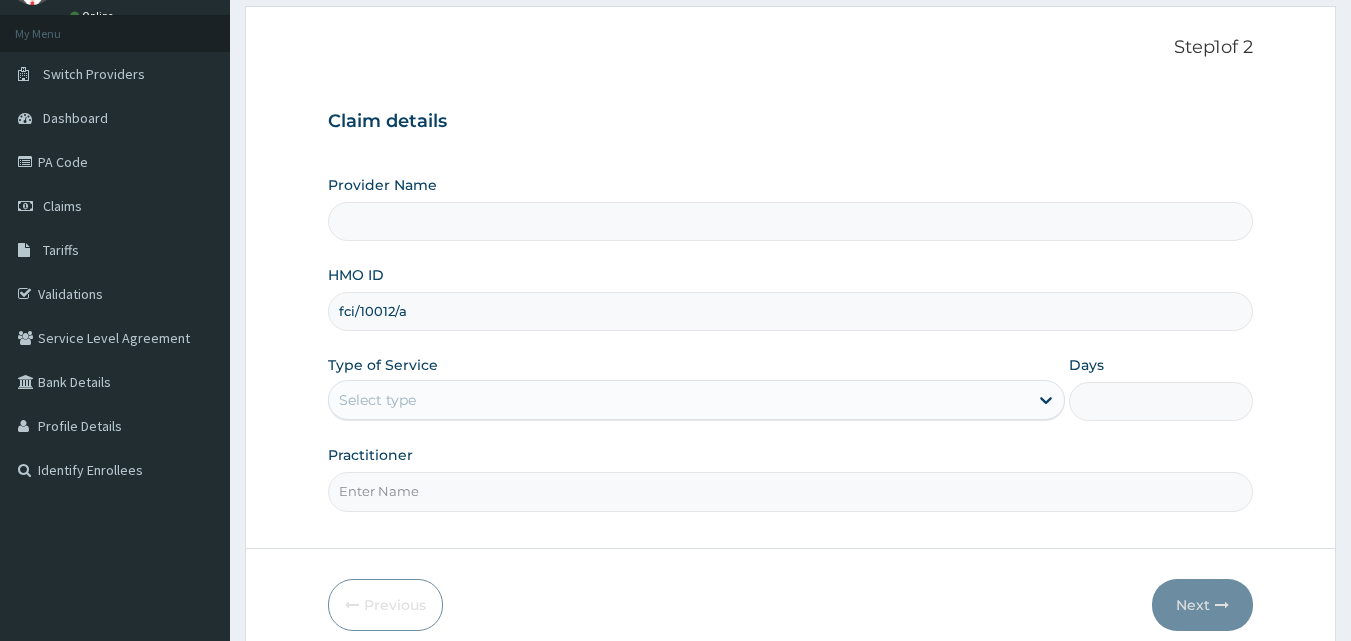 type on "St. Raphael Divine Mercy Specialist Hospital" 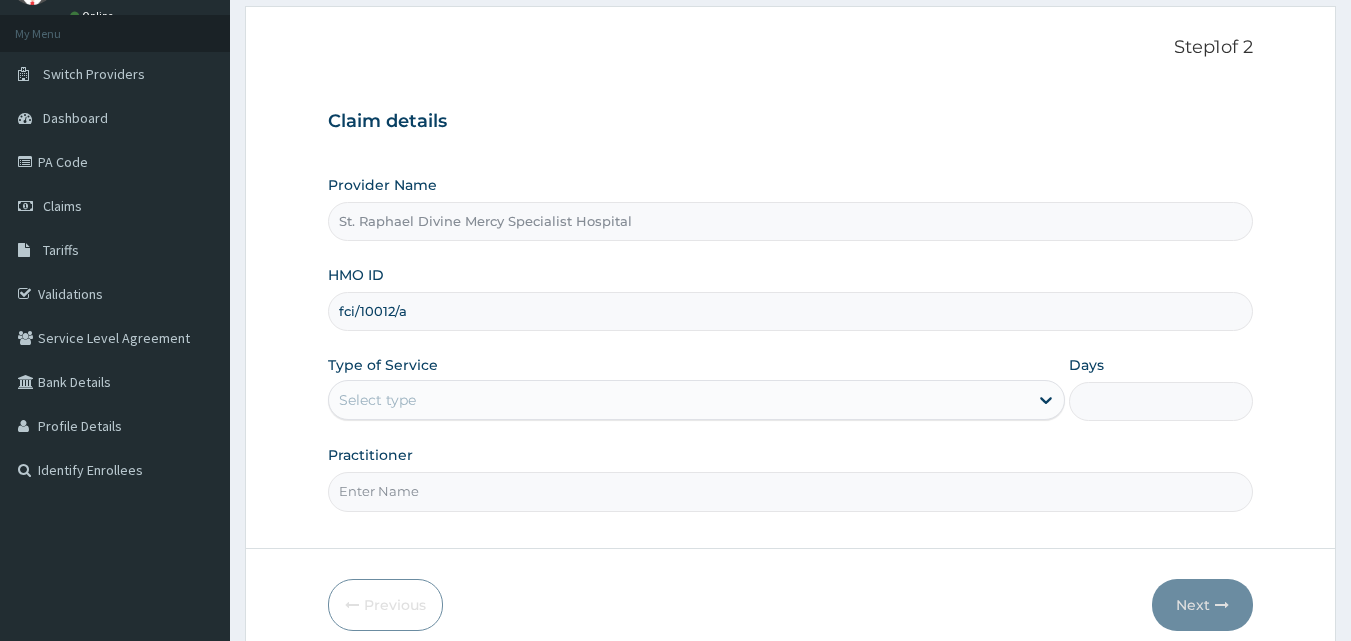 click on "Select type" at bounding box center (678, 400) 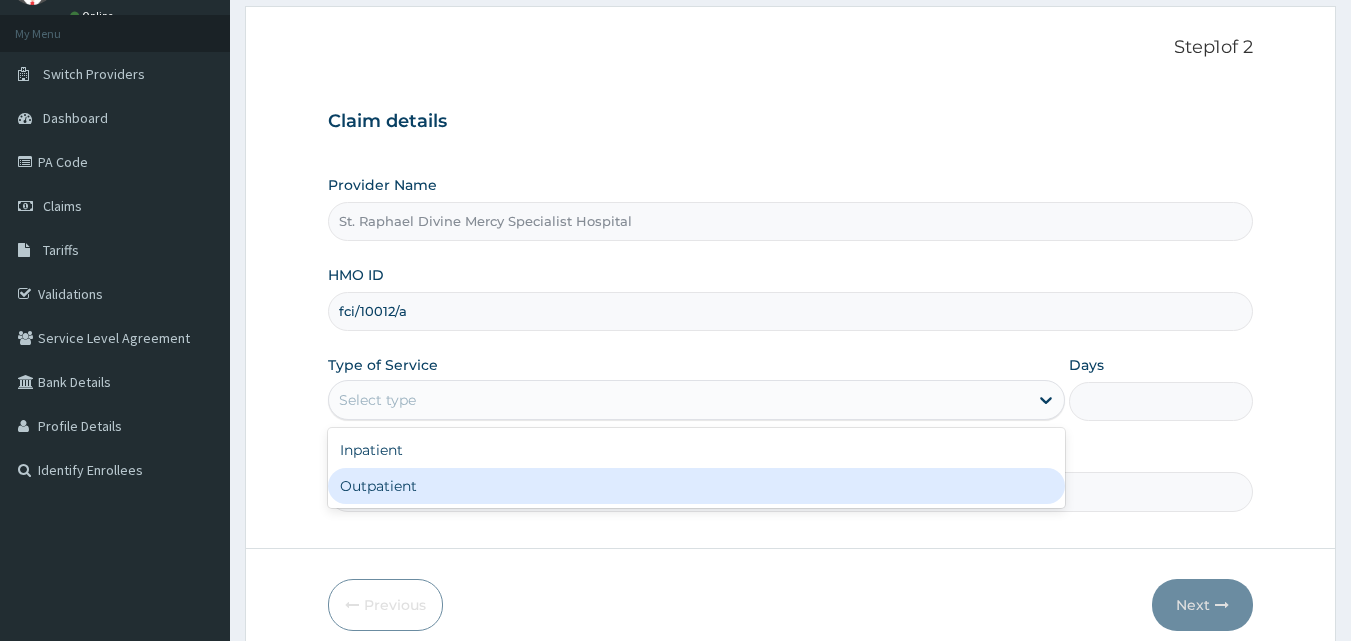click on "Outpatient" at bounding box center [696, 486] 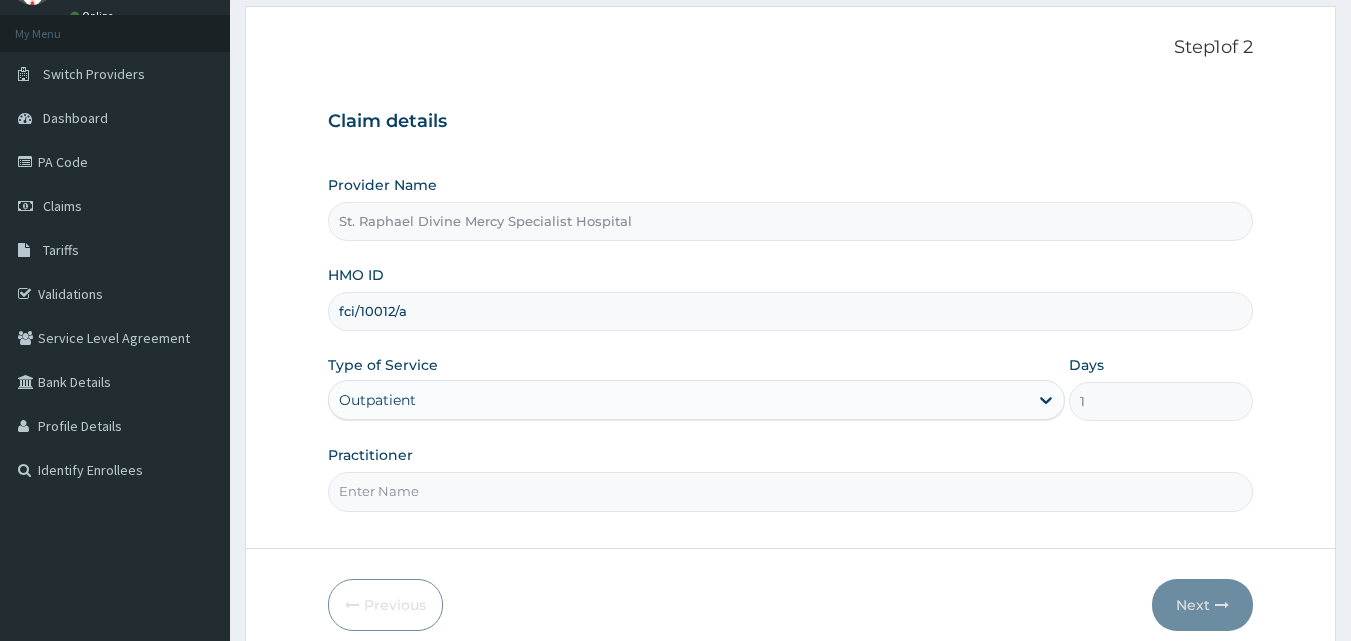 click on "Practitioner" at bounding box center (791, 491) 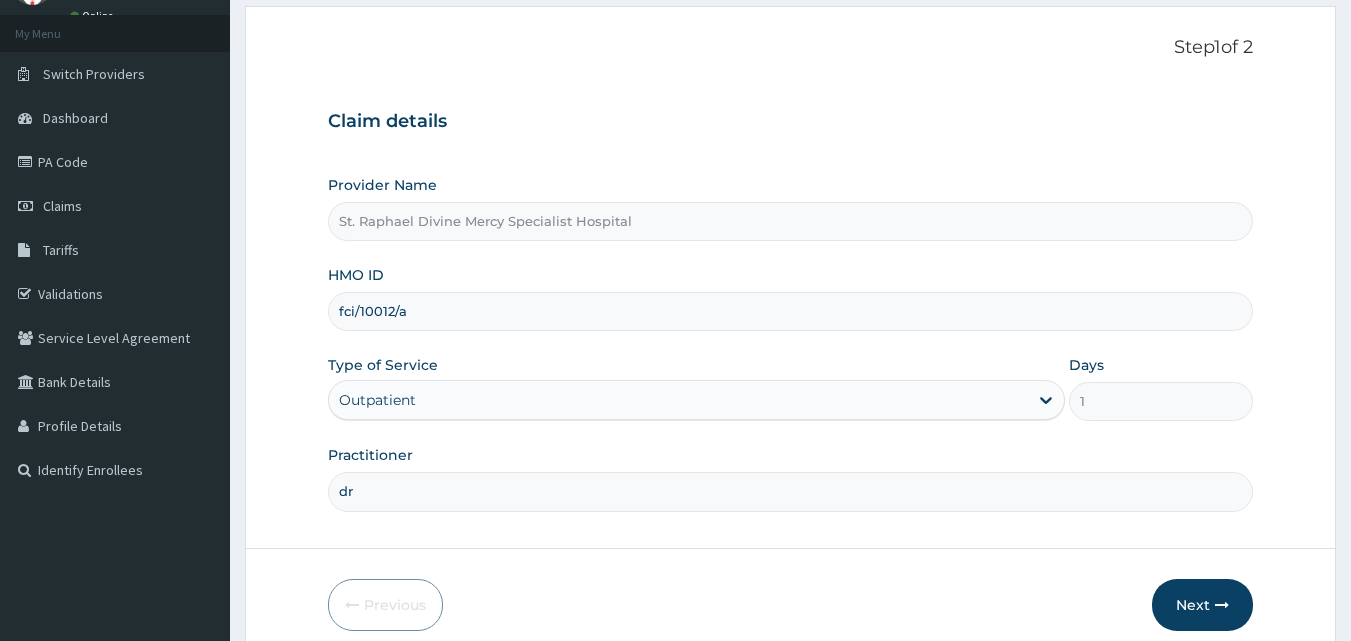 type on "Dr [NAME]" 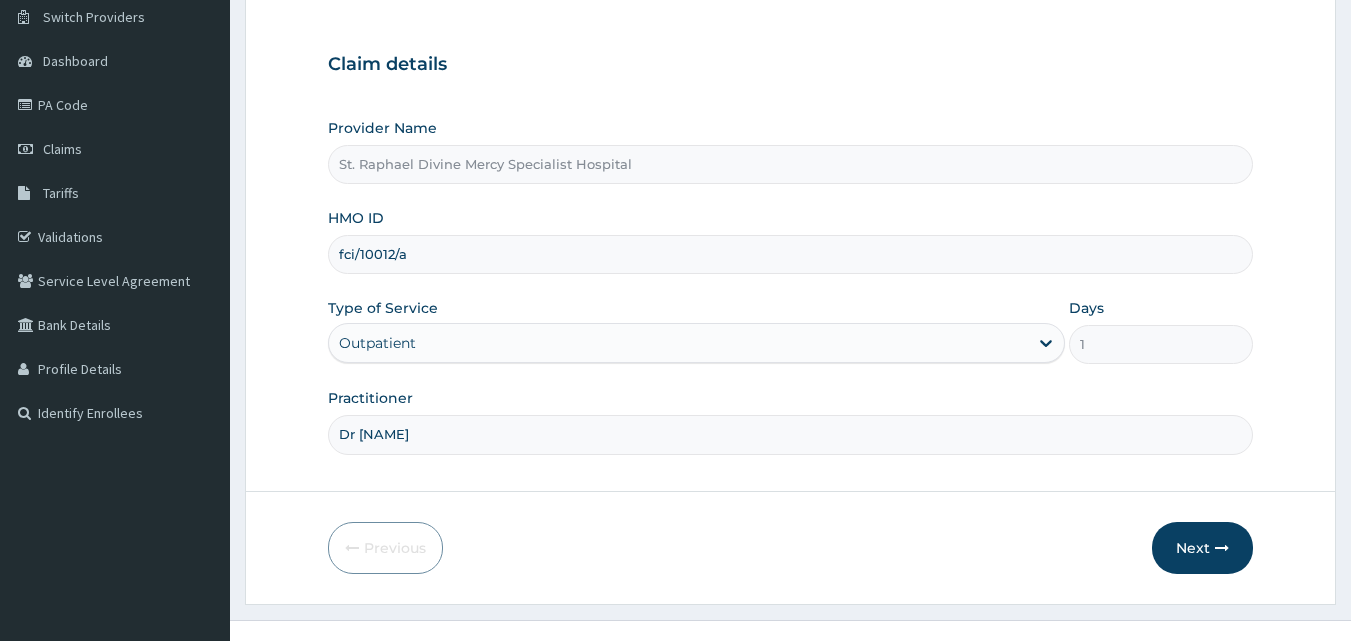 scroll, scrollTop: 187, scrollLeft: 0, axis: vertical 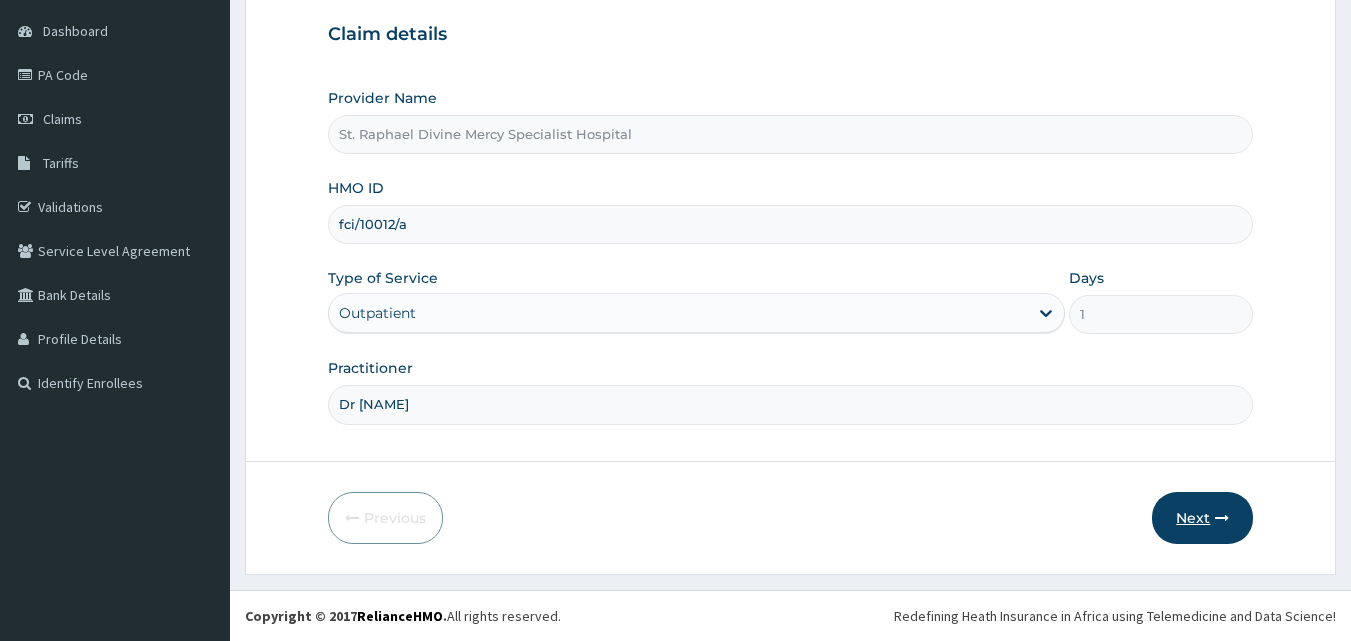 click on "Next" at bounding box center [1202, 518] 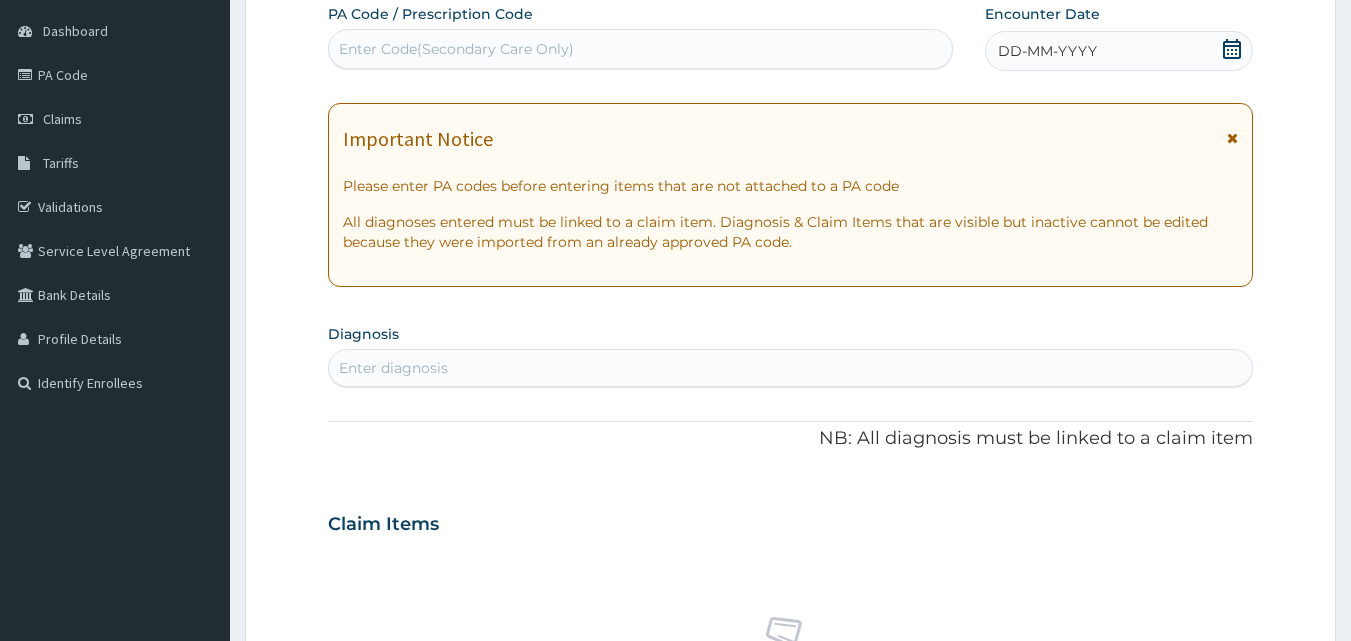 click on "DD-MM-YYYY" at bounding box center (1047, 51) 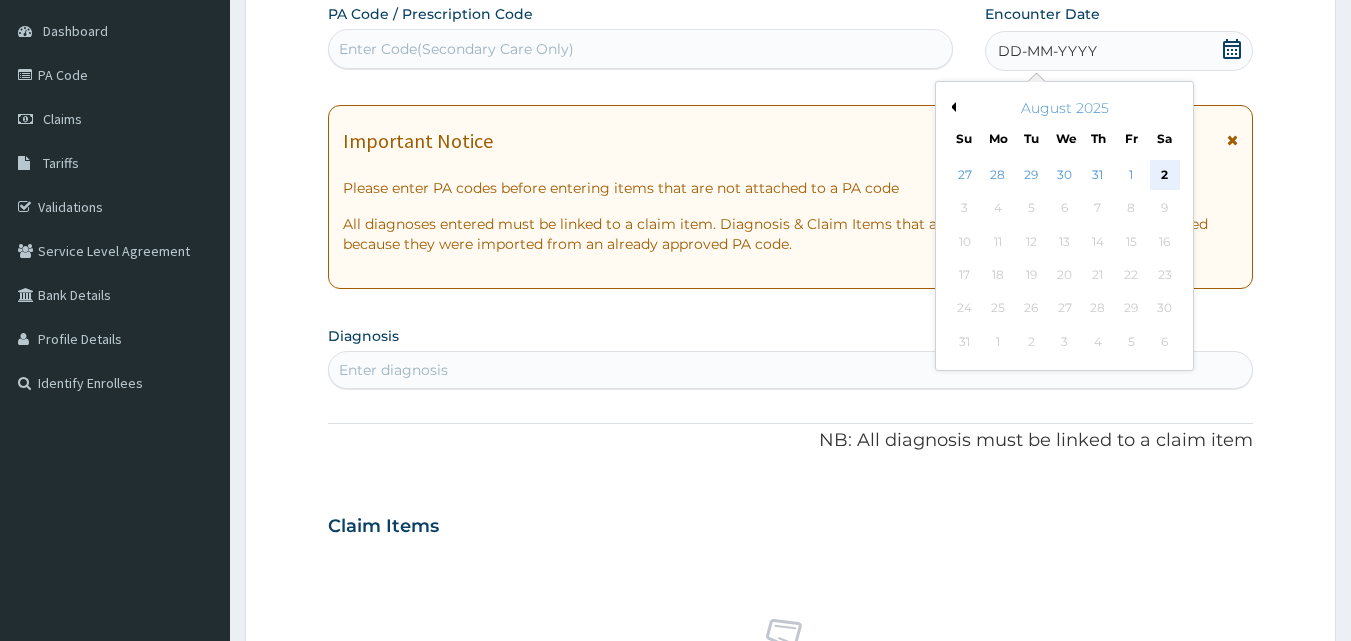 click on "2" at bounding box center [1165, 175] 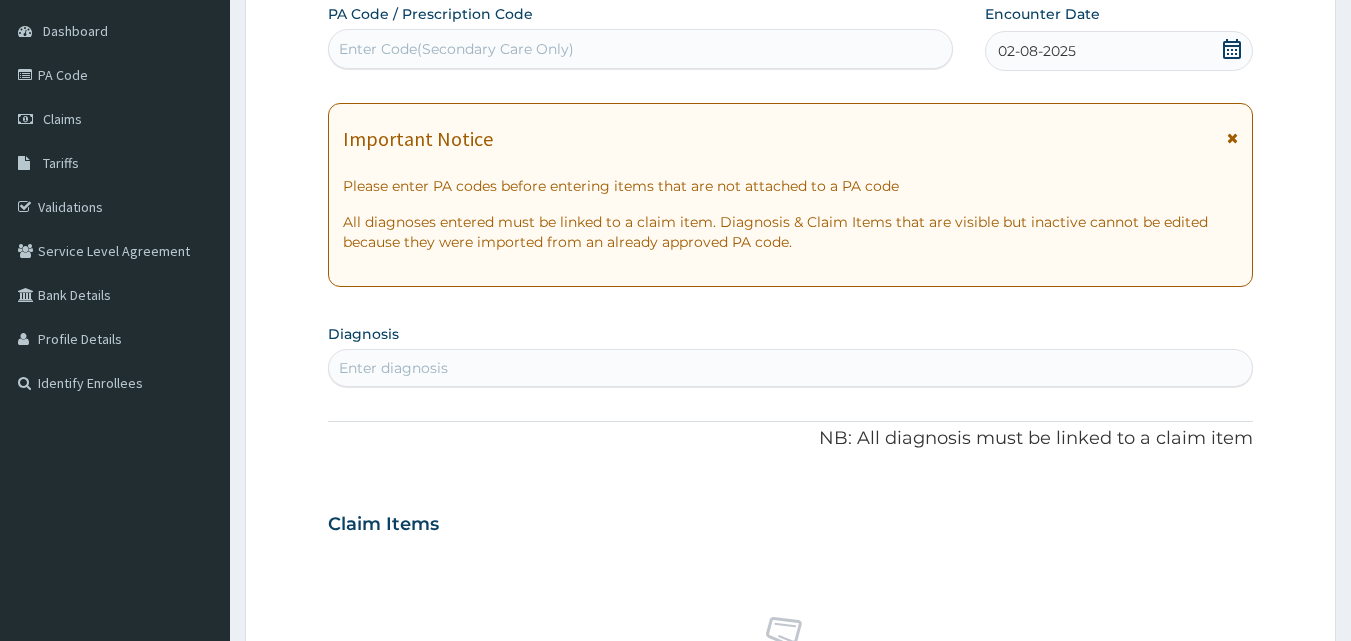 click on "Enter diagnosis" at bounding box center [393, 368] 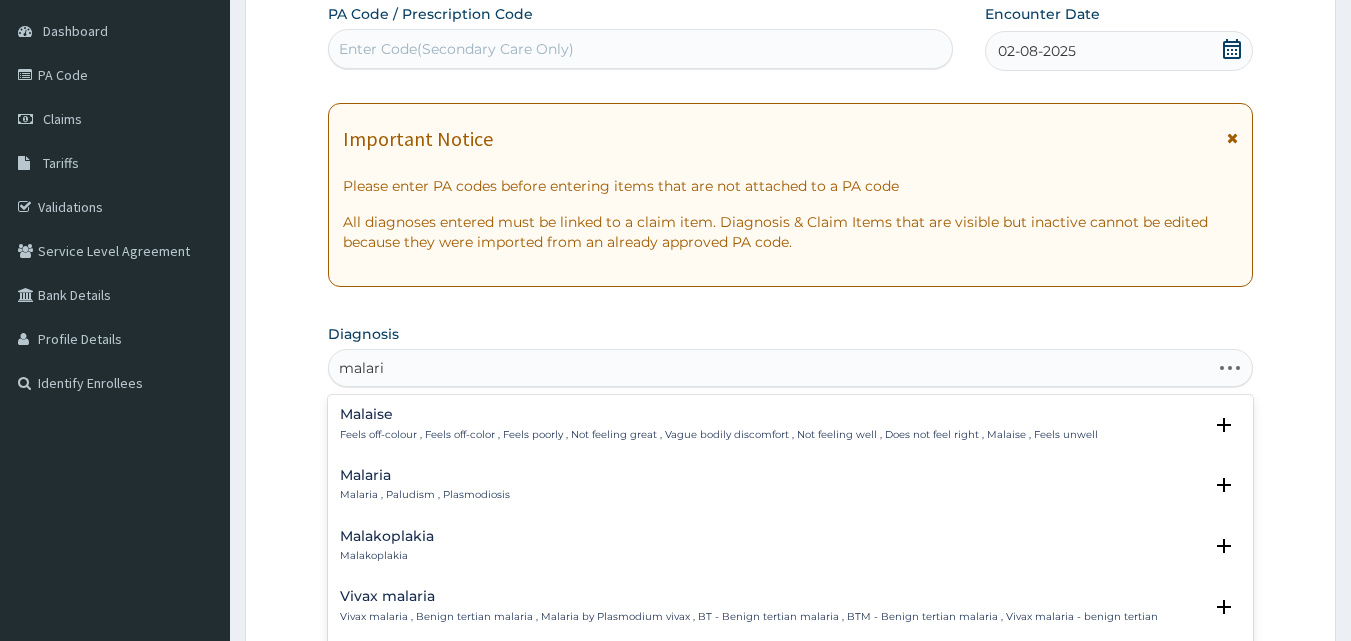 type on "malaria" 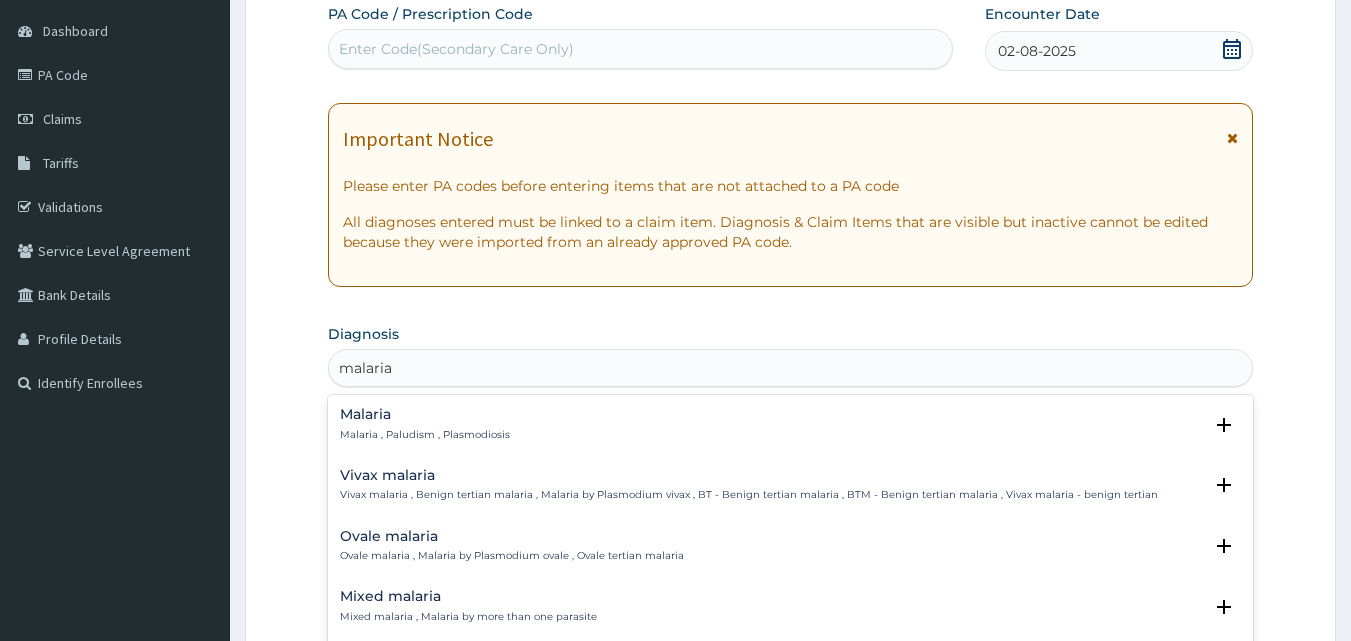 click on "Malaria" at bounding box center [425, 414] 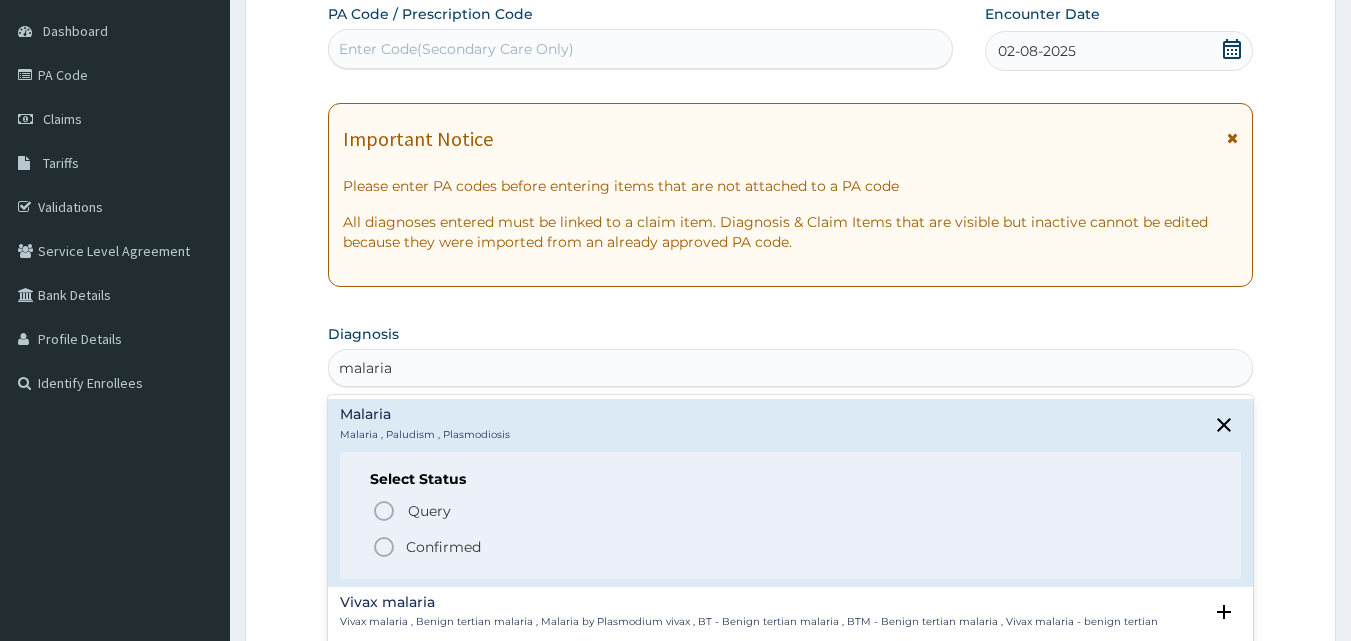 click on "Confirmed" at bounding box center [443, 547] 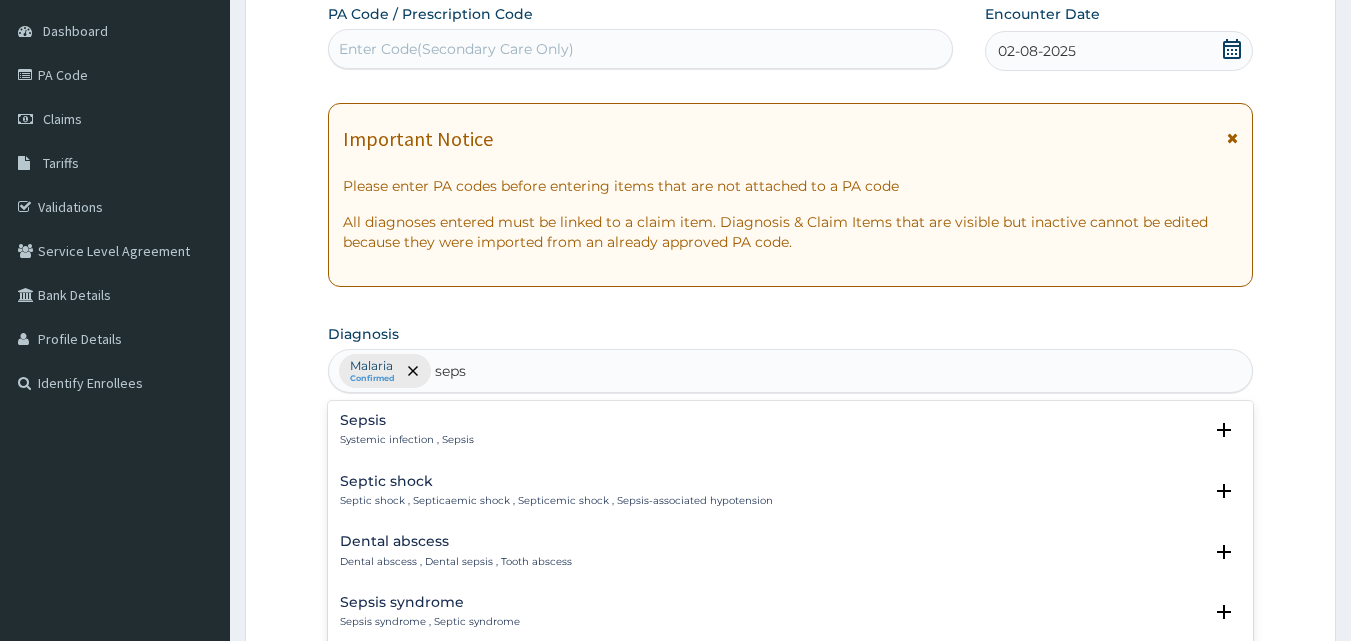 type on "sepsi" 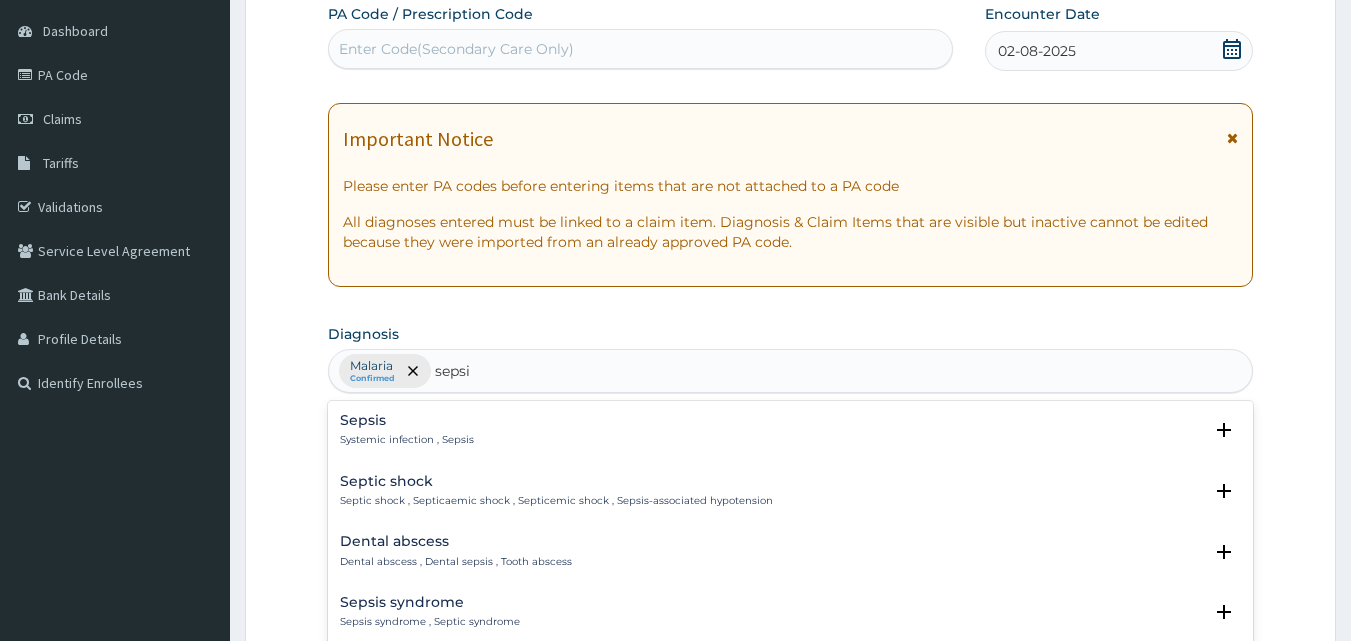 click on "Systemic infection , Sepsis" at bounding box center [407, 440] 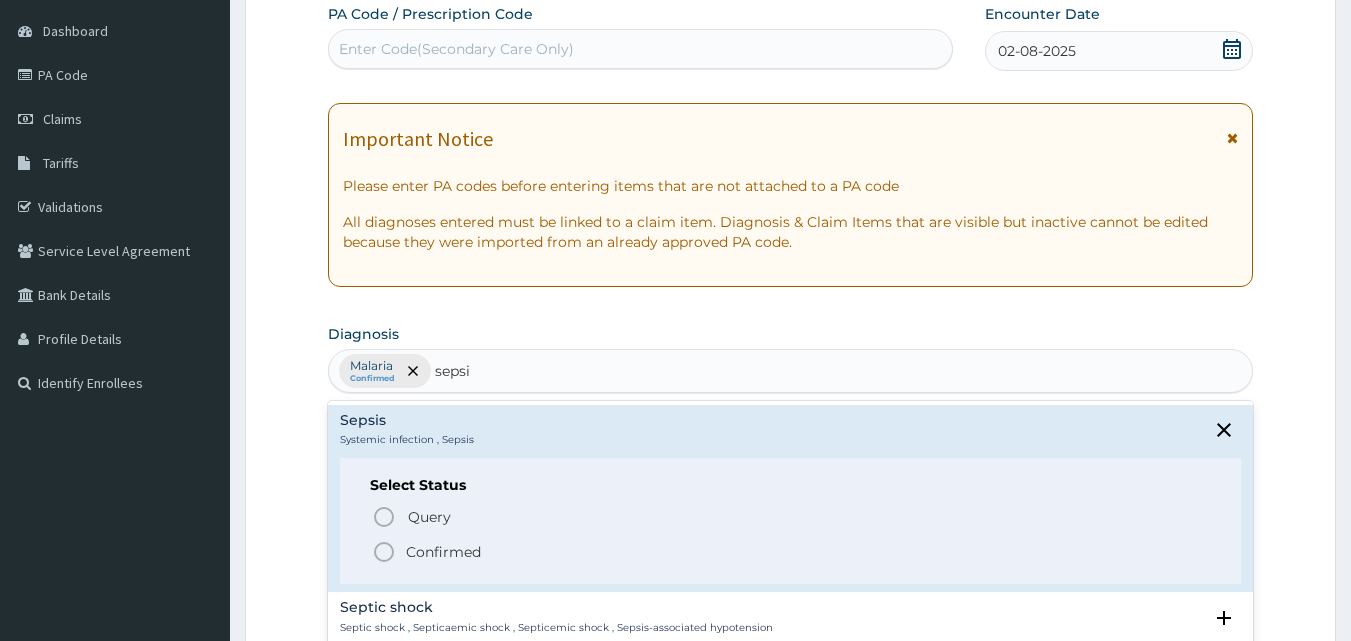 click on "Confirmed" at bounding box center [443, 552] 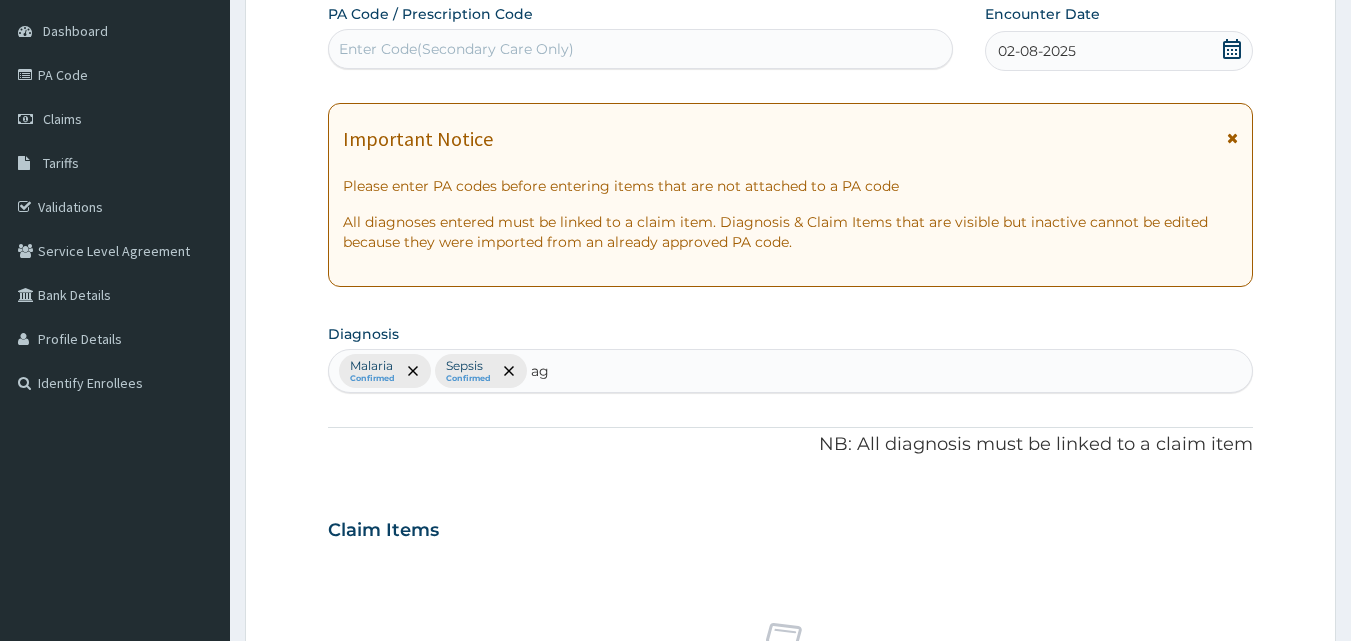 type on "a" 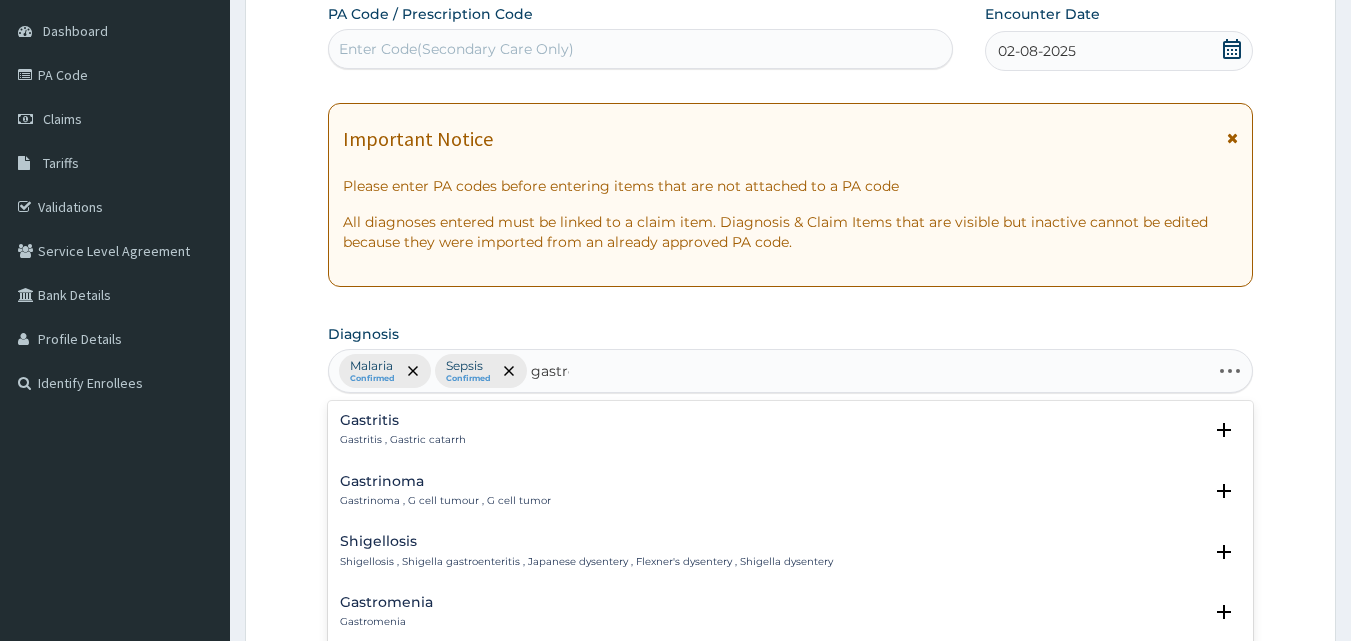 type on "gastroe" 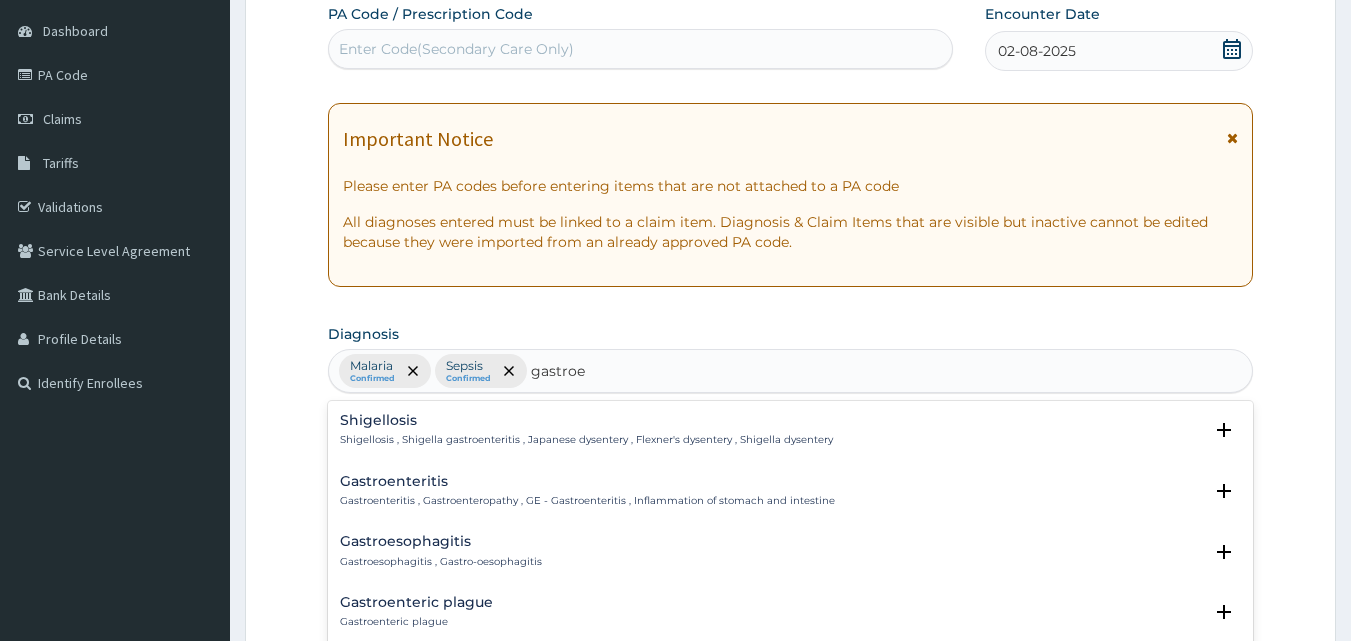 click on "Gastroenteritis Gastroenteritis , Gastroenteropathy , GE - Gastroenteritis , Inflammation of stomach and intestine" at bounding box center (587, 491) 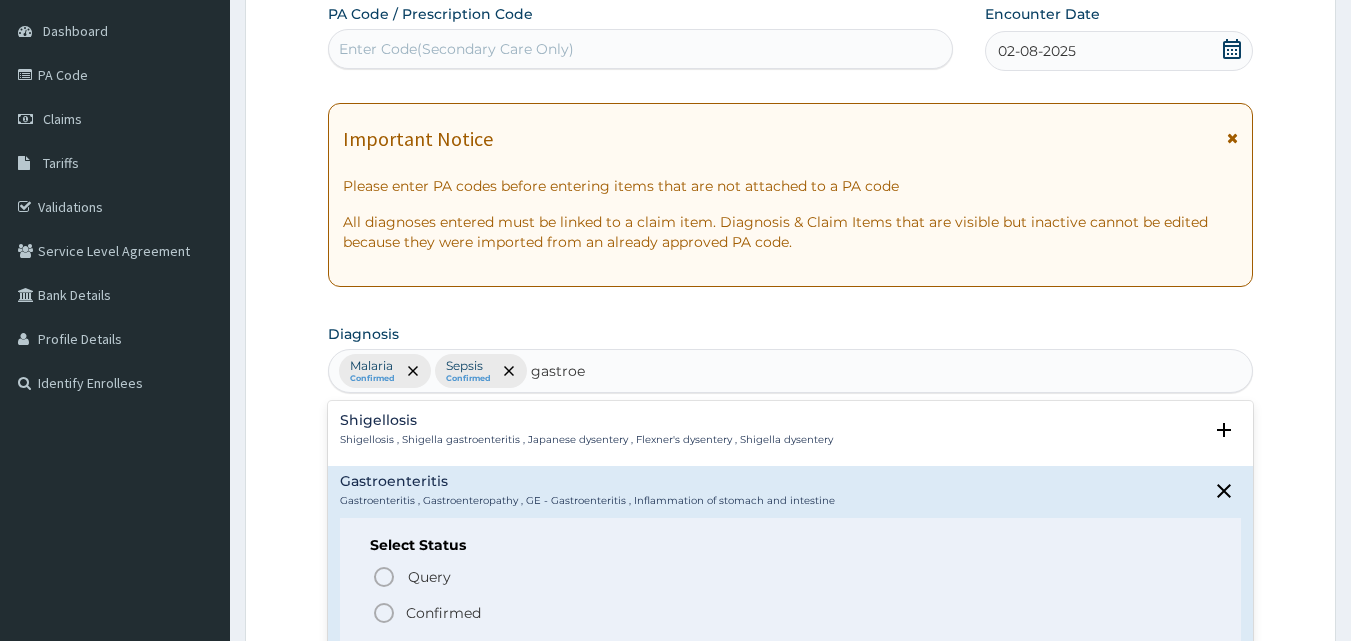 click on "Confirmed" at bounding box center (443, 613) 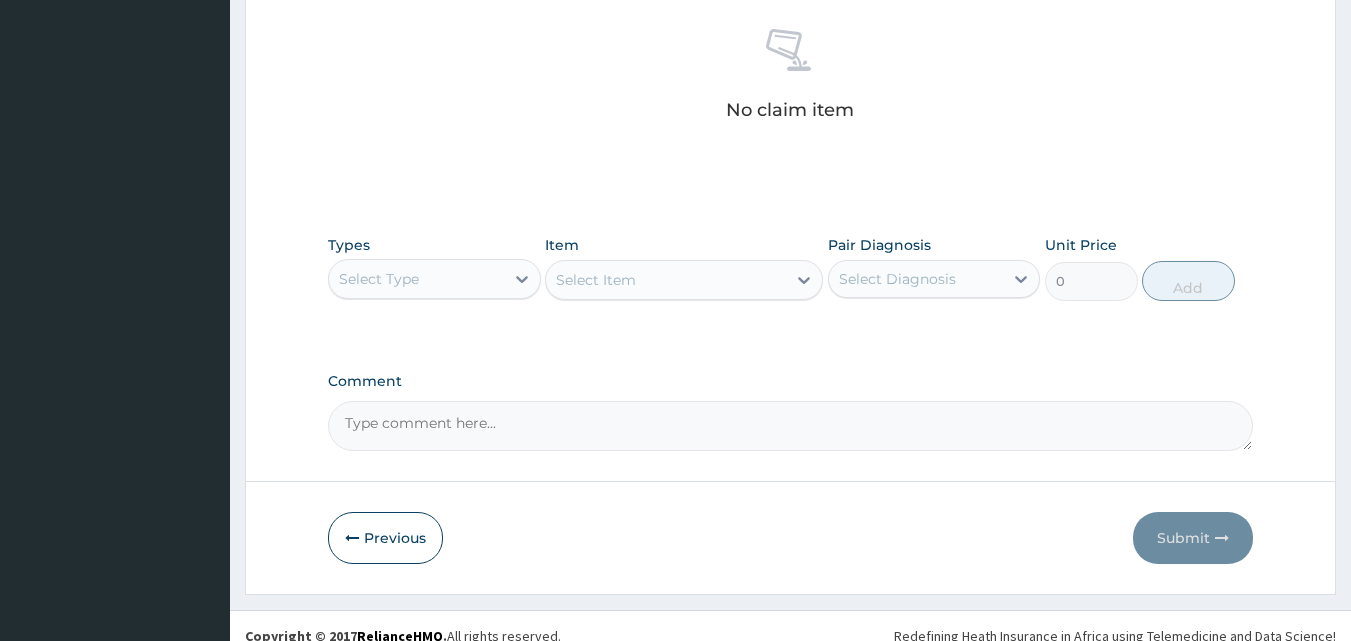 scroll, scrollTop: 801, scrollLeft: 0, axis: vertical 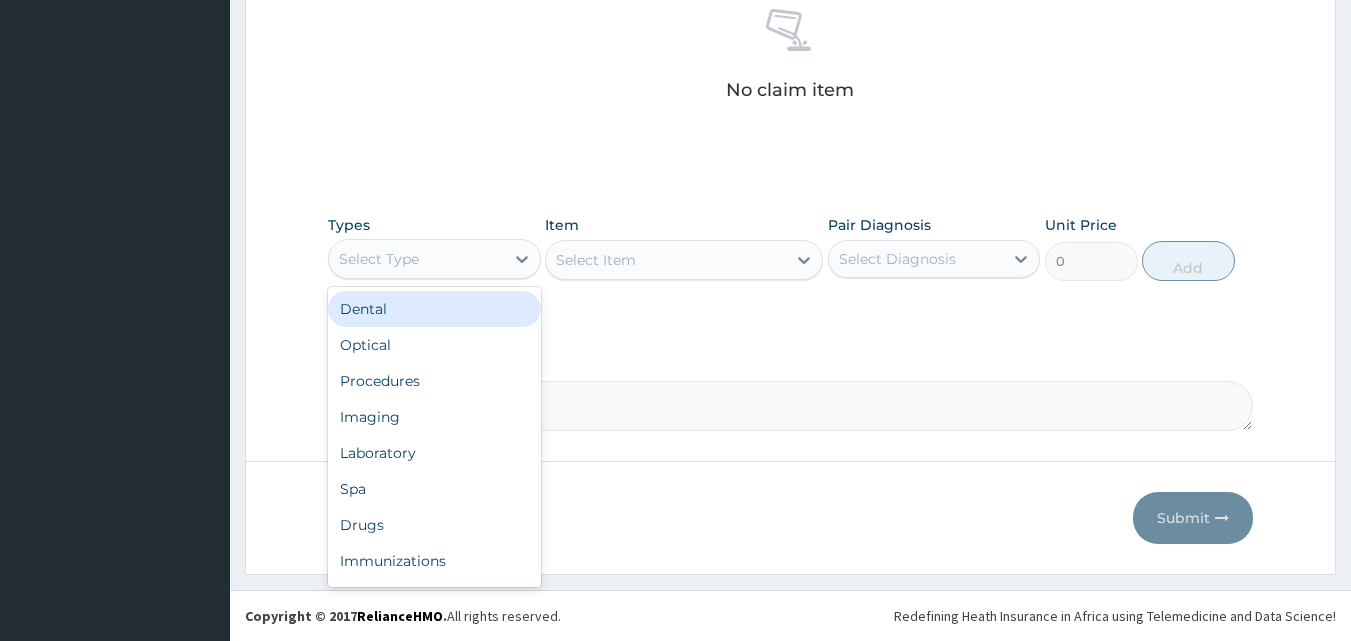 click on "Select Type" at bounding box center (416, 259) 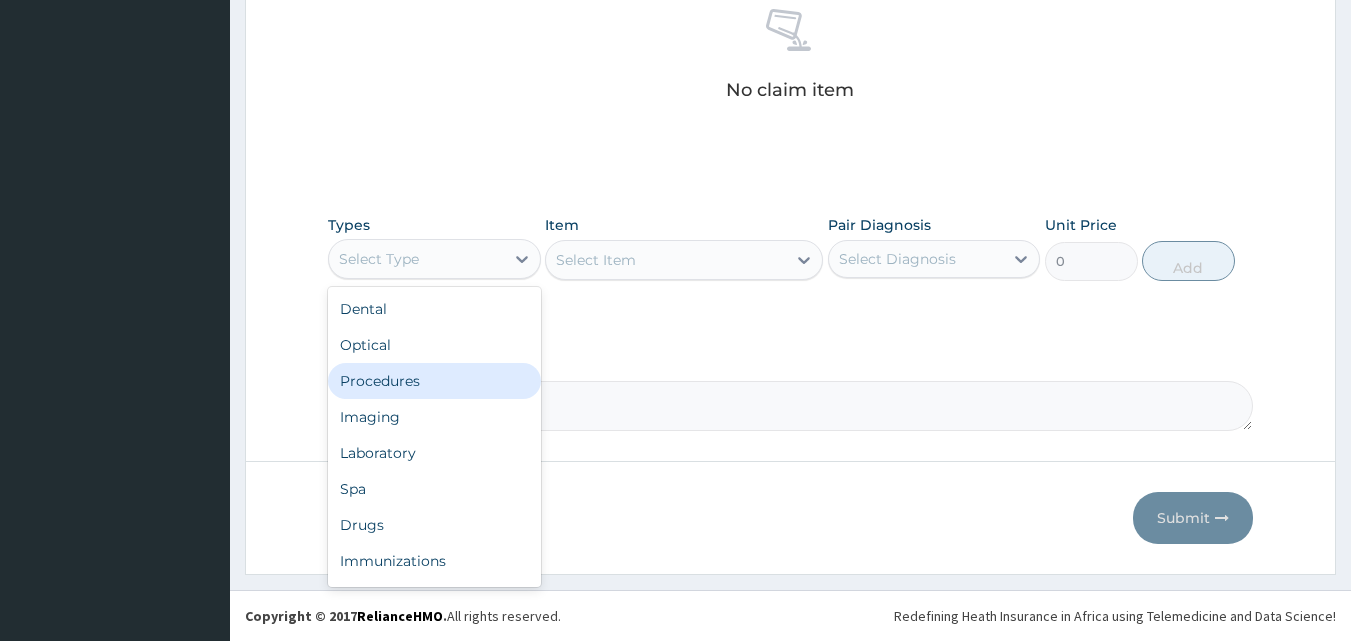 click on "Procedures" at bounding box center [434, 381] 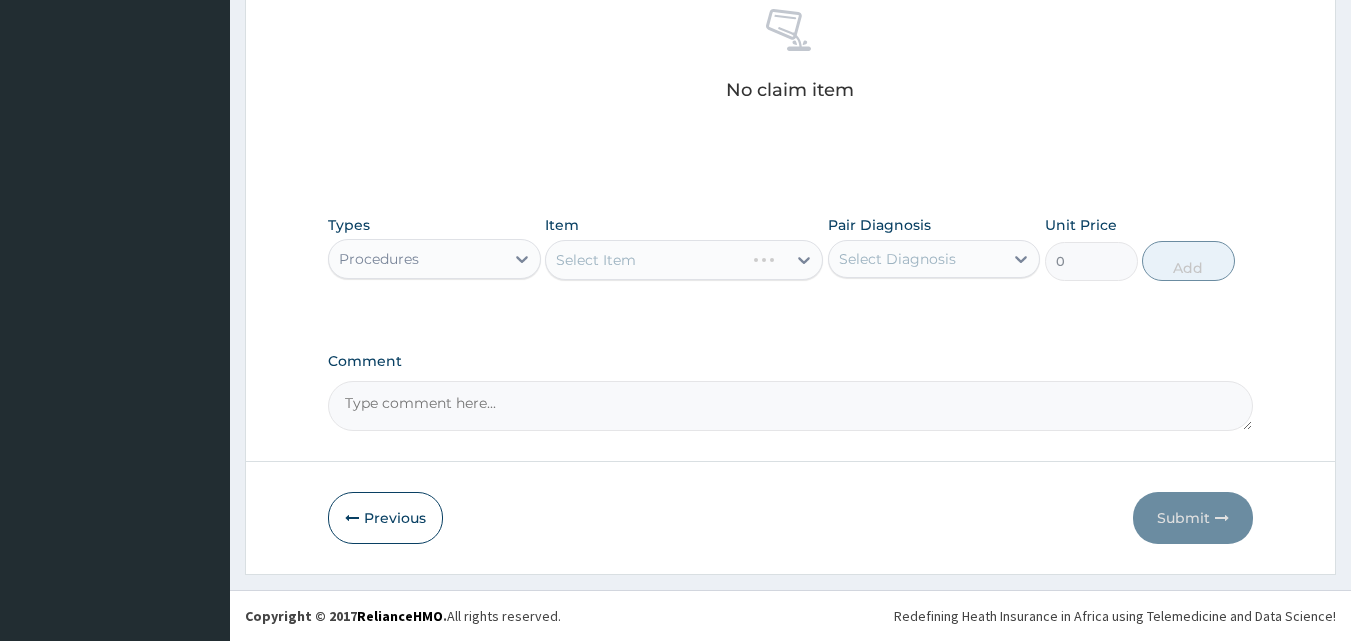 click on "Select Item" at bounding box center (684, 260) 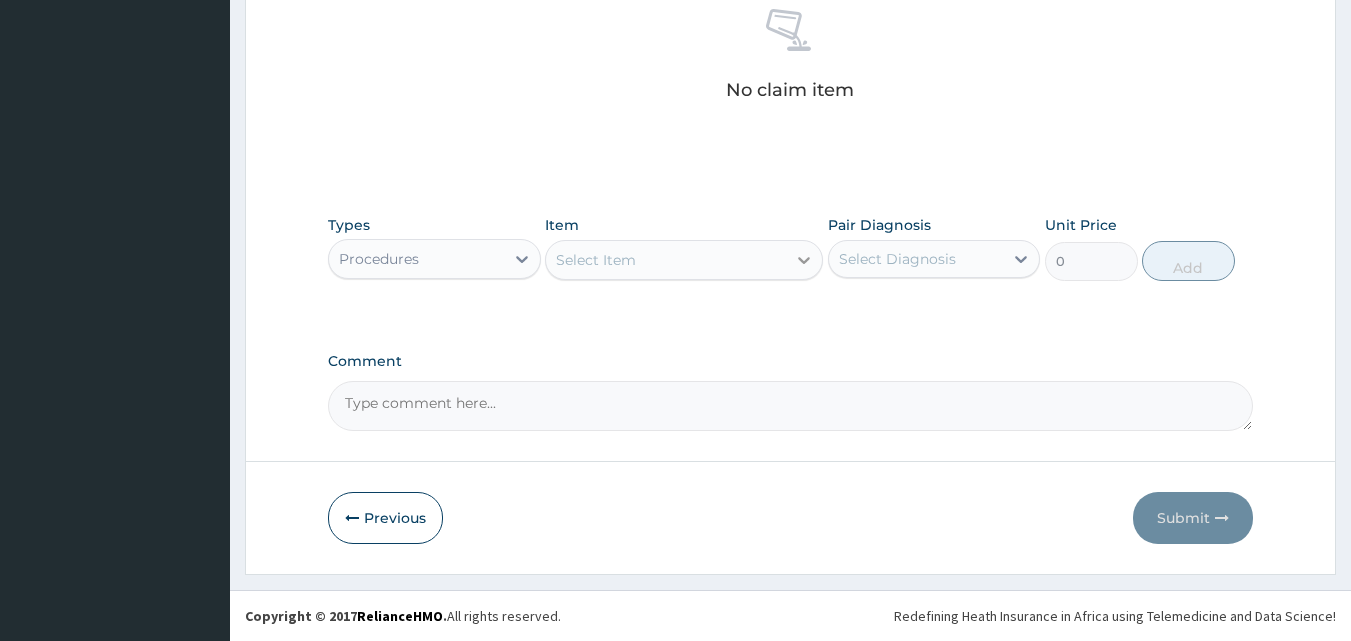 click at bounding box center (804, 260) 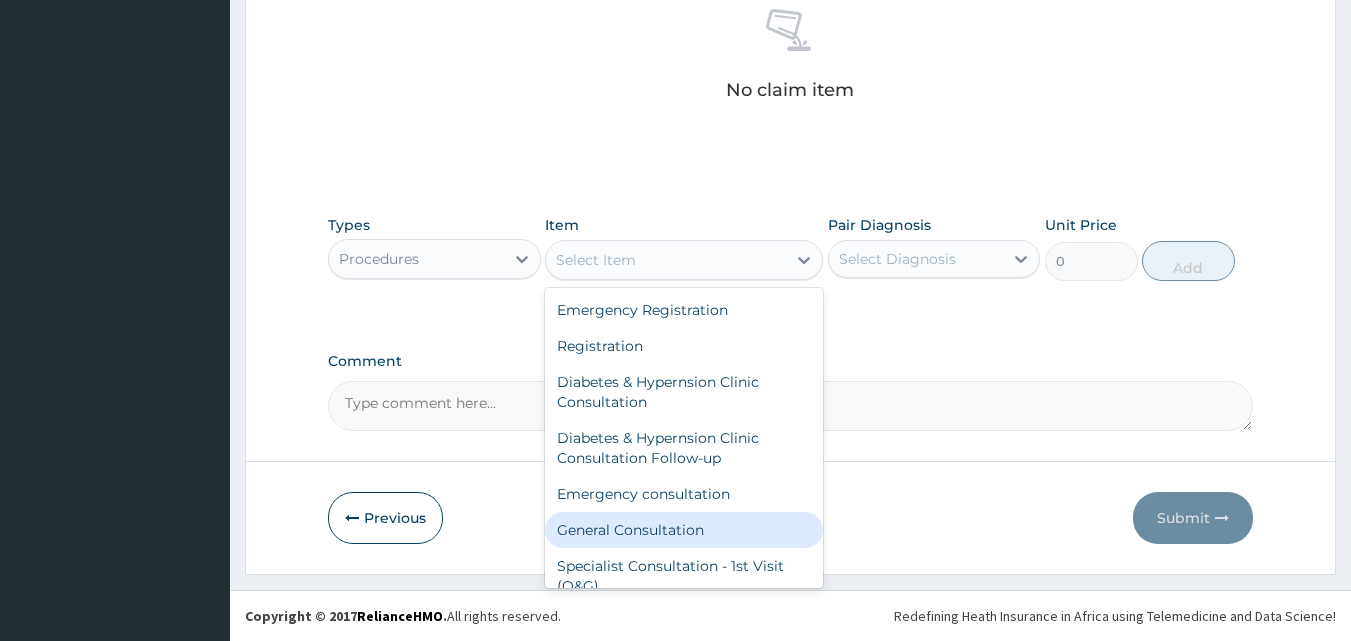 drag, startPoint x: 650, startPoint y: 536, endPoint x: 711, endPoint y: 490, distance: 76.40026 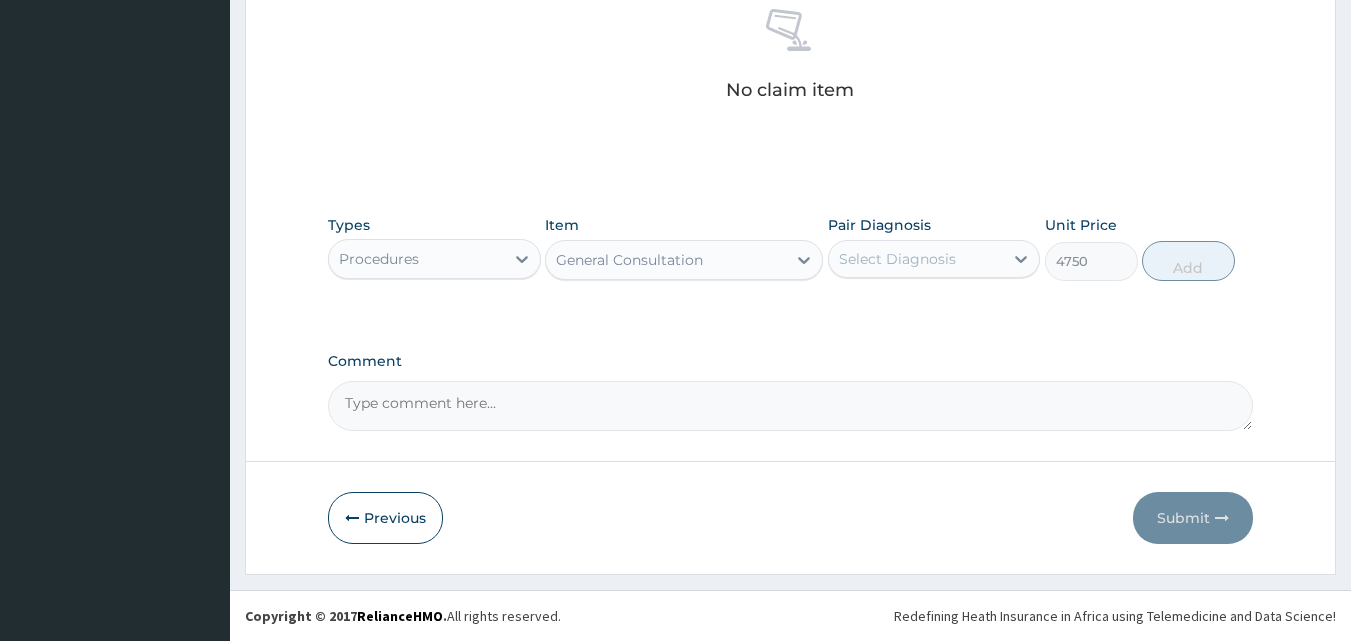 click on "Select Diagnosis" at bounding box center (916, 259) 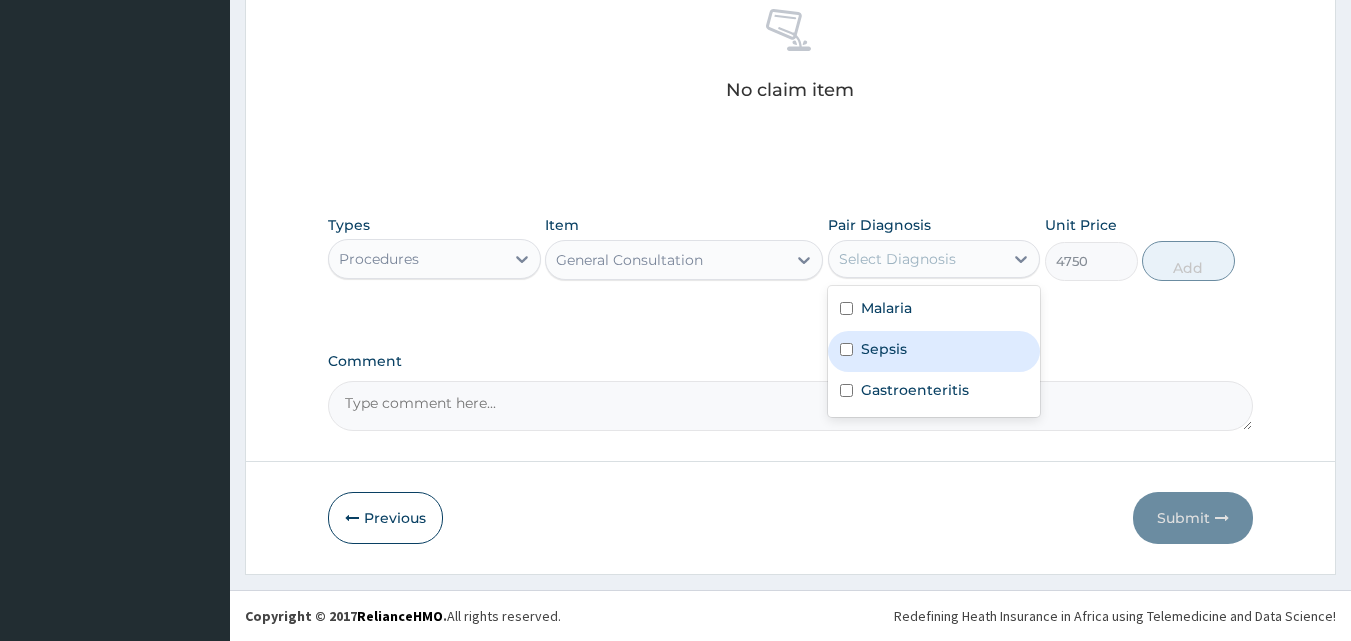drag, startPoint x: 908, startPoint y: 347, endPoint x: 921, endPoint y: 331, distance: 20.615528 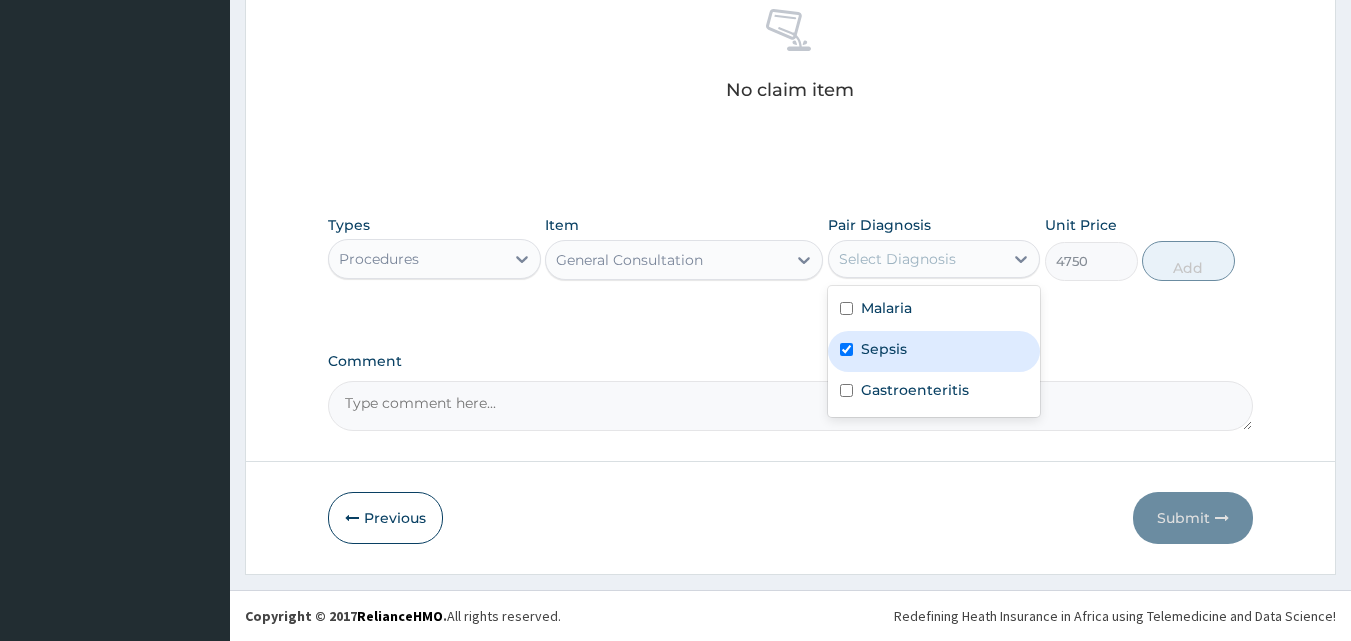 checkbox on "true" 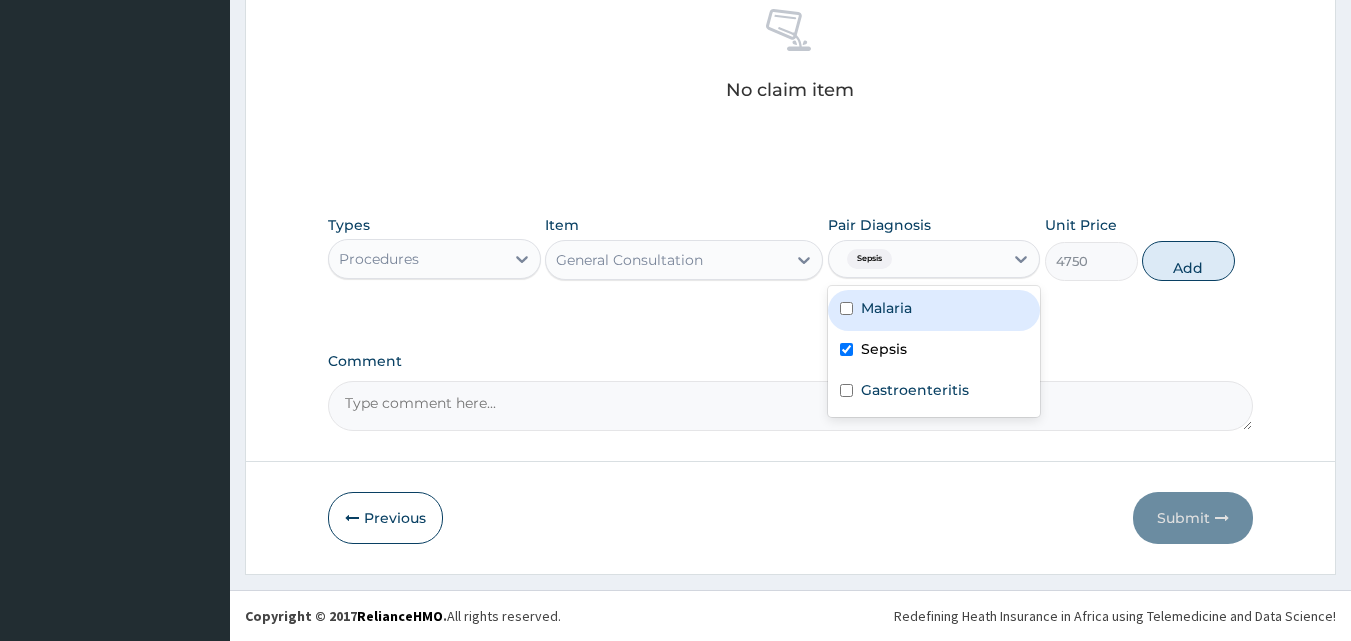 drag, startPoint x: 921, startPoint y: 307, endPoint x: 947, endPoint y: 452, distance: 147.31259 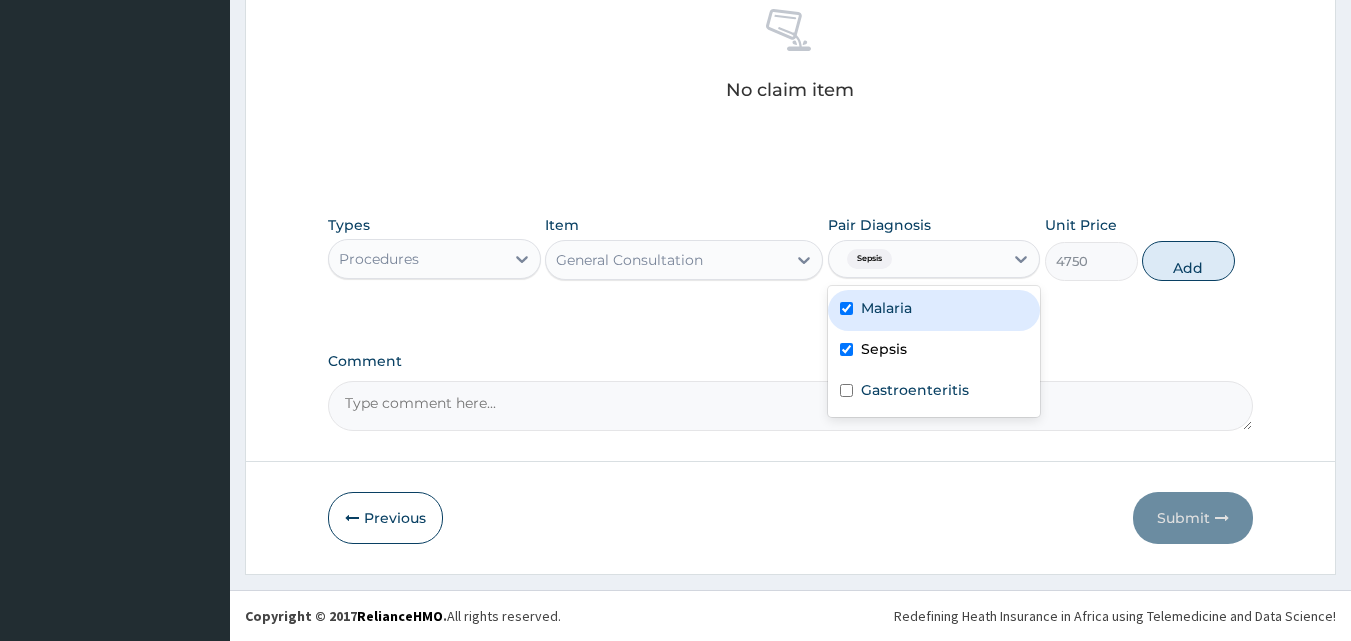 checkbox on "true" 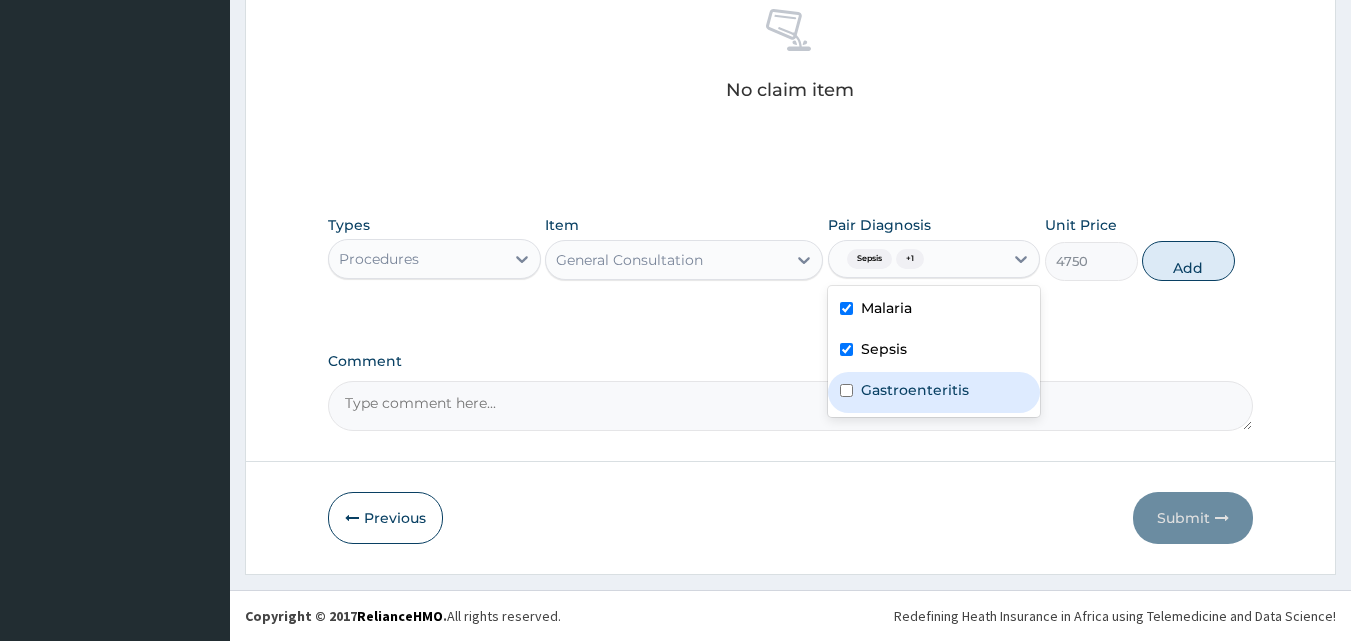 drag, startPoint x: 942, startPoint y: 393, endPoint x: 978, endPoint y: 386, distance: 36.67424 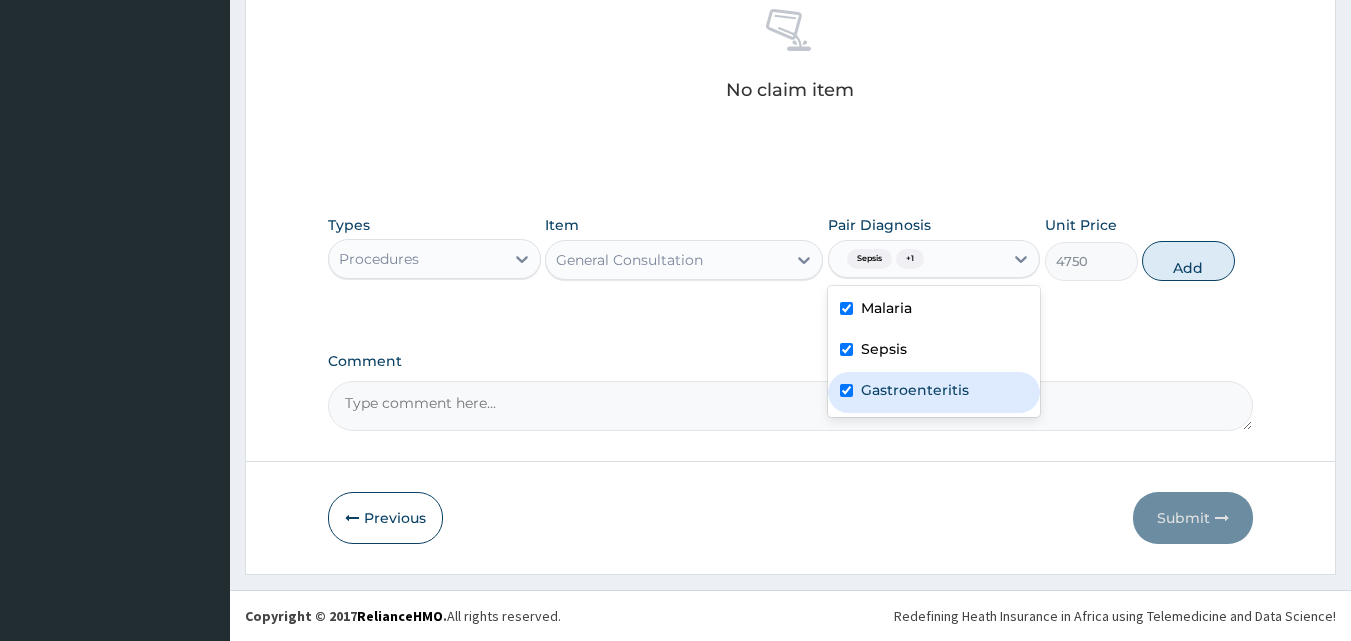 checkbox on "true" 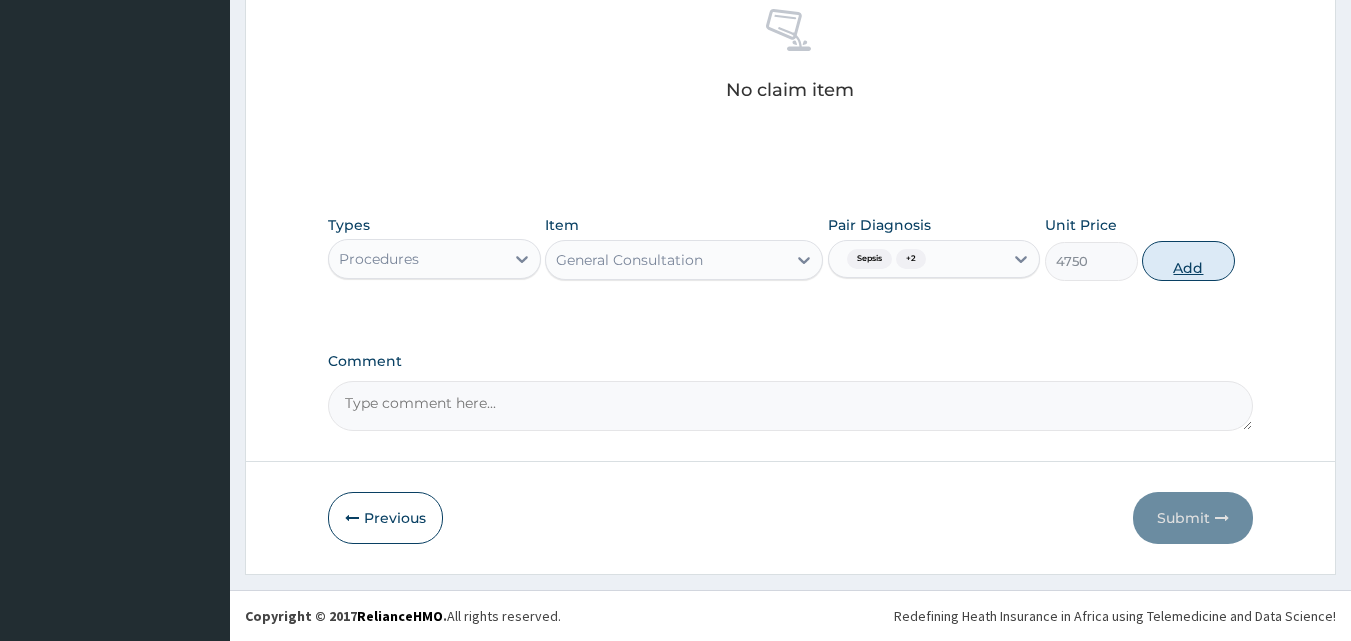 click on "Add" at bounding box center (1188, 261) 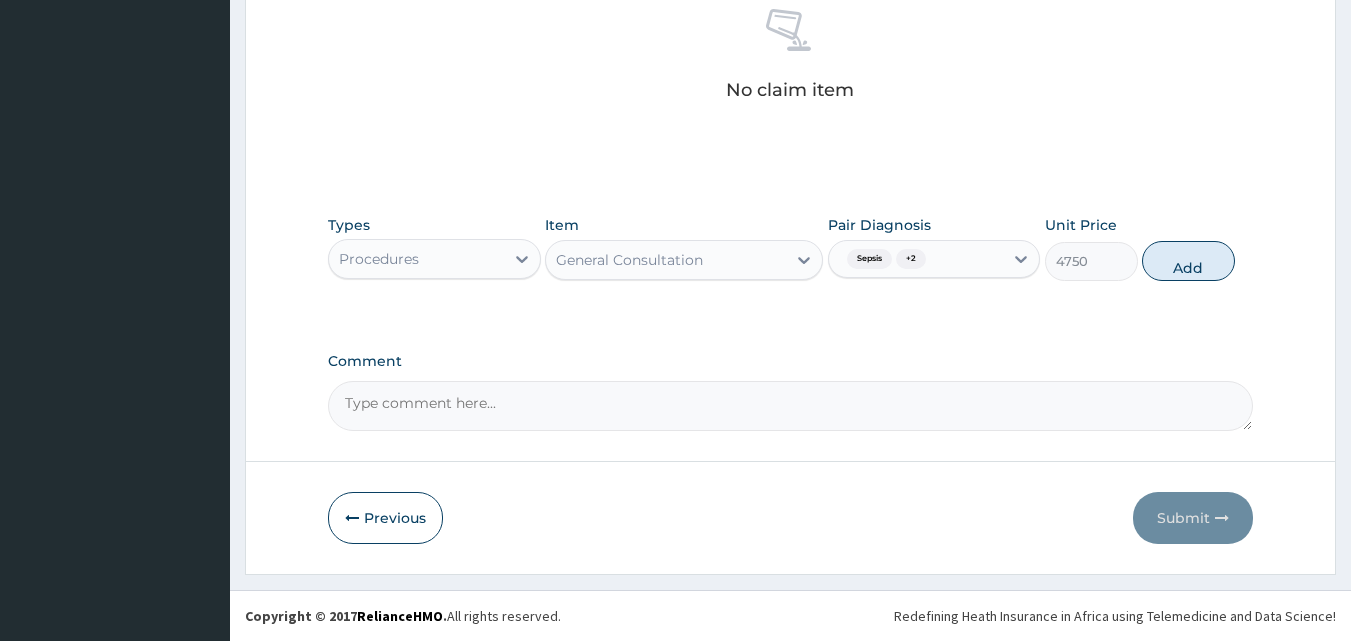type on "0" 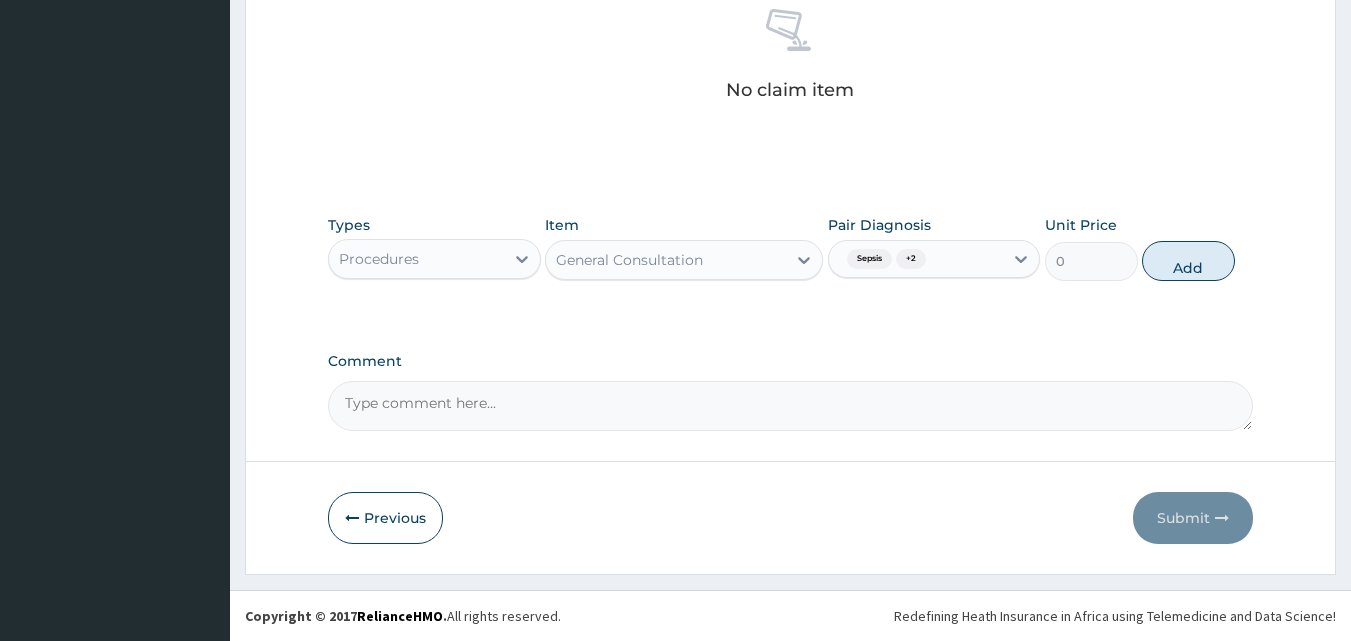 scroll, scrollTop: 721, scrollLeft: 0, axis: vertical 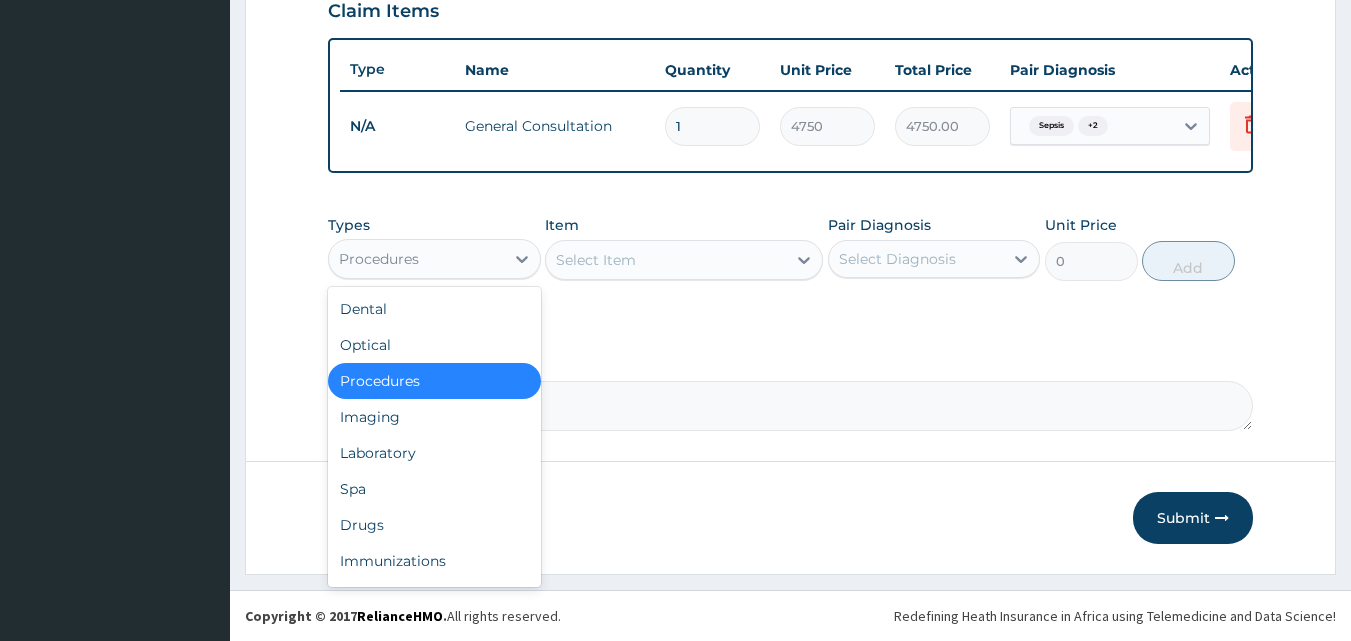 click on "Procedures" at bounding box center [416, 259] 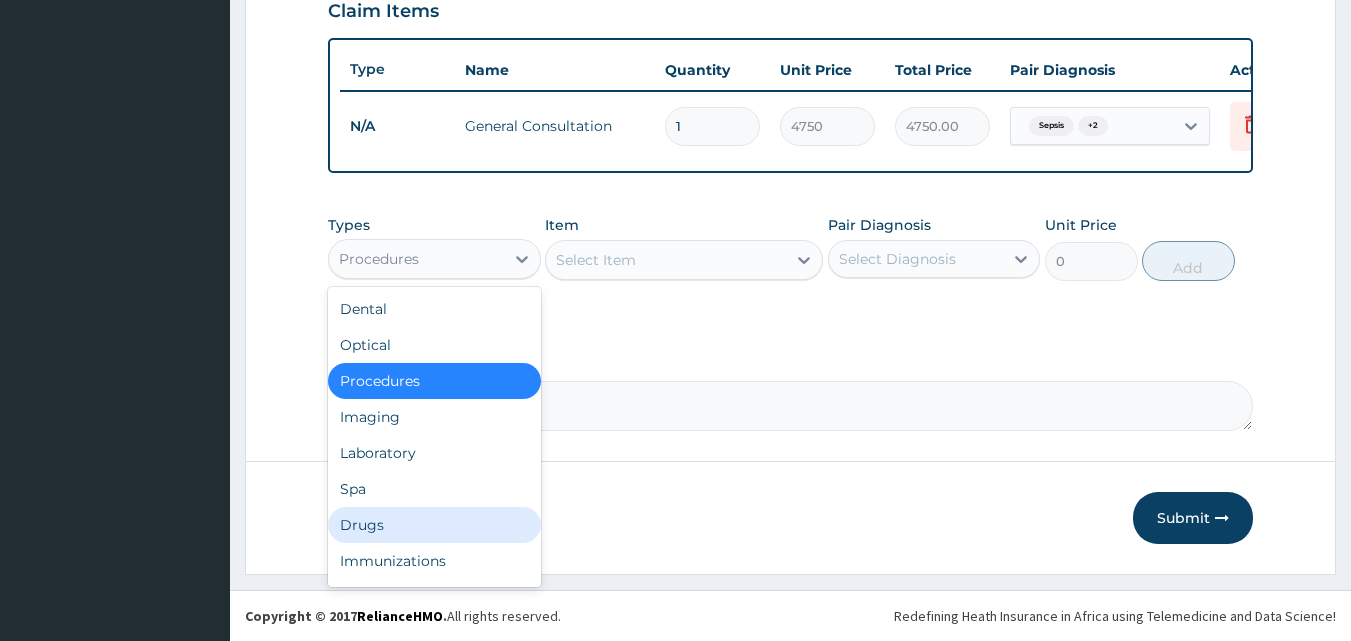 drag, startPoint x: 395, startPoint y: 525, endPoint x: 669, endPoint y: 355, distance: 322.4531 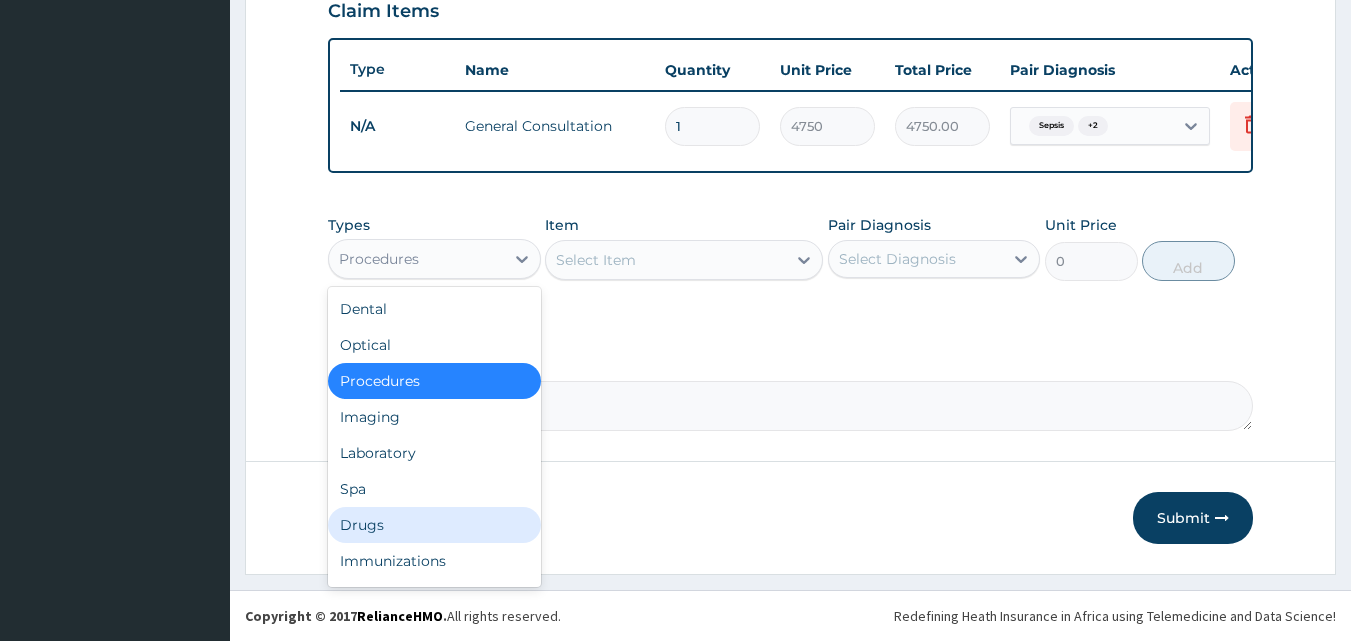 click on "Drugs" at bounding box center [434, 525] 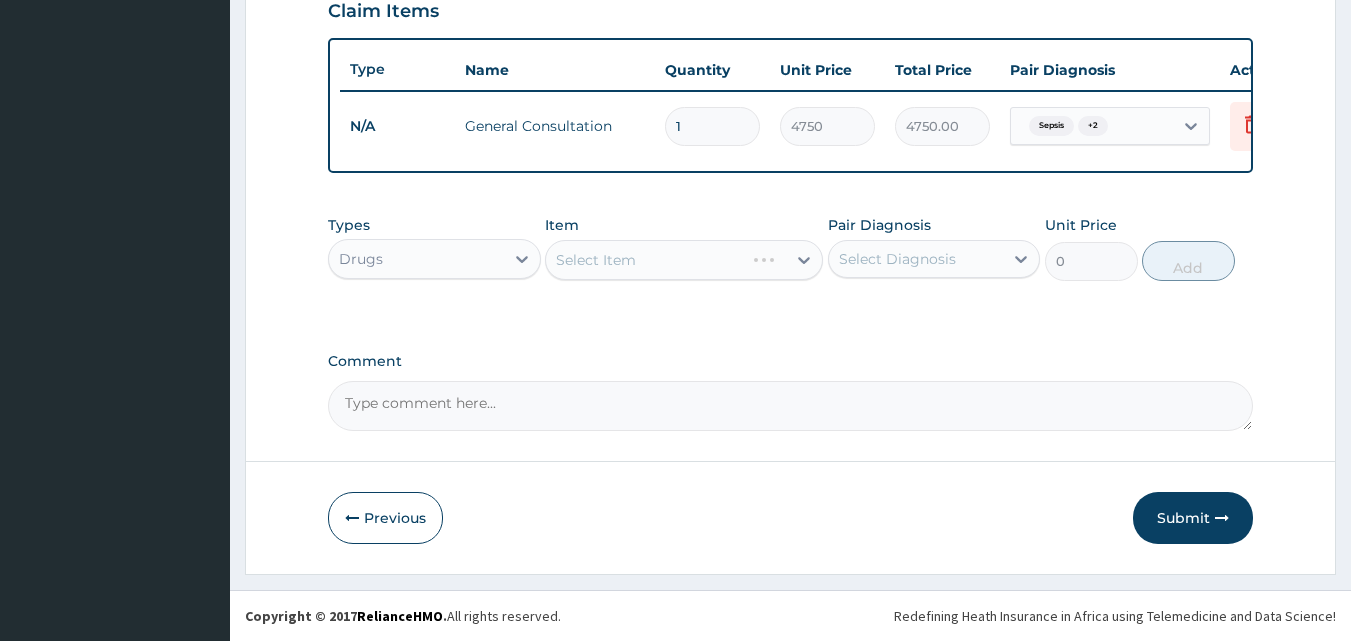 click on "Select Item" at bounding box center (684, 260) 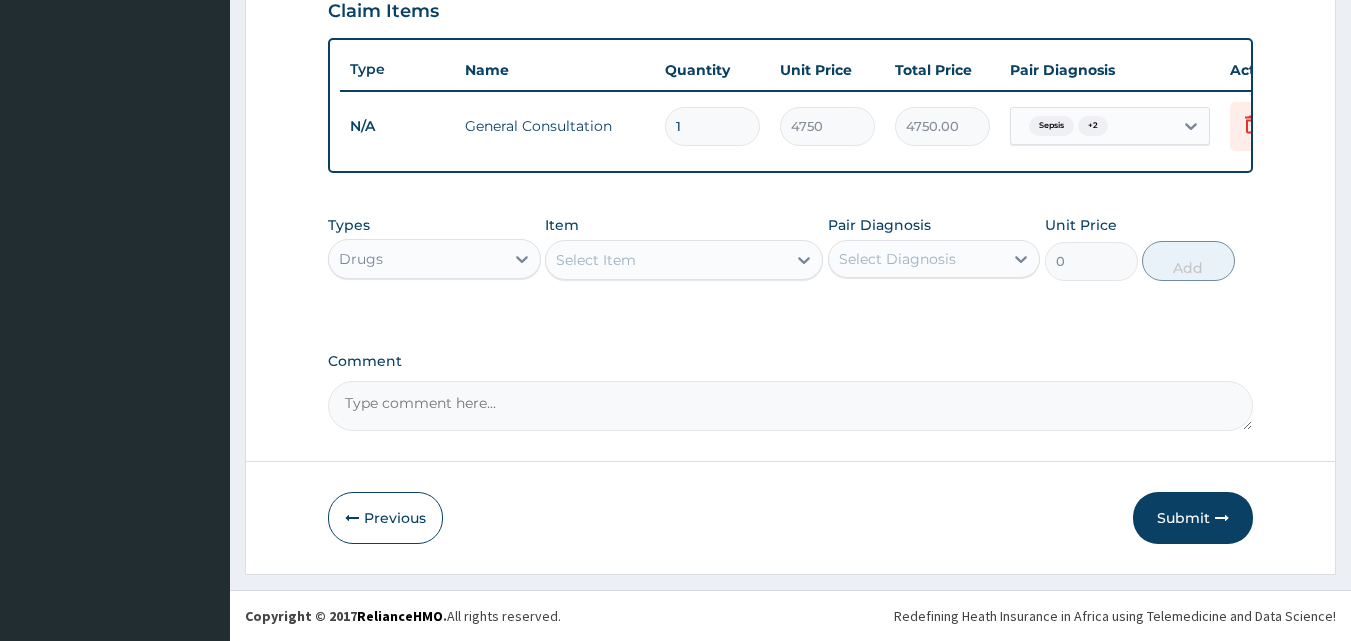 click on "Select Item" at bounding box center (666, 260) 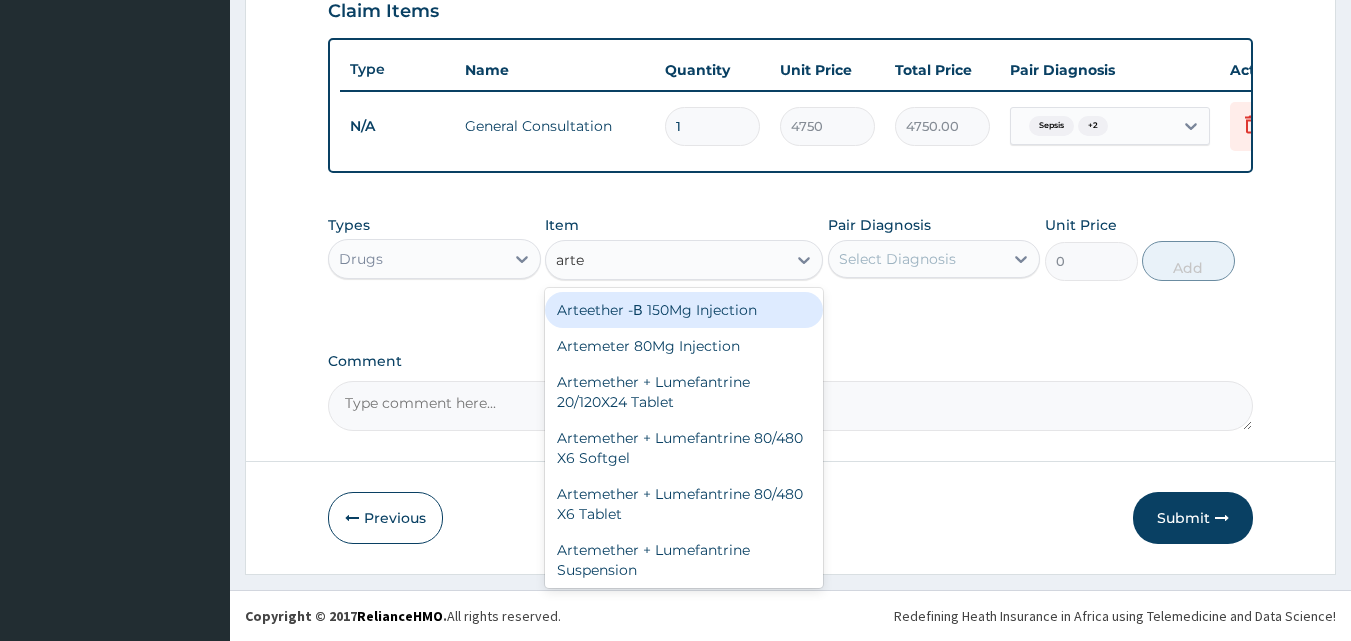 type on "artem" 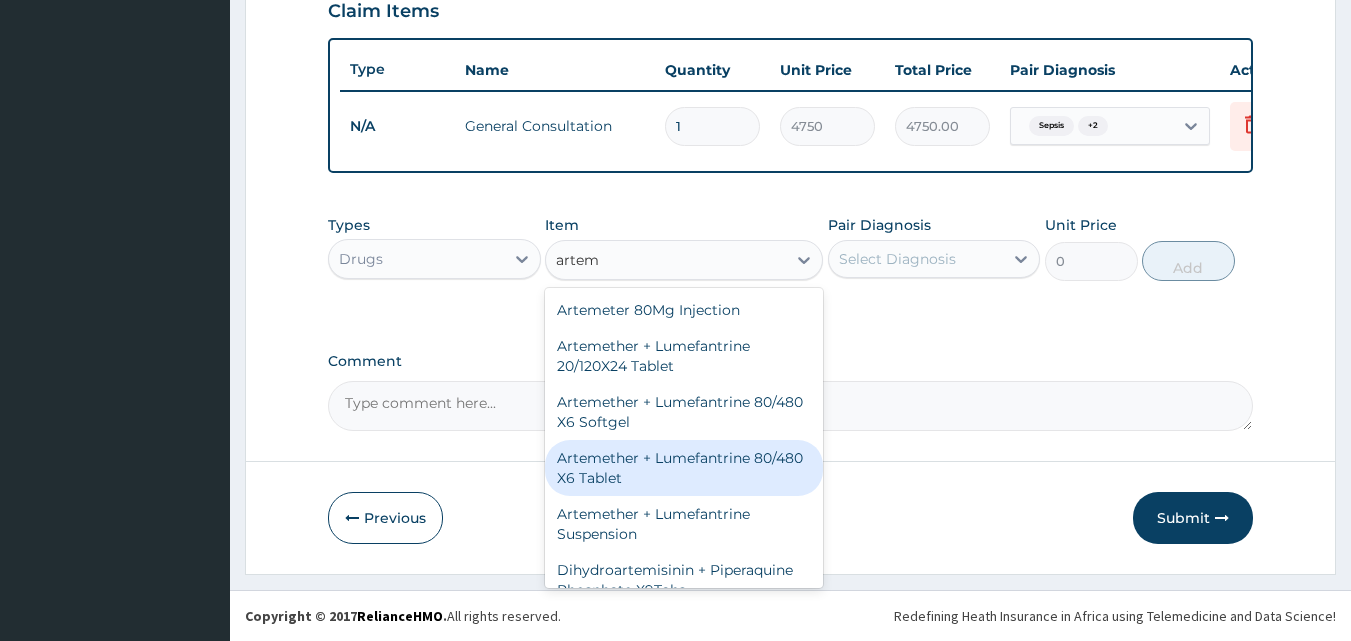 drag, startPoint x: 696, startPoint y: 476, endPoint x: 935, endPoint y: 320, distance: 285.40674 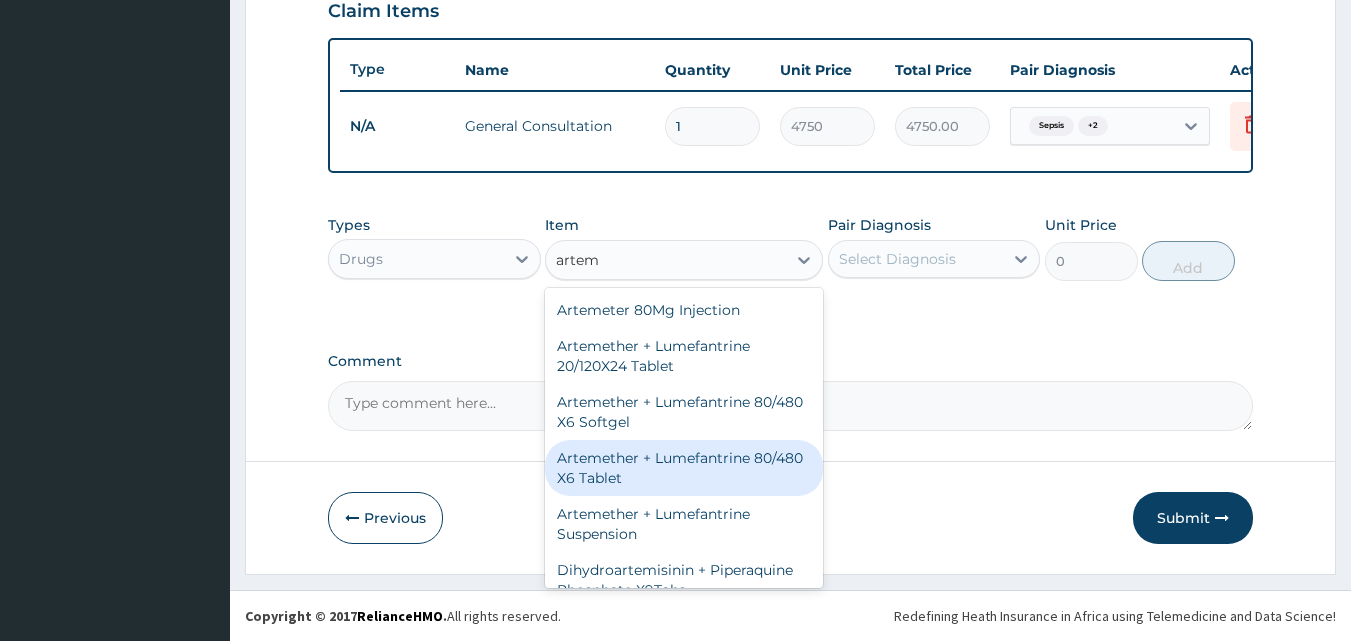 click on "Artemether + Lumefantrine 80/480 X6 Tablet" at bounding box center (684, 468) 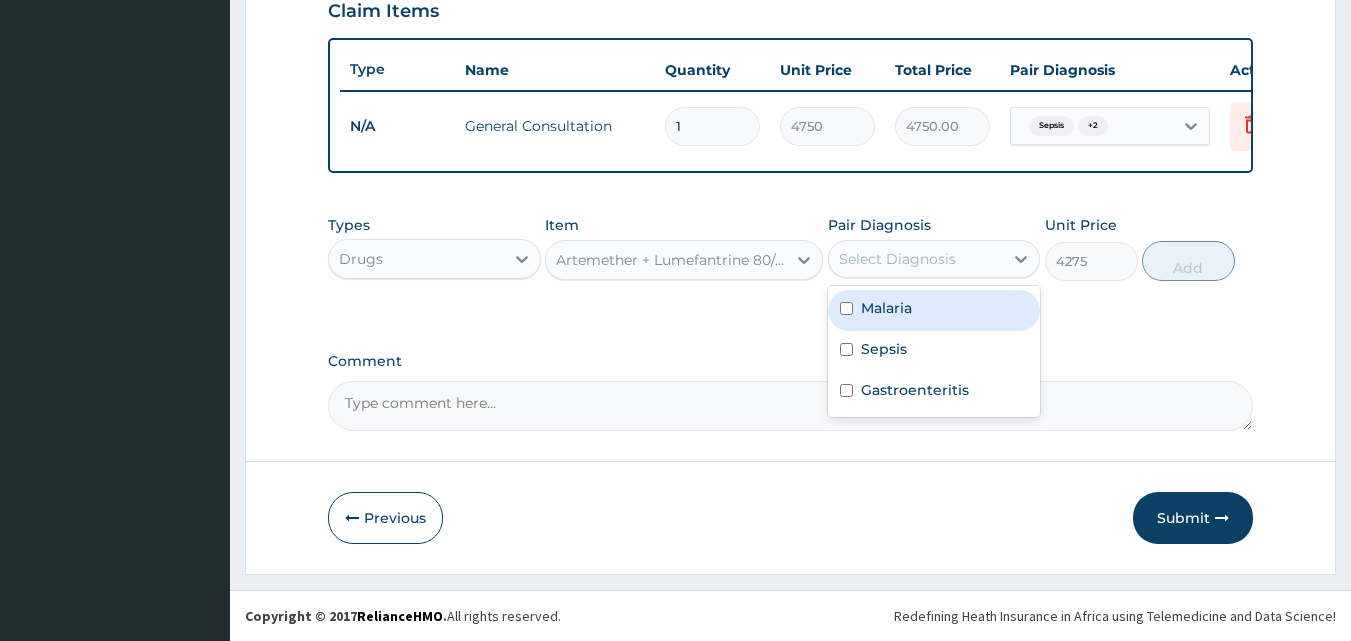click on "Select Diagnosis" at bounding box center (916, 259) 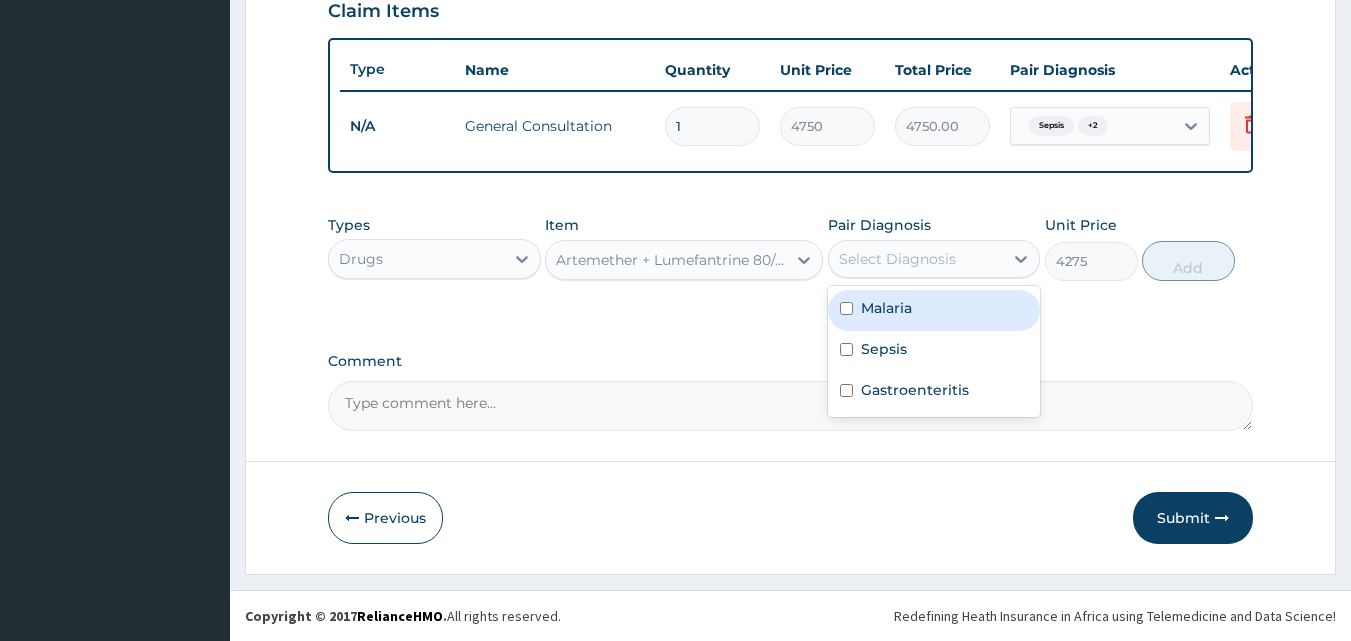 drag, startPoint x: 918, startPoint y: 313, endPoint x: 1085, endPoint y: 289, distance: 168.71574 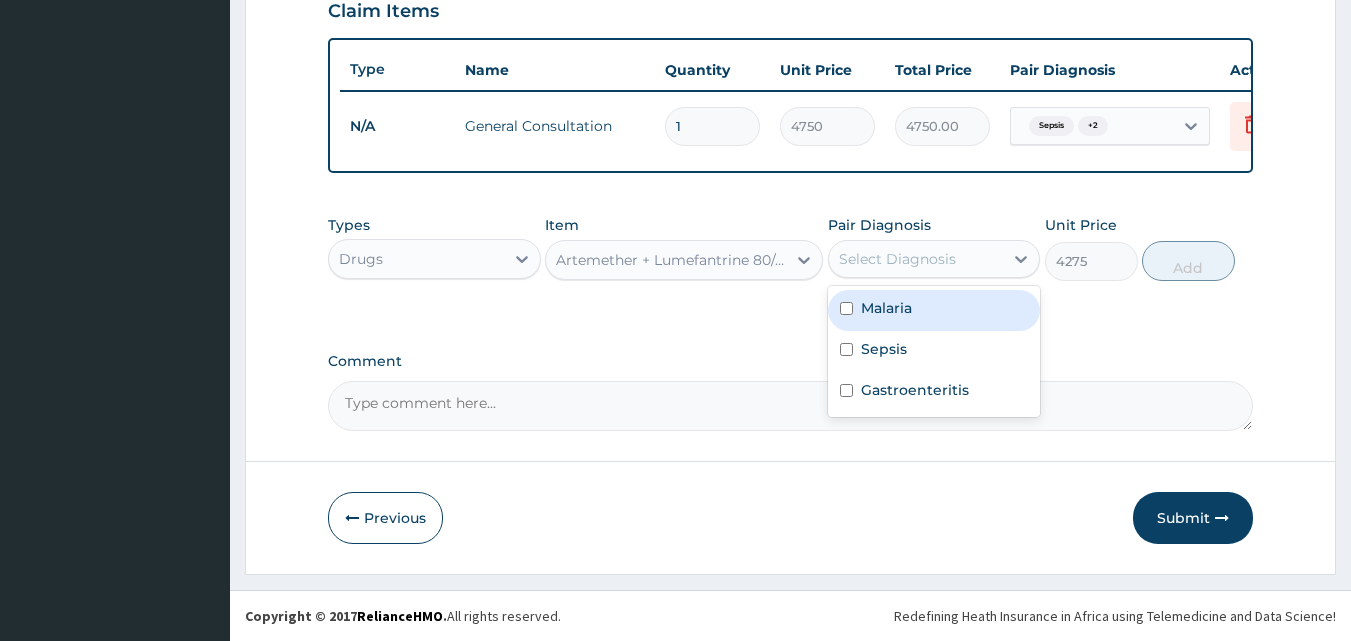 click on "Malaria" at bounding box center (934, 310) 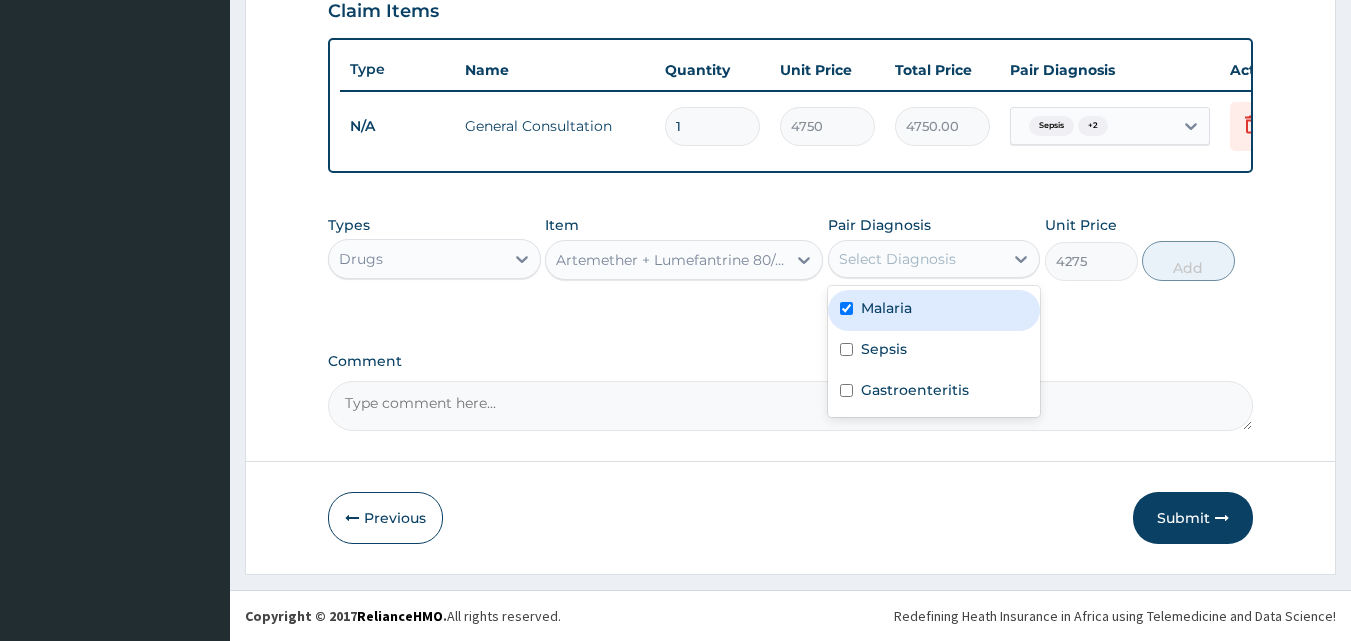 checkbox on "true" 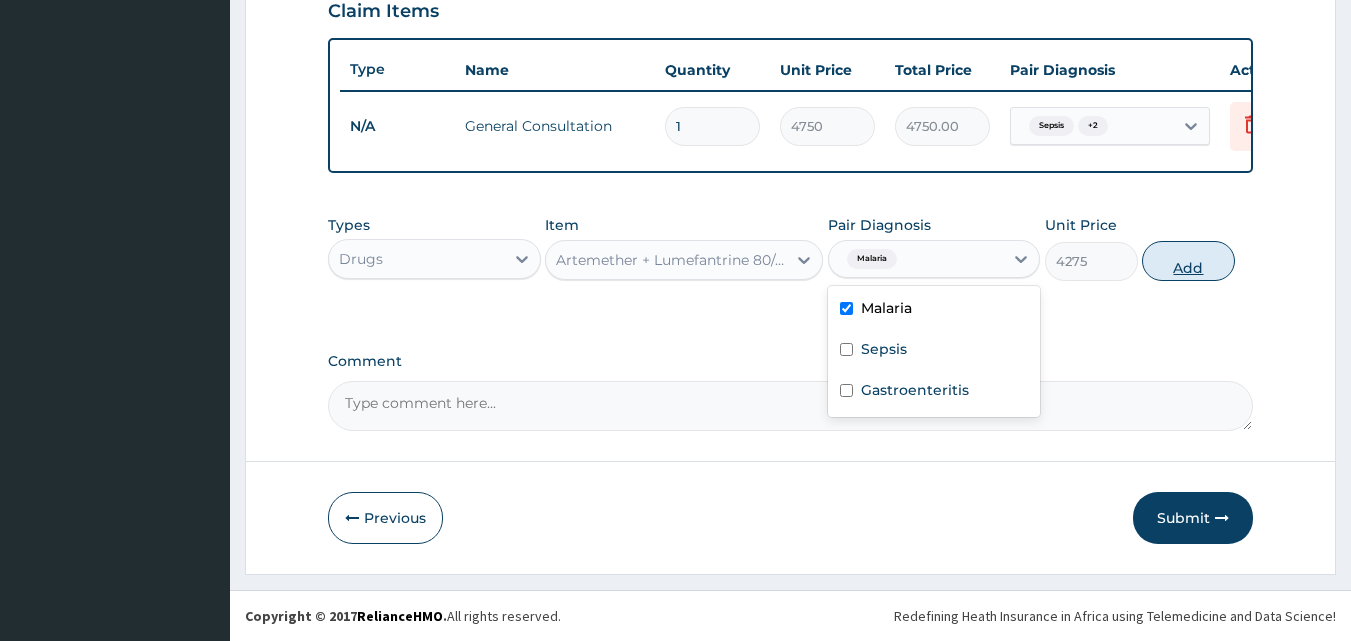 click on "Add" at bounding box center [1188, 261] 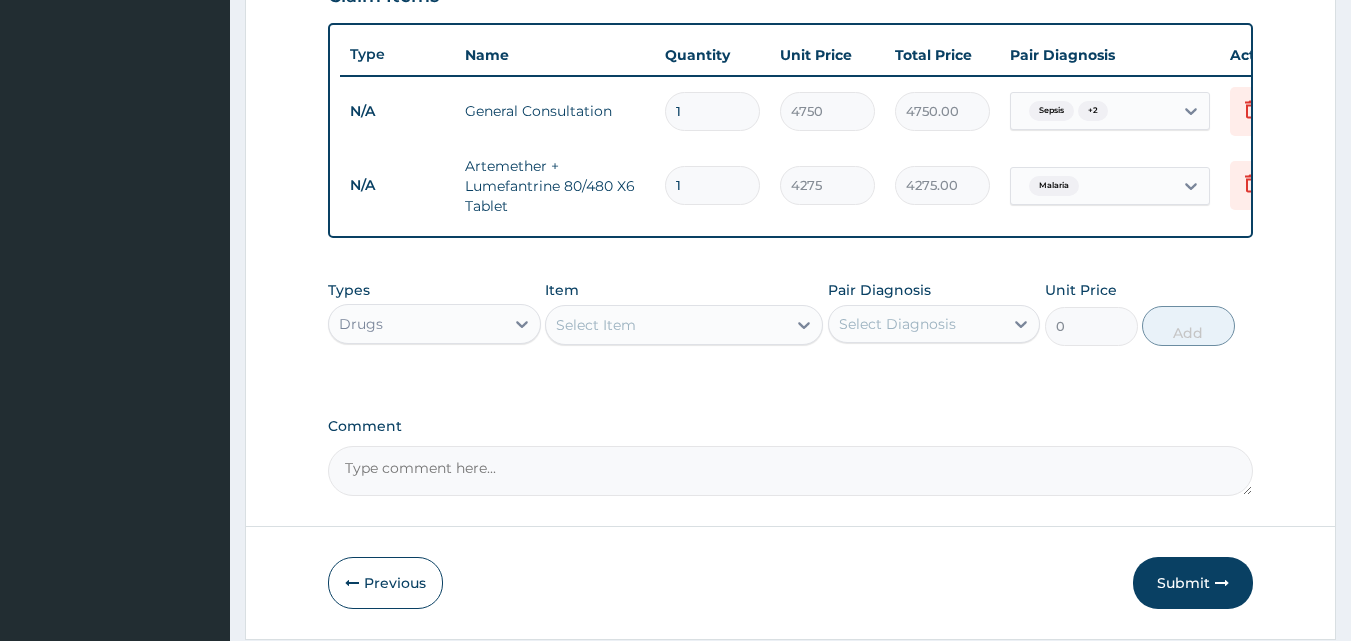 click on "Drugs" at bounding box center [416, 324] 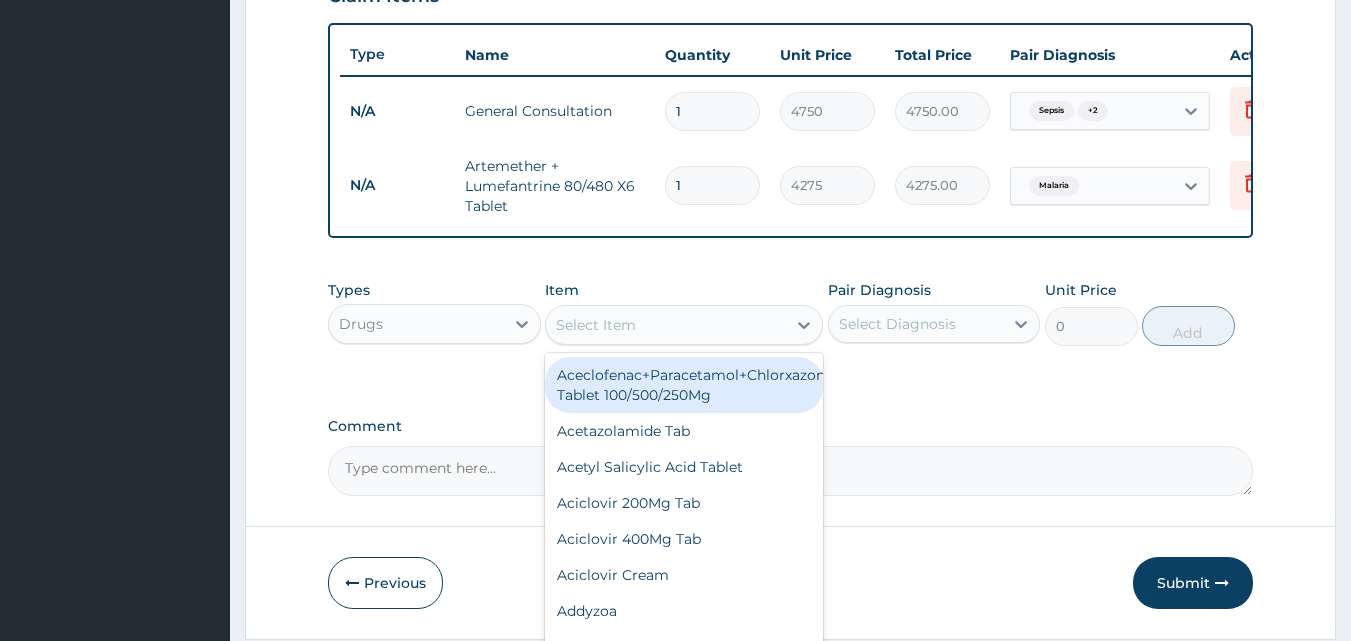 click on "Select Item" at bounding box center [596, 325] 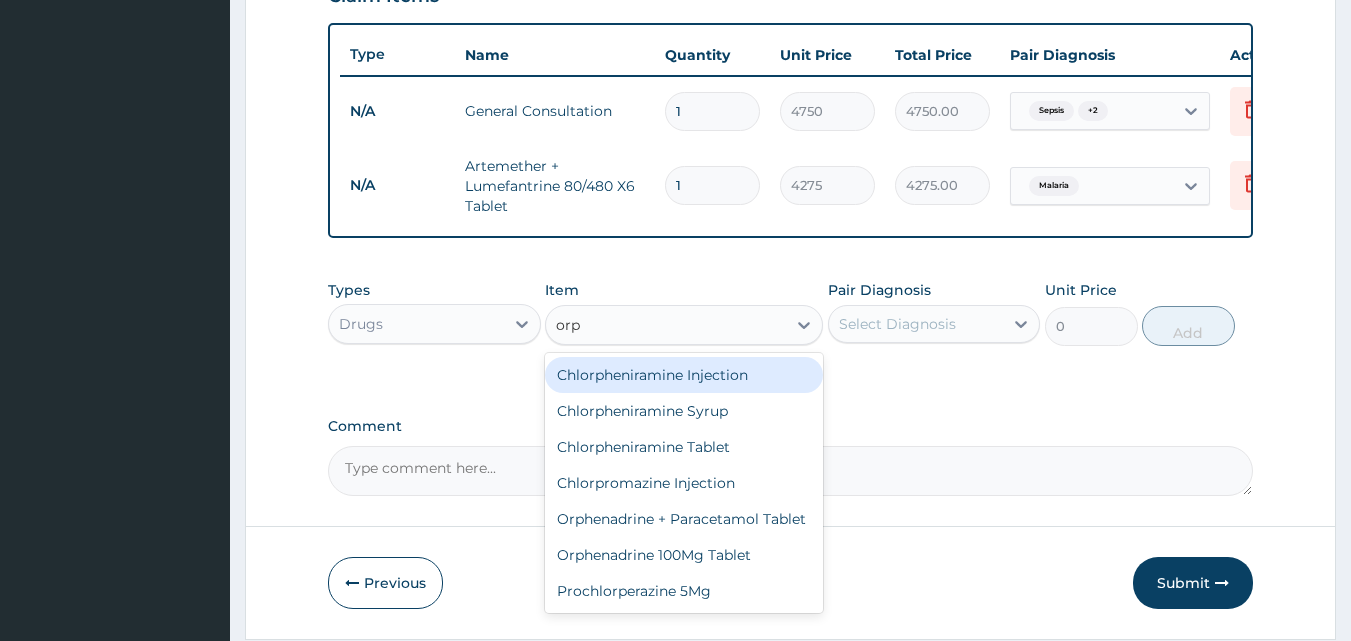 type on "orph" 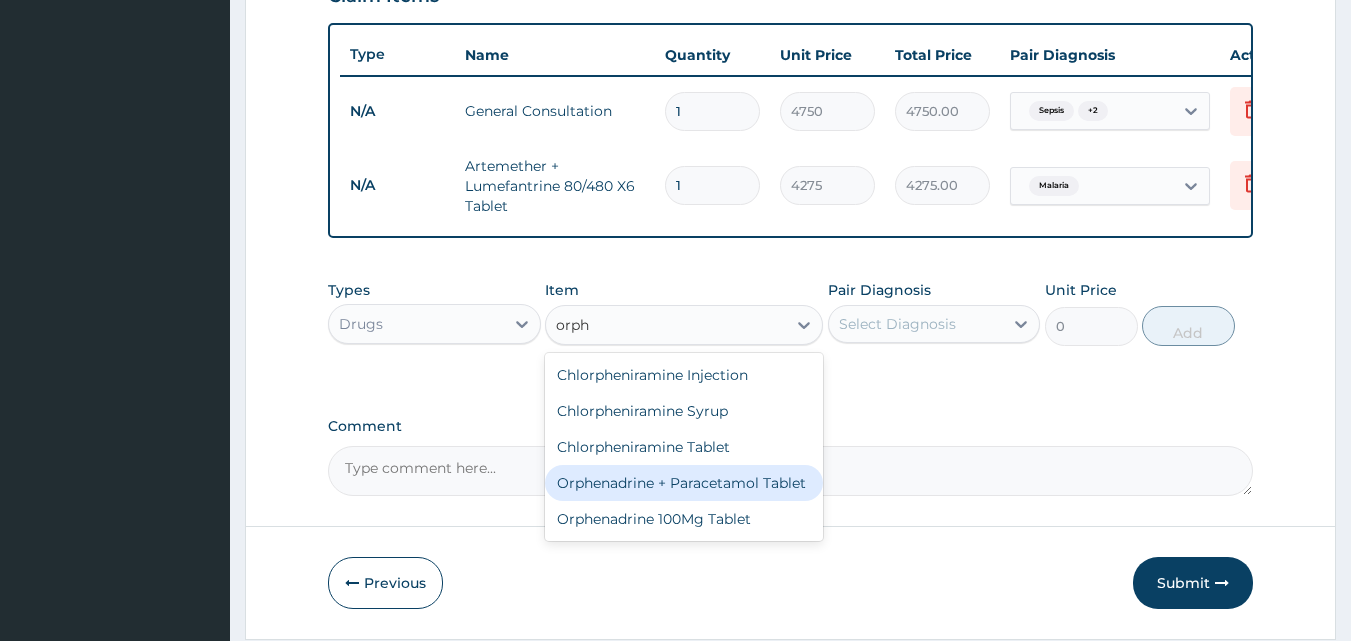 drag, startPoint x: 718, startPoint y: 500, endPoint x: 838, endPoint y: 452, distance: 129.24396 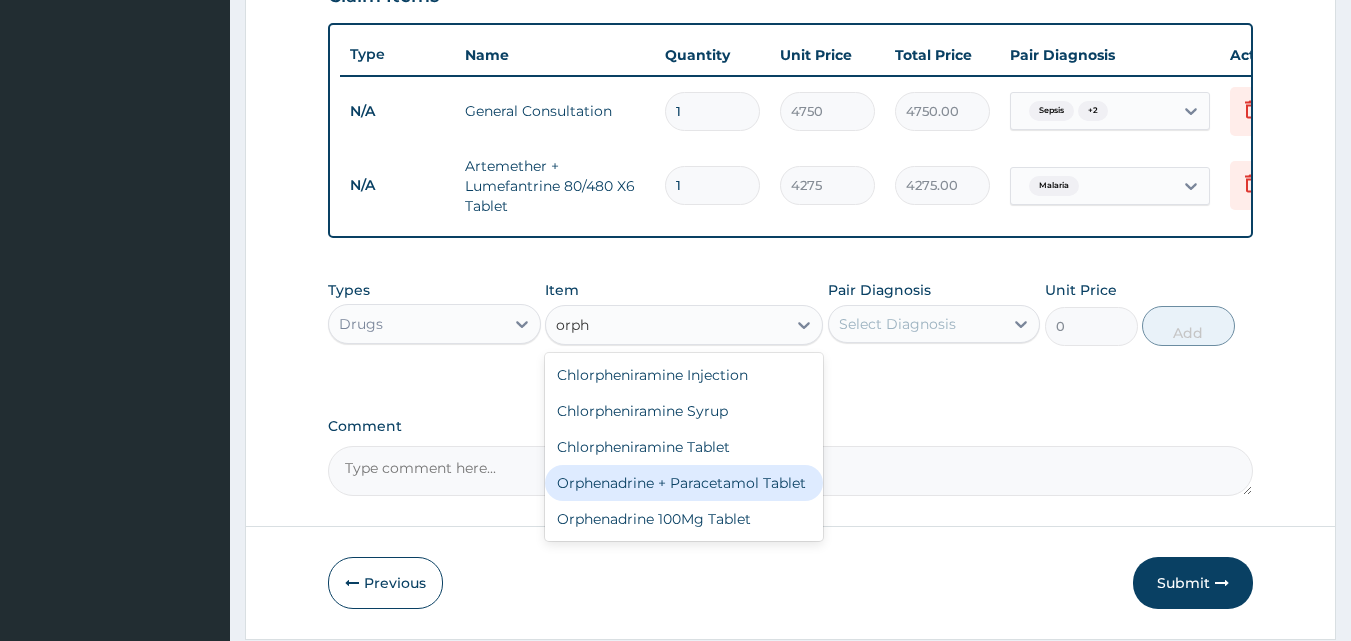 click on "Orphenadrine + Paracetamol Tablet" at bounding box center (684, 483) 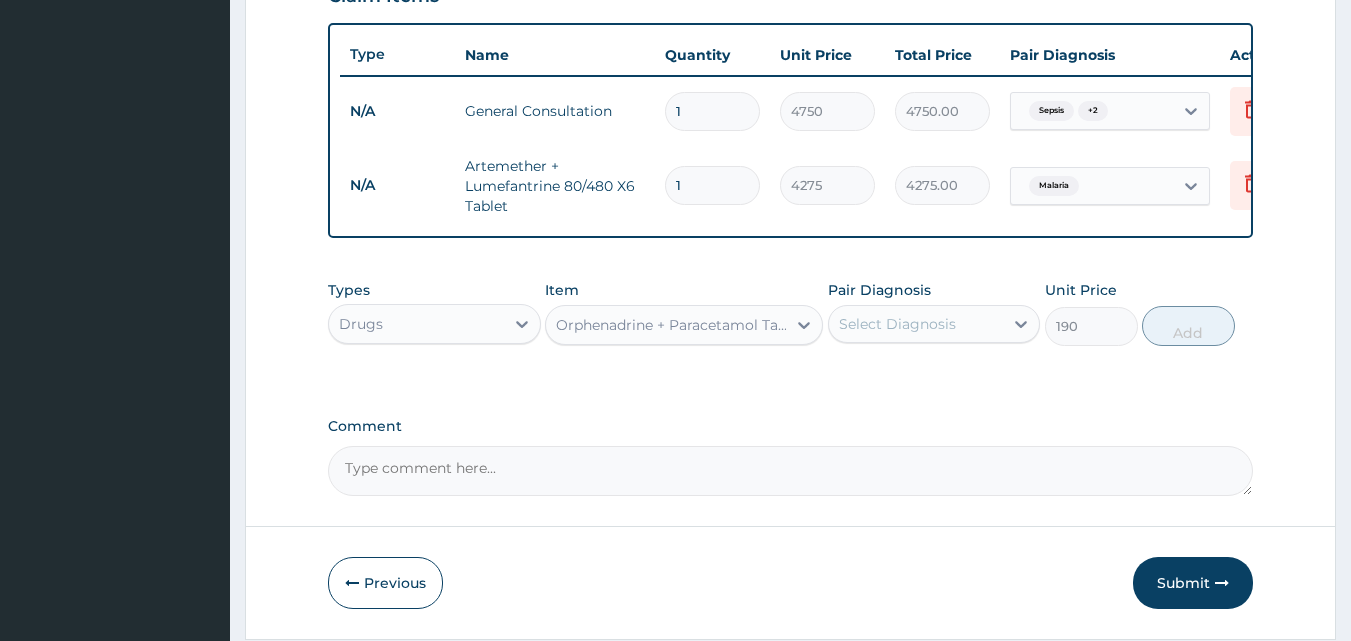 click on "Select Diagnosis" at bounding box center [897, 324] 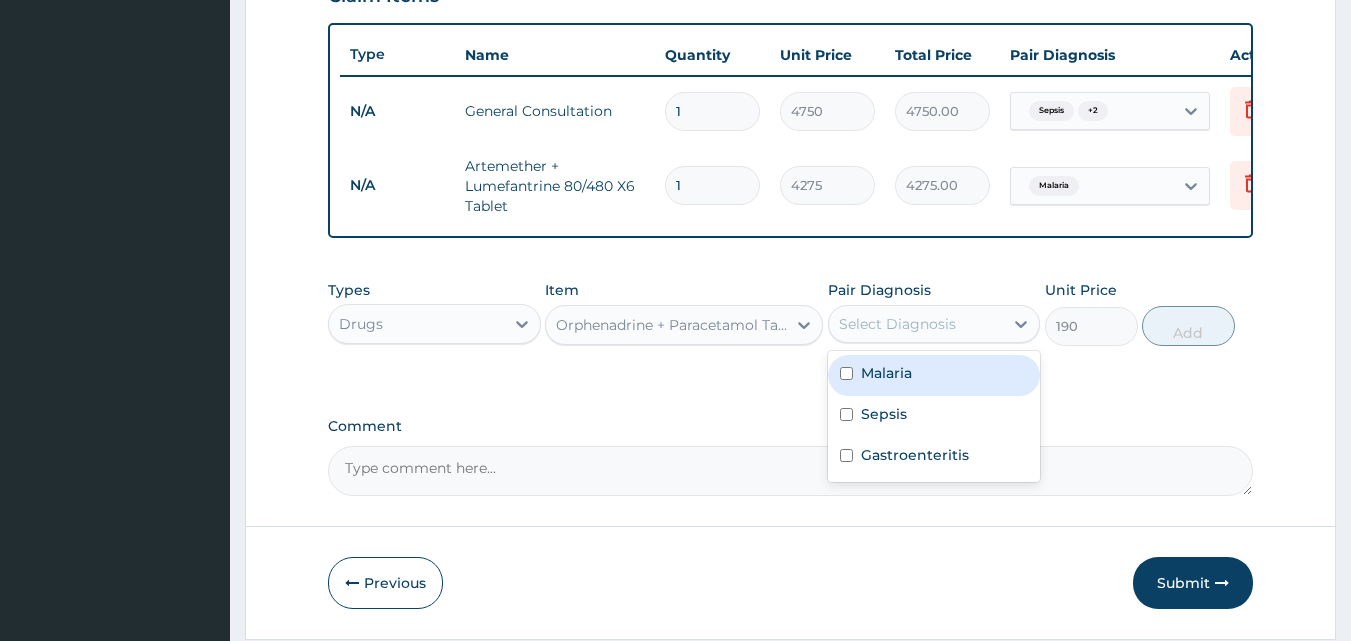 click on "Malaria" at bounding box center [886, 373] 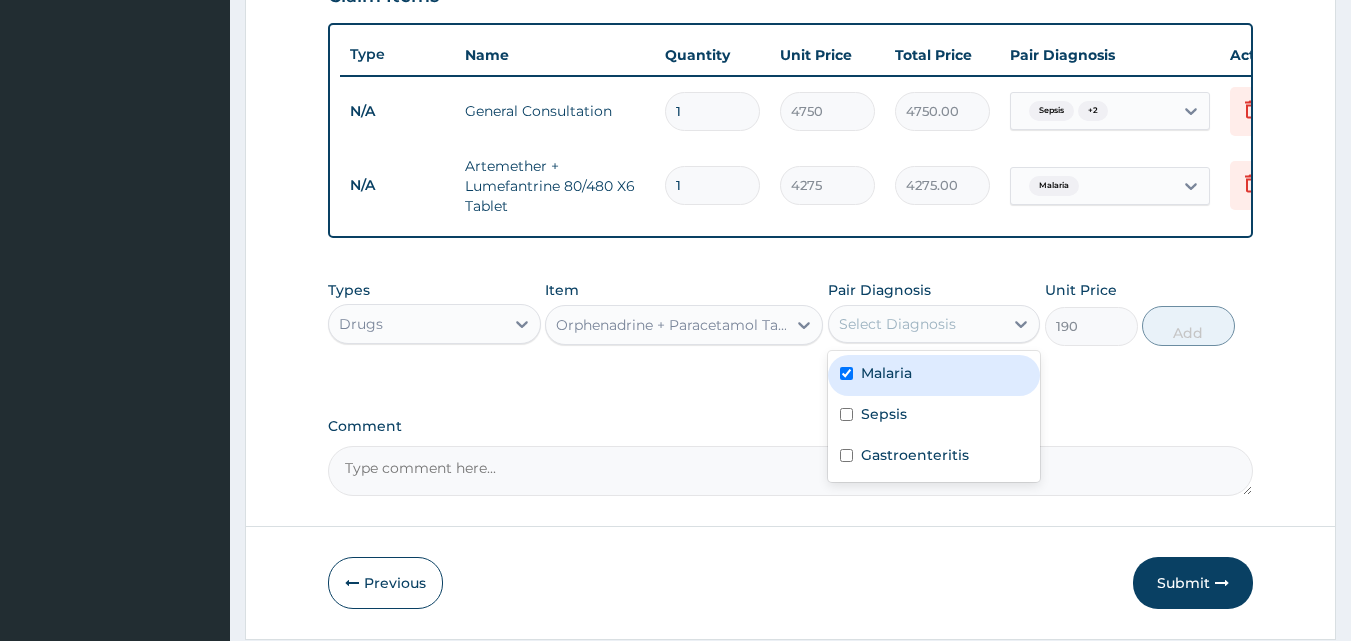 checkbox on "true" 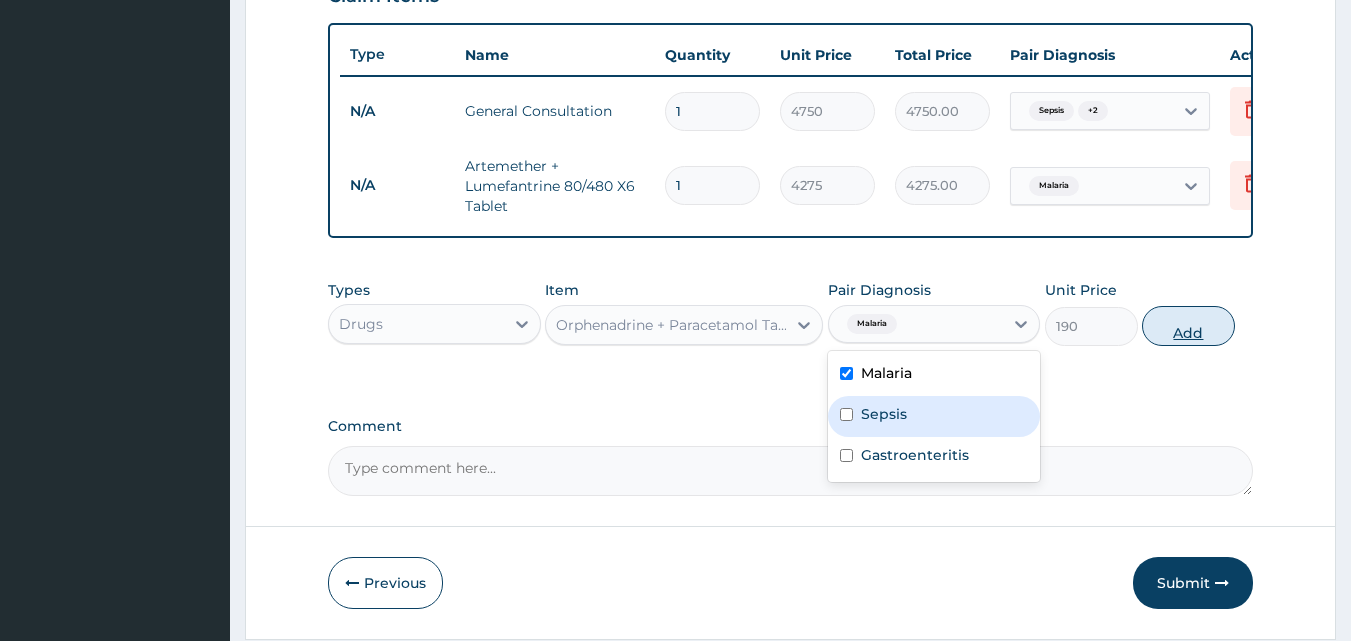 click on "Add" at bounding box center [1188, 326] 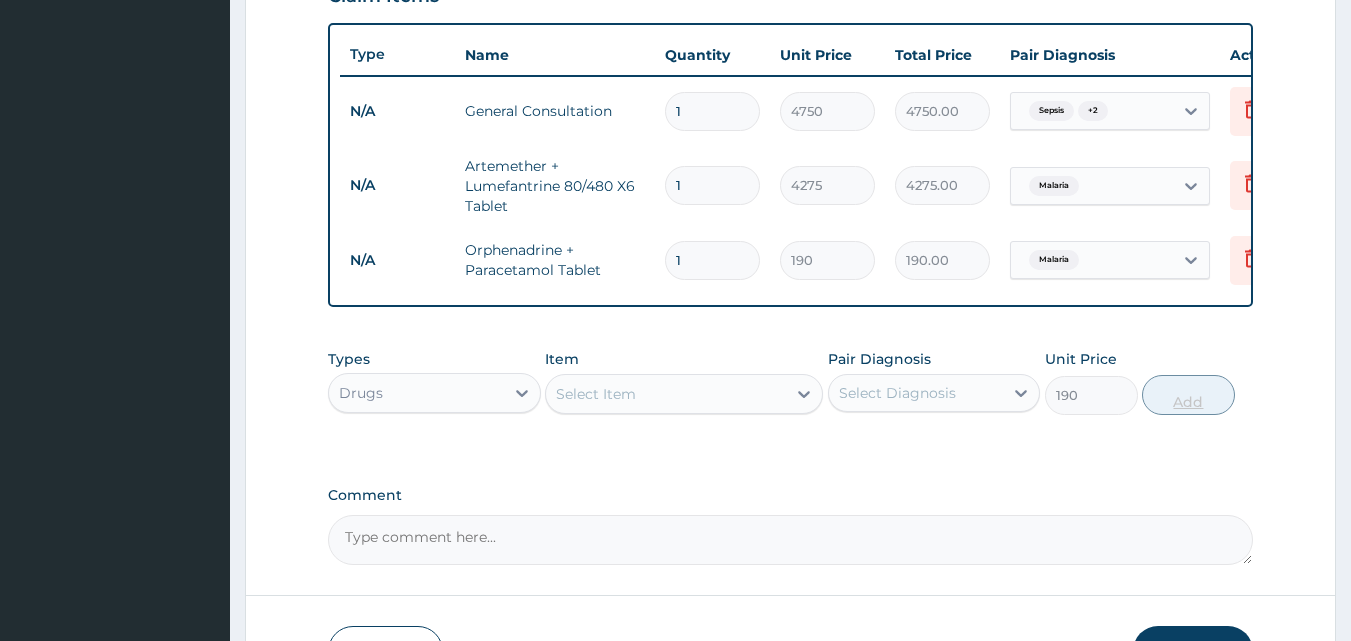 type on "0" 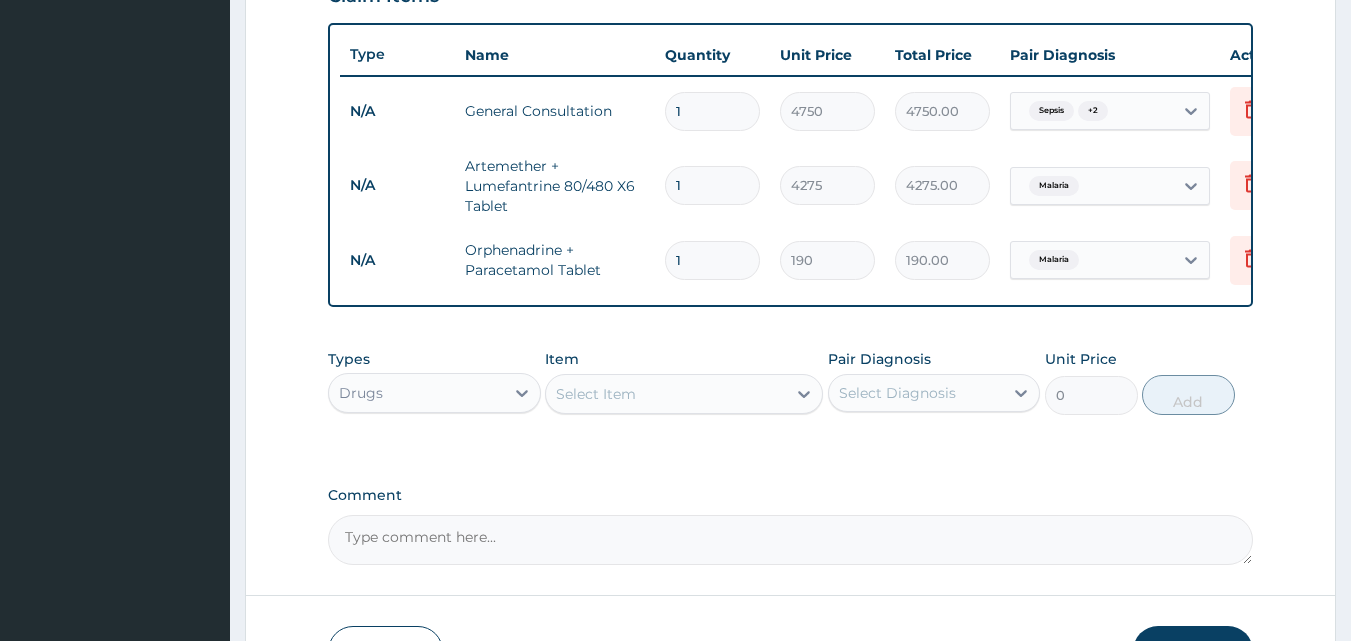 type 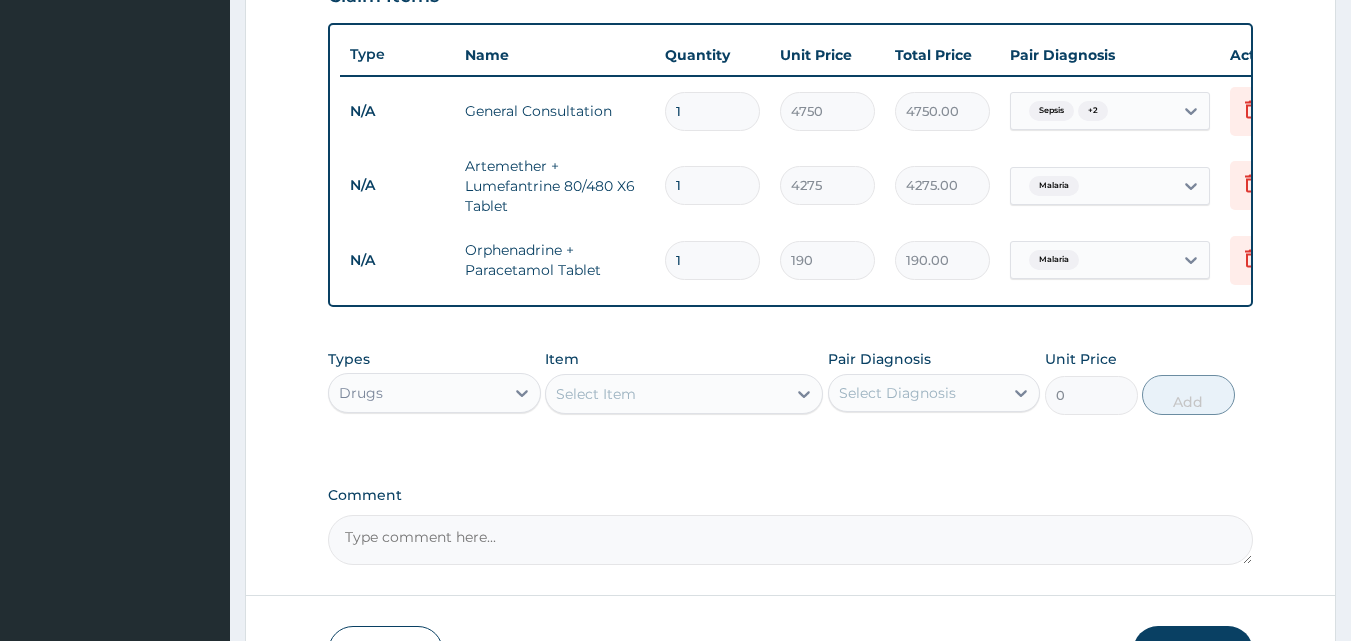 type on "0.00" 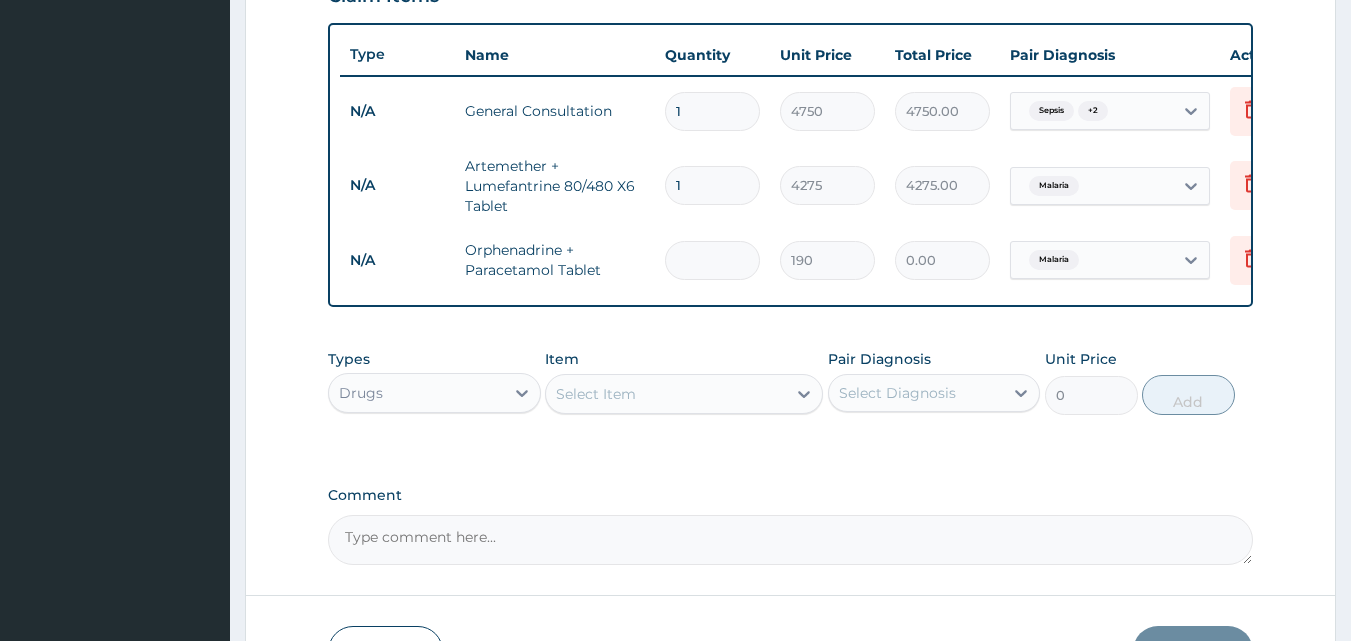 type on "2" 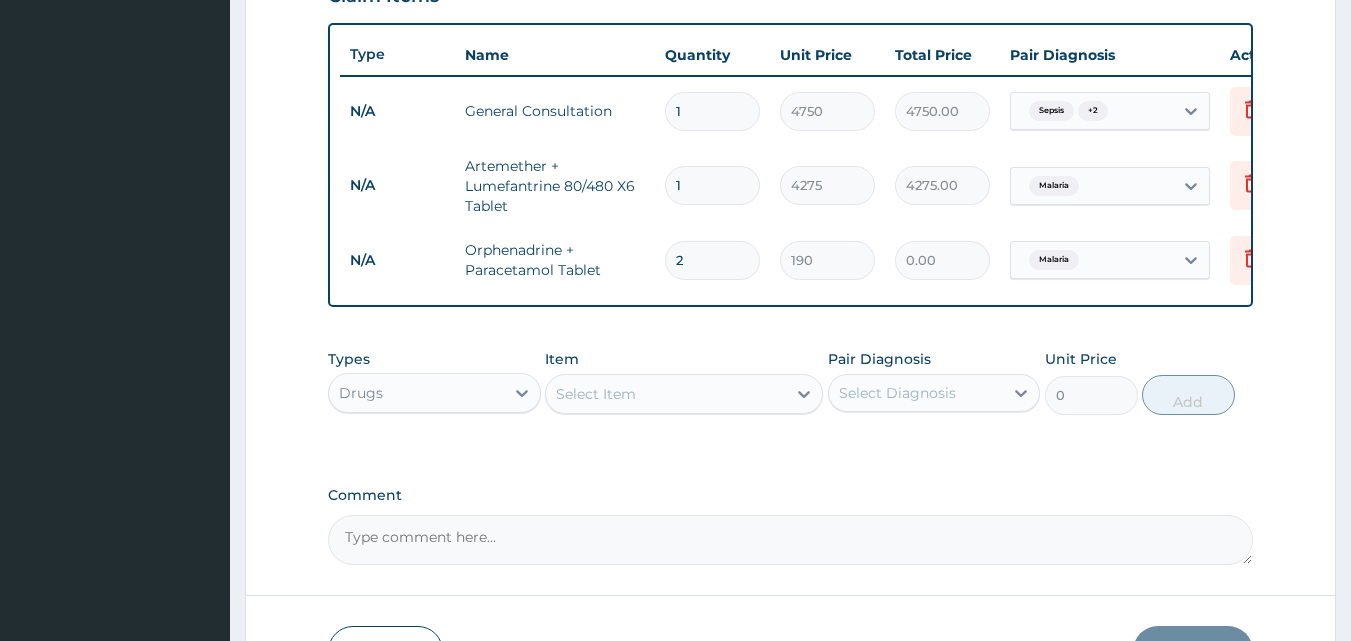 type on "380.00" 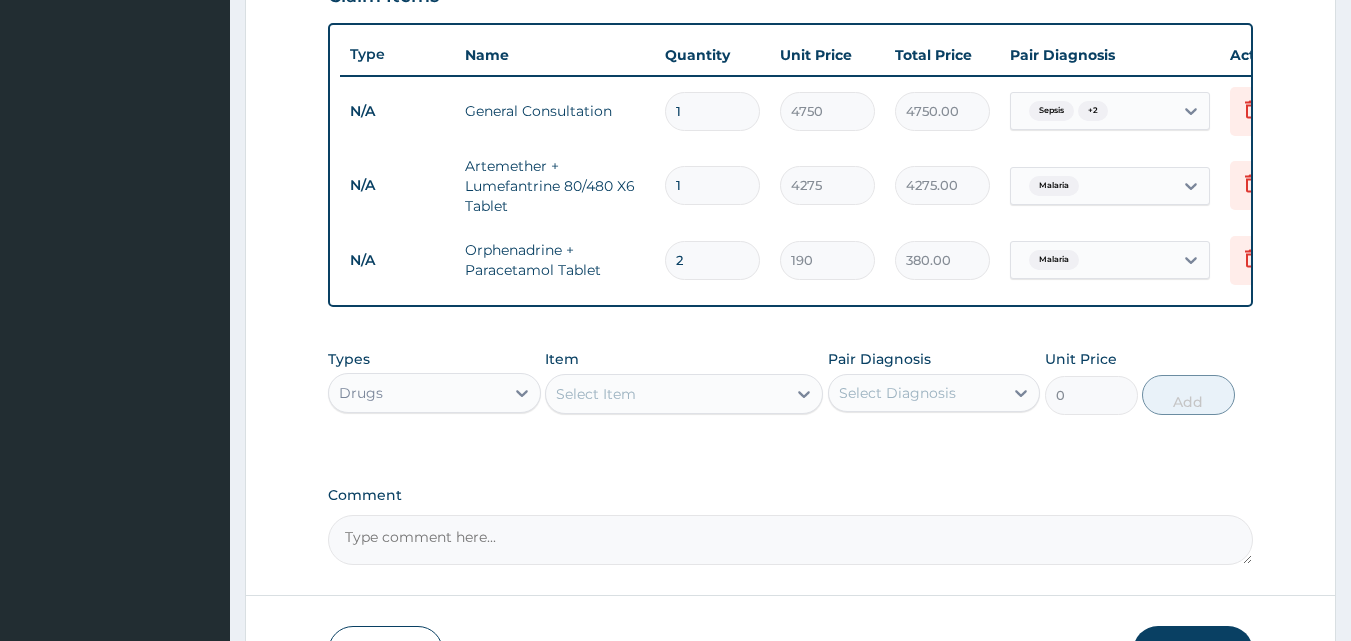 type on "20" 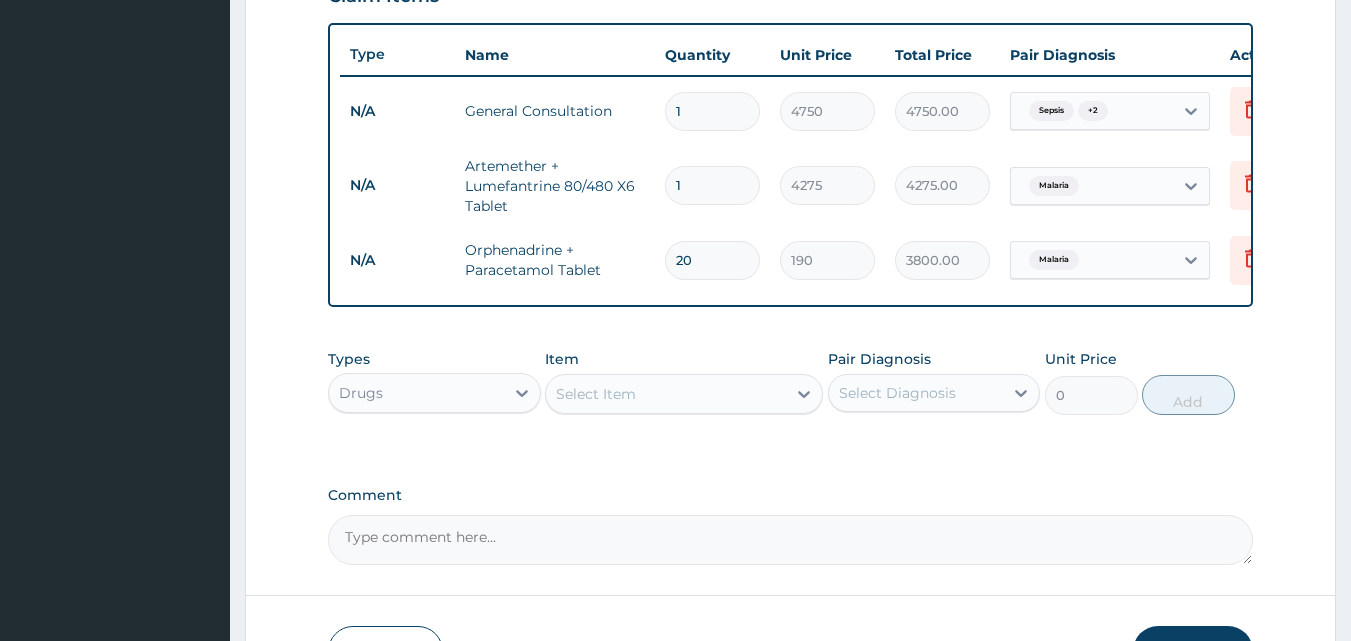 type on "20" 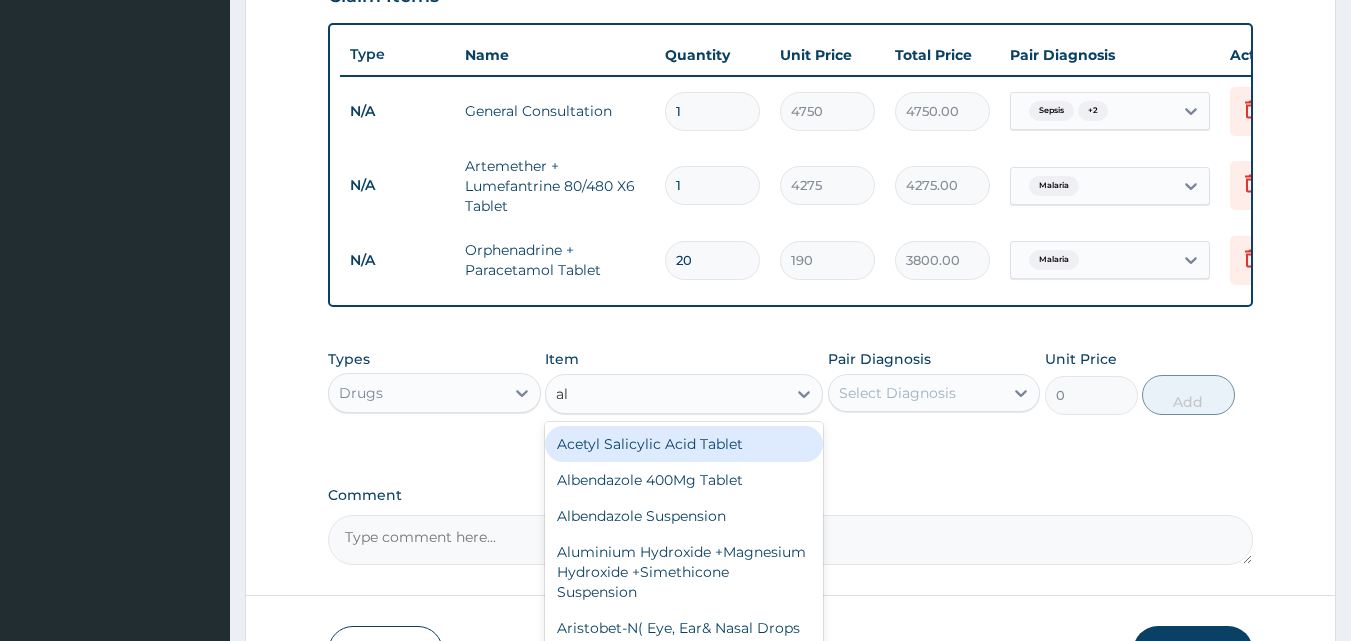 type on "alb" 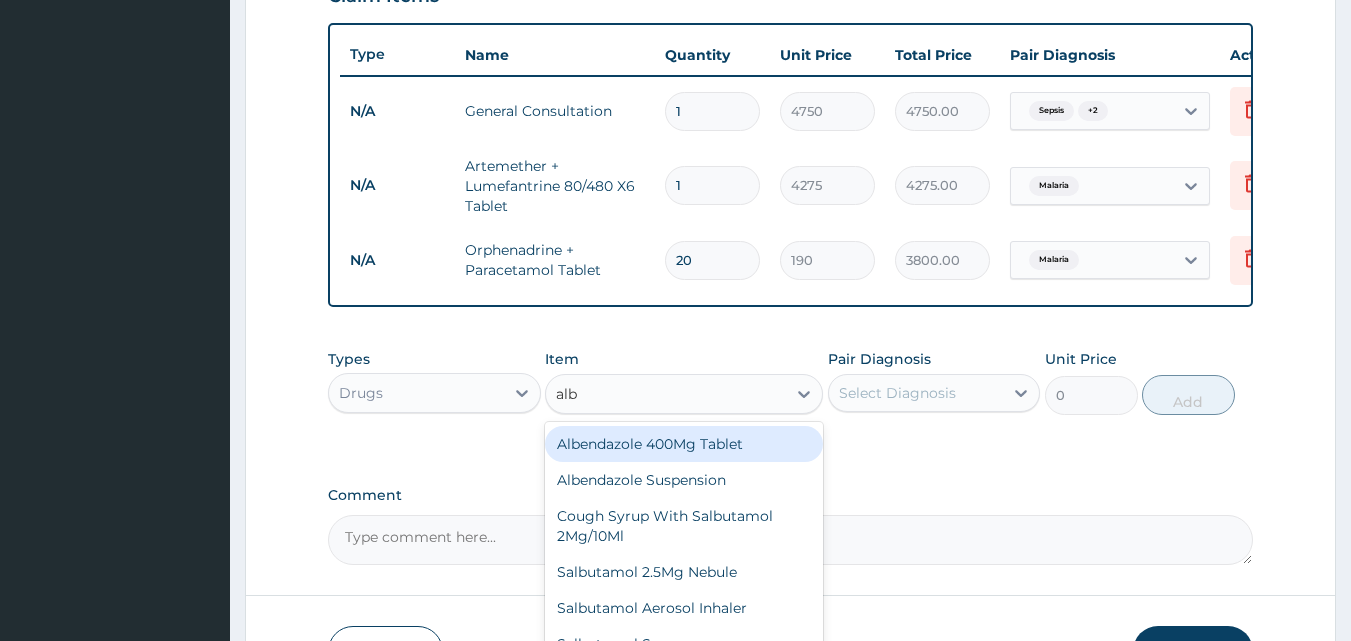 drag, startPoint x: 647, startPoint y: 462, endPoint x: 815, endPoint y: 430, distance: 171.02046 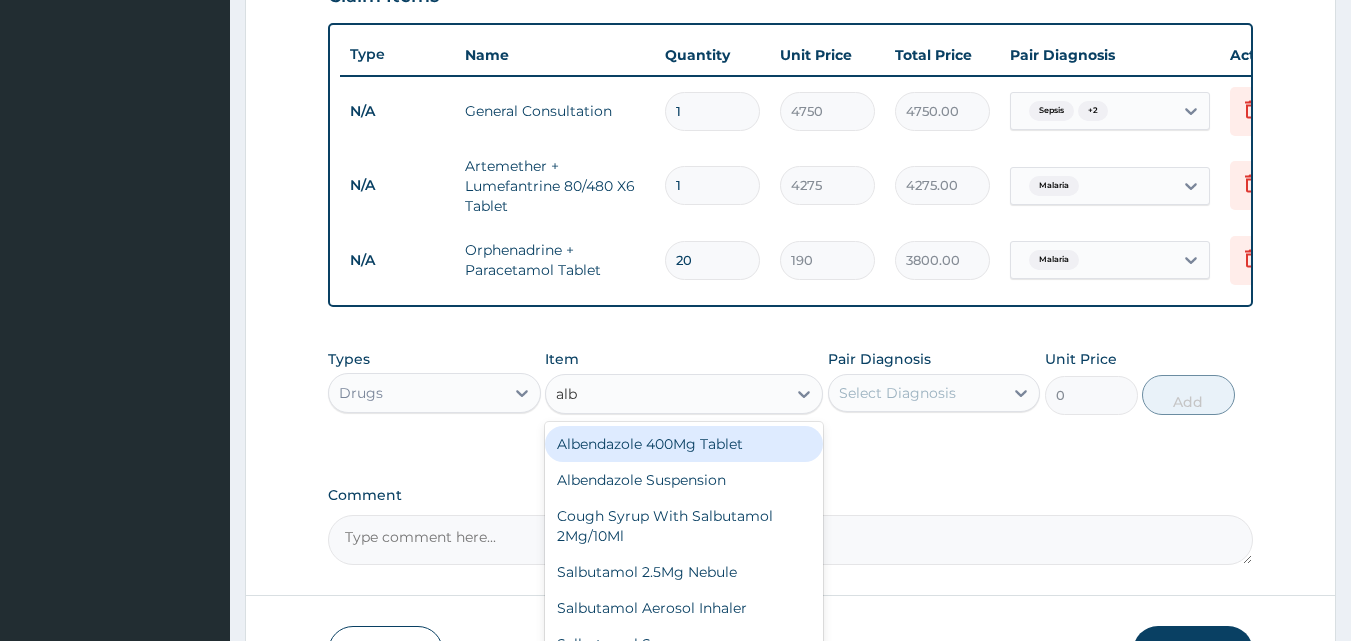 click on "Albendazole 400Mg Tablet" at bounding box center [684, 444] 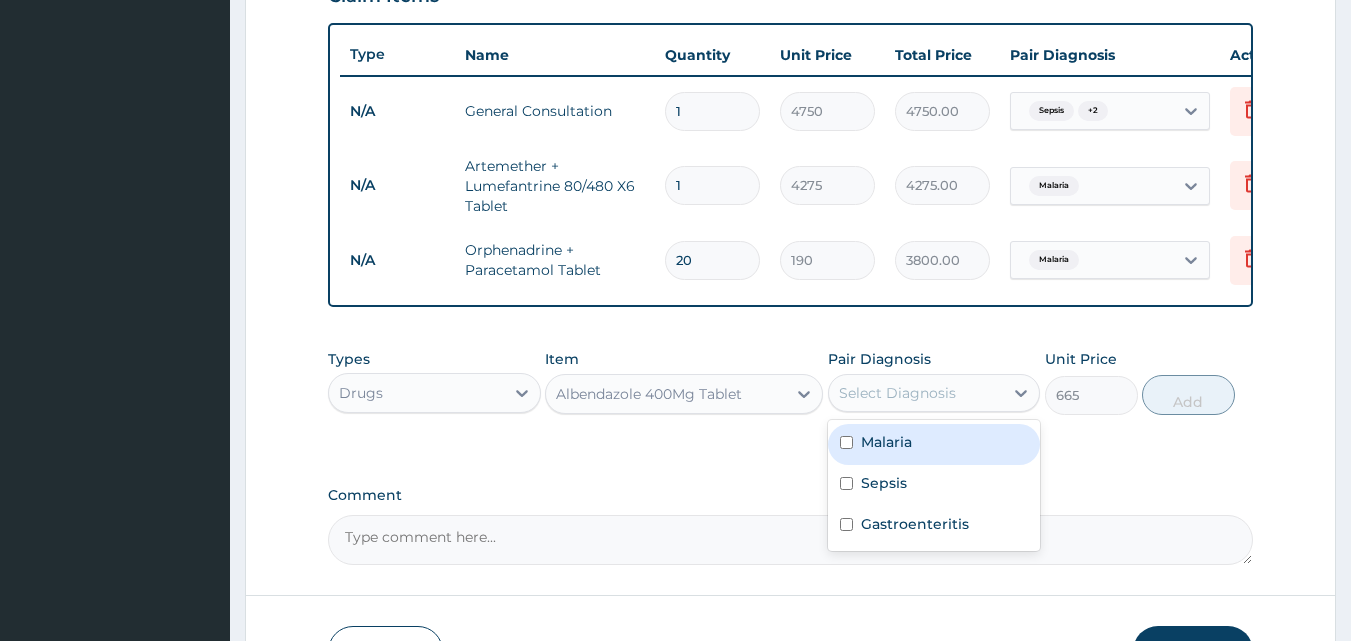 click on "Select Diagnosis" at bounding box center [916, 393] 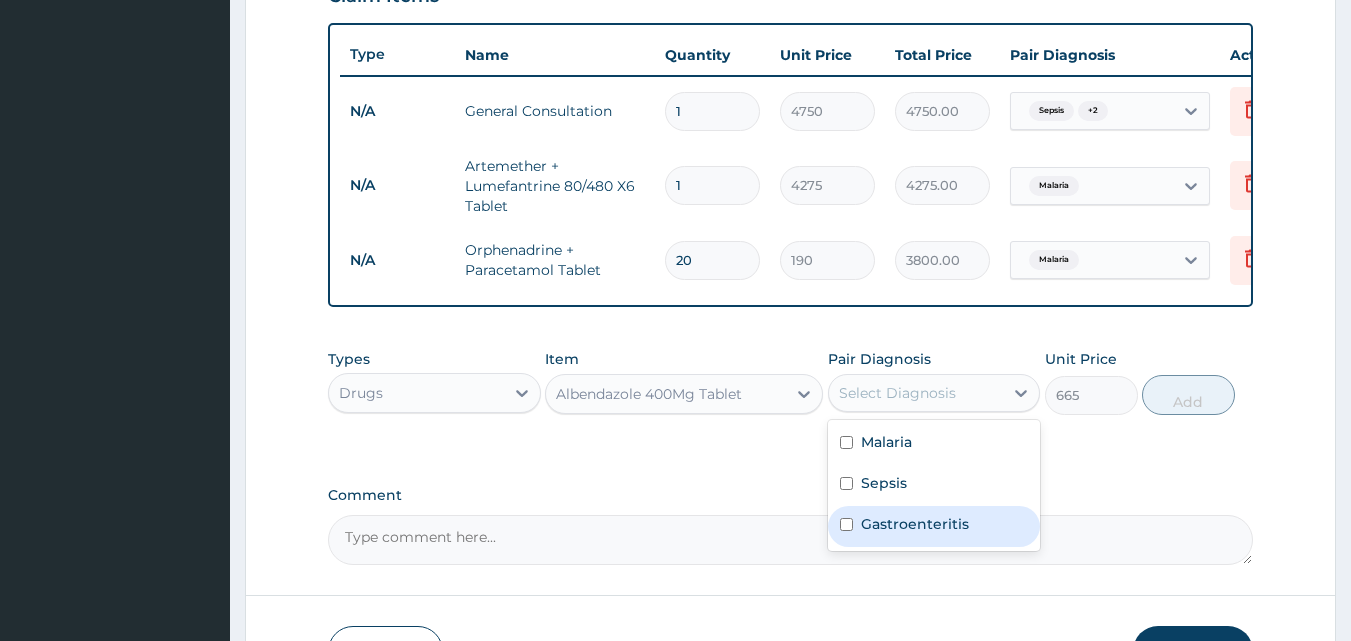 click on "Gastroenteritis" at bounding box center [915, 524] 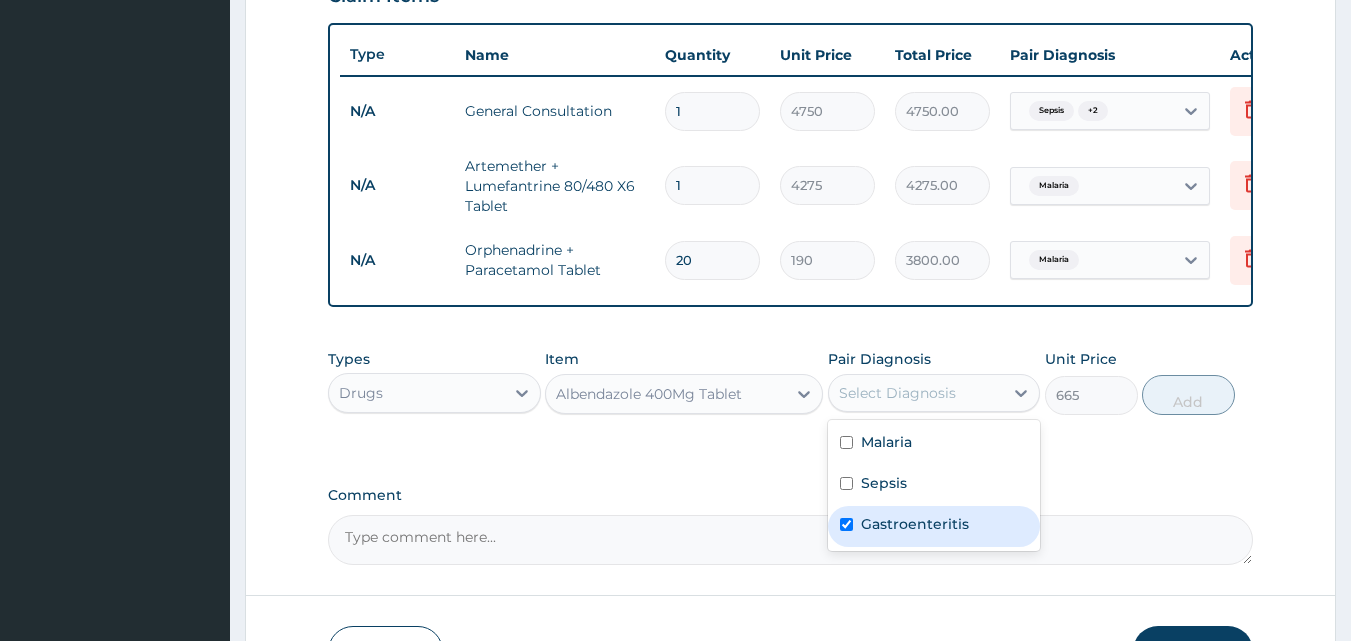 checkbox on "true" 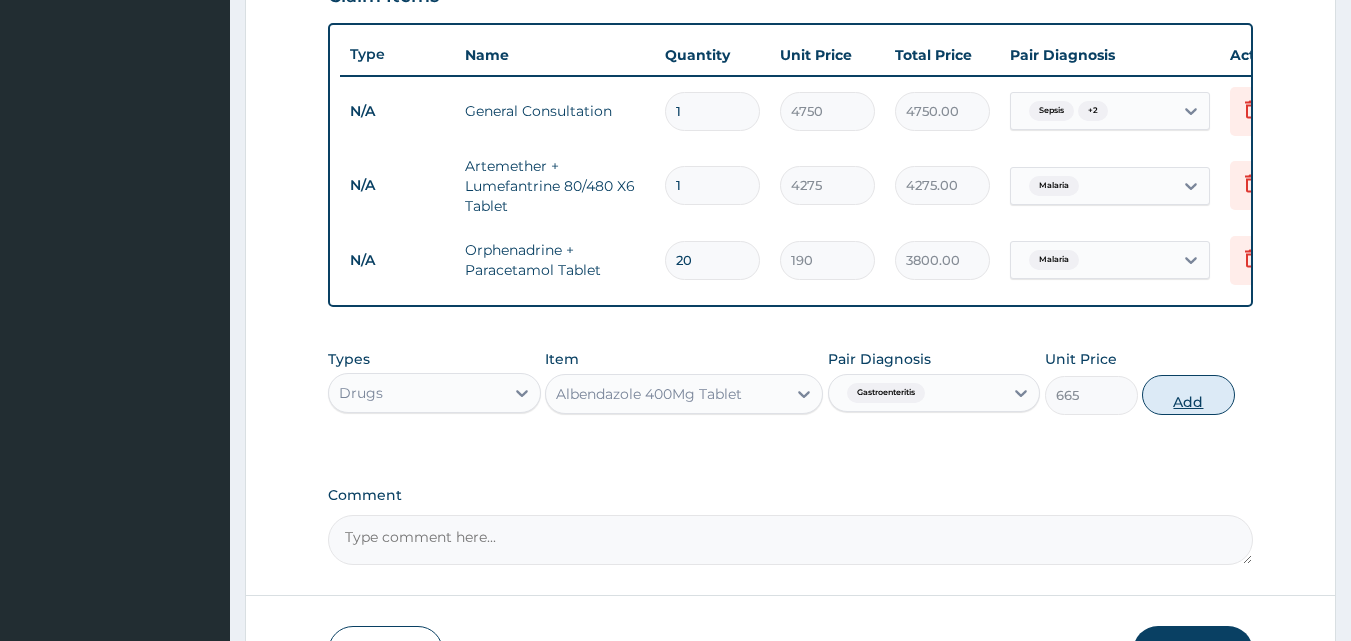 click on "Add" at bounding box center [1188, 395] 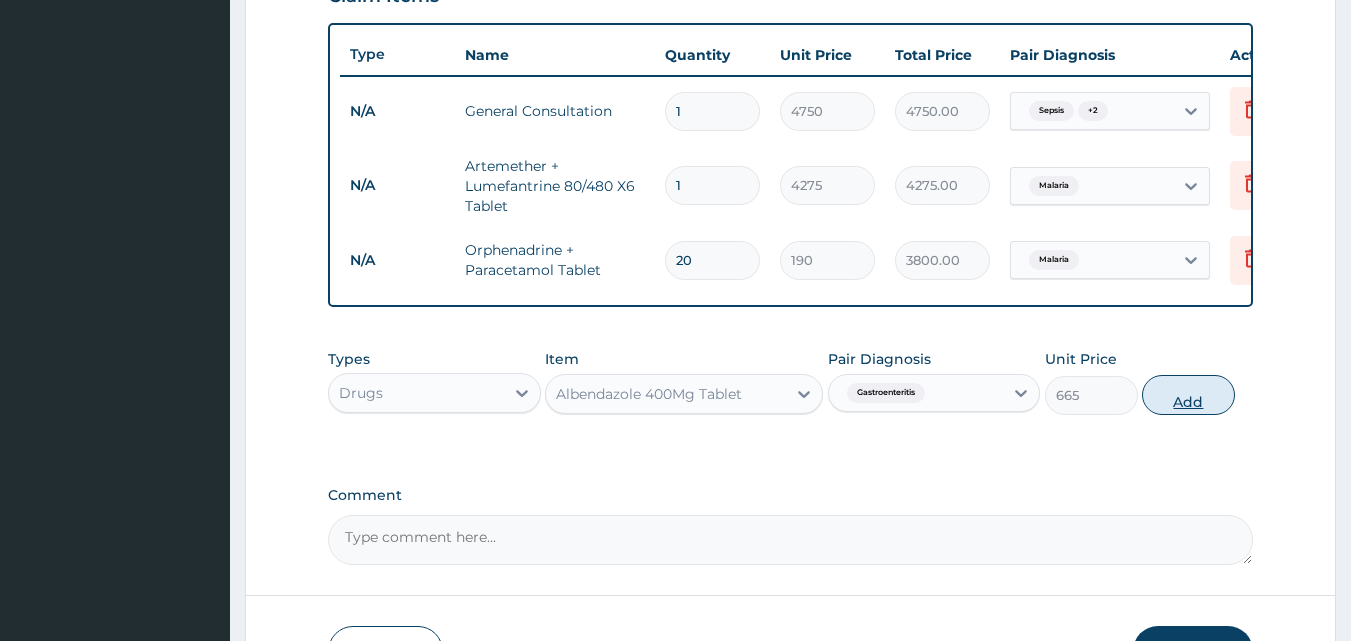 type on "0" 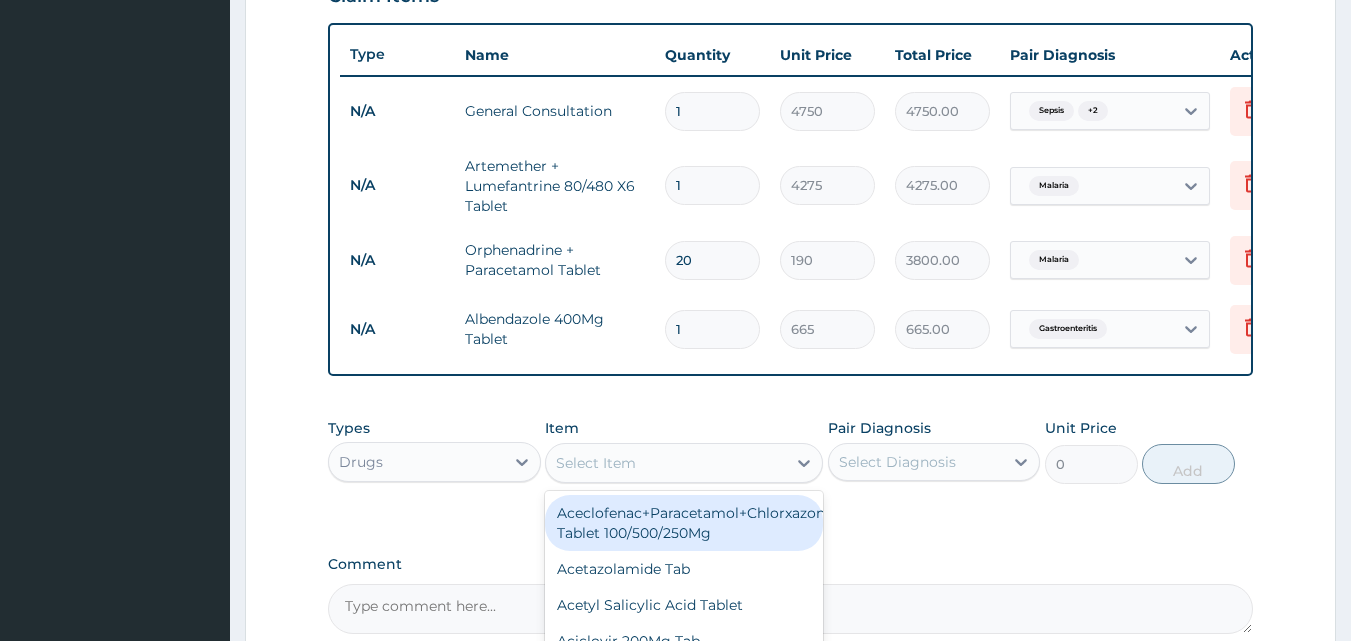 click on "Select Item" at bounding box center (666, 463) 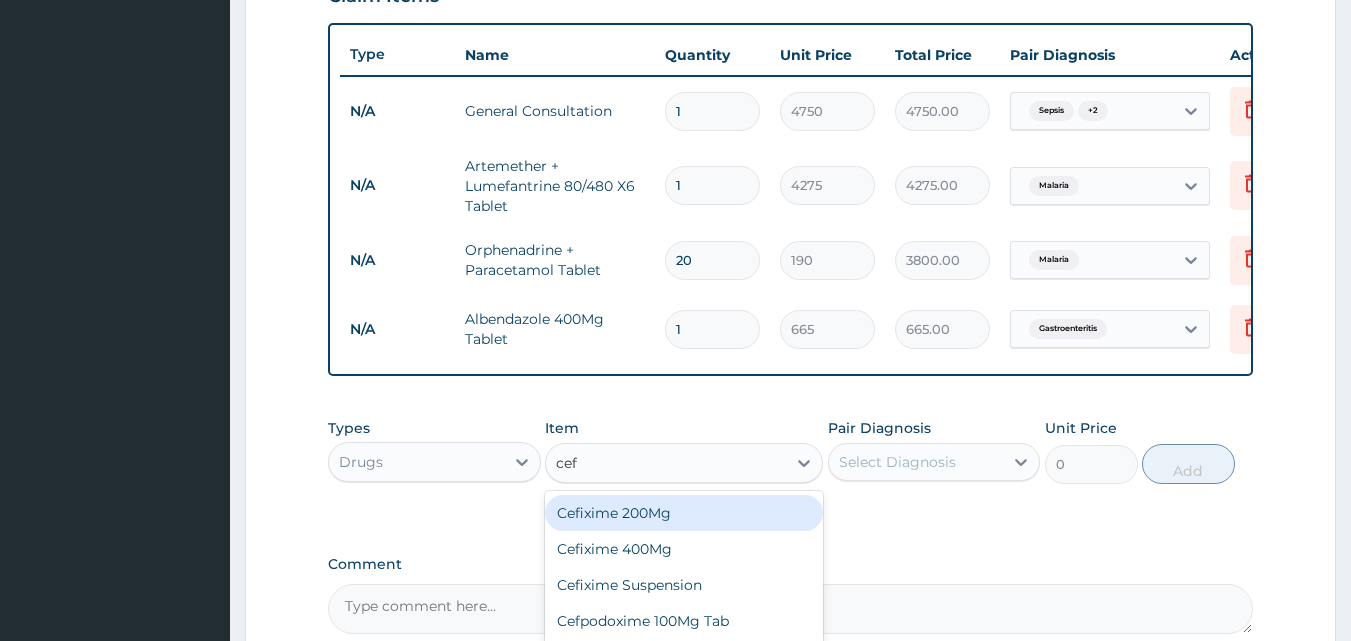 type on "cefu" 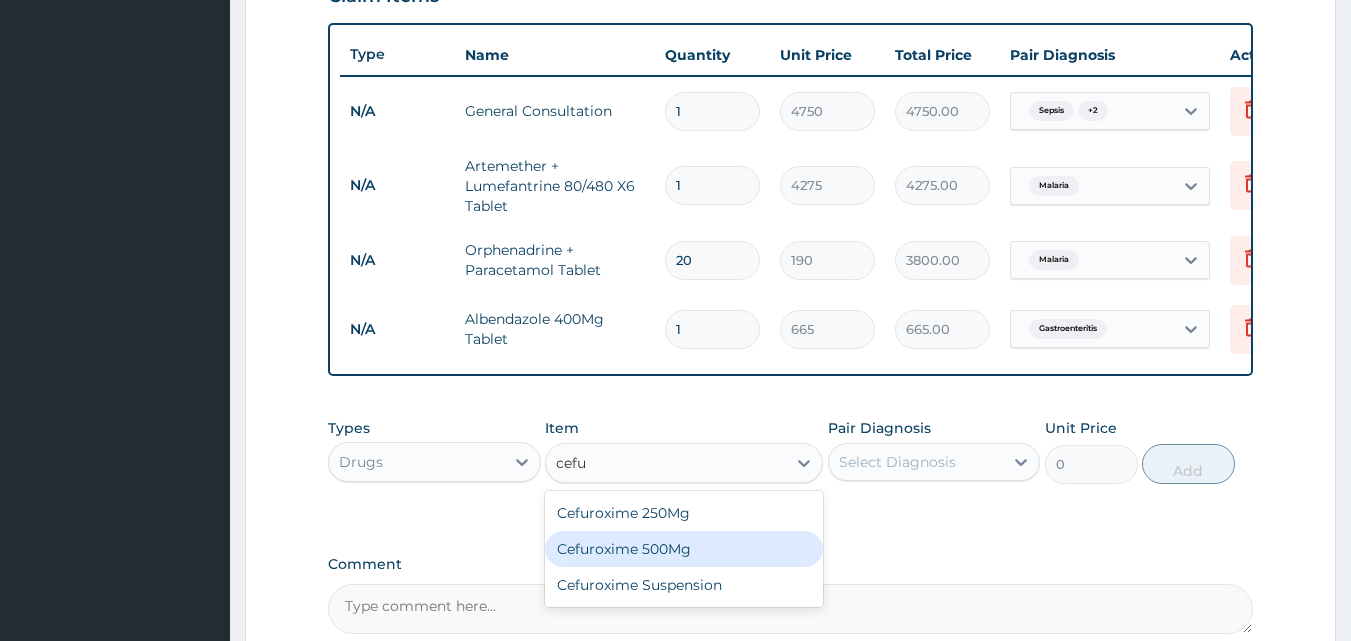 drag, startPoint x: 678, startPoint y: 566, endPoint x: 719, endPoint y: 544, distance: 46.52956 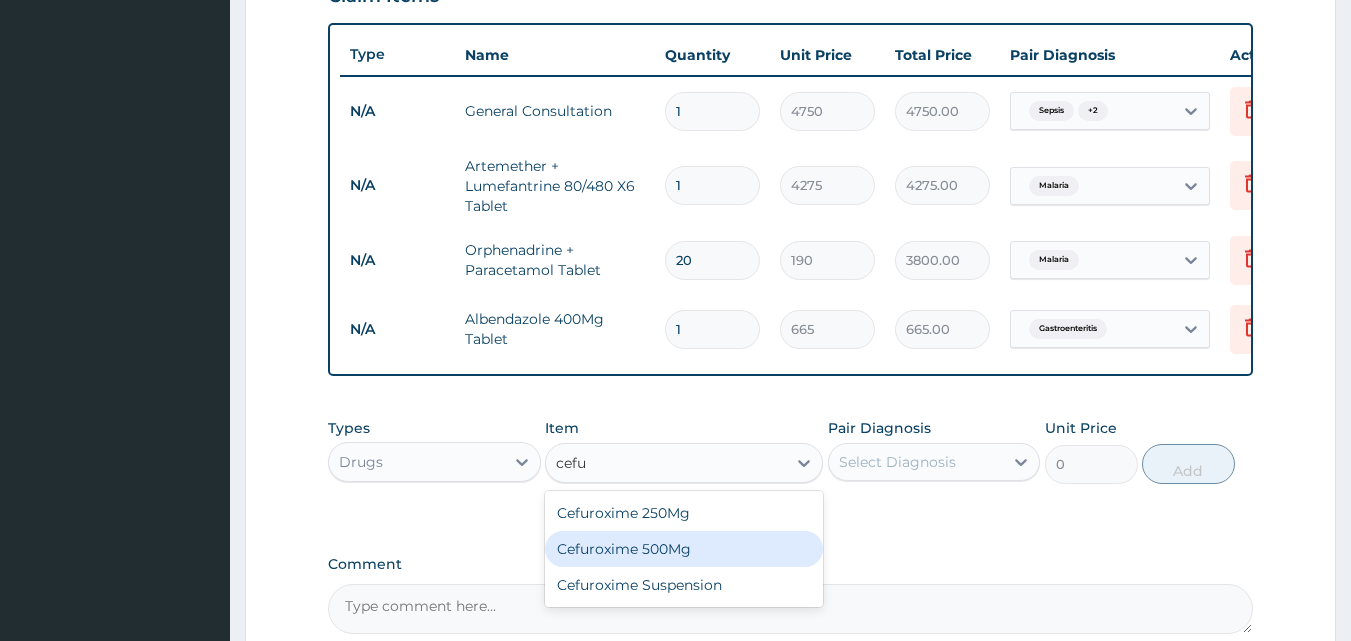 click on "Cefuroxime 500Mg" at bounding box center (684, 549) 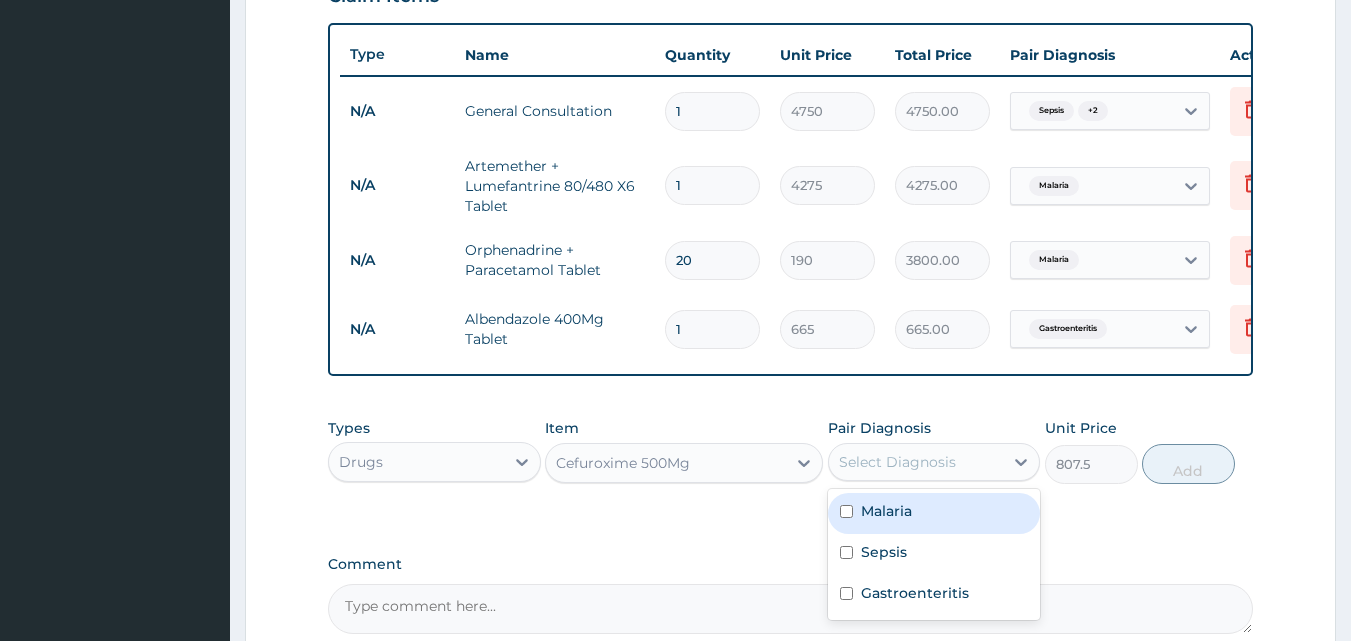 click on "Select Diagnosis" at bounding box center (897, 462) 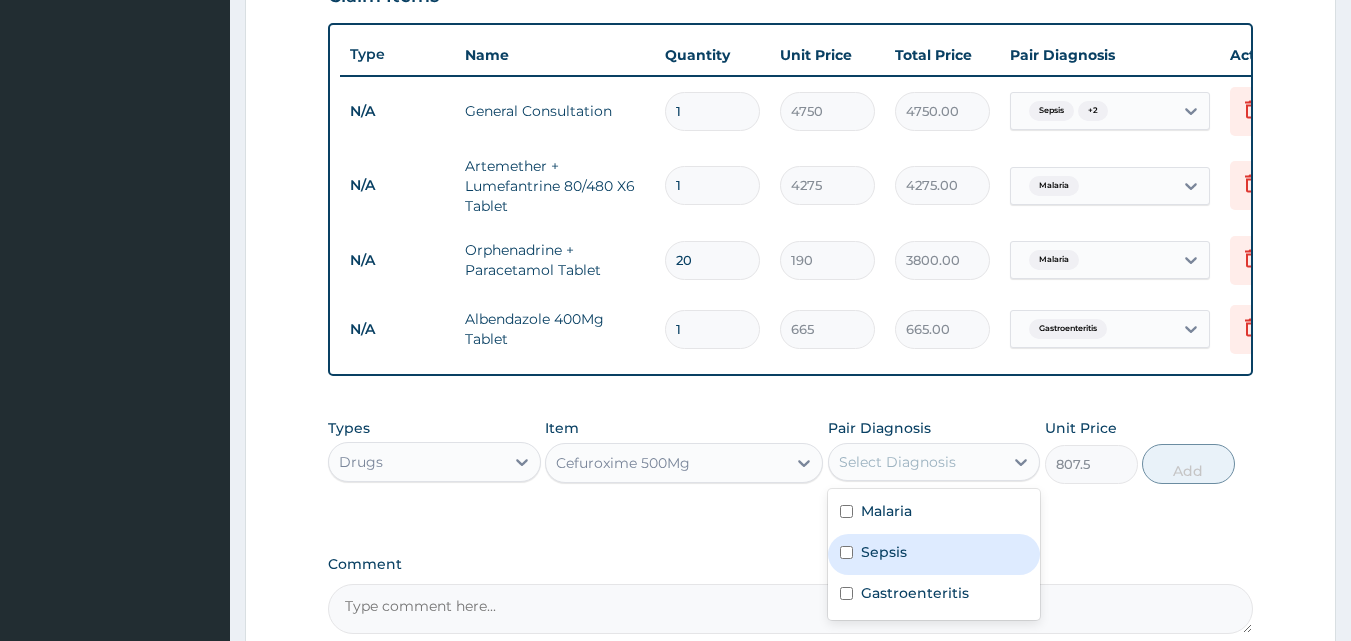drag, startPoint x: 895, startPoint y: 569, endPoint x: 742, endPoint y: 371, distance: 250.22589 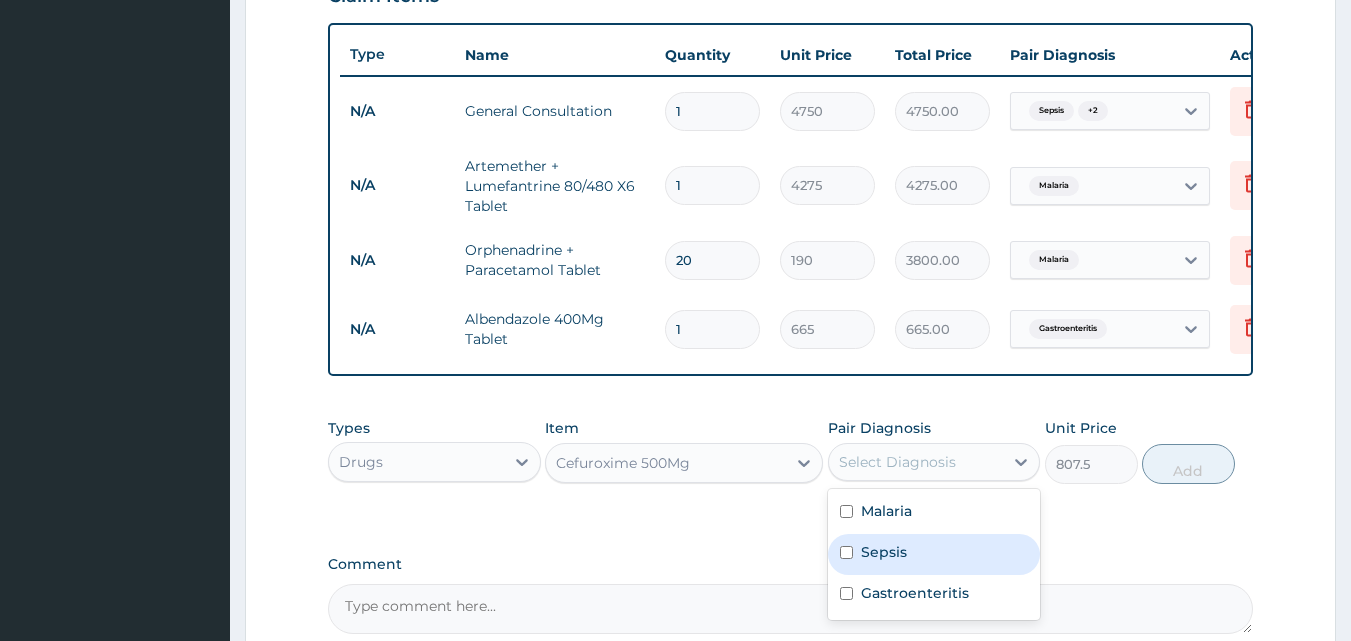 click on "Sepsis" at bounding box center [884, 552] 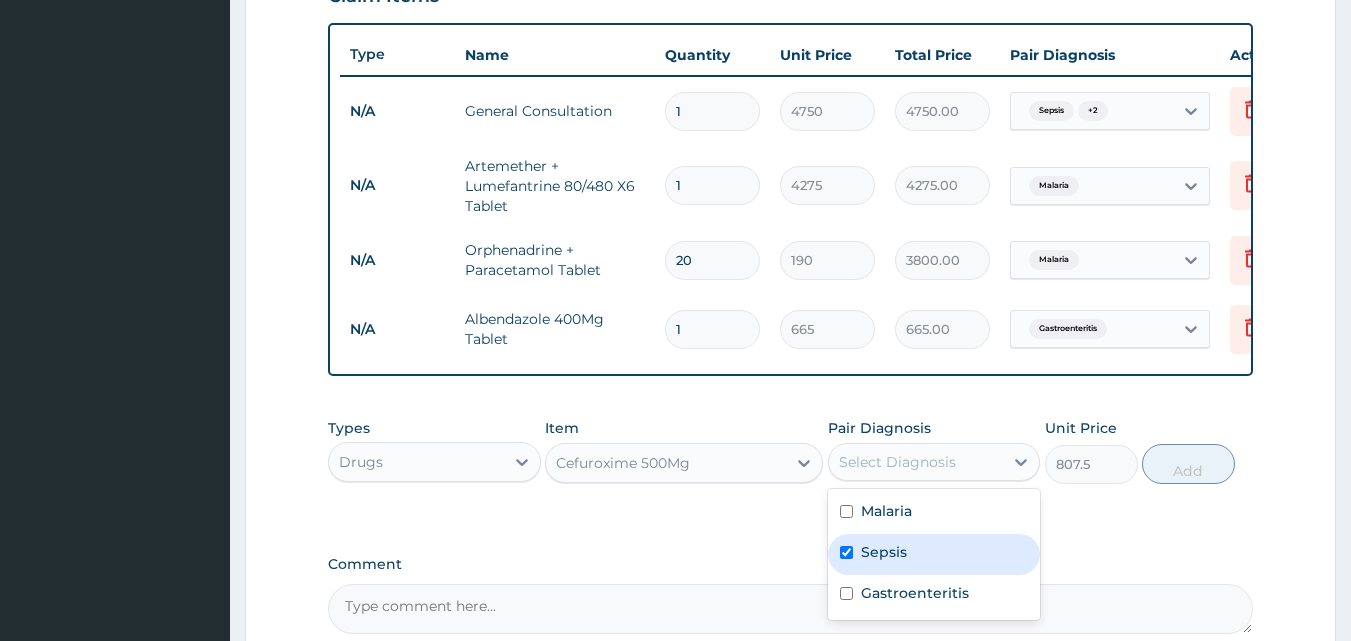 checkbox on "true" 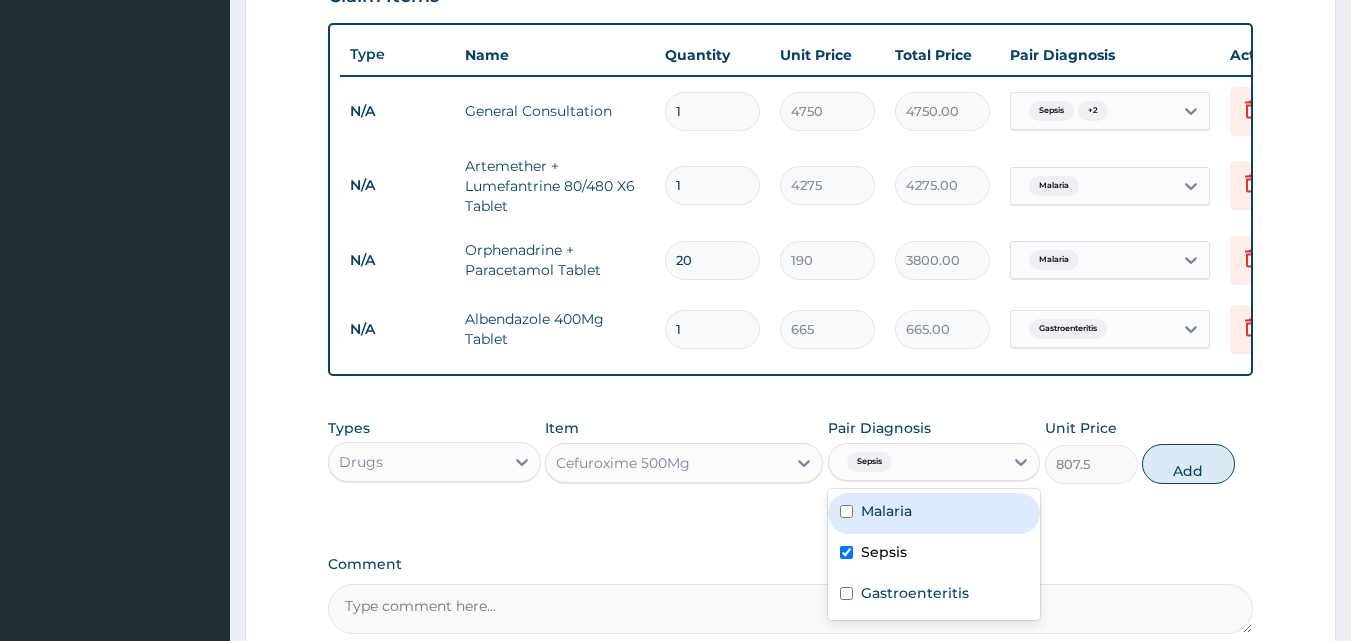 click on "1" at bounding box center (712, 329) 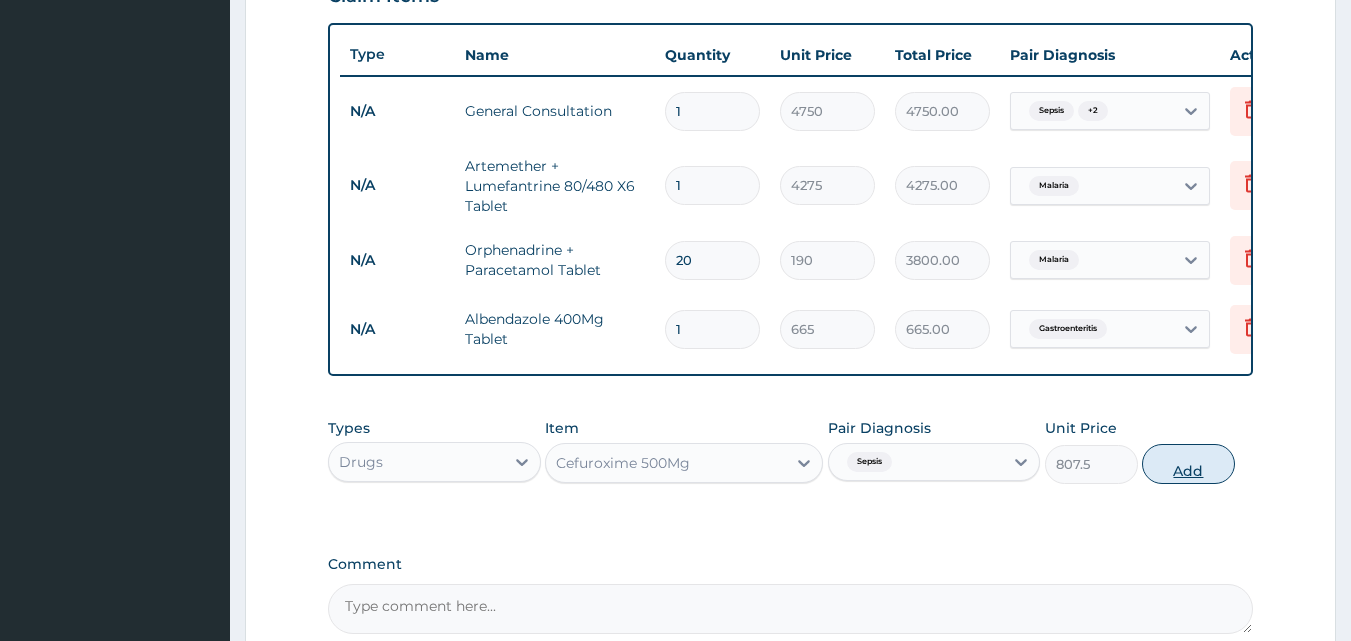 click on "Add" at bounding box center (1188, 464) 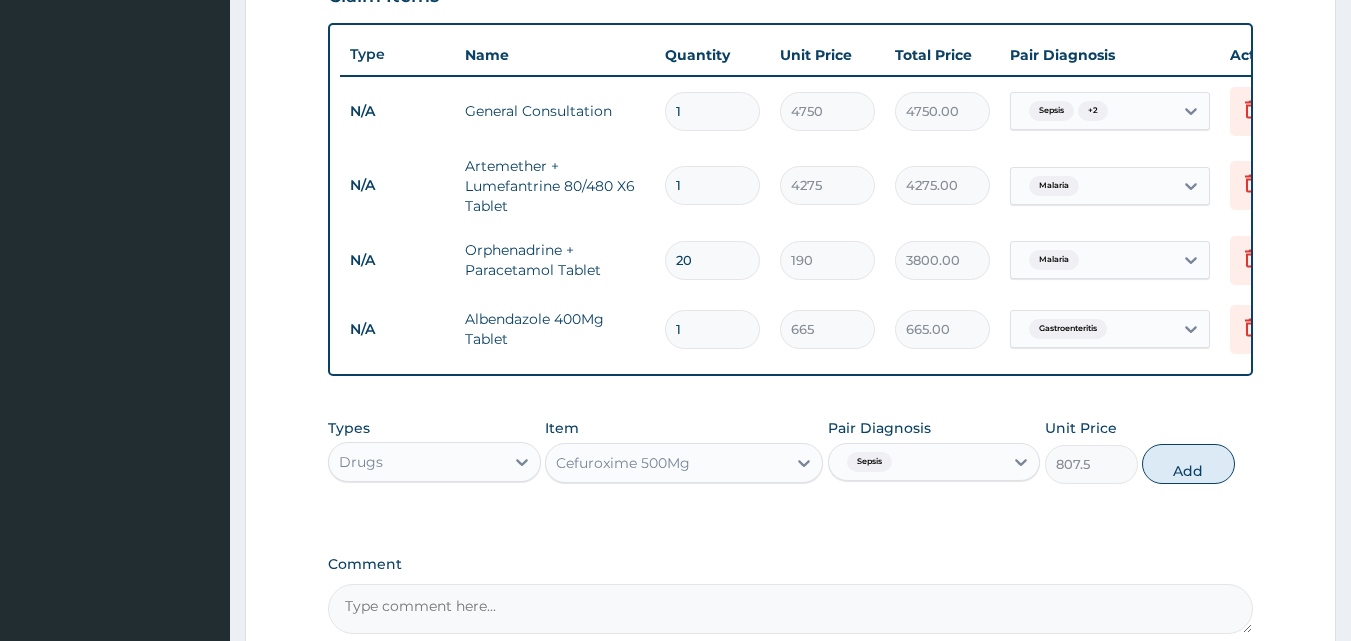 type on "0" 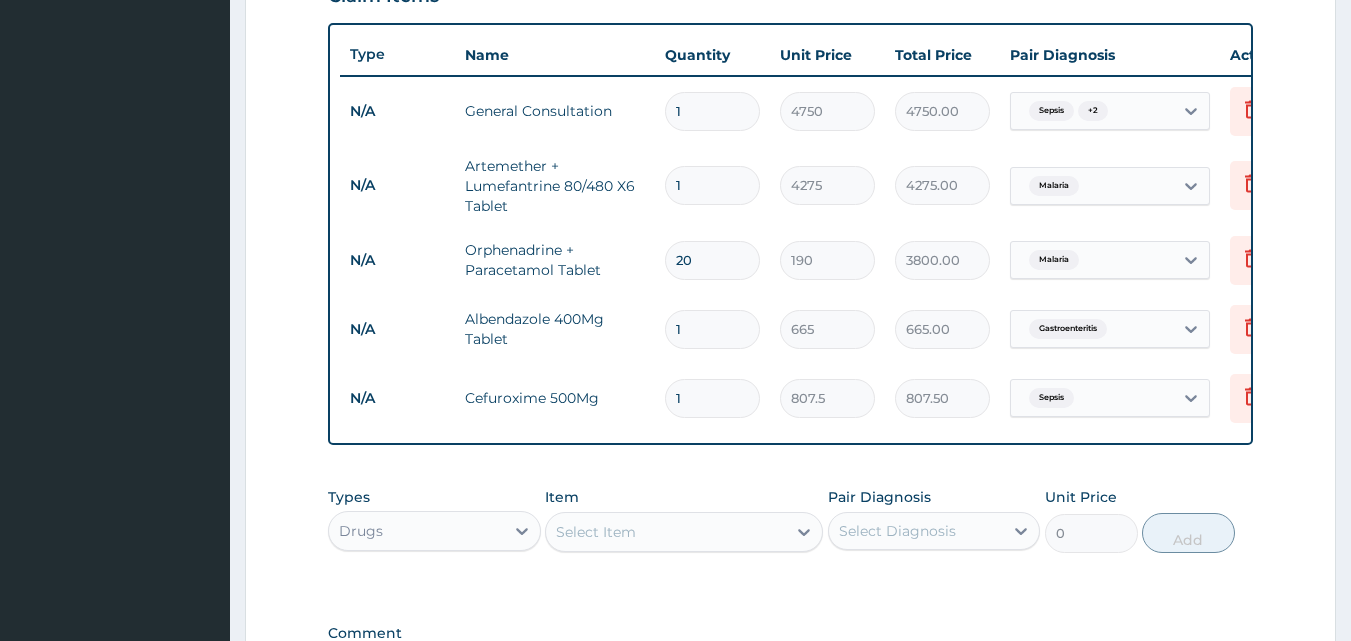 type on "10" 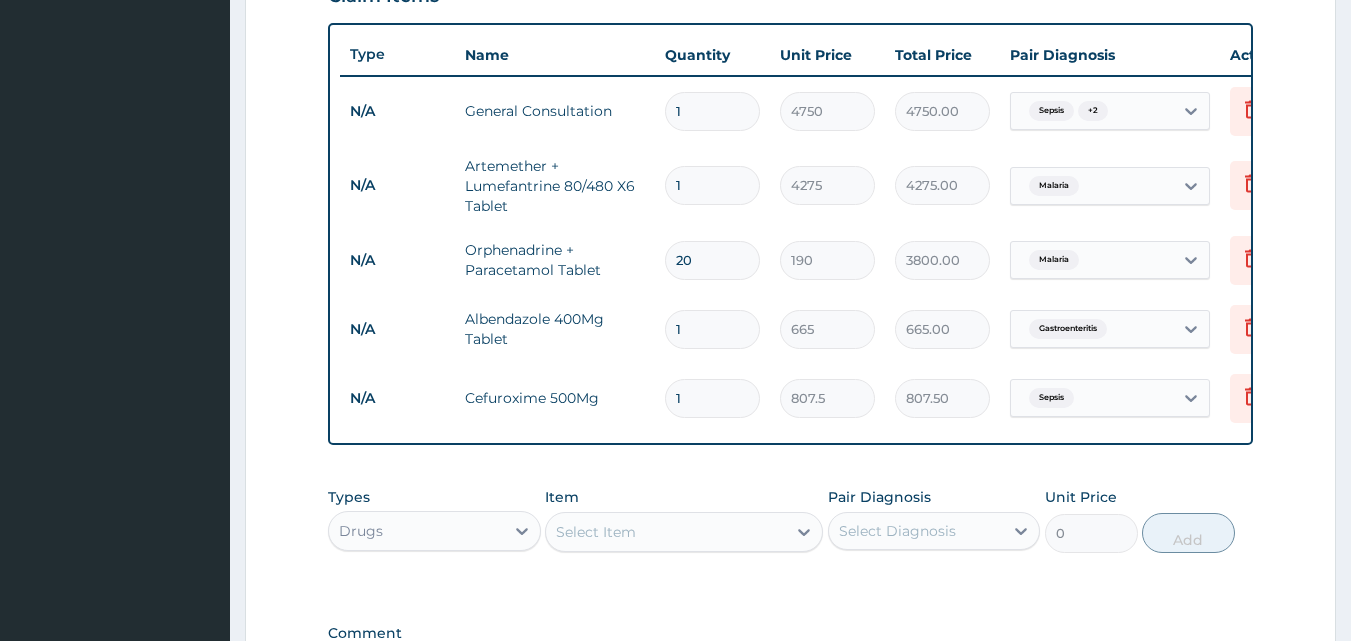type on "8075.00" 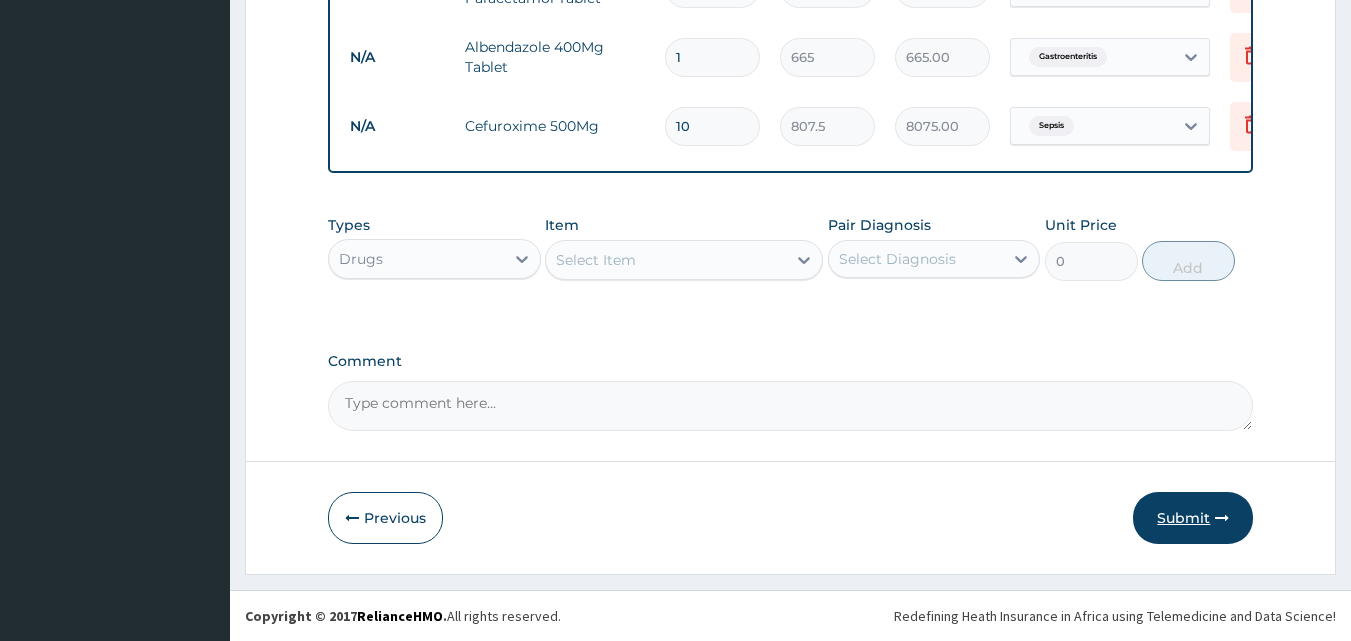 type on "10" 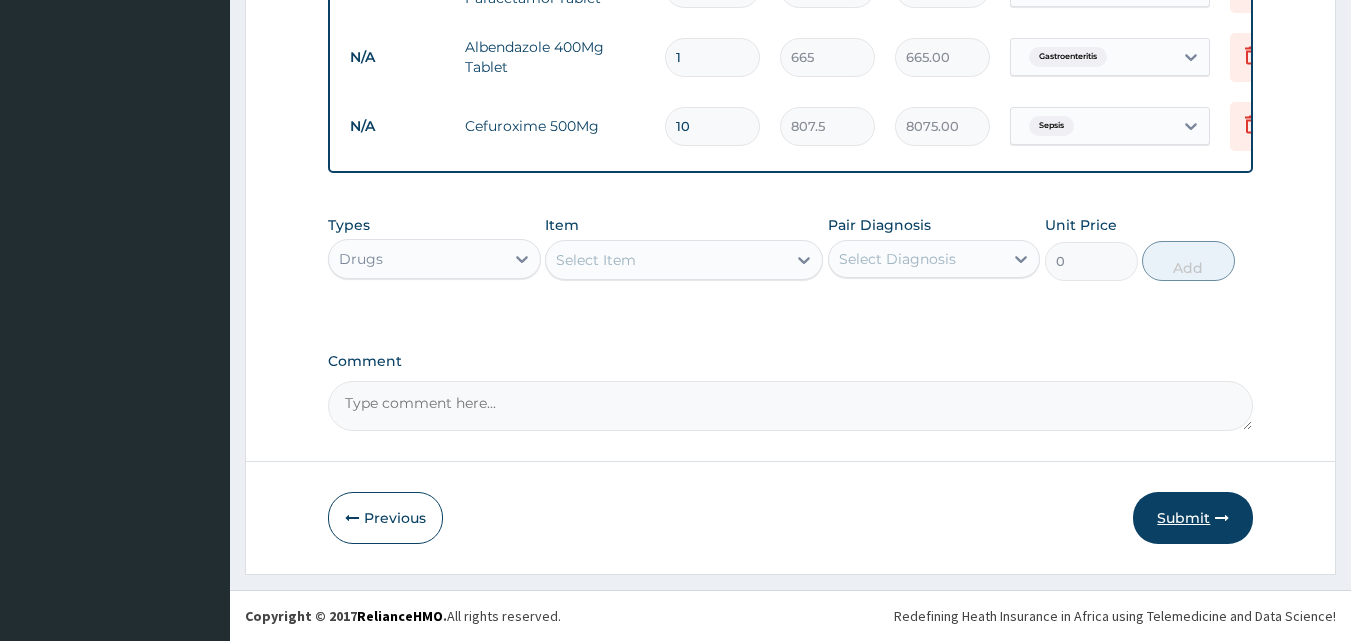 click on "Submit" at bounding box center [1193, 518] 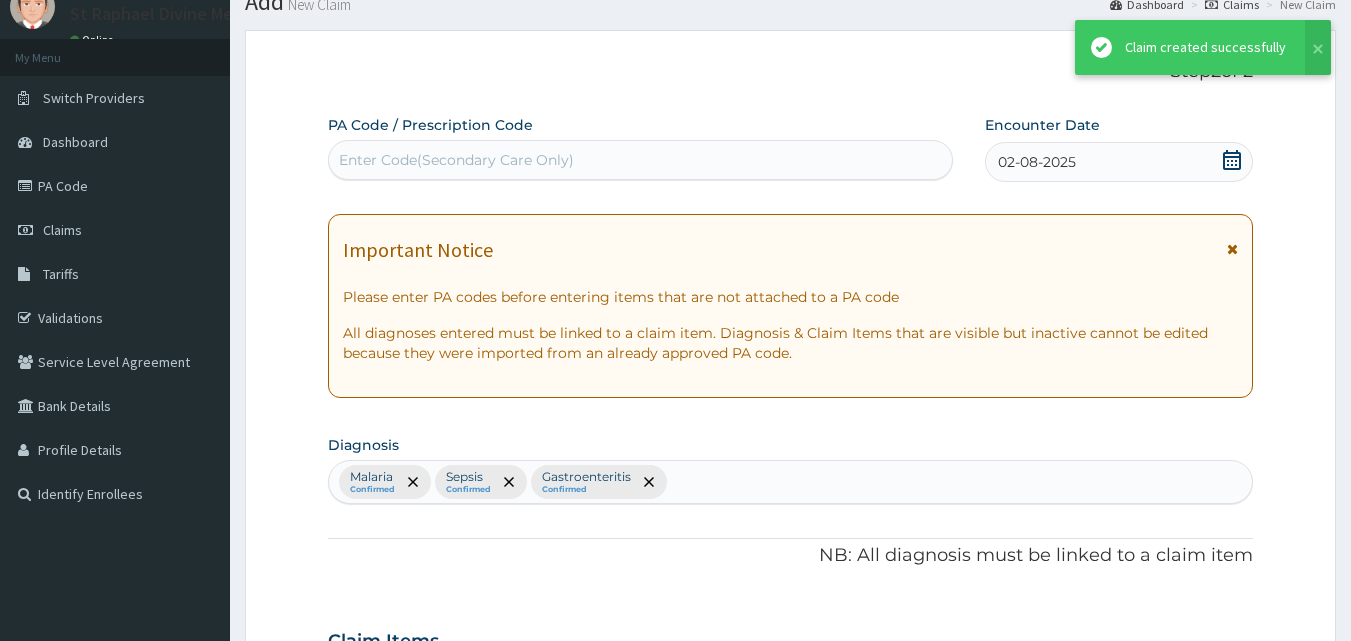 scroll, scrollTop: 1008, scrollLeft: 0, axis: vertical 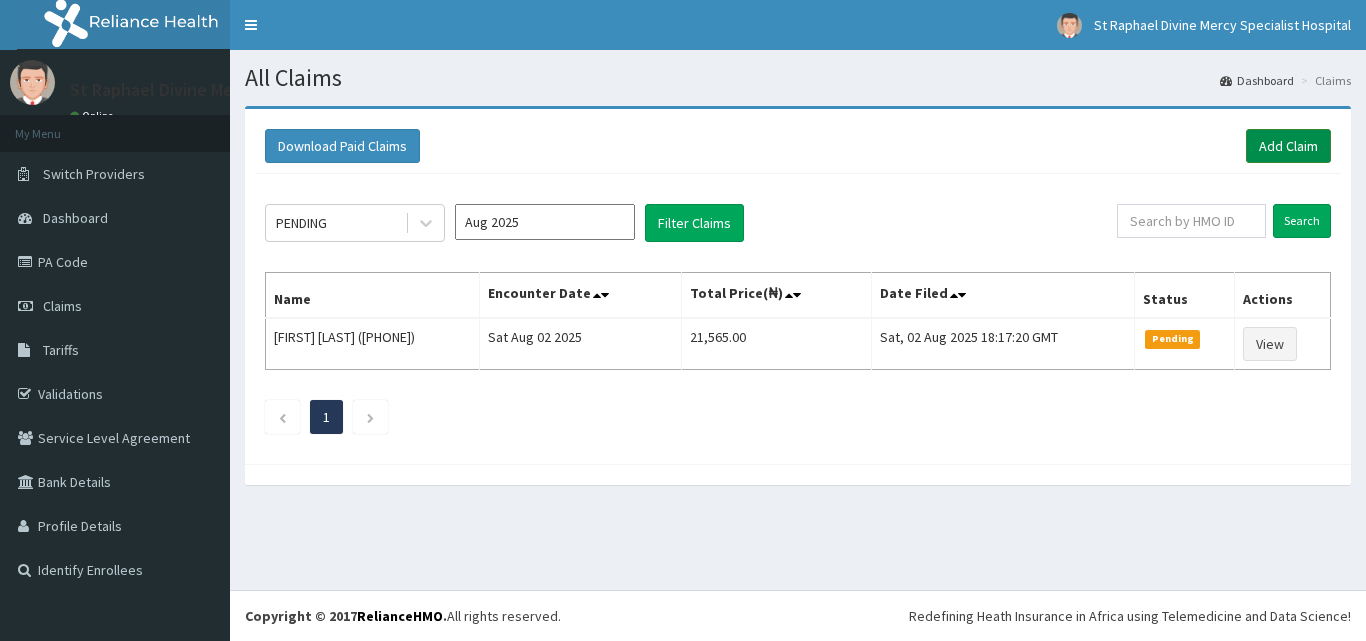 click on "Add Claim" at bounding box center (1288, 146) 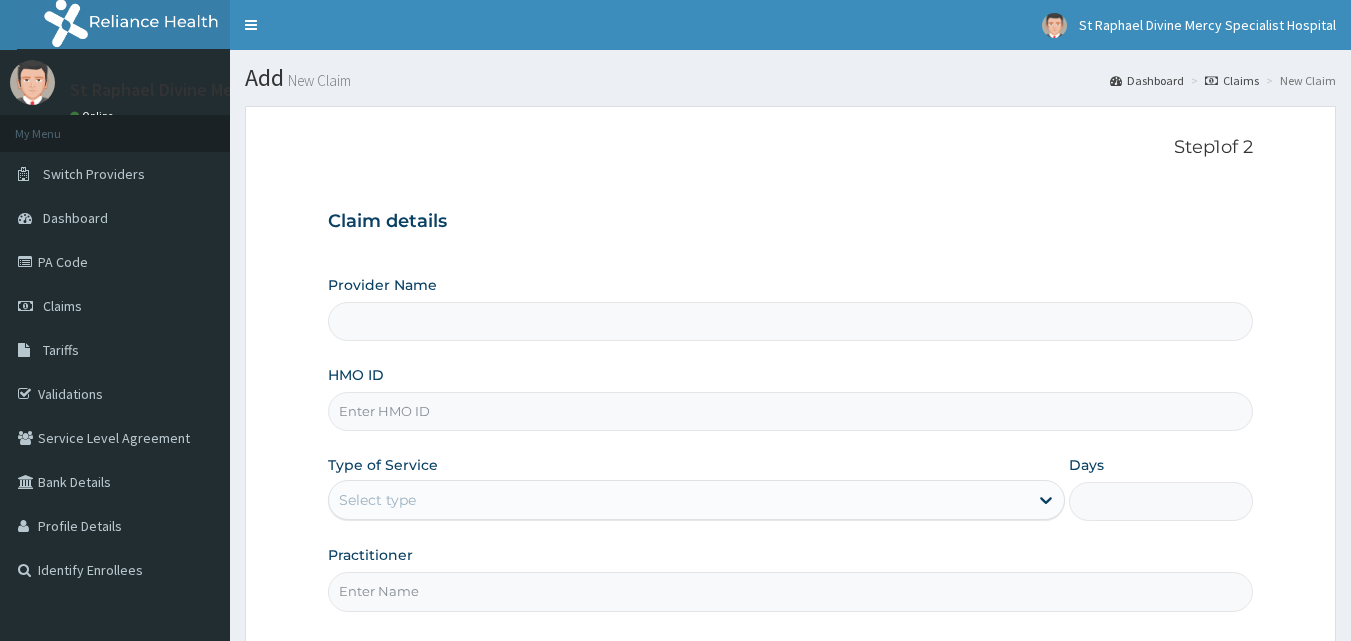 scroll, scrollTop: 0, scrollLeft: 0, axis: both 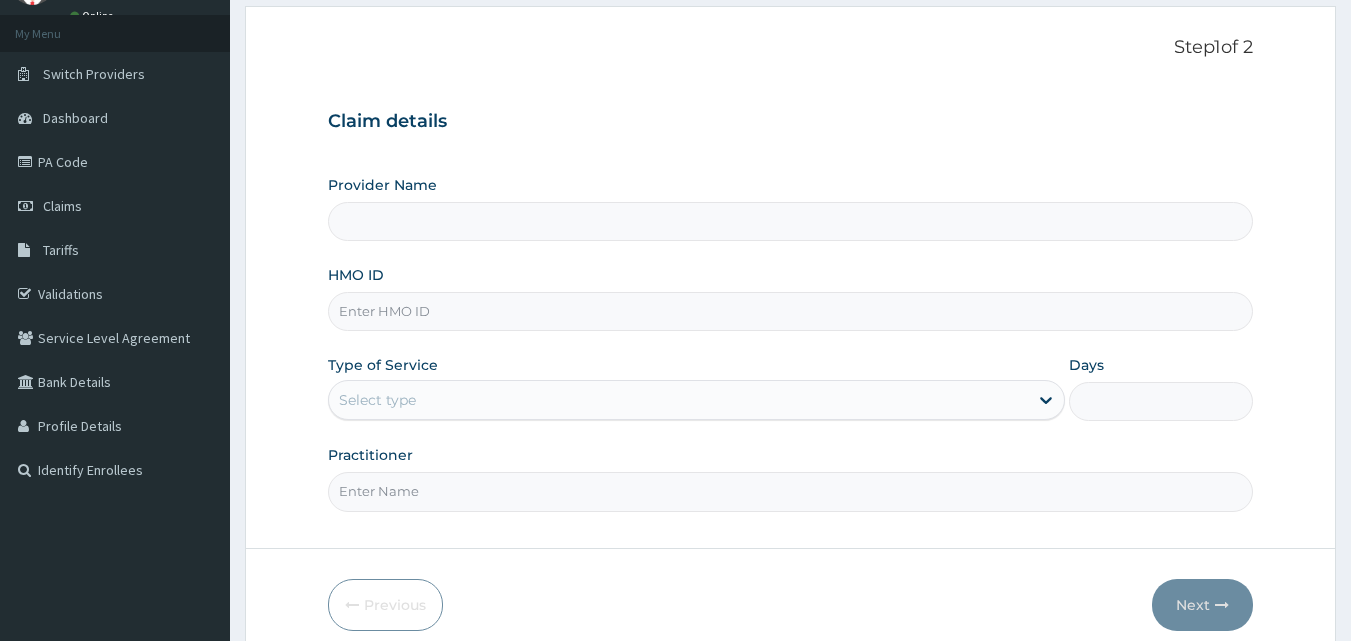 click on "HMO ID" at bounding box center [791, 311] 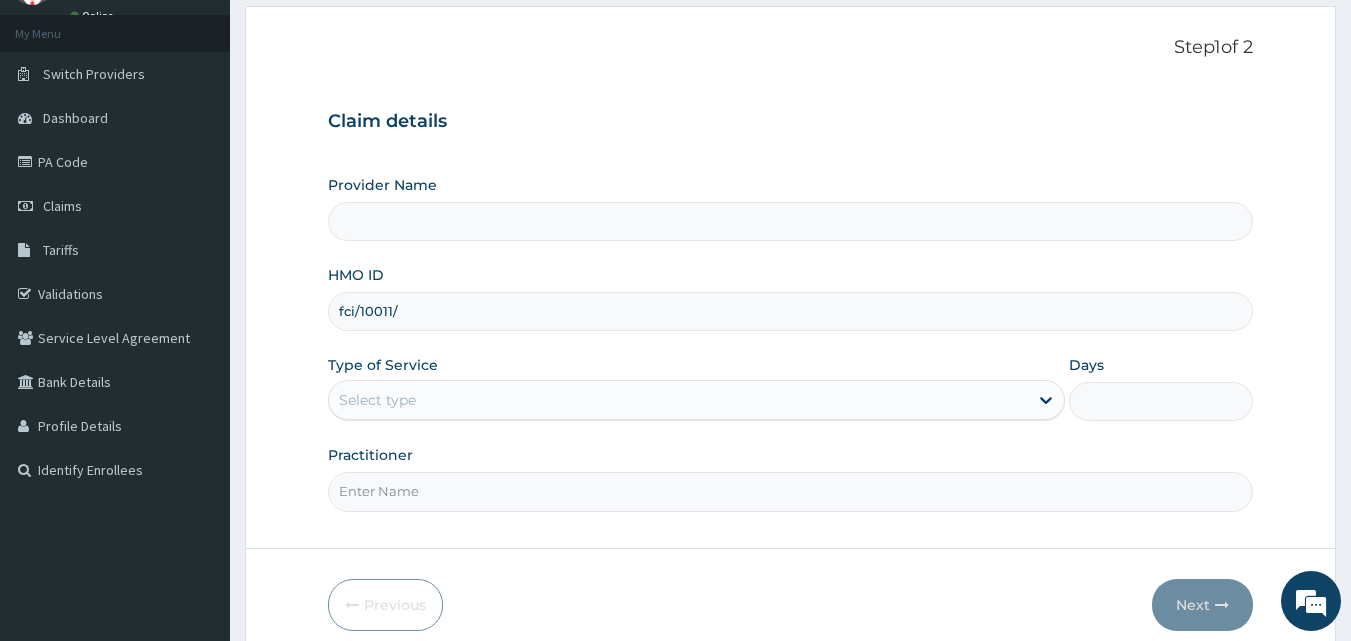 type on "fci/10011/a" 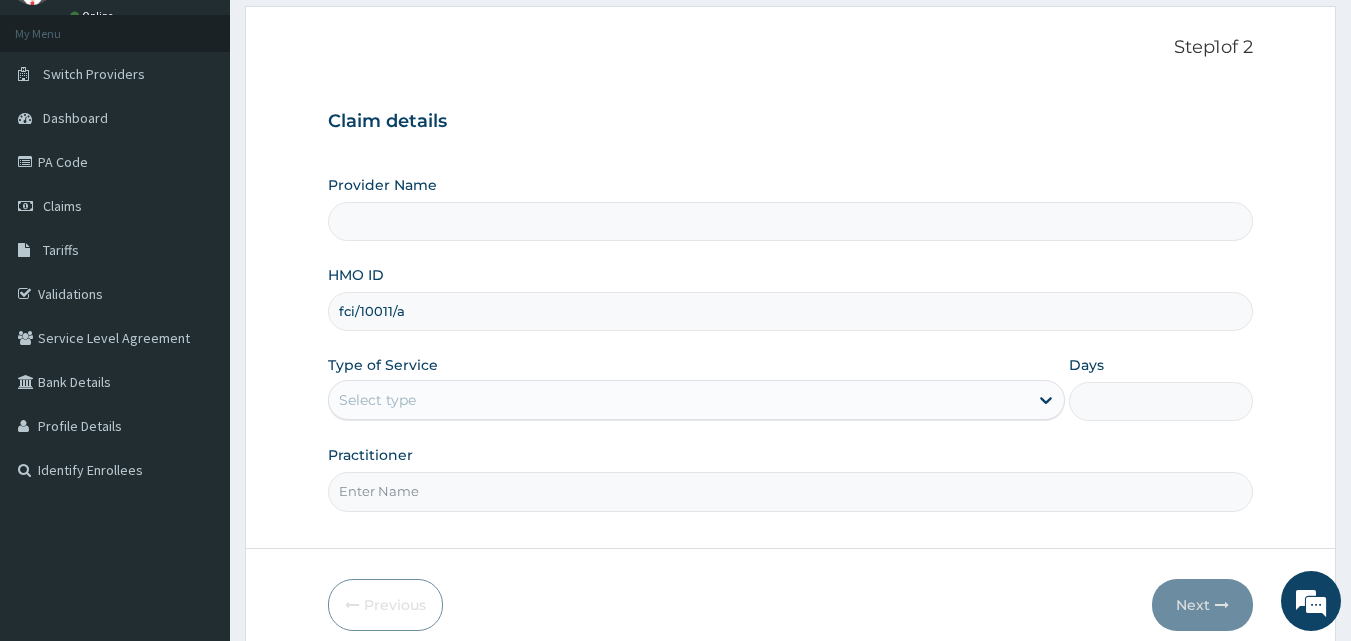 type on "St. Raphael Divine Mercy Specialist Hospital" 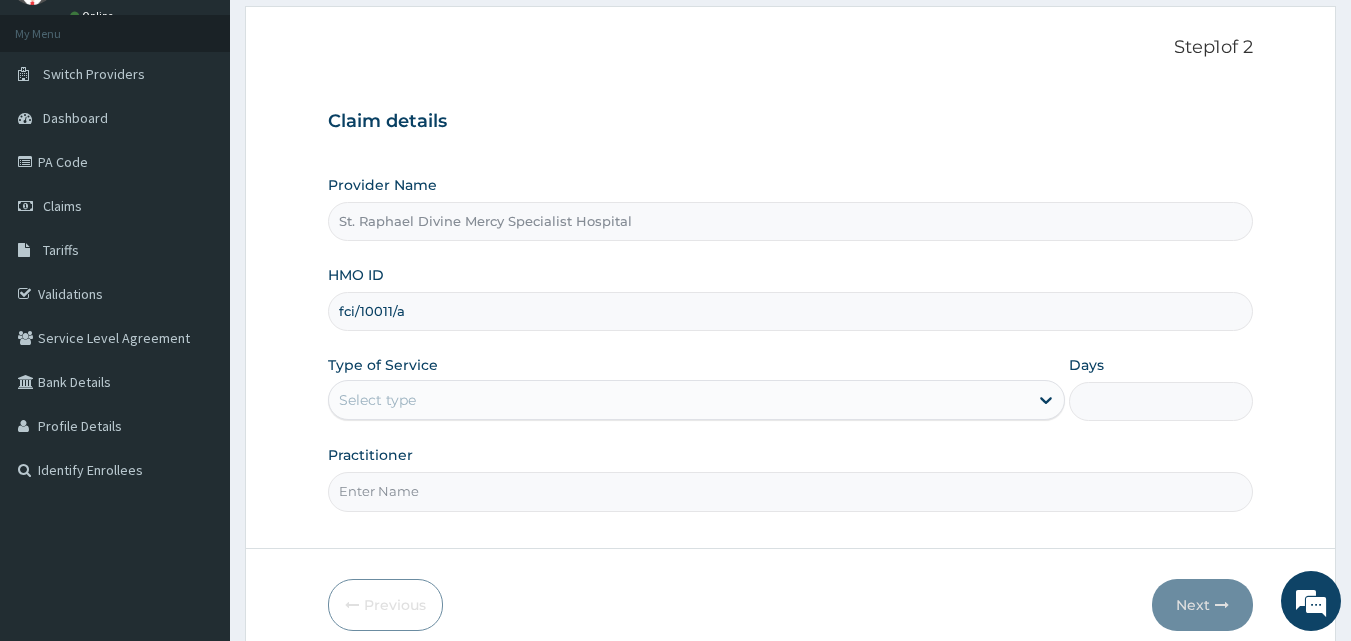 type on "fci/10011/a" 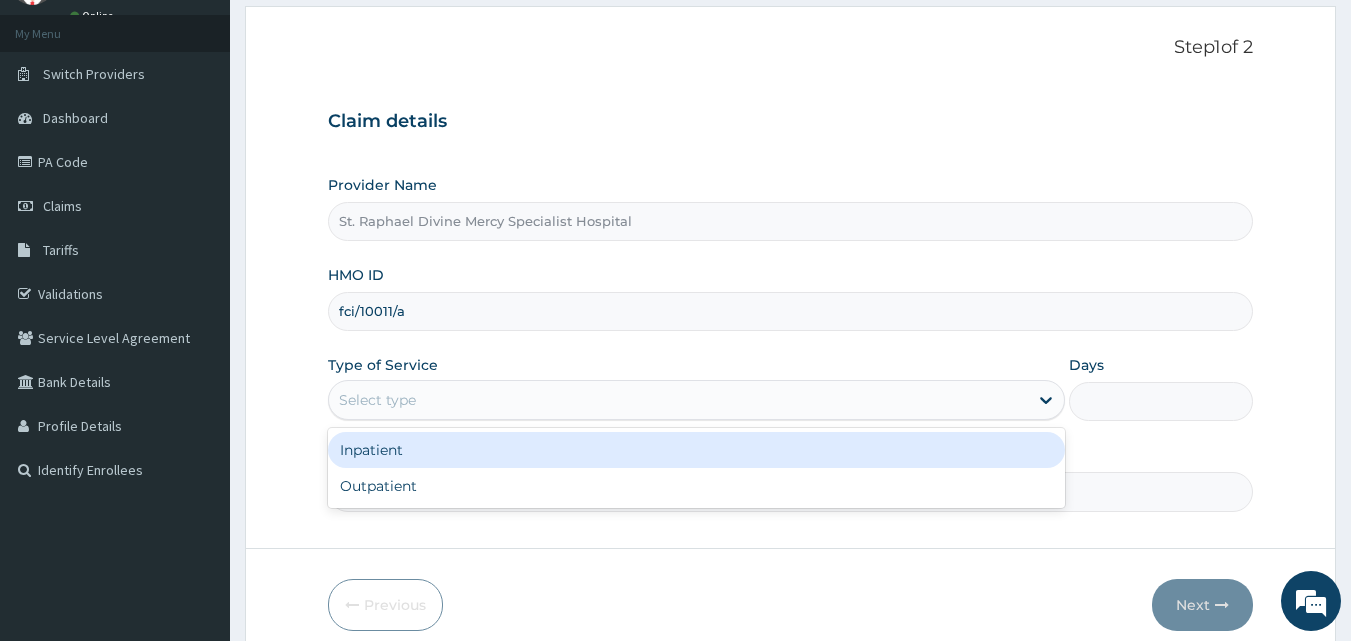 click on "Select type" at bounding box center [377, 400] 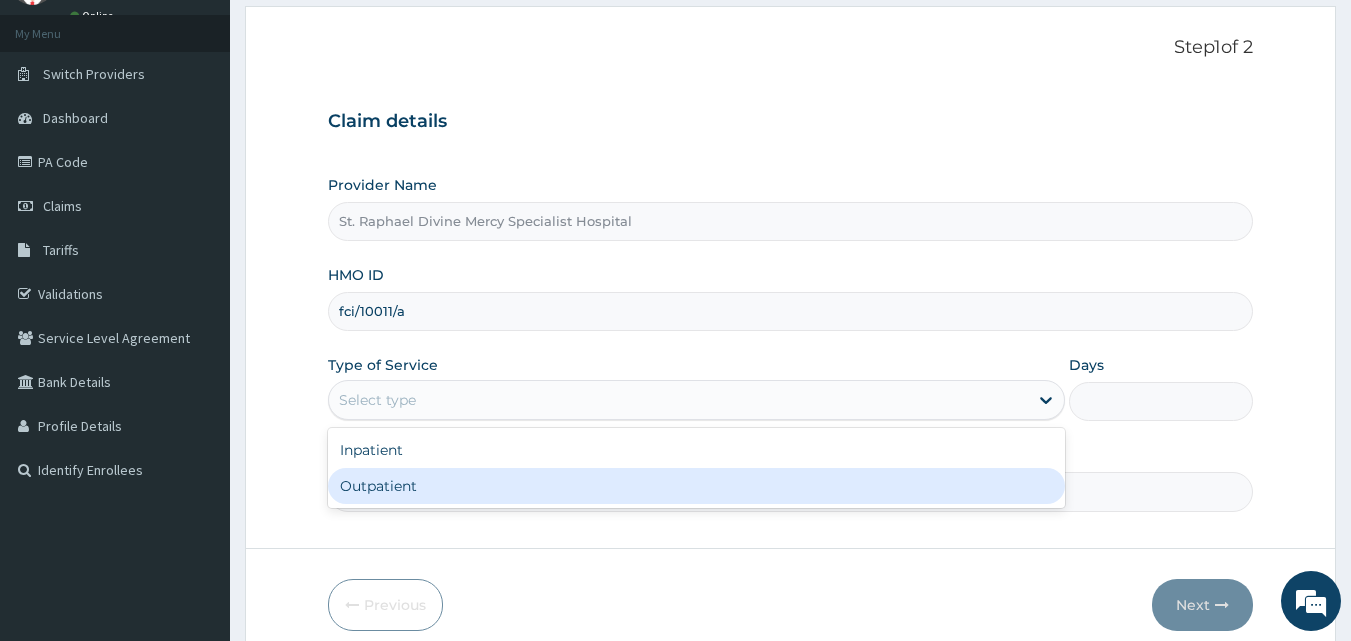 click on "Outpatient" at bounding box center (696, 486) 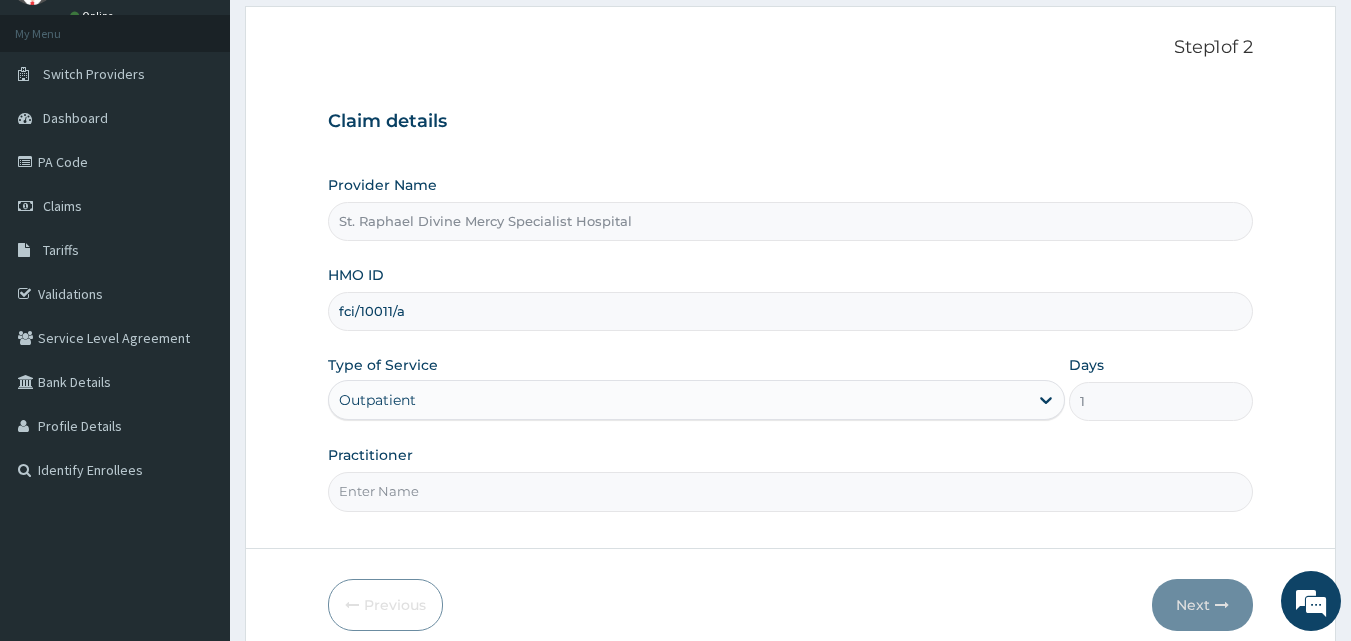 click on "Practitioner" at bounding box center [791, 491] 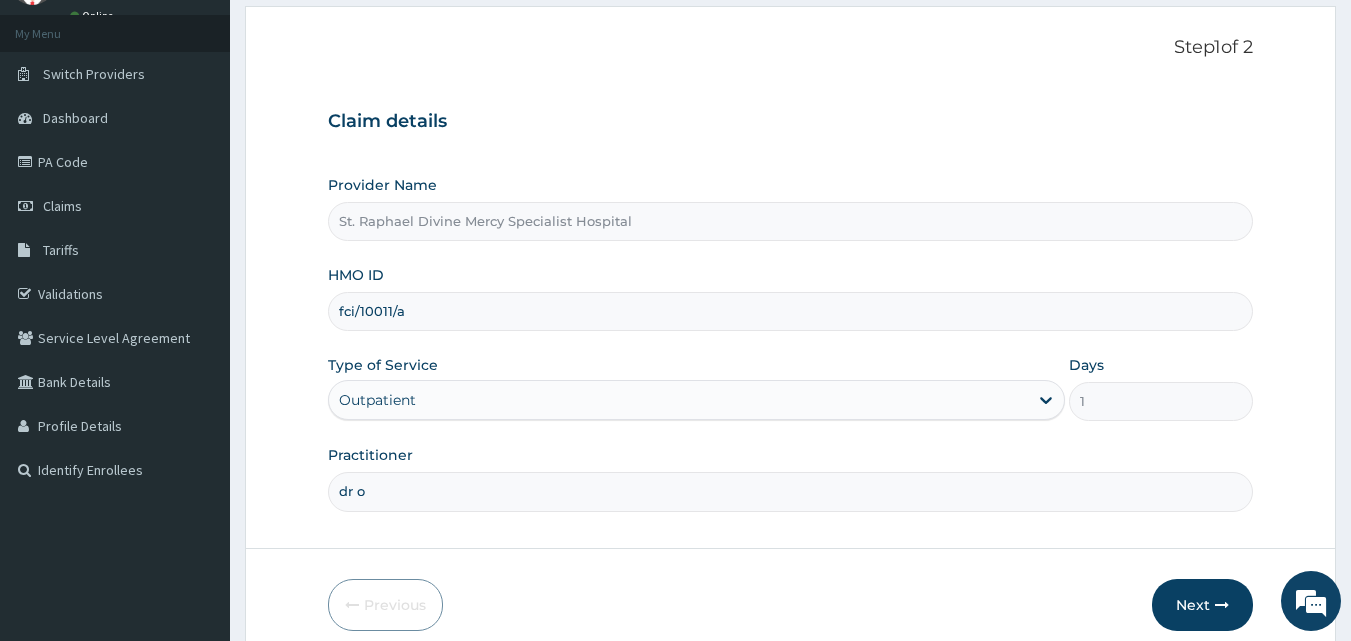 scroll, scrollTop: 0, scrollLeft: 0, axis: both 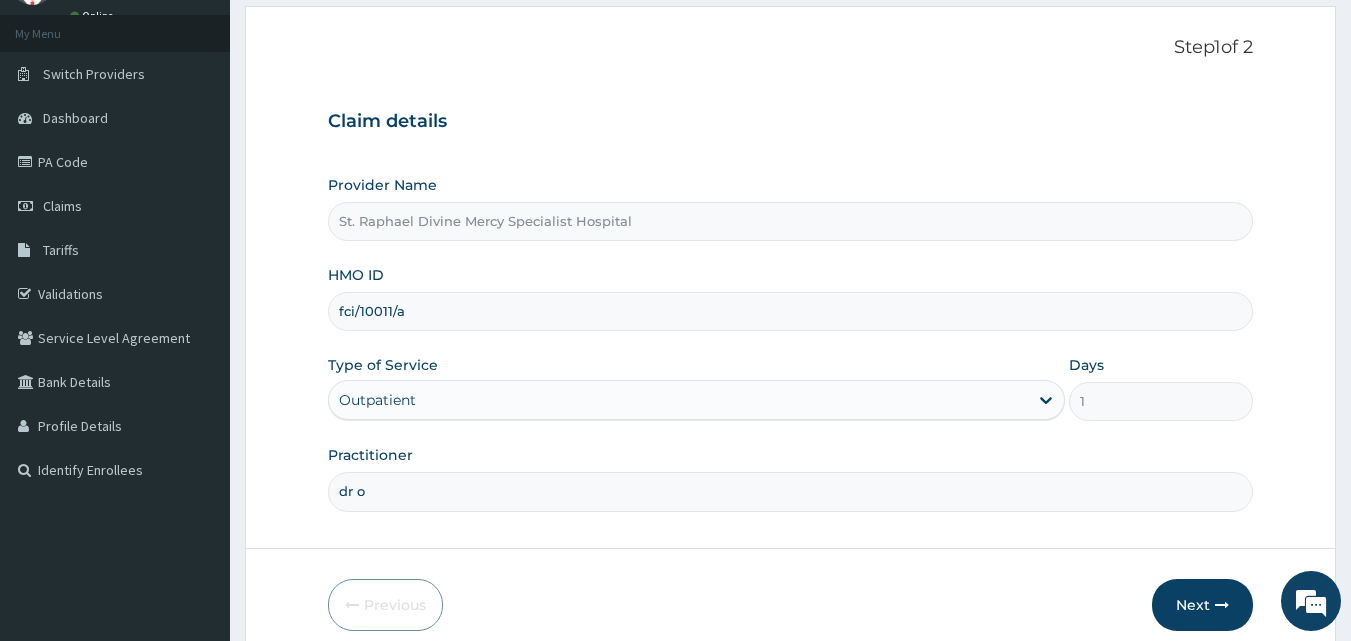 type on "Dr Ogbonnaya" 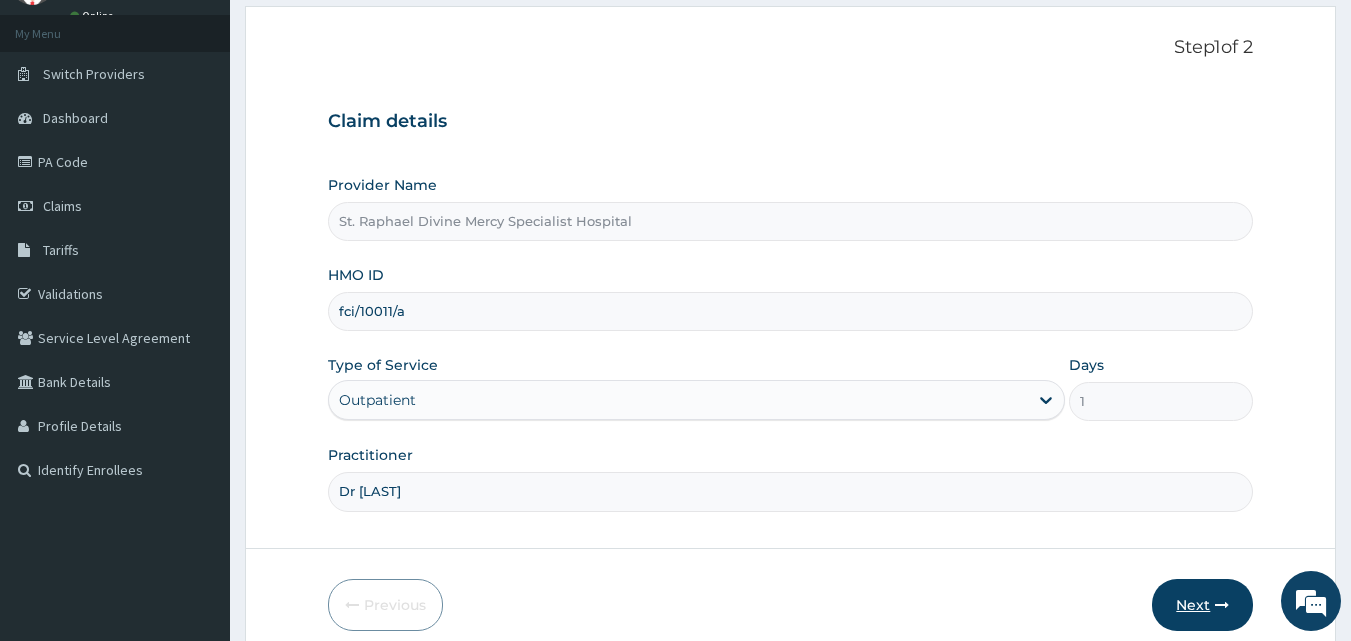 click on "Next" at bounding box center (1202, 605) 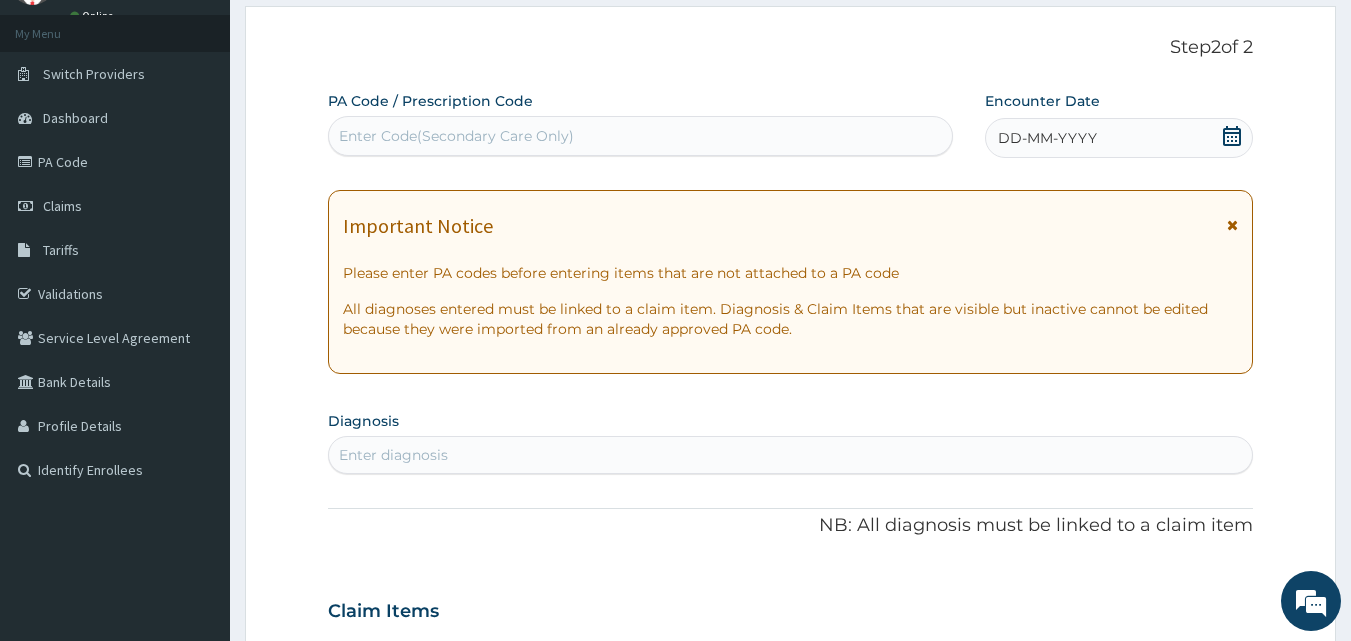 click on "DD-MM-YYYY" at bounding box center (1047, 138) 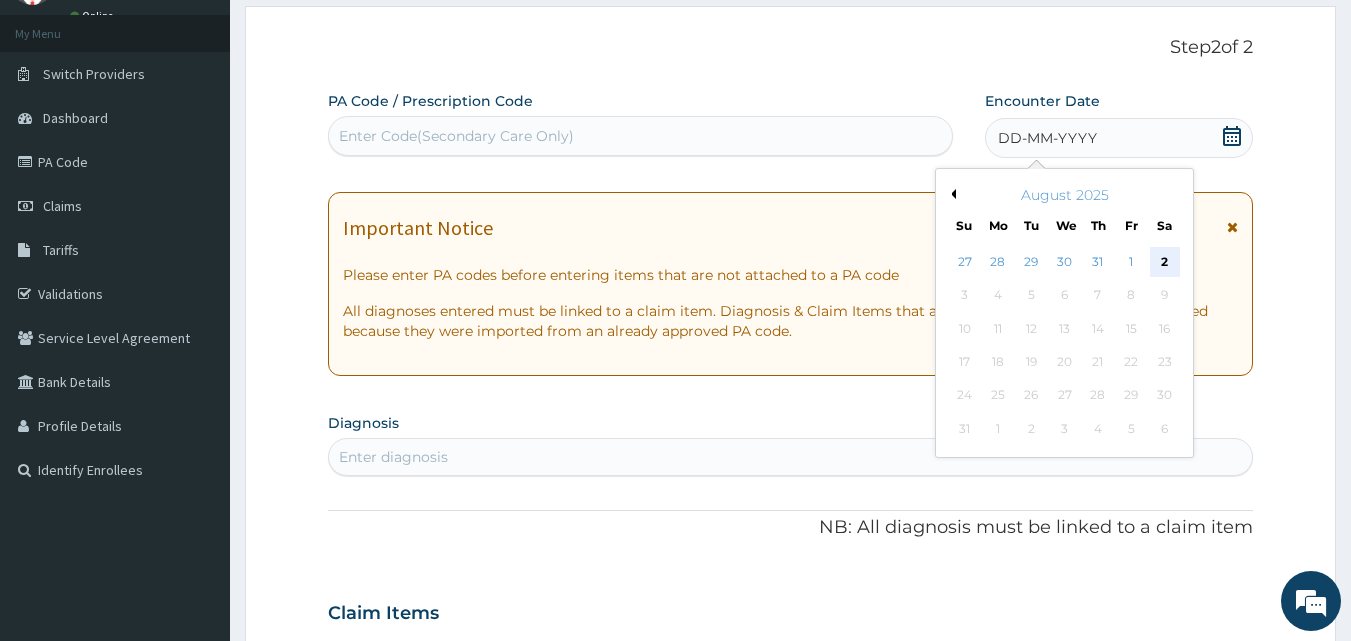 click on "2" at bounding box center [1165, 262] 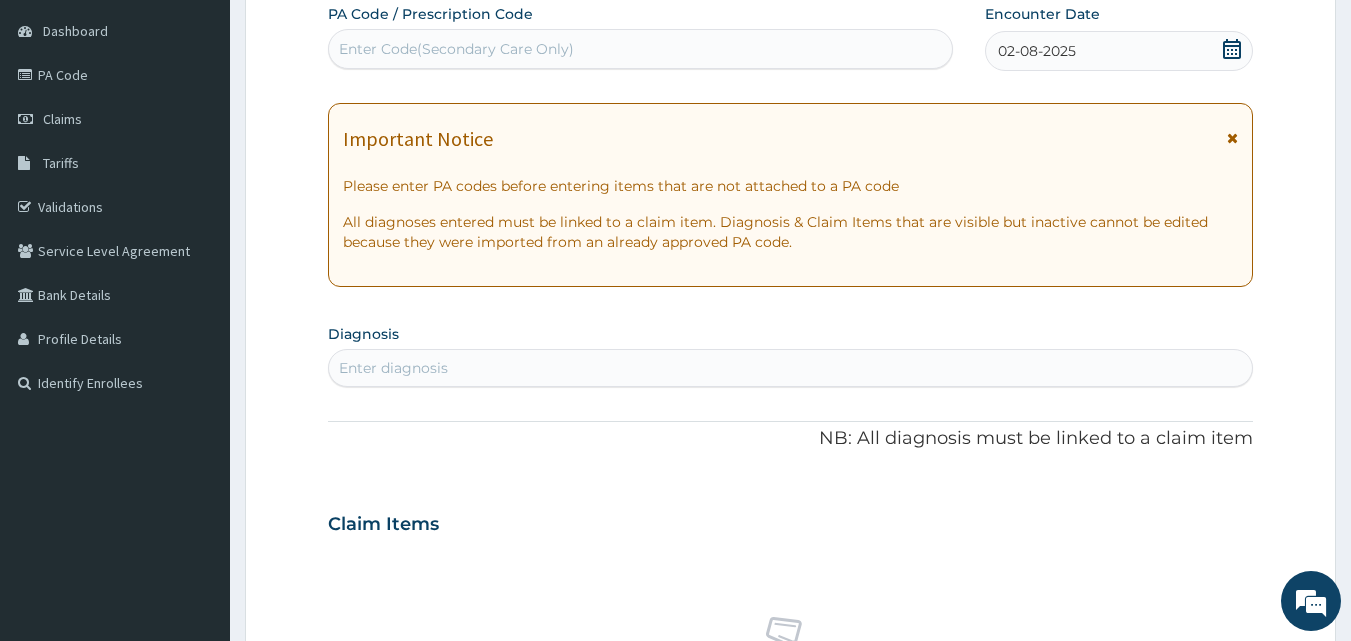scroll, scrollTop: 300, scrollLeft: 0, axis: vertical 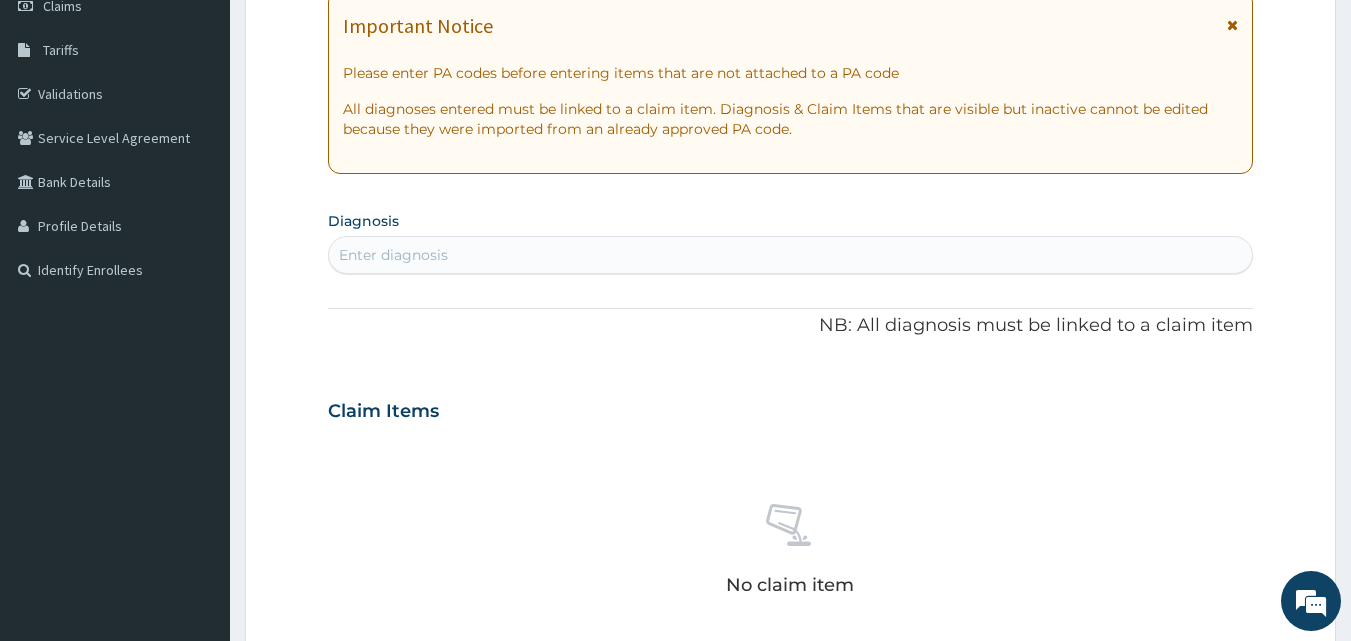 click on "Enter diagnosis" at bounding box center [791, 255] 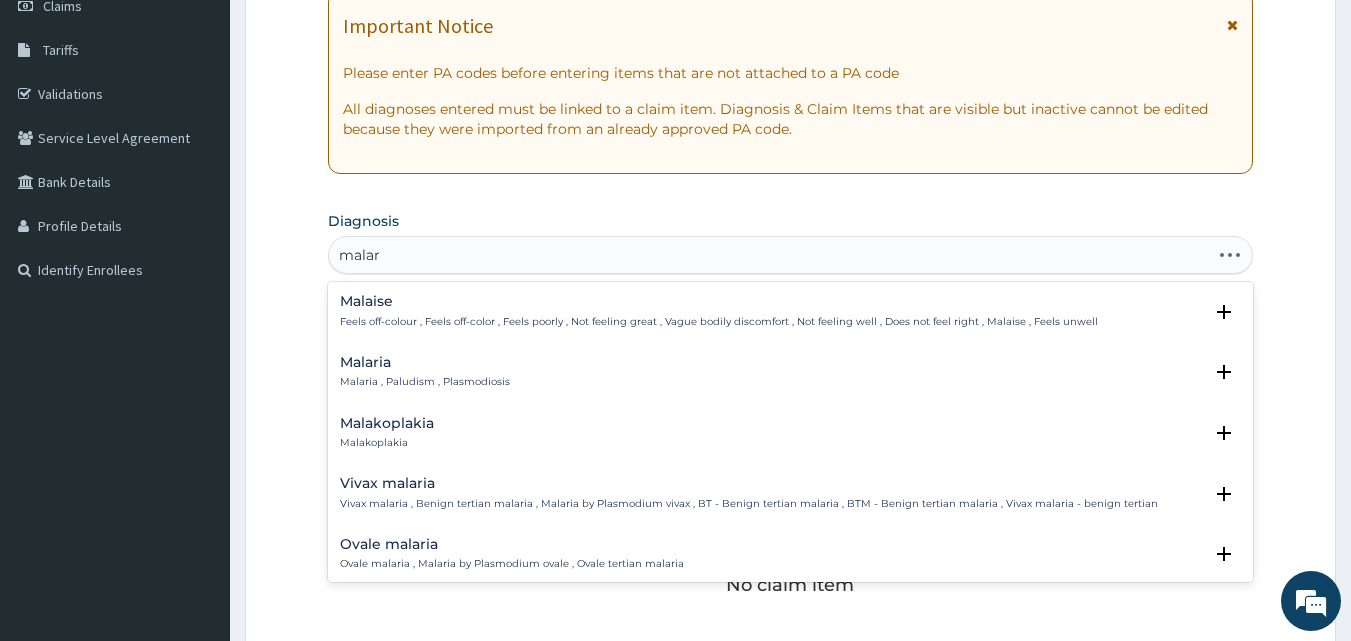 type on "malari" 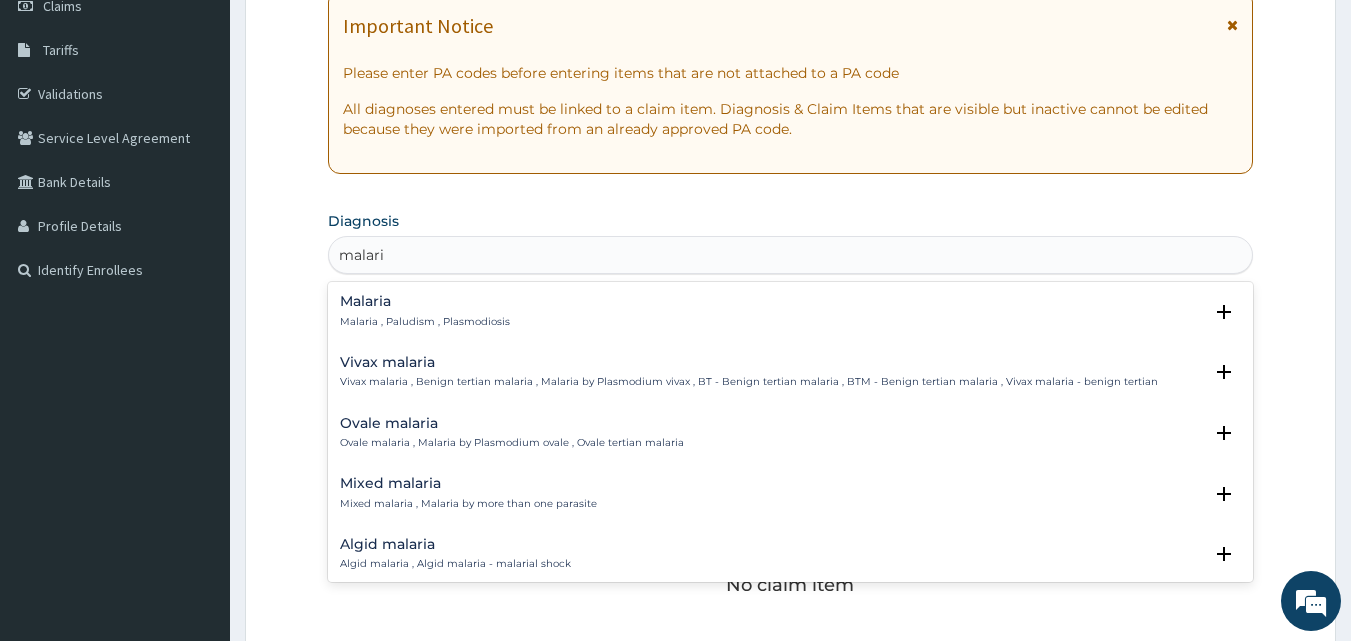 click on "Malaria , Paludism , Plasmodiosis" at bounding box center (425, 322) 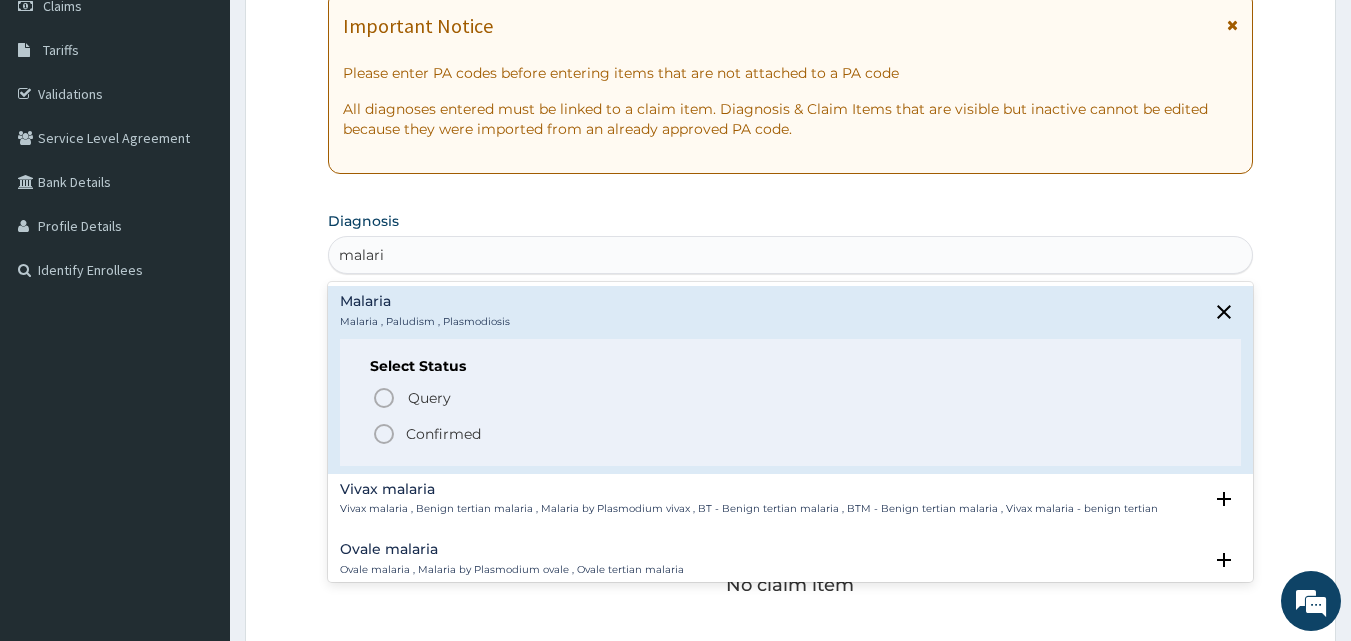 drag, startPoint x: 428, startPoint y: 440, endPoint x: 441, endPoint y: 418, distance: 25.553865 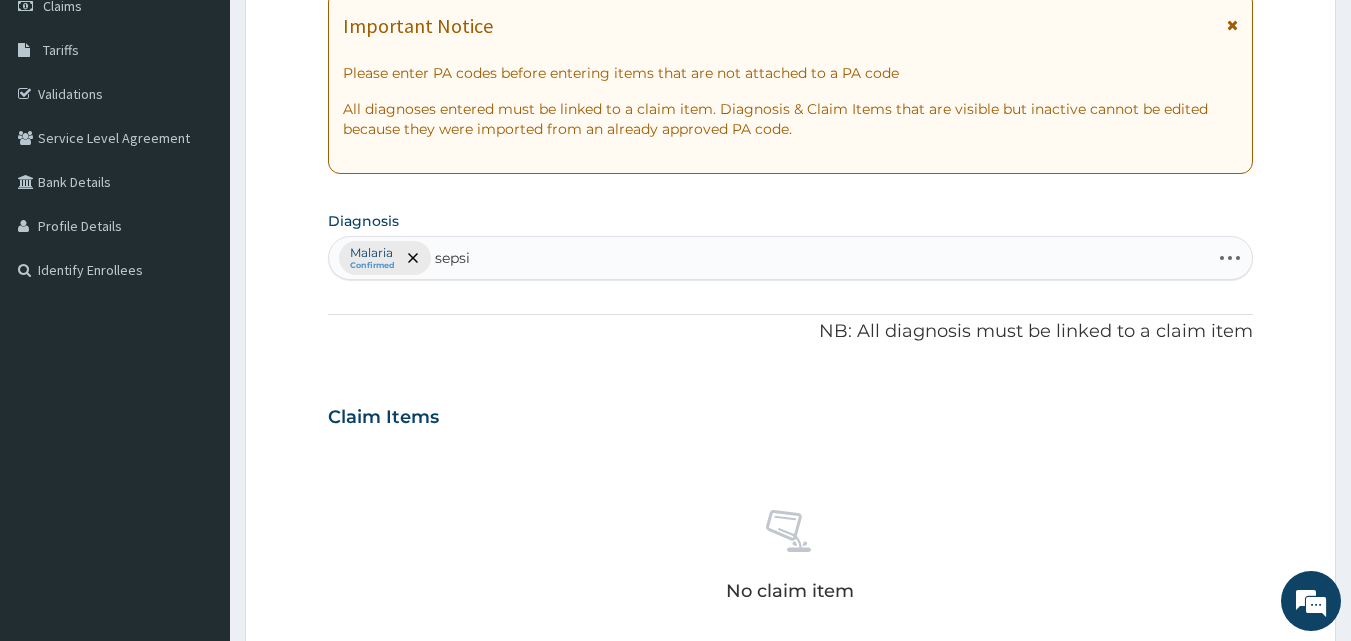 type on "sepsis" 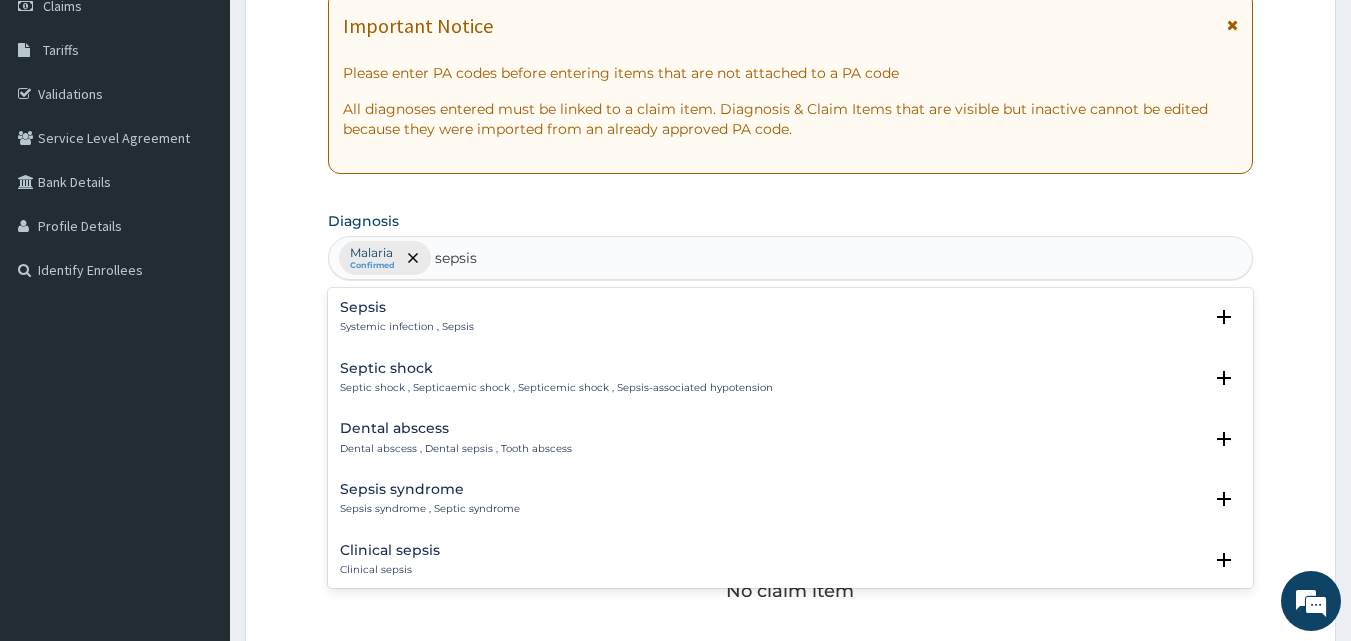 click on "Systemic infection , Sepsis" at bounding box center [407, 327] 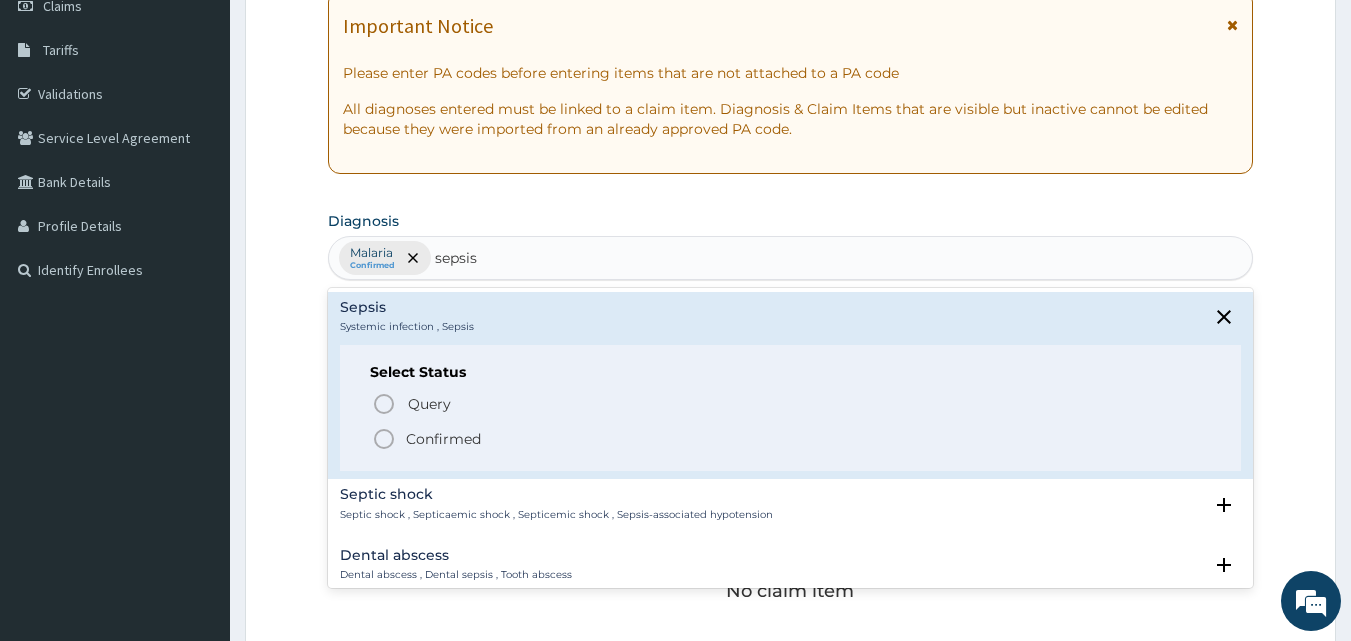 click on "Confirmed" at bounding box center [443, 439] 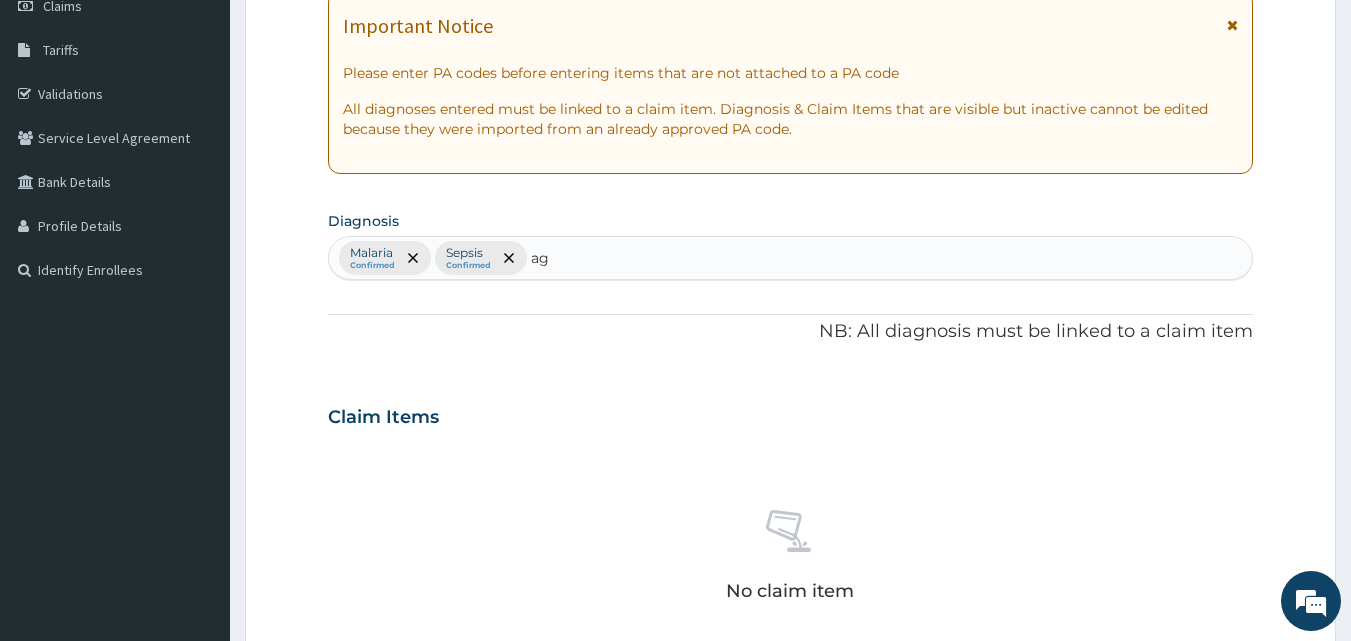 type on "a" 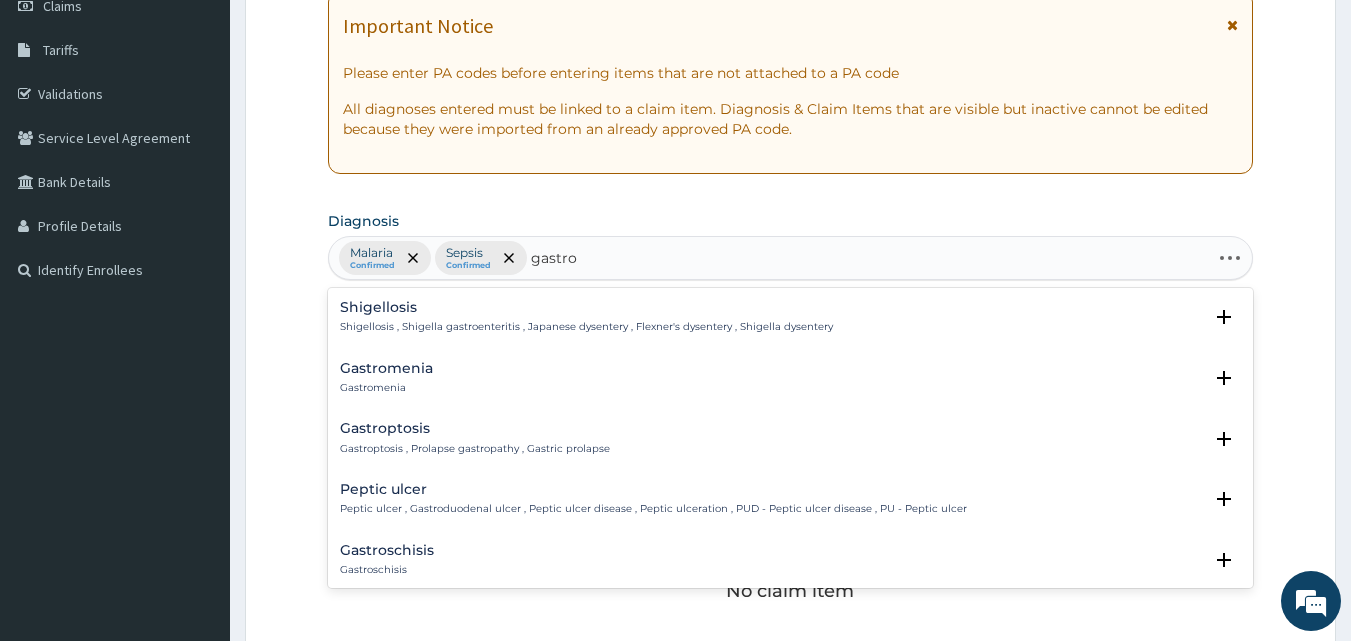 type on "gastroe" 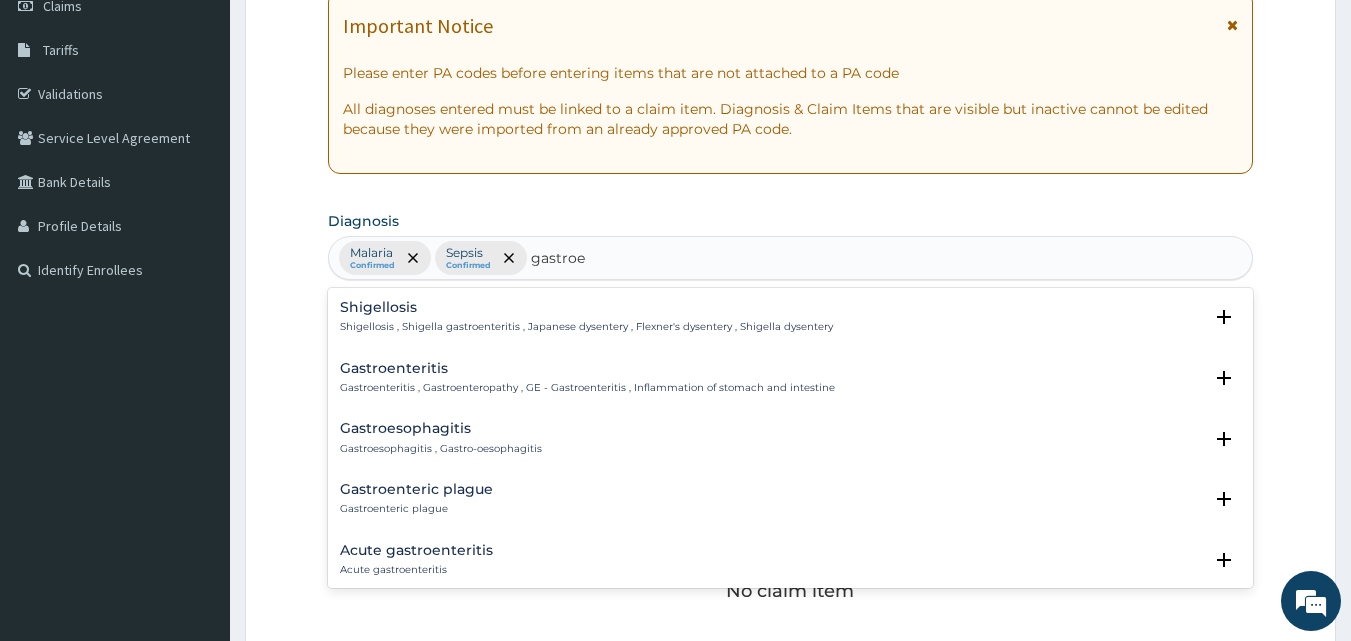 click on "Gastroenteritis Gastroenteritis , Gastroenteropathy , GE - Gastroenteritis , Inflammation of stomach and intestine" at bounding box center [587, 378] 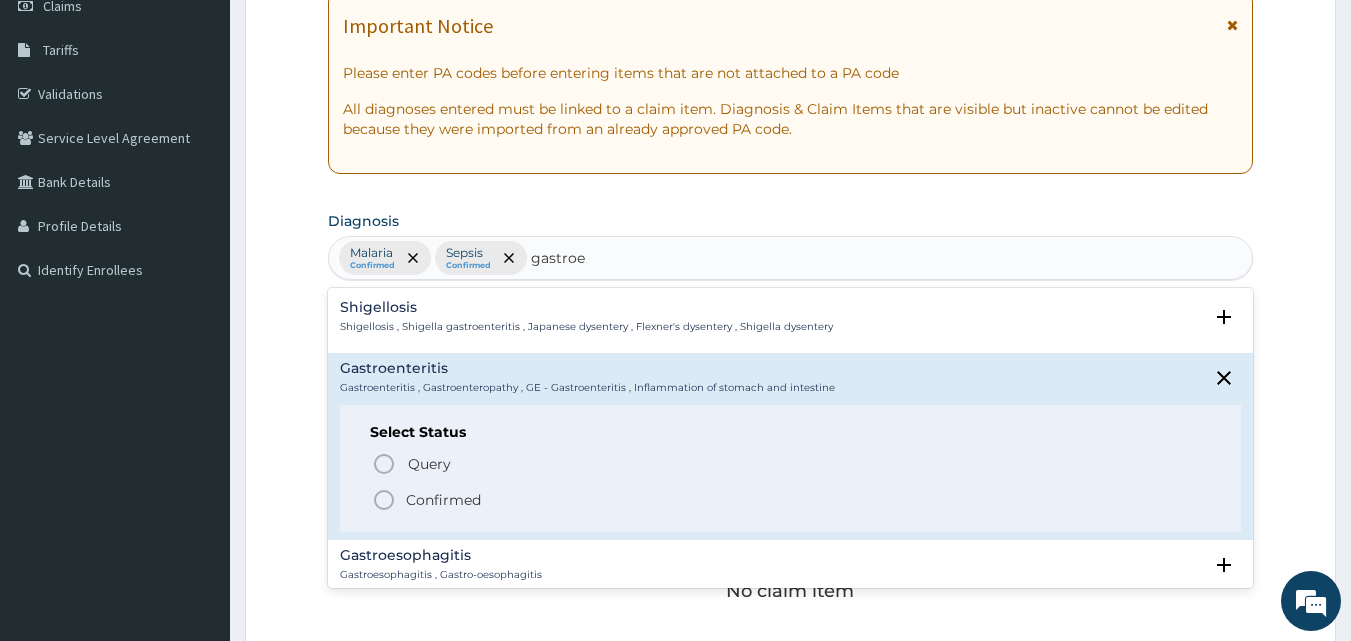 click on "Confirmed" at bounding box center [443, 500] 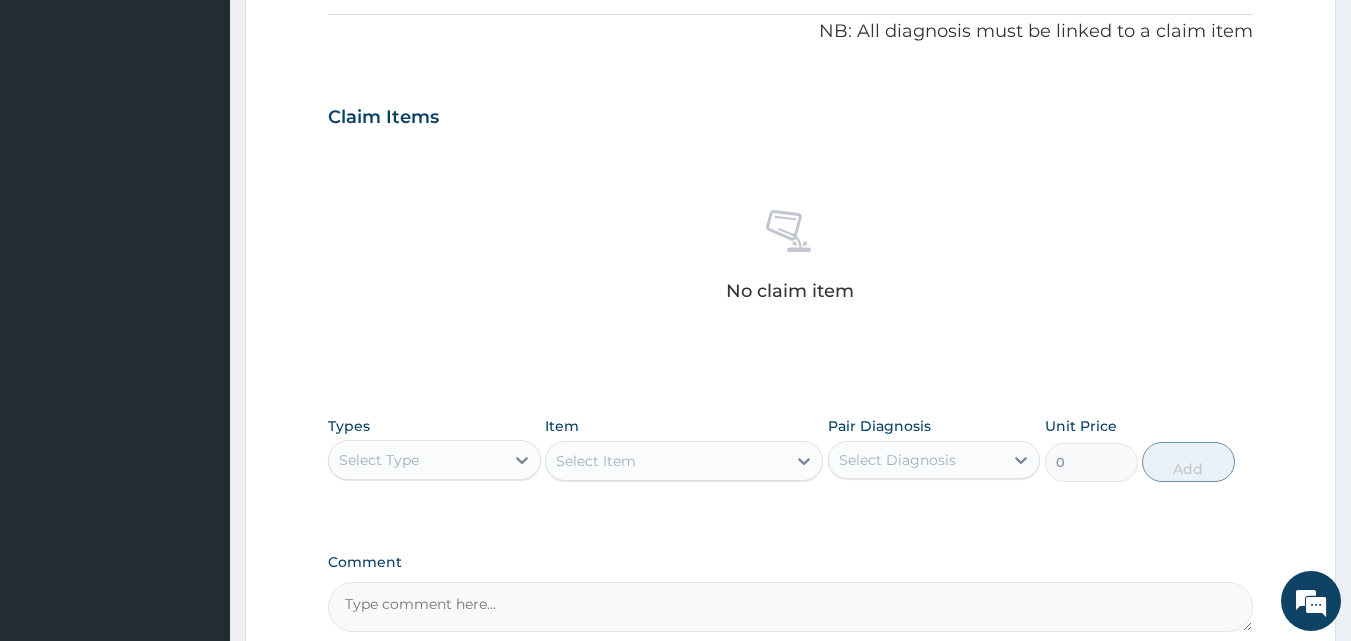 scroll, scrollTop: 700, scrollLeft: 0, axis: vertical 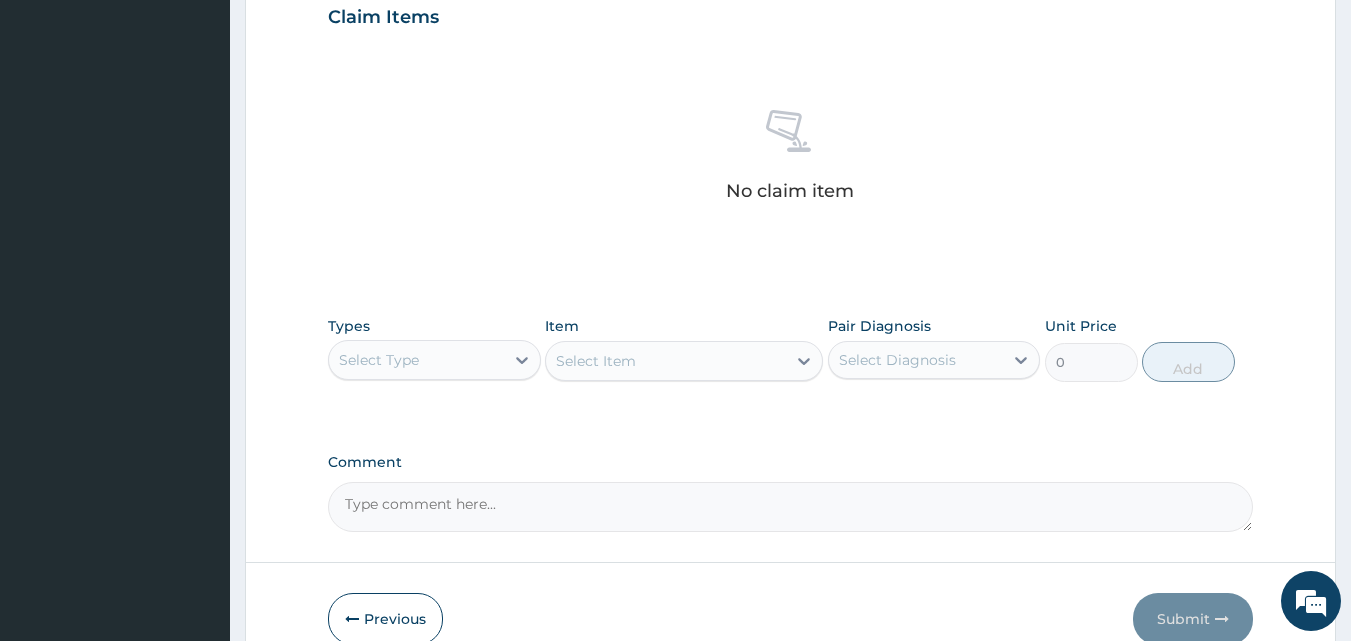 click on "Select Type" at bounding box center (416, 360) 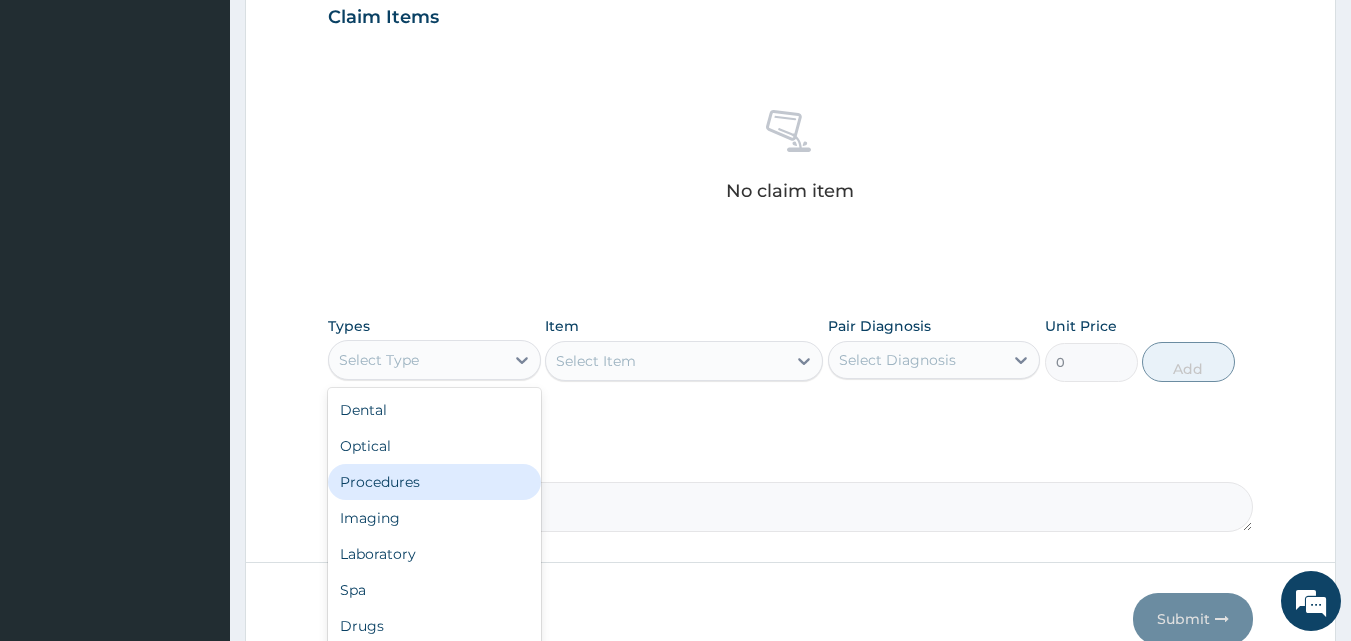 drag, startPoint x: 410, startPoint y: 481, endPoint x: 654, endPoint y: 383, distance: 262.94485 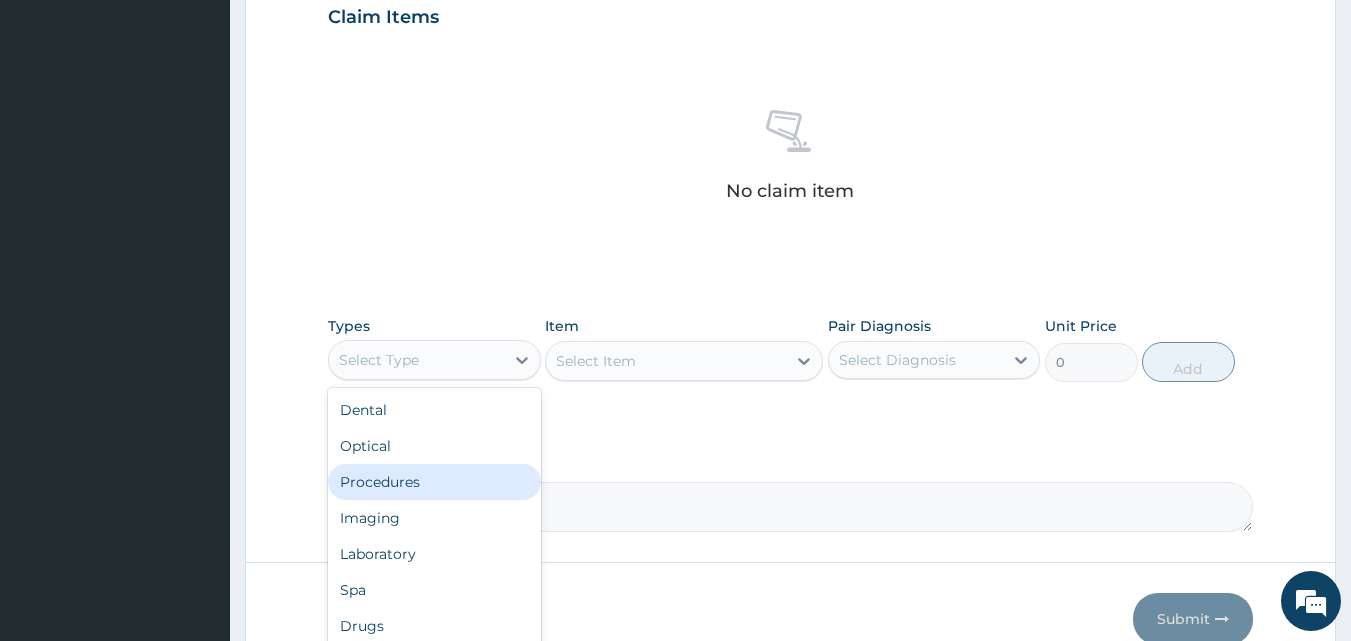 click on "Procedures" at bounding box center [434, 482] 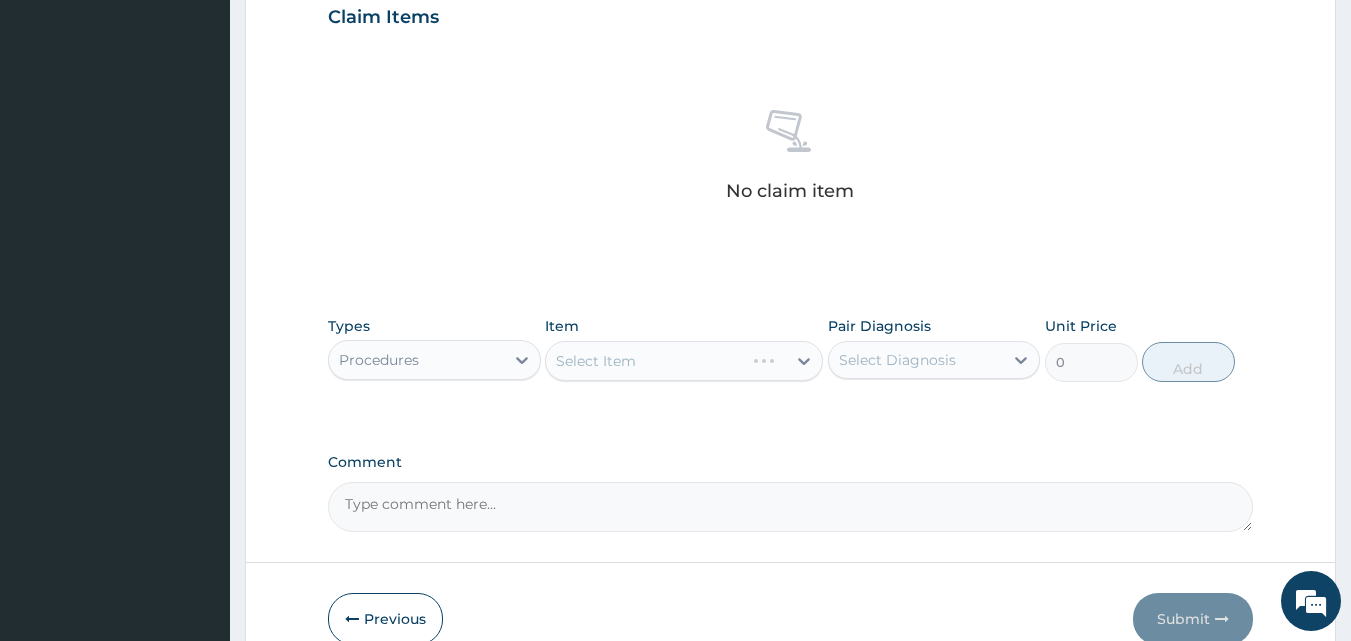 drag, startPoint x: 692, startPoint y: 355, endPoint x: 687, endPoint y: 371, distance: 16.763054 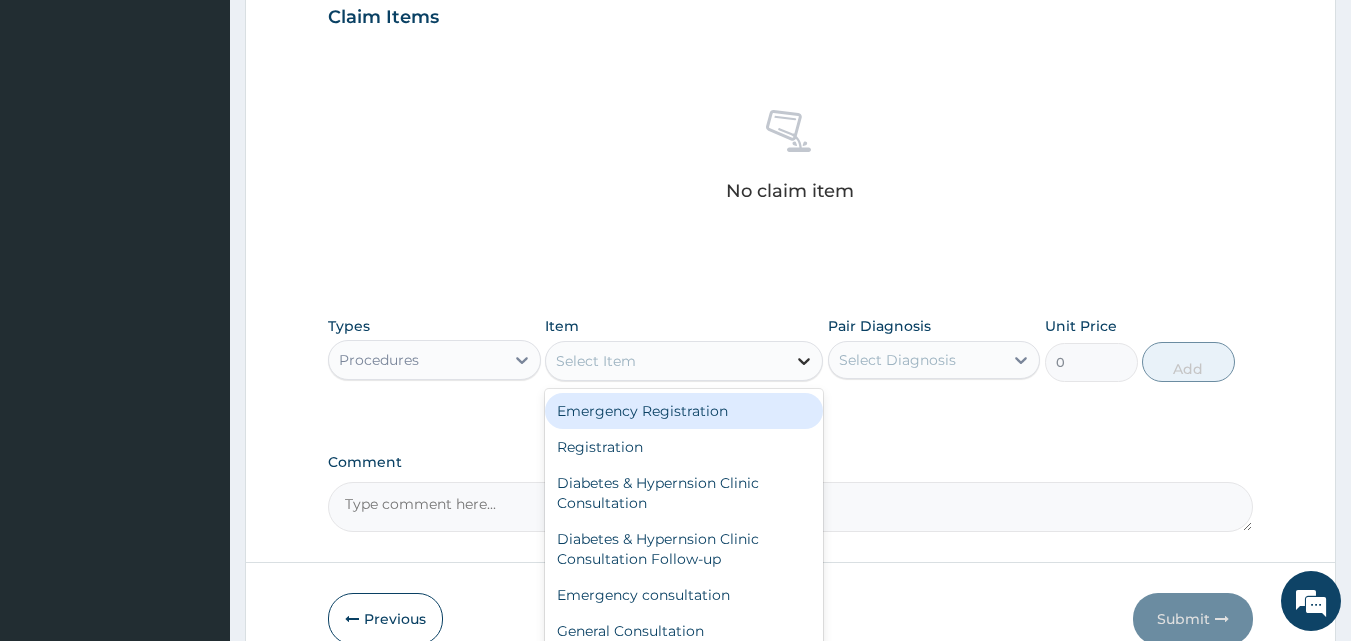 click 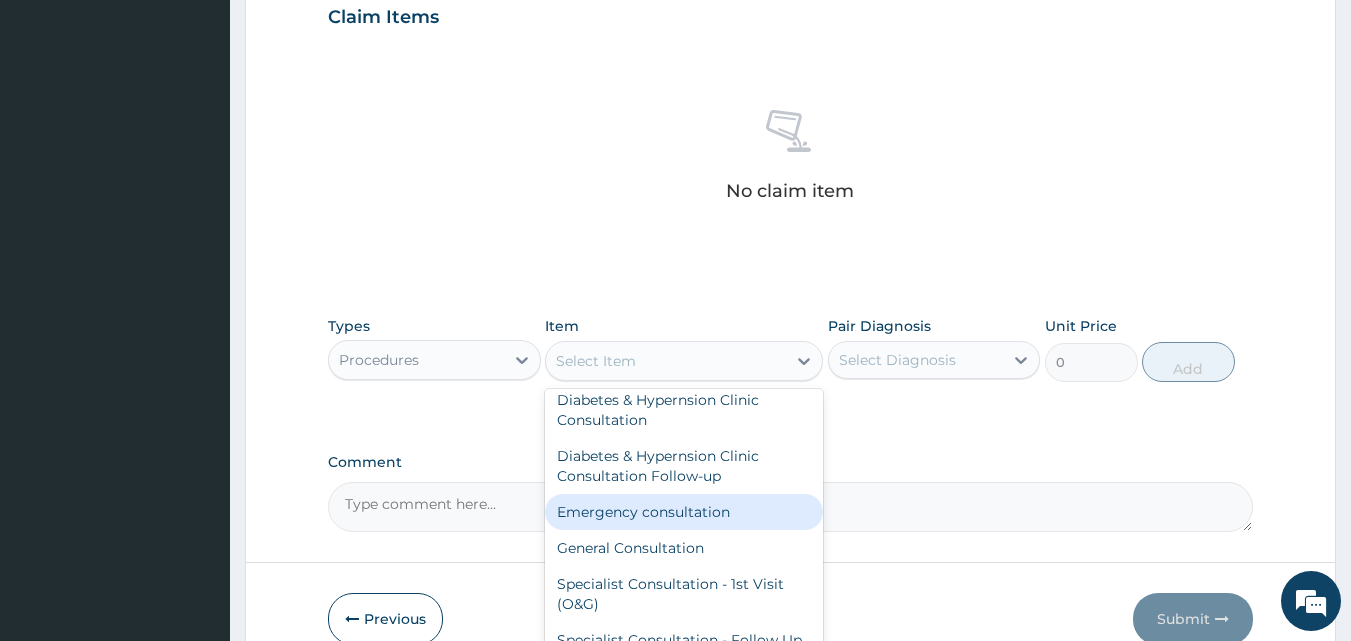 scroll, scrollTop: 100, scrollLeft: 0, axis: vertical 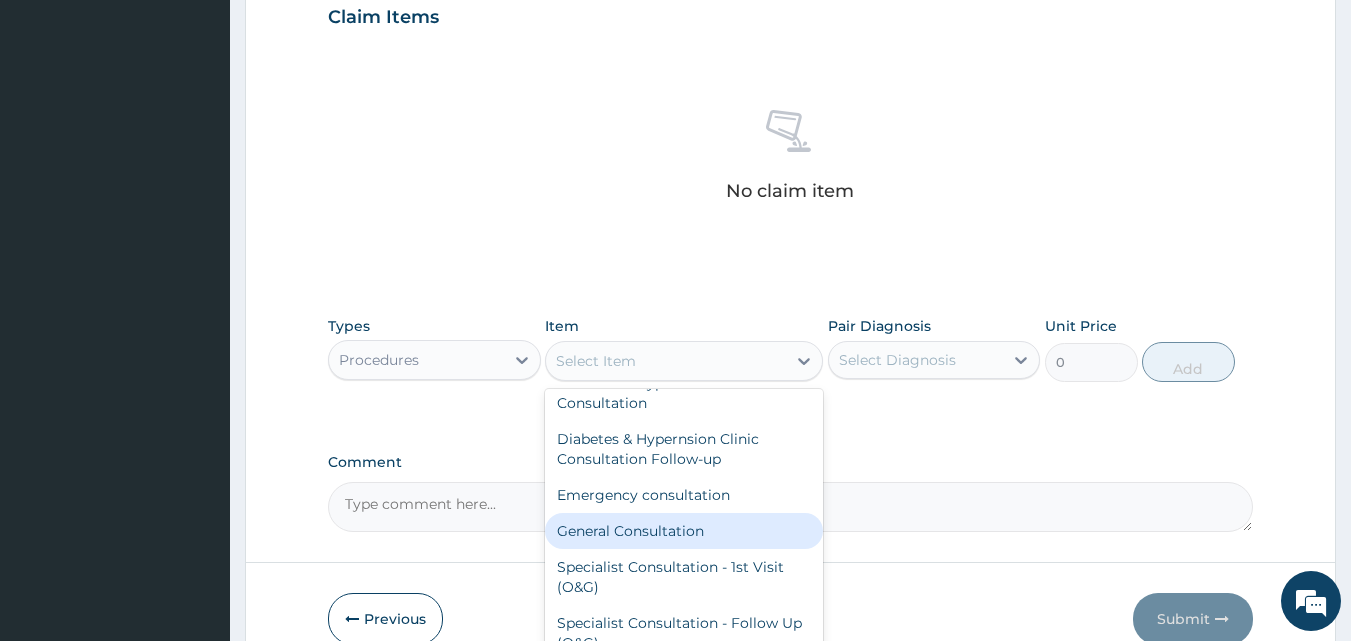 click on "General Consultation" at bounding box center [684, 531] 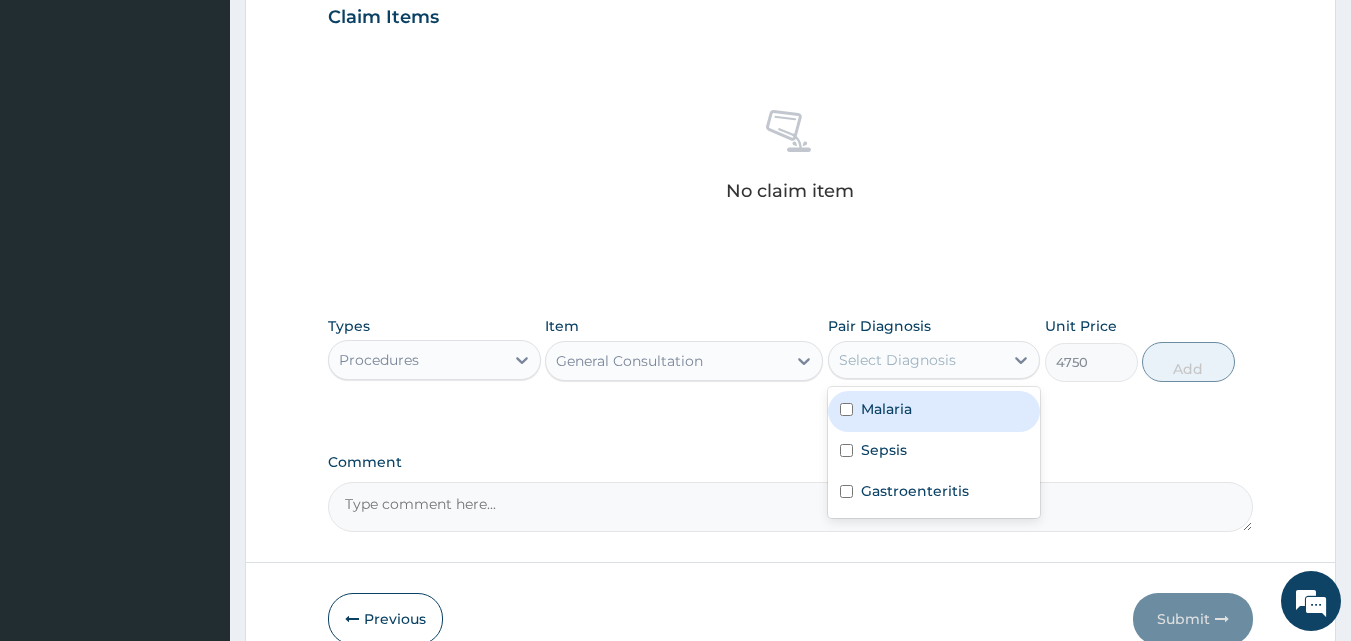 drag, startPoint x: 964, startPoint y: 360, endPoint x: 936, endPoint y: 400, distance: 48.82622 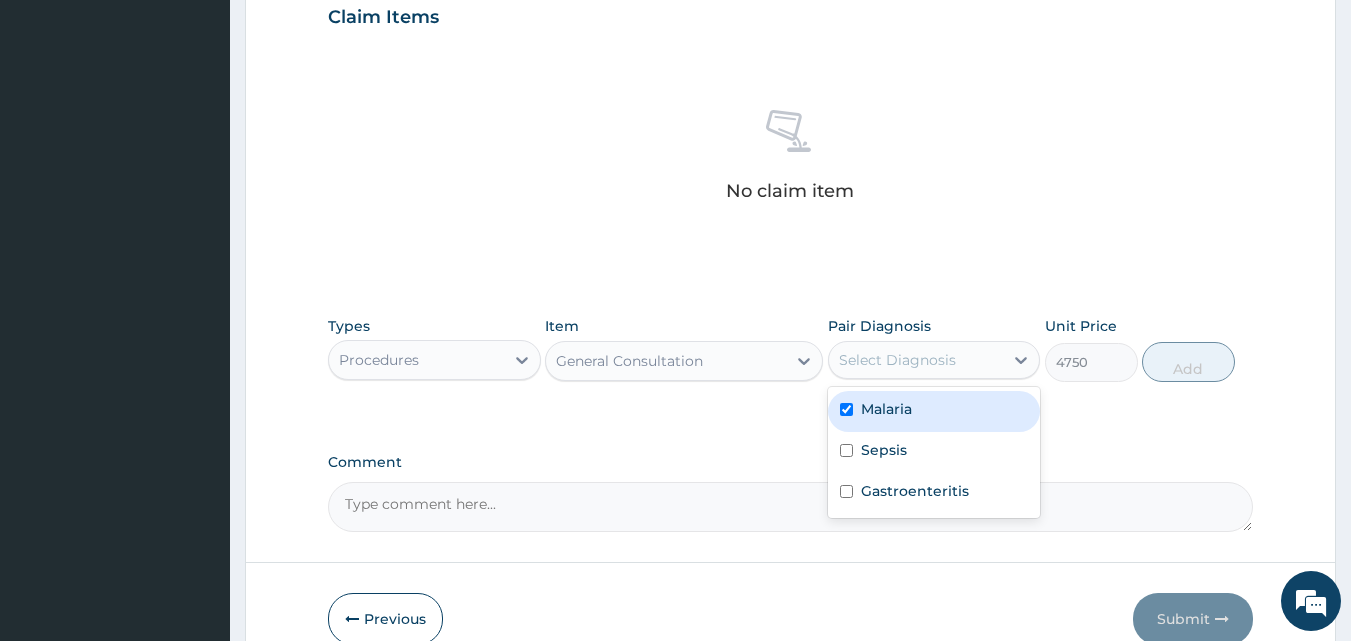 checkbox on "true" 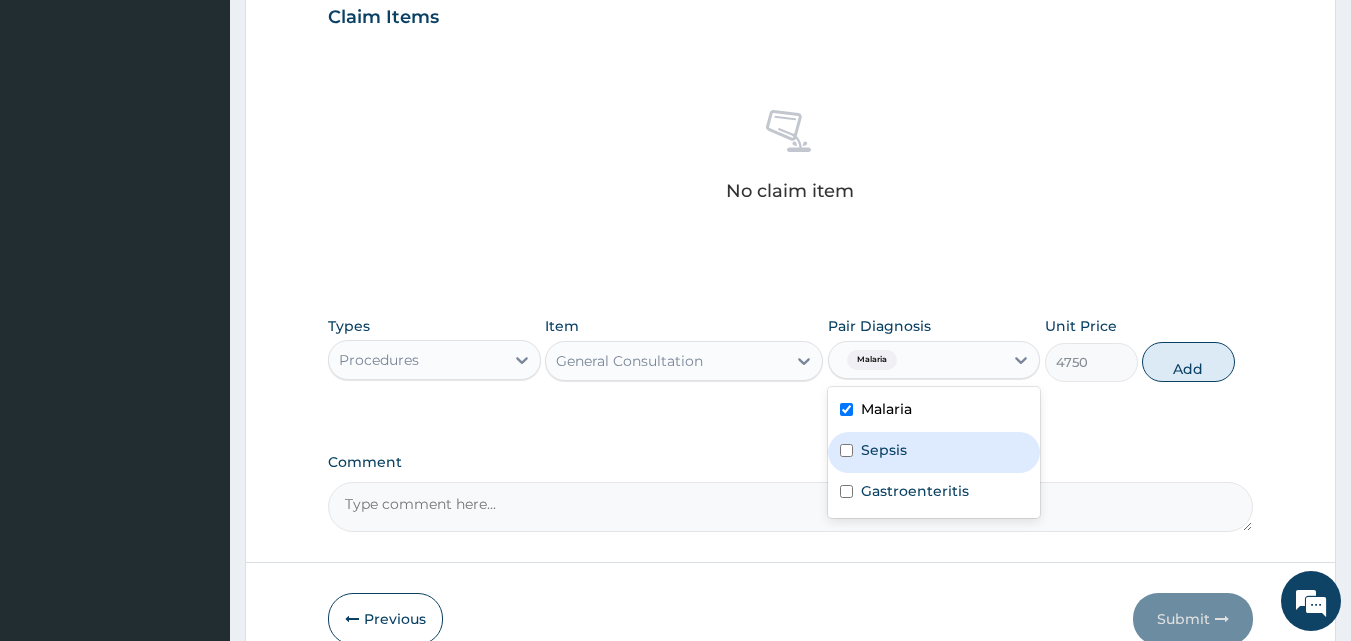 click on "Sepsis" at bounding box center [884, 450] 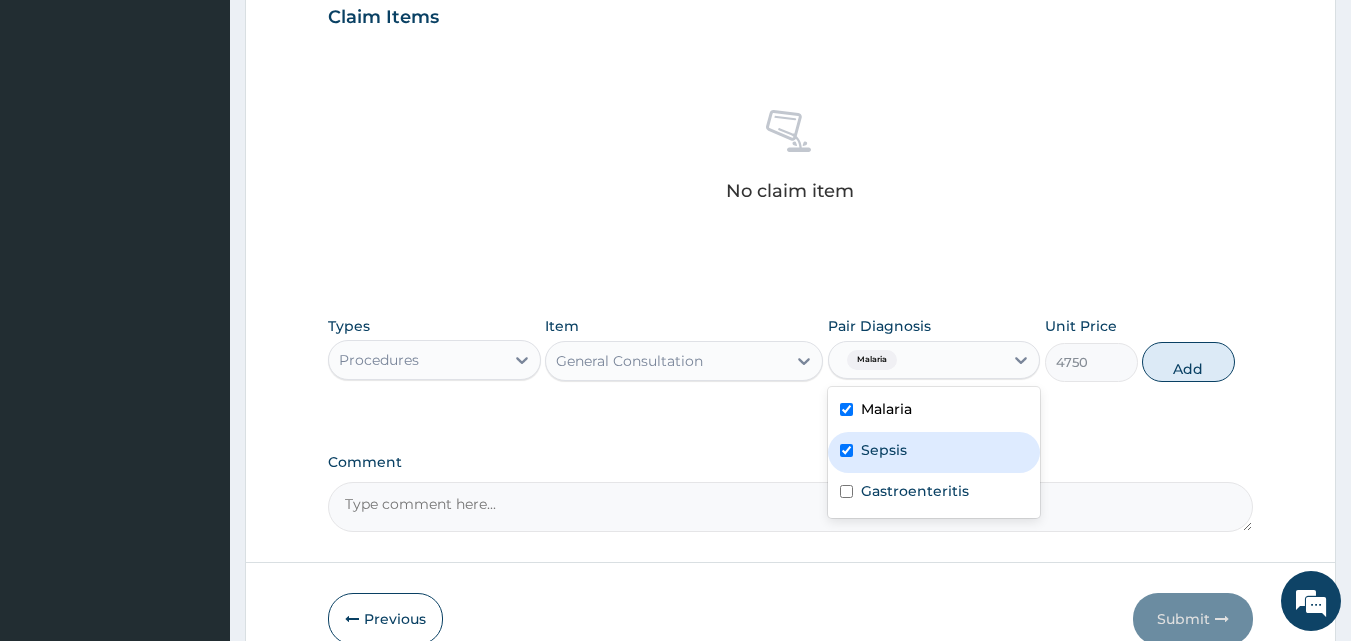 checkbox on "true" 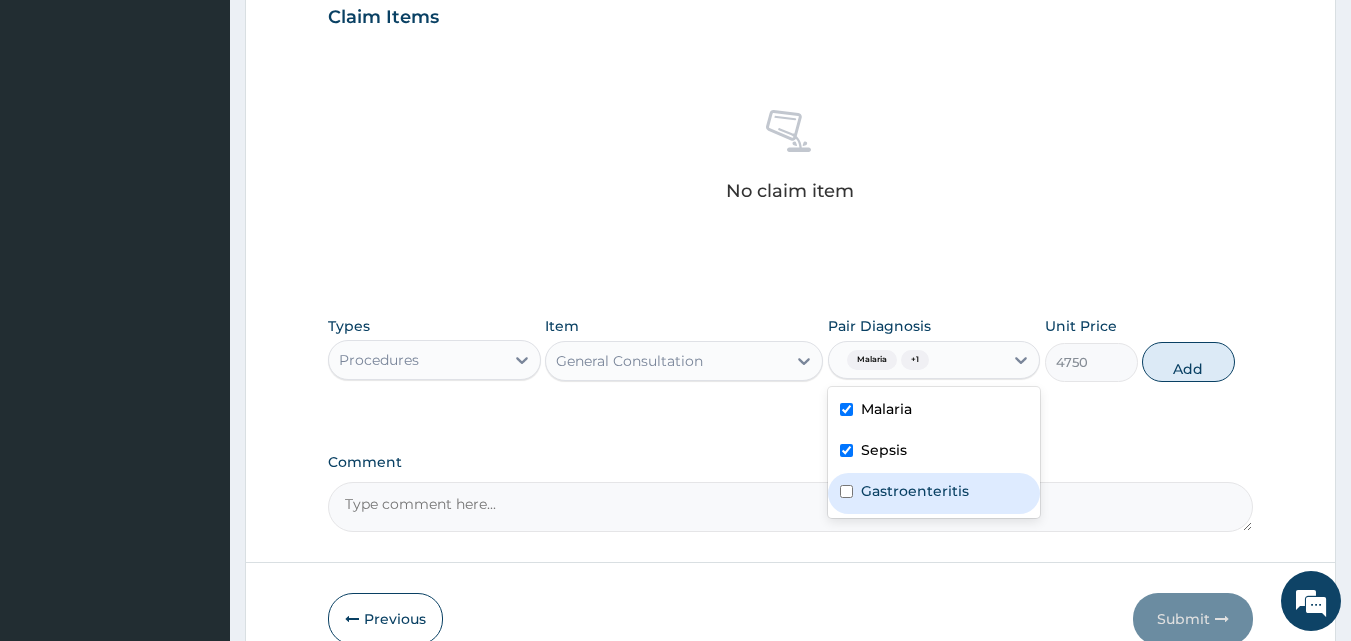 drag, startPoint x: 901, startPoint y: 487, endPoint x: 991, endPoint y: 481, distance: 90.199776 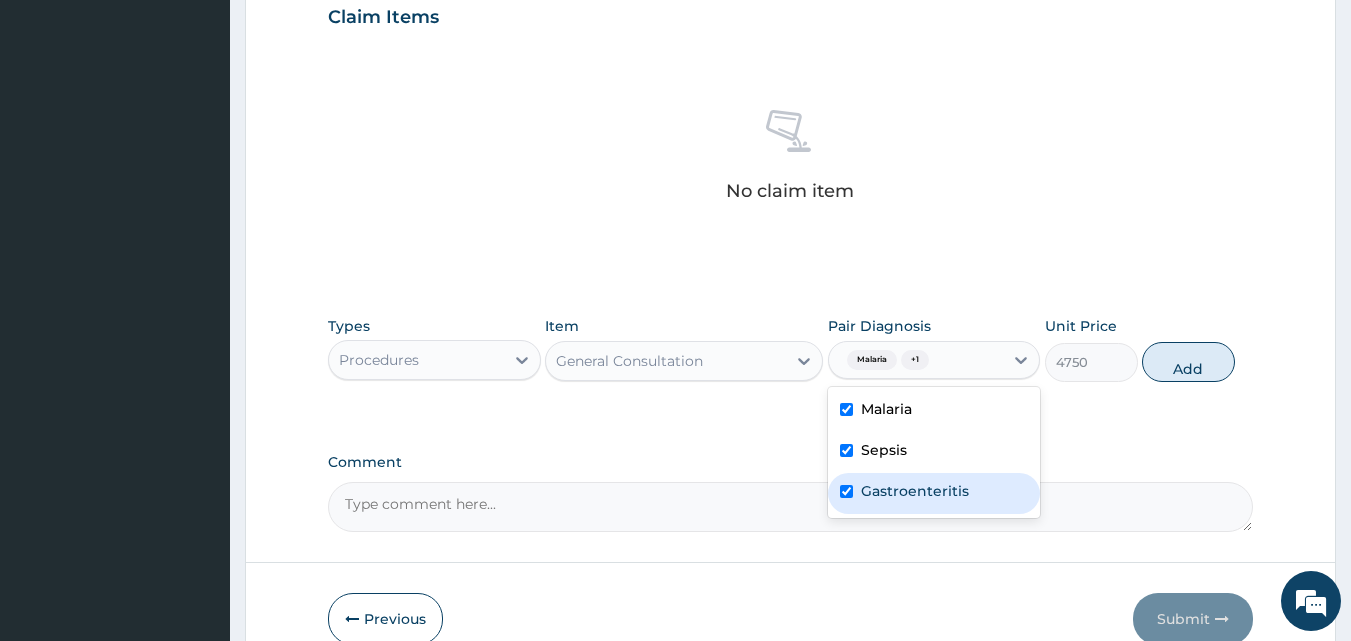 checkbox on "true" 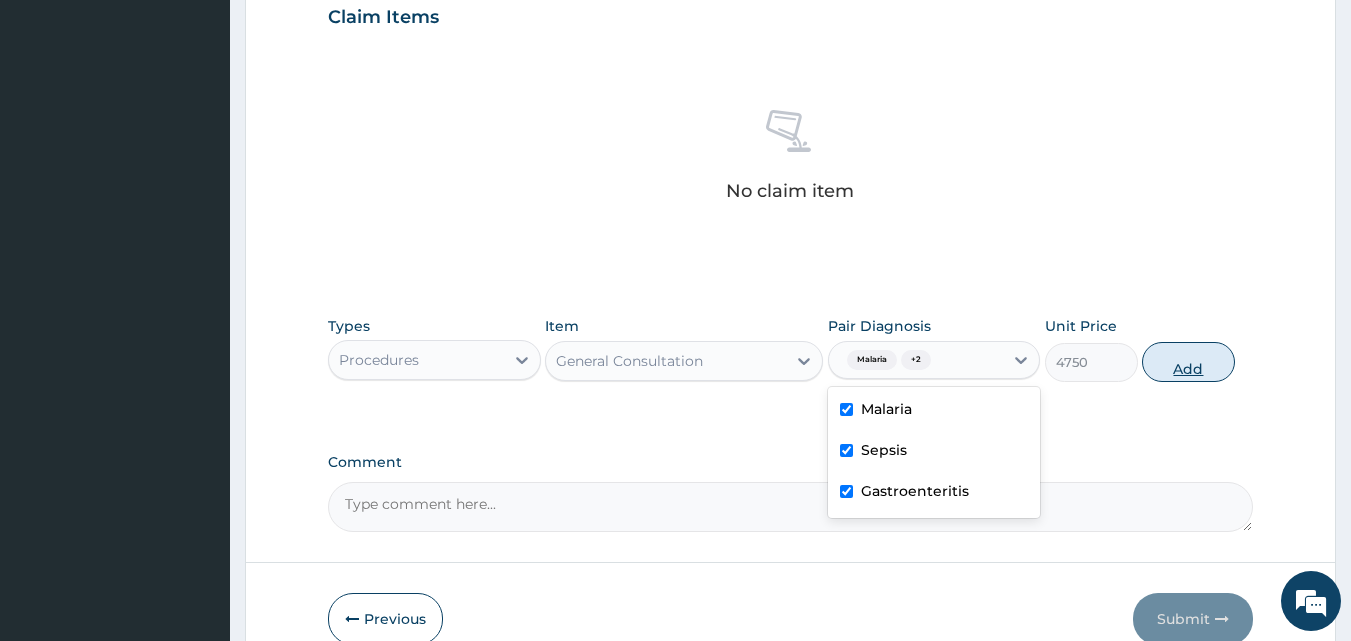 click on "Add" at bounding box center [1188, 362] 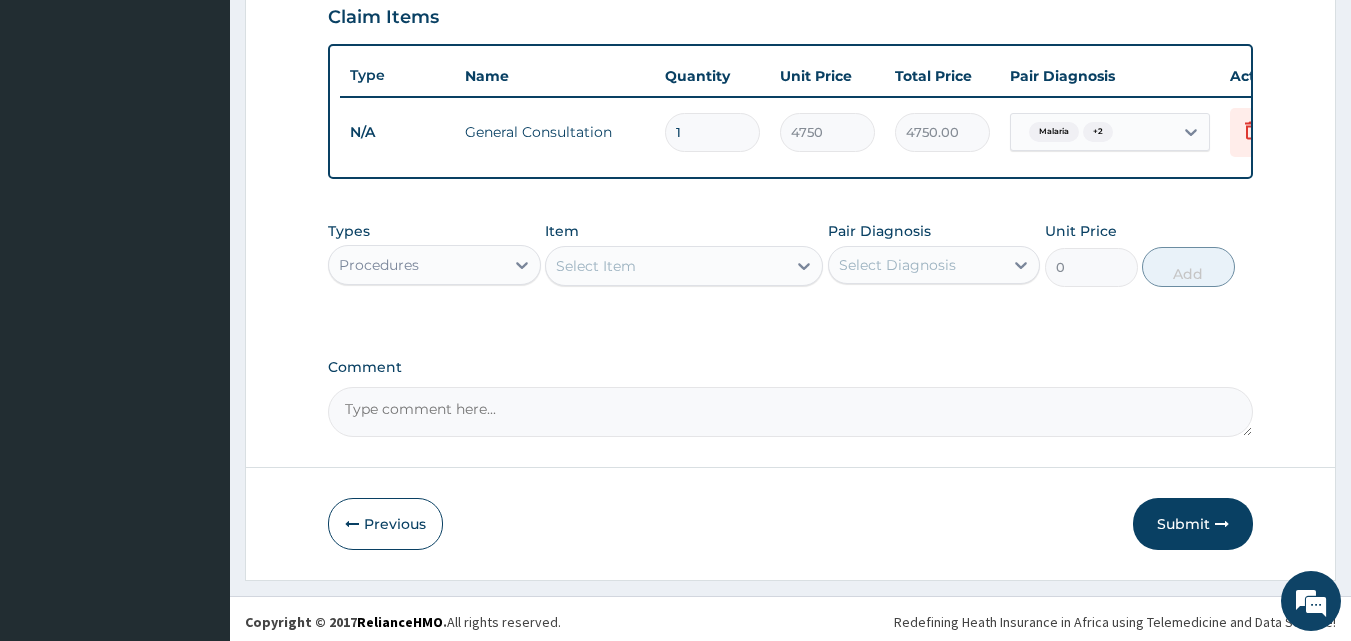 click on "Procedures" at bounding box center [416, 265] 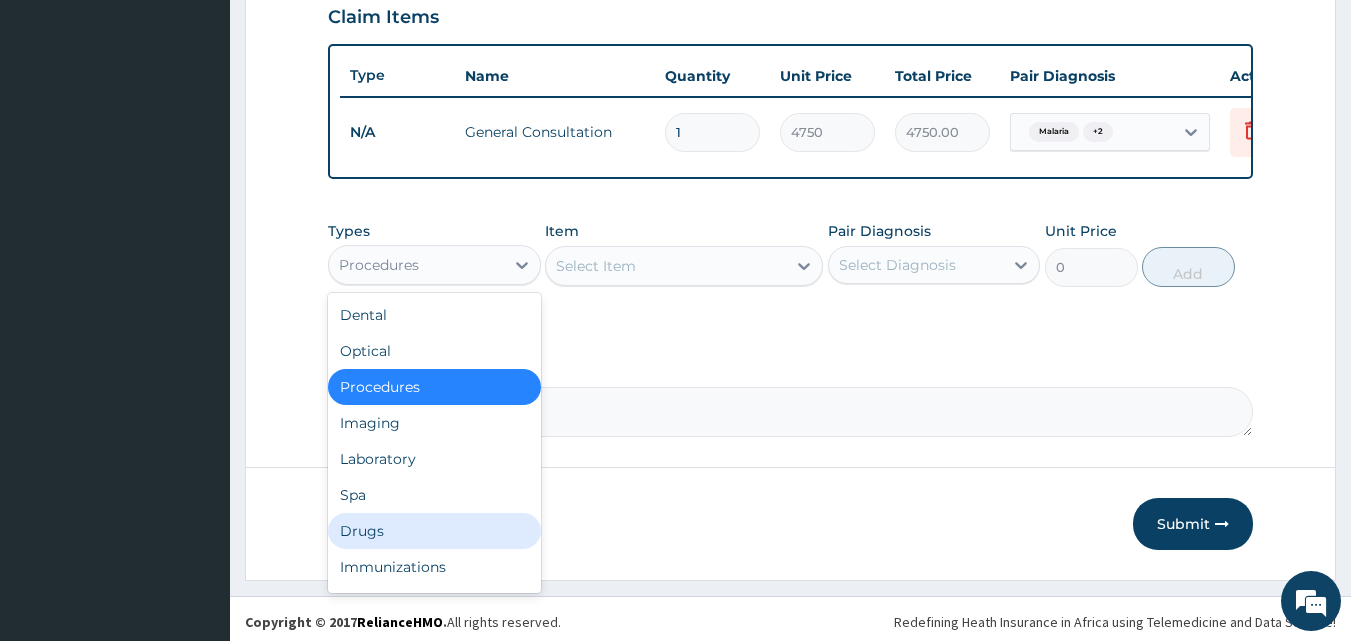 click on "Drugs" at bounding box center (434, 531) 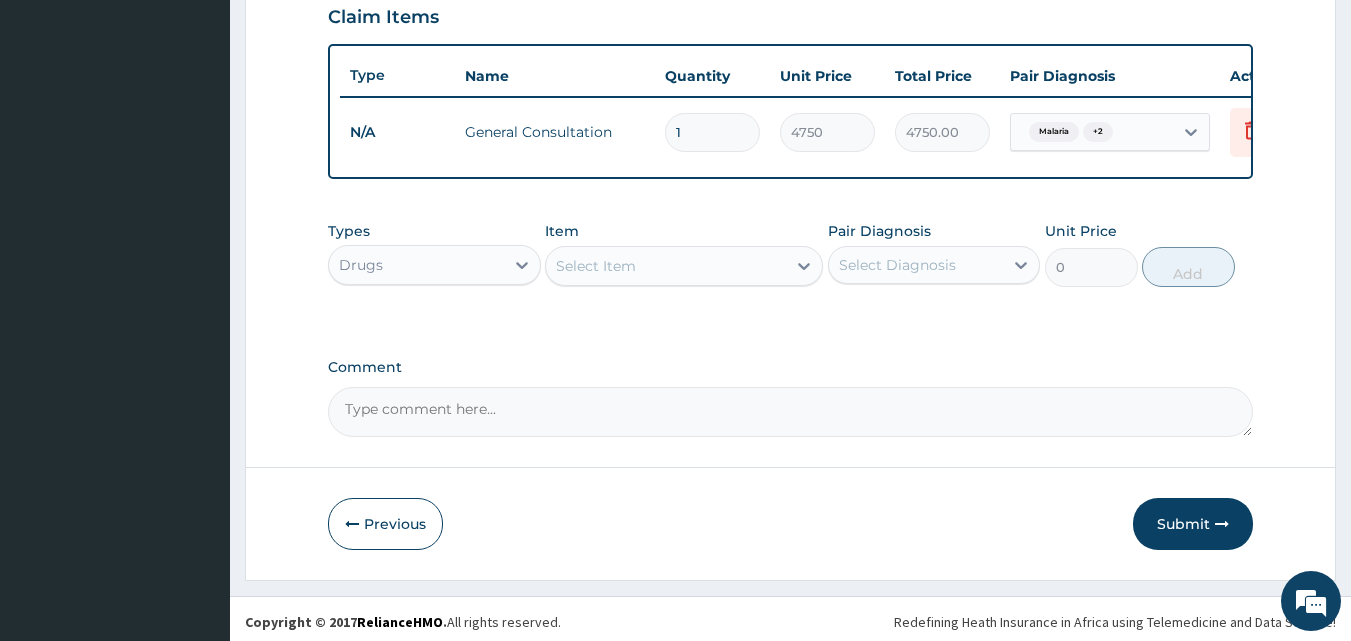 click on "Select Item" at bounding box center (666, 266) 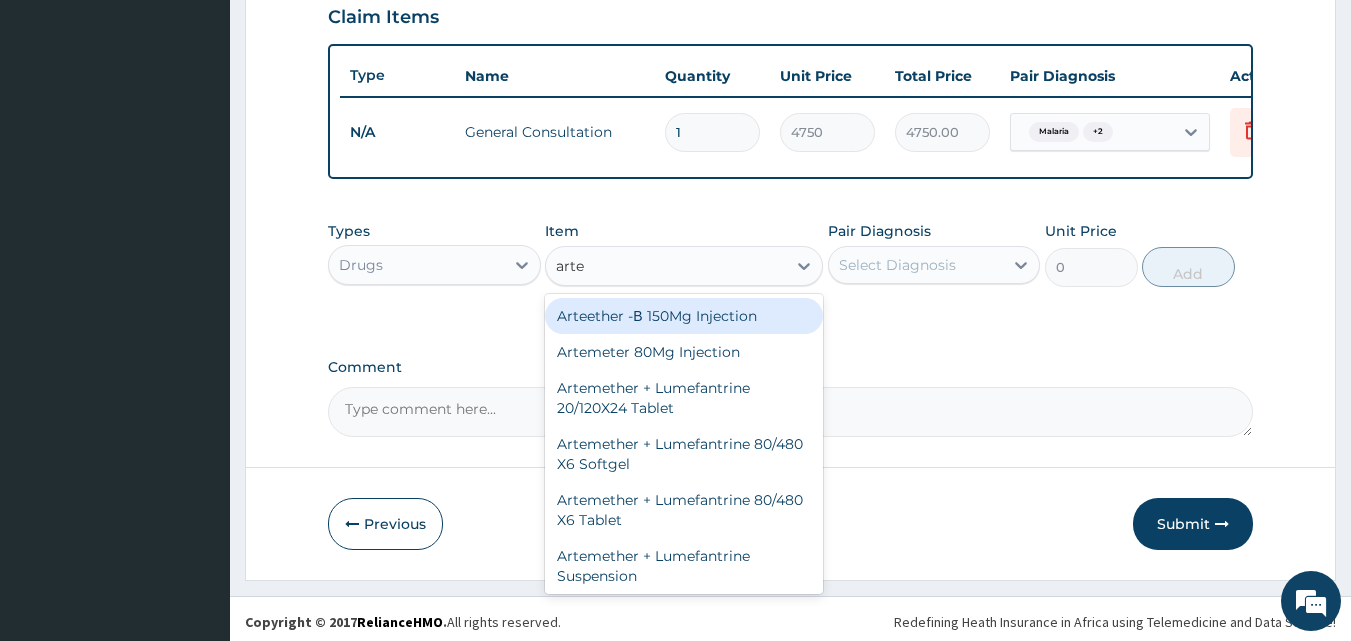 type on "artem" 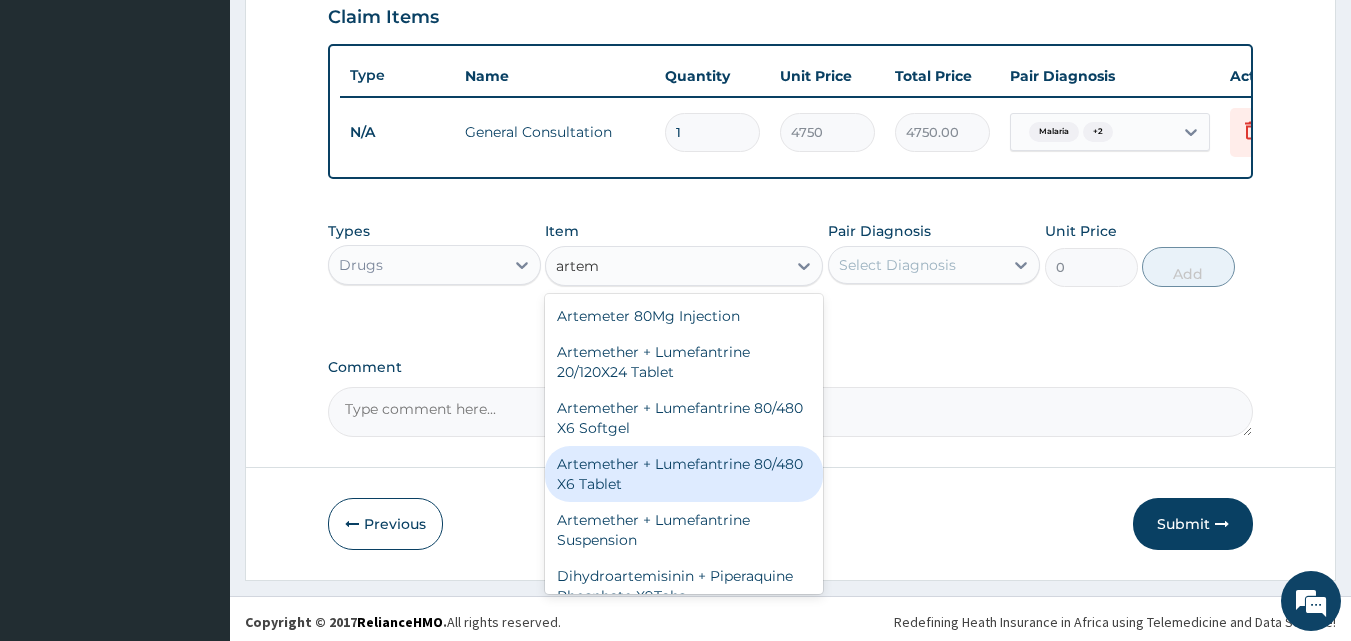 click on "Artemether + Lumefantrine 80/480 X6 Tablet" at bounding box center [684, 474] 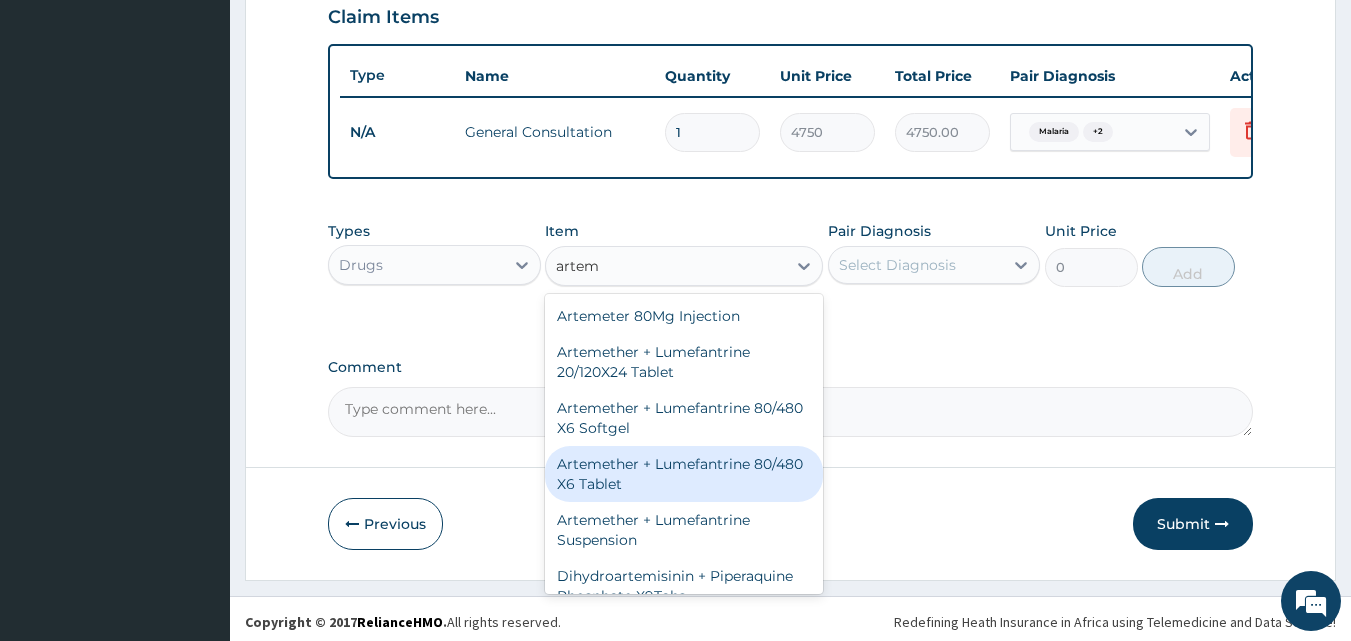 type 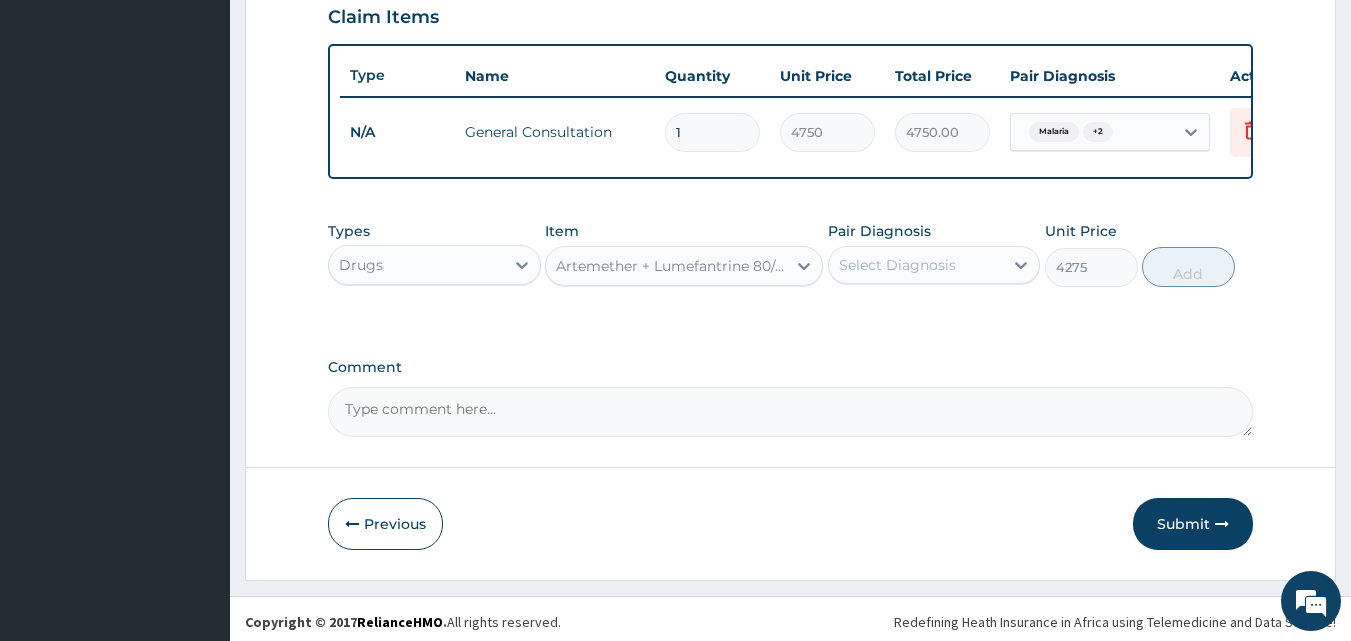 click on "Select Diagnosis" at bounding box center [916, 265] 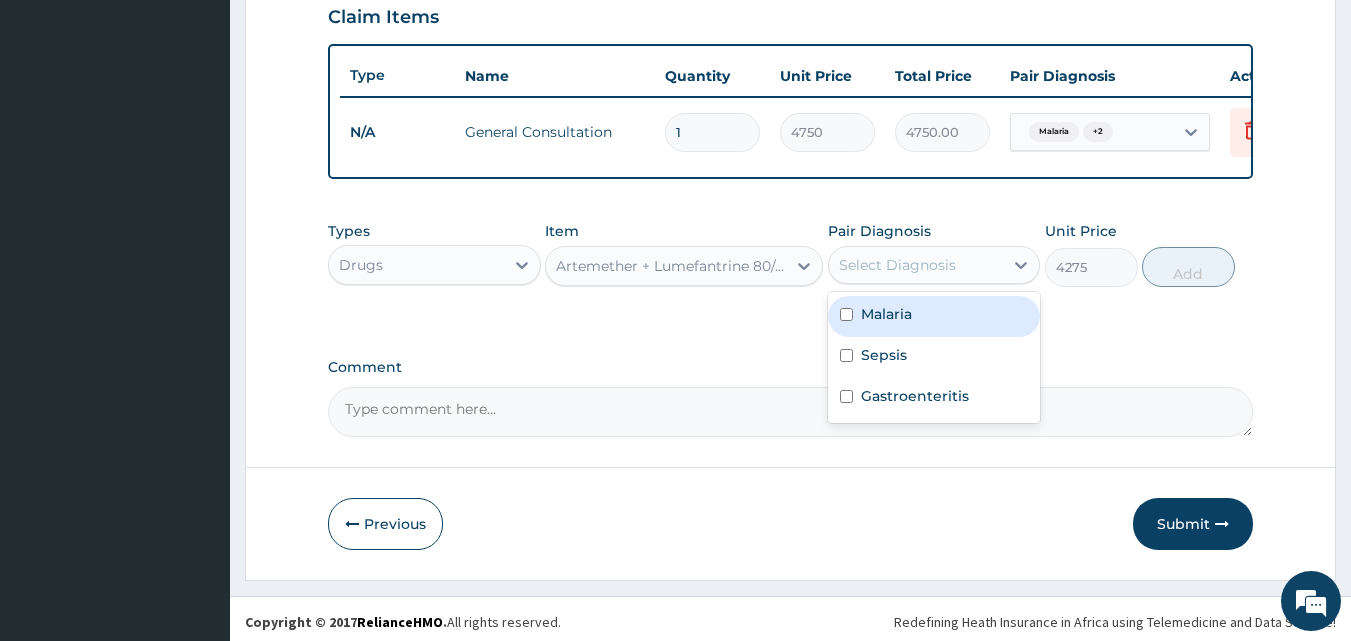 drag, startPoint x: 902, startPoint y: 325, endPoint x: 1098, endPoint y: 309, distance: 196.65198 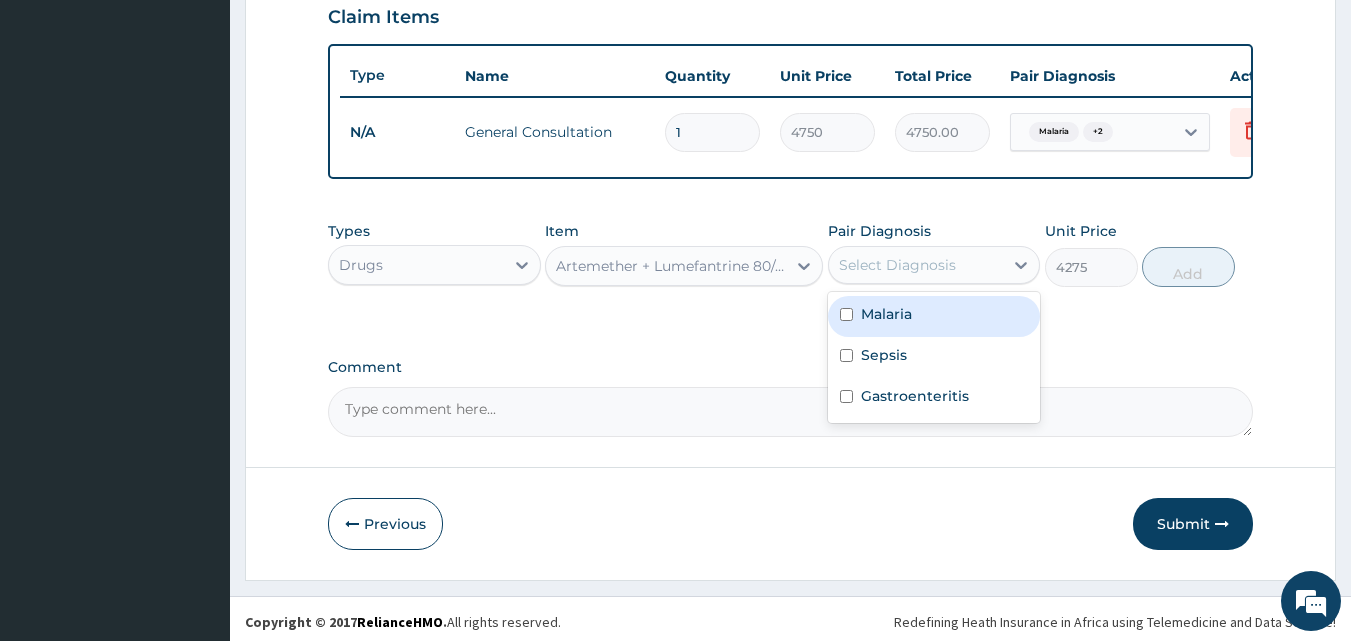 click on "Malaria" at bounding box center (886, 314) 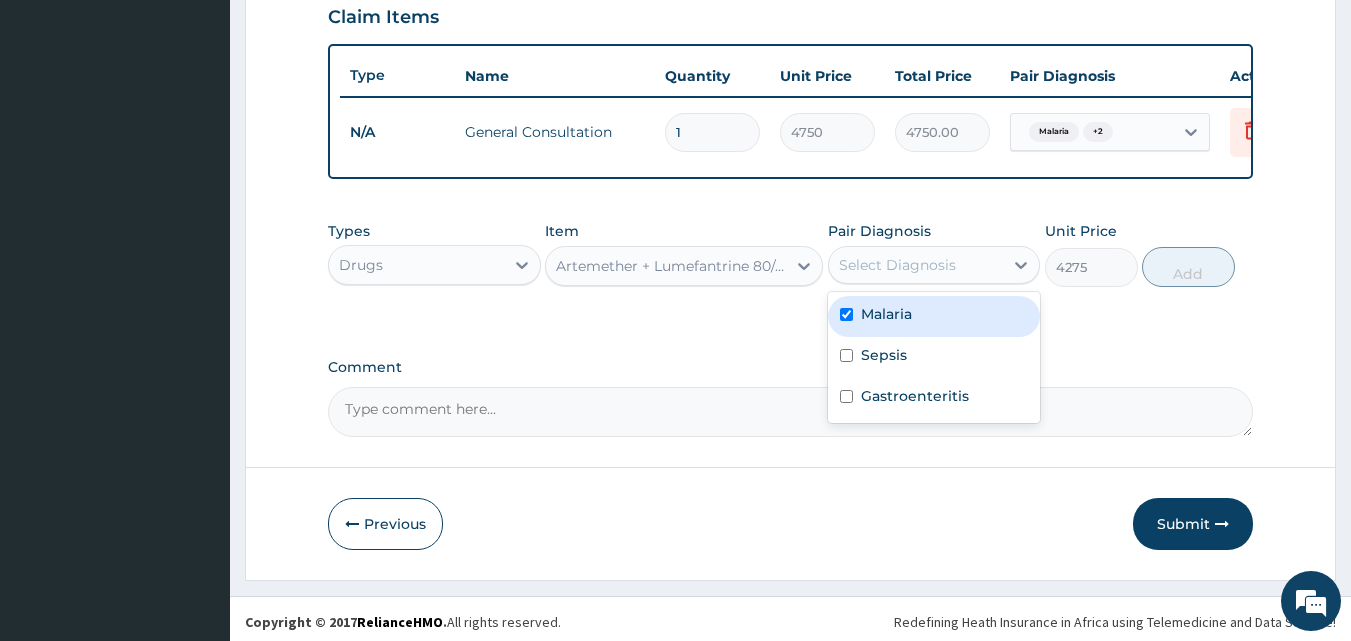 checkbox on "true" 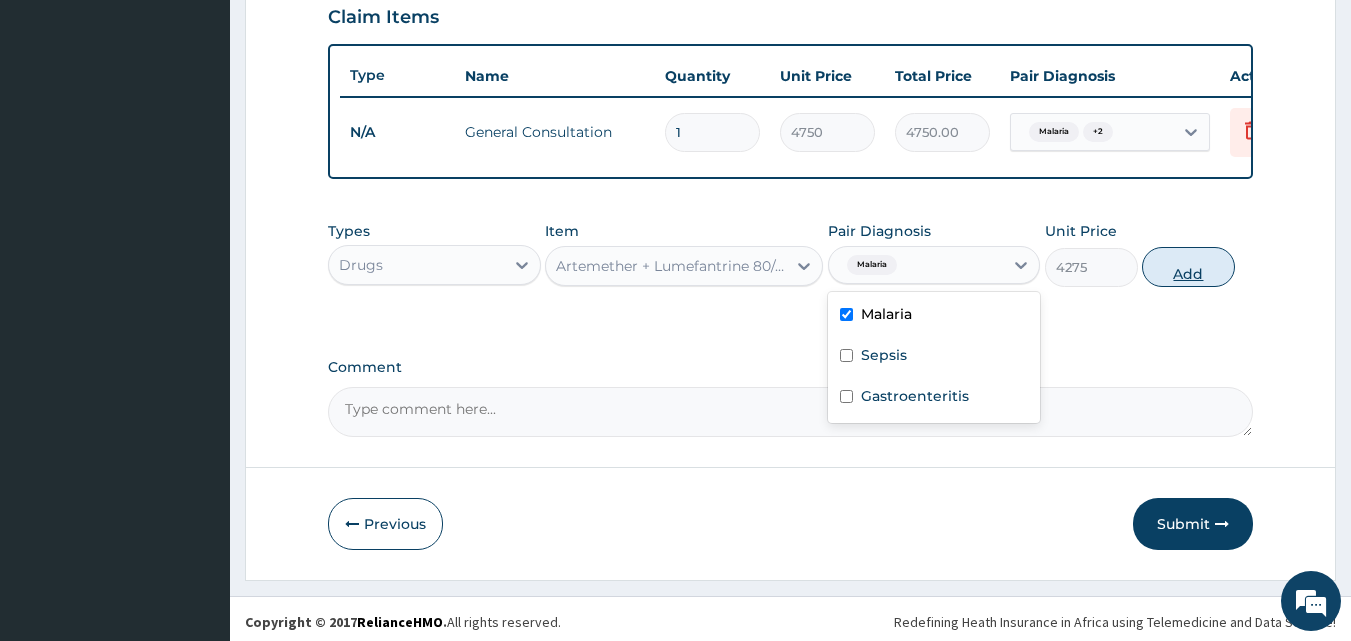 click on "Add" at bounding box center (1188, 267) 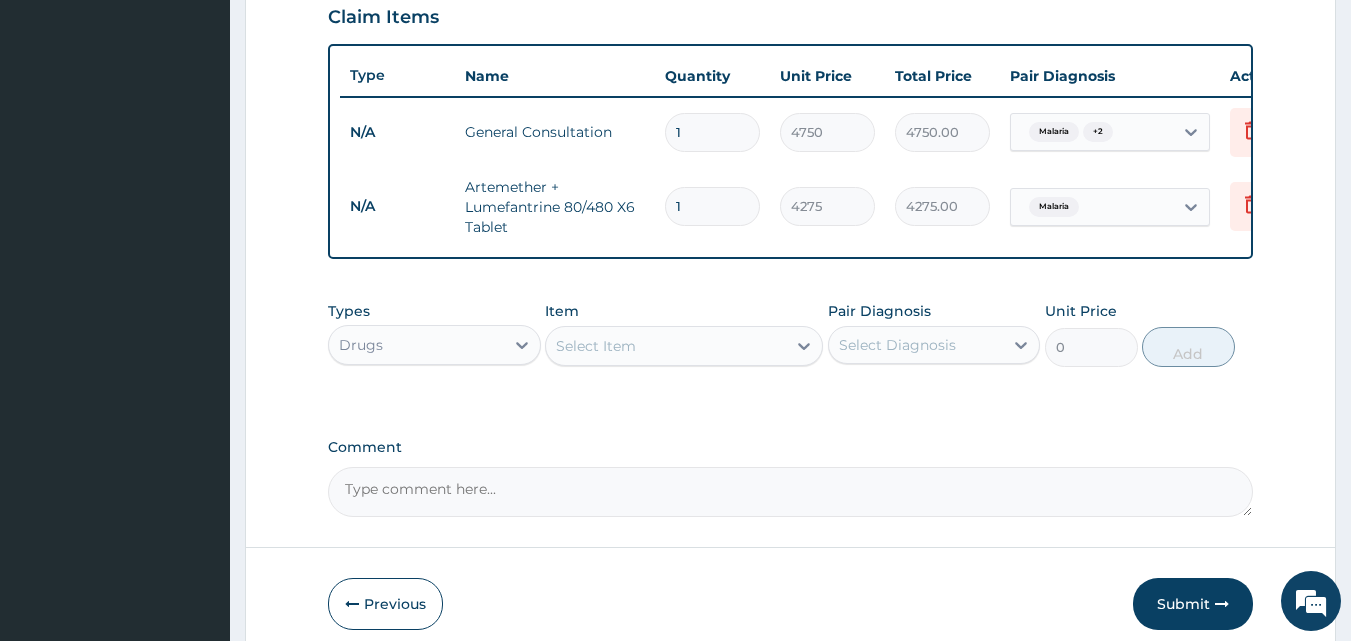 click on "Select Item" at bounding box center [666, 346] 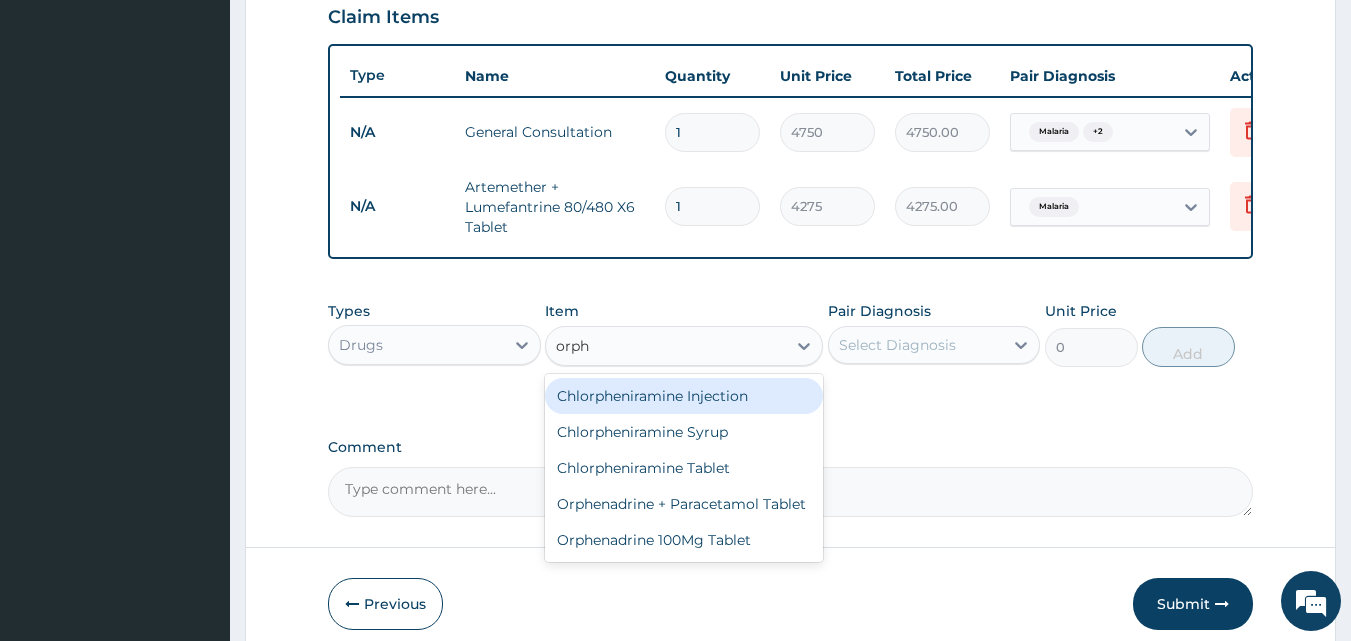 type on "orphe" 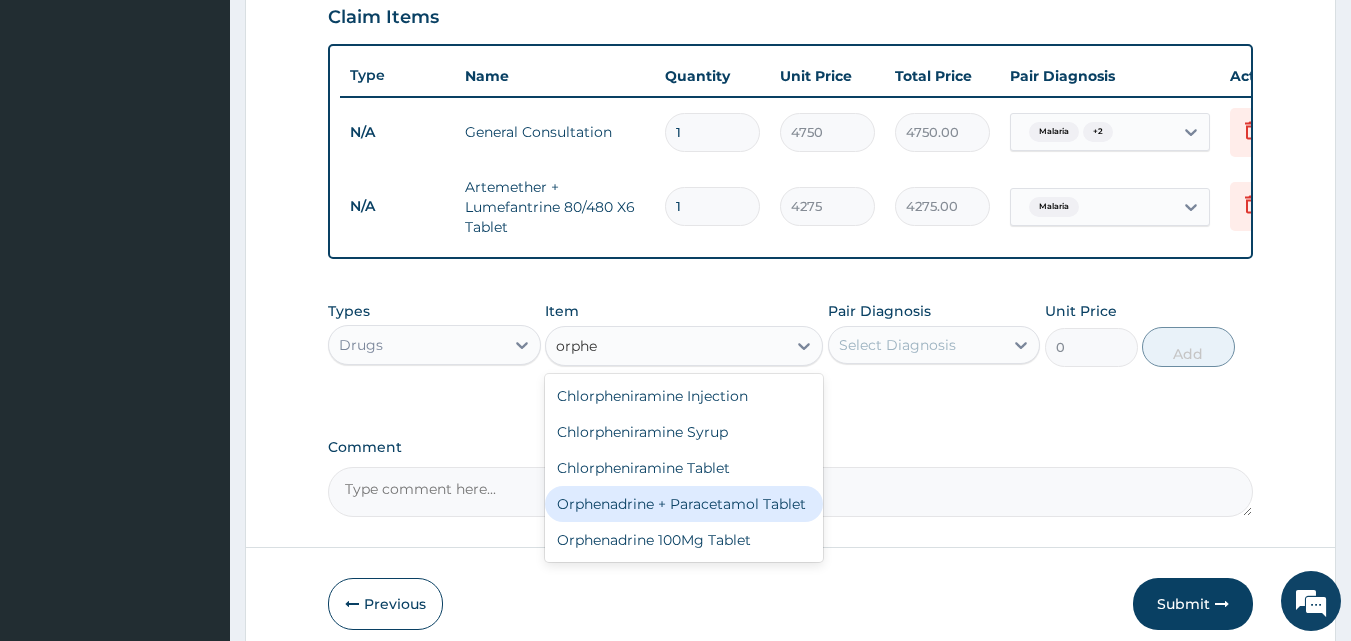 click on "Orphenadrine + Paracetamol Tablet" at bounding box center (684, 504) 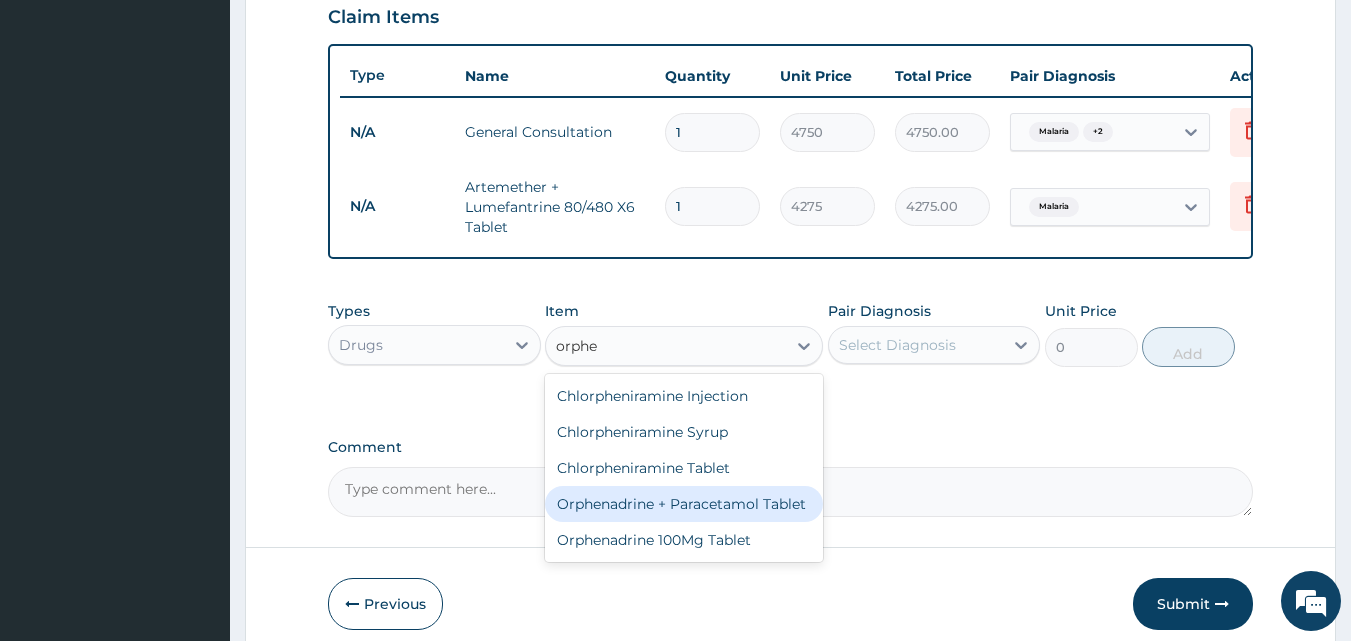 type 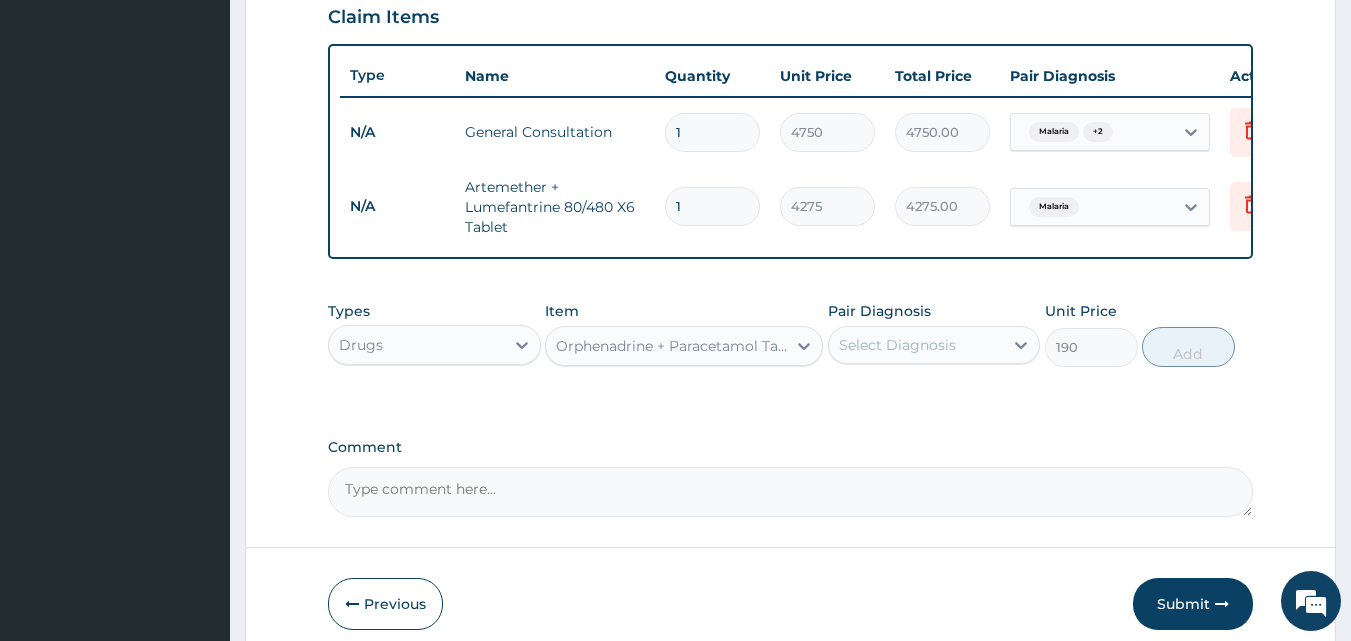 click on "Select Diagnosis" at bounding box center [916, 345] 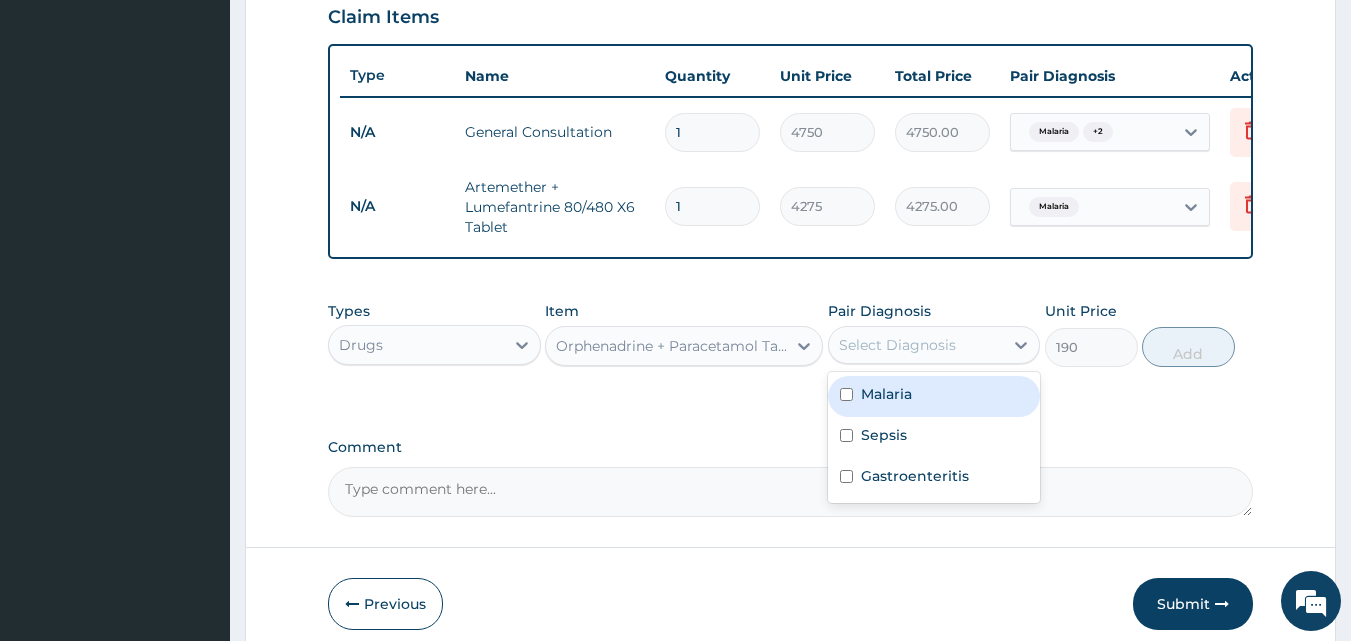 click on "Malaria" at bounding box center (934, 396) 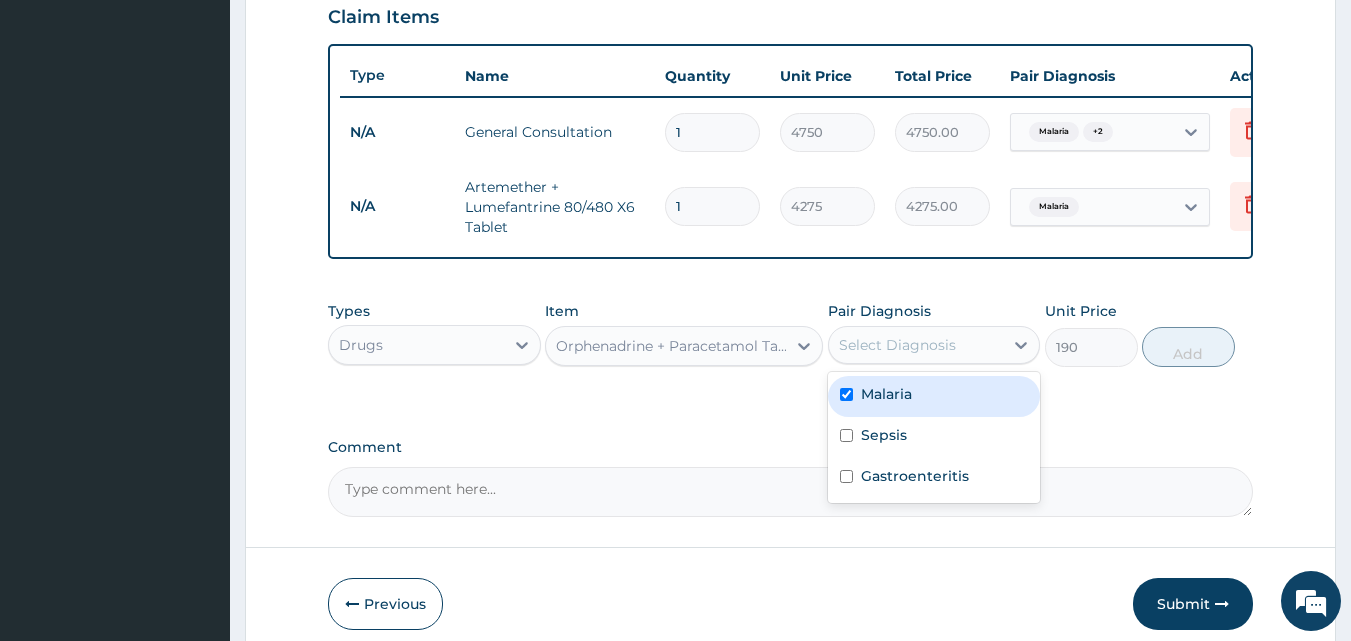 checkbox on "true" 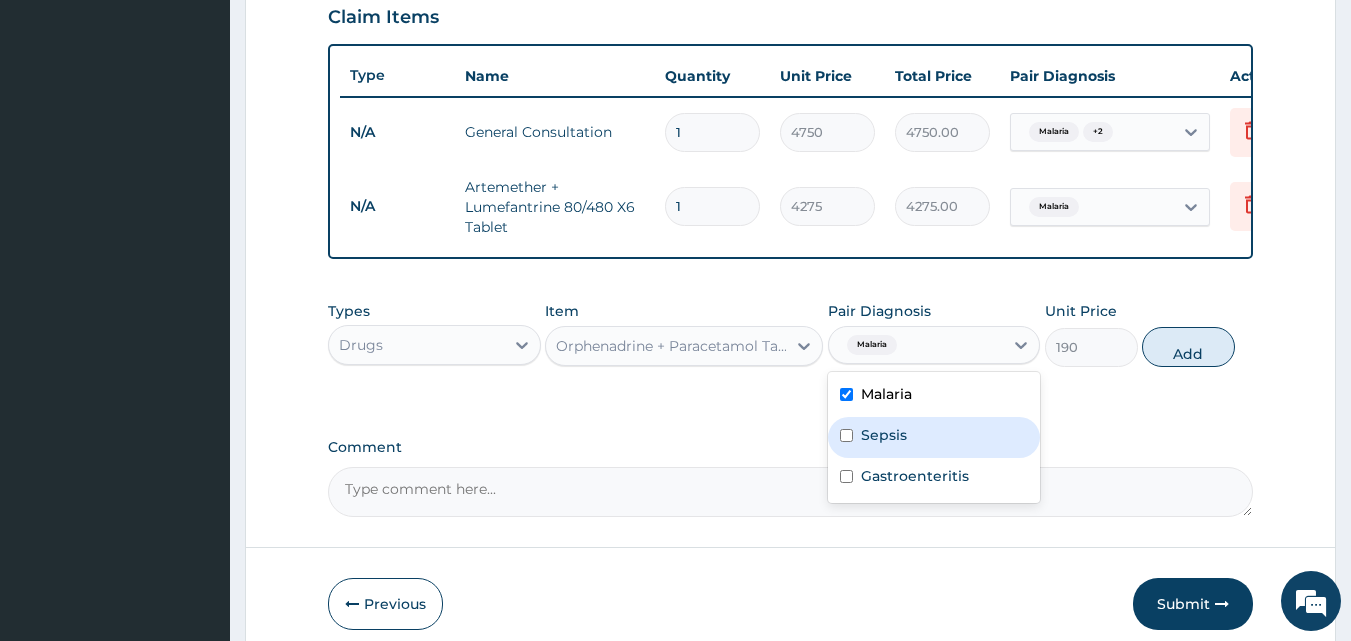 drag, startPoint x: 890, startPoint y: 453, endPoint x: 891, endPoint y: 464, distance: 11.045361 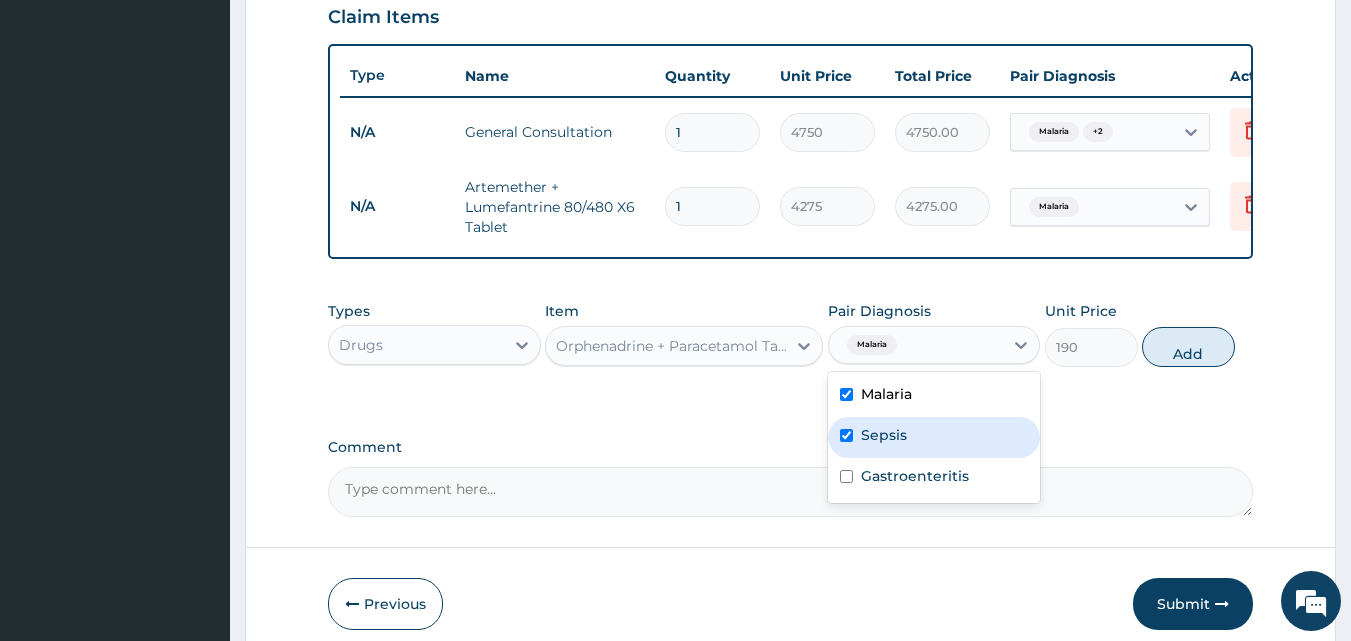 checkbox on "true" 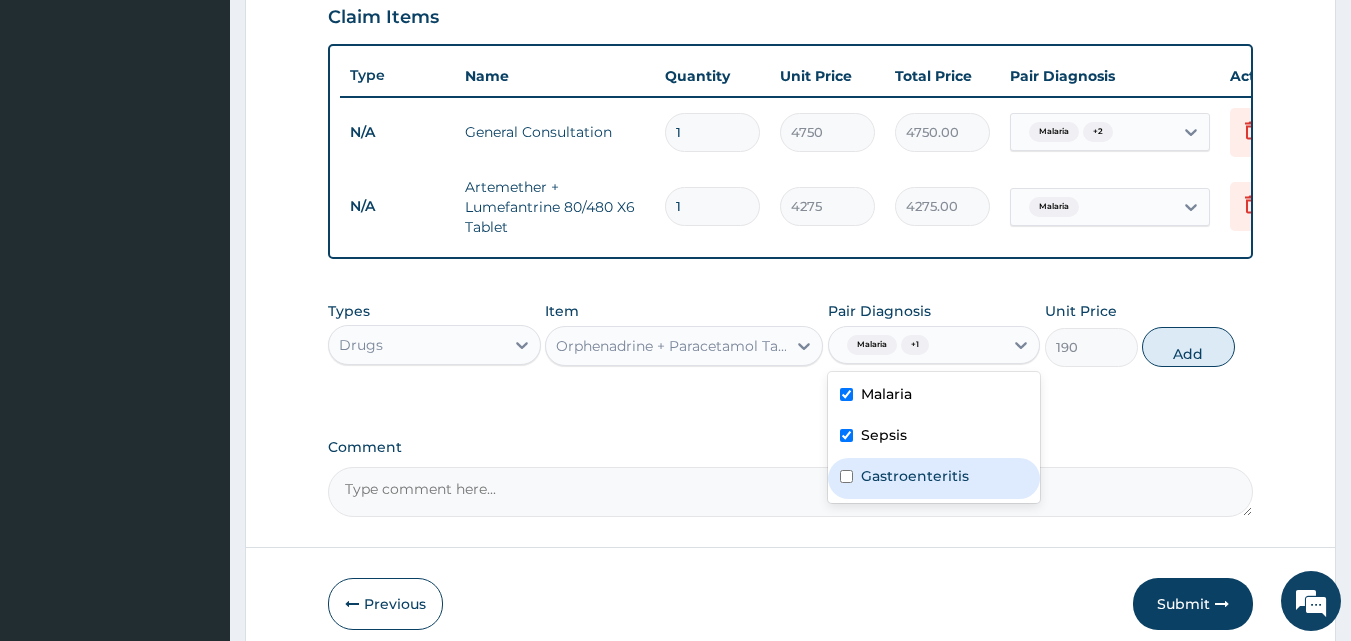 drag, startPoint x: 901, startPoint y: 500, endPoint x: 1121, endPoint y: 427, distance: 231.79517 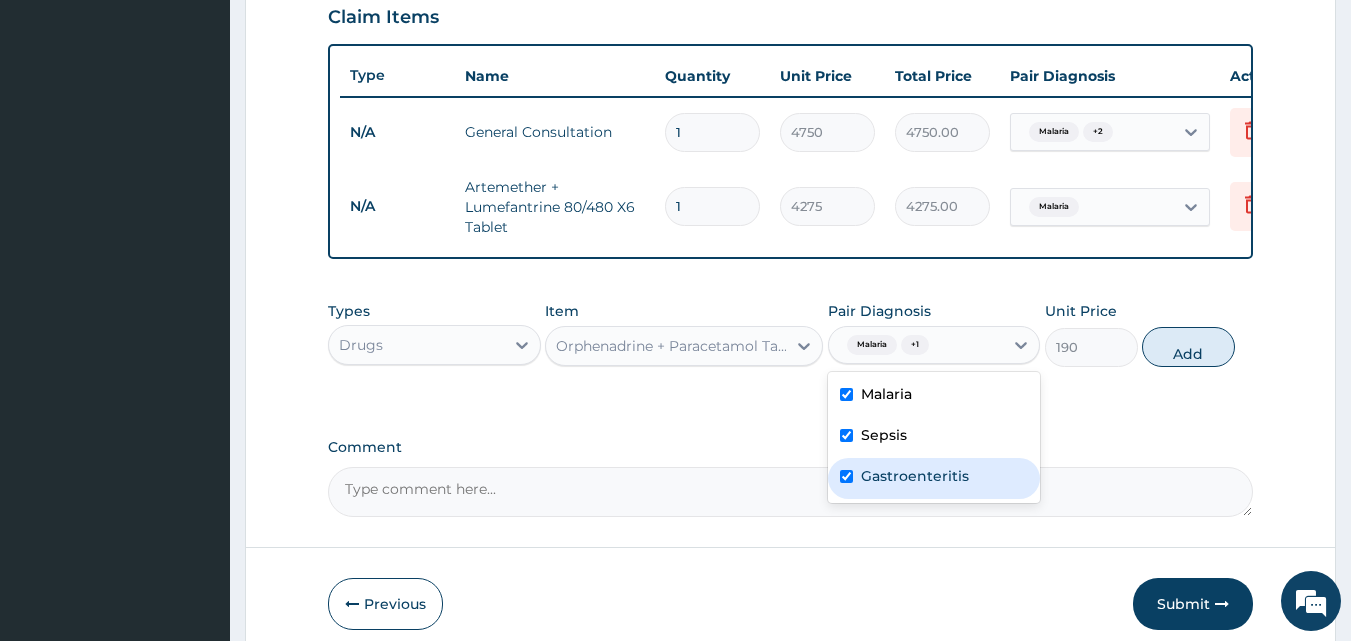 checkbox on "true" 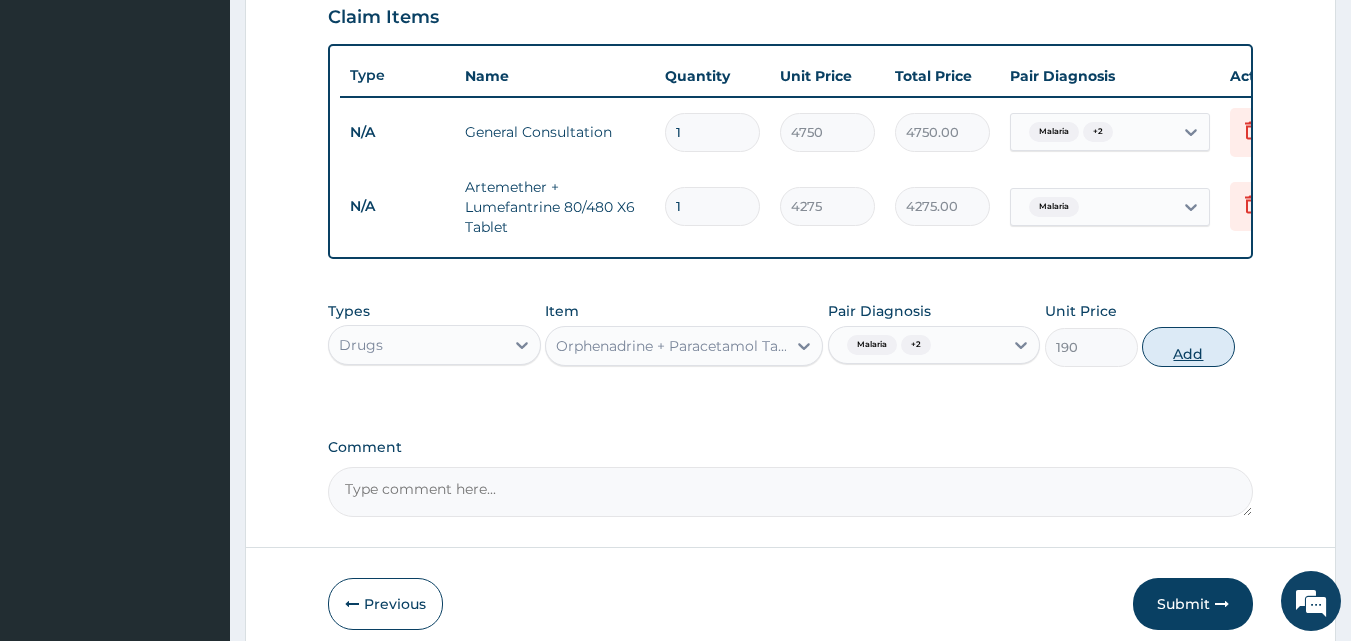 click on "Add" at bounding box center (1188, 347) 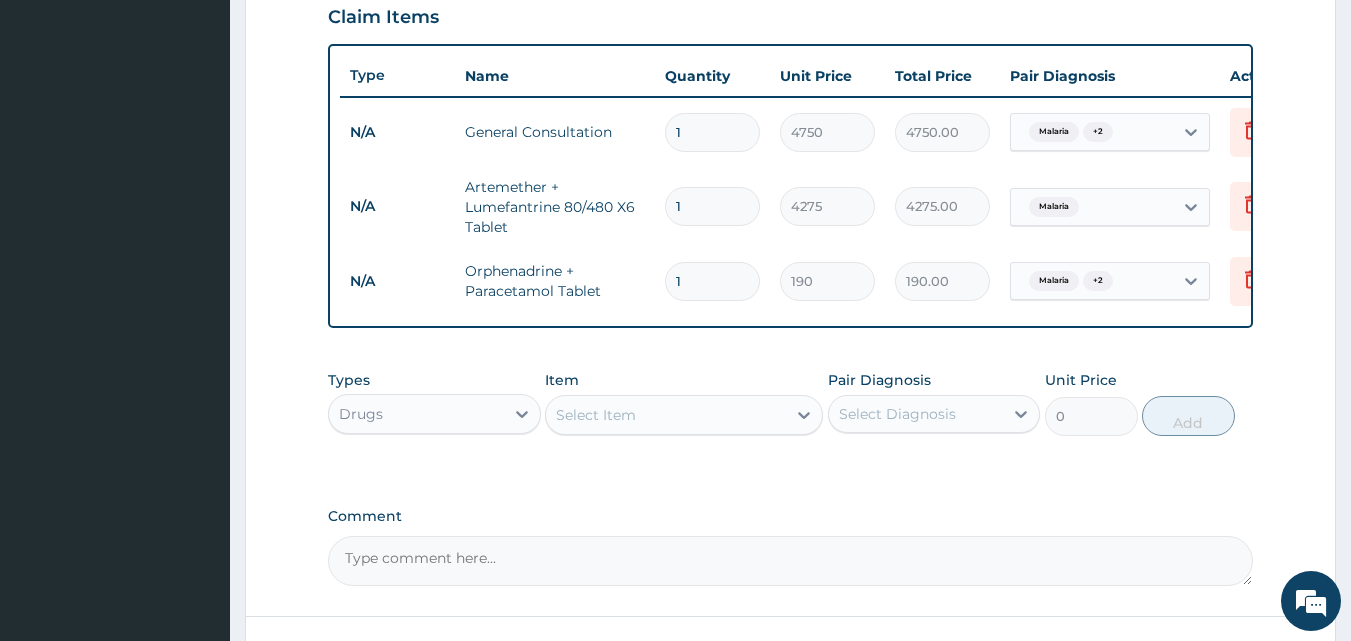 drag, startPoint x: 690, startPoint y: 278, endPoint x: 644, endPoint y: 288, distance: 47.07441 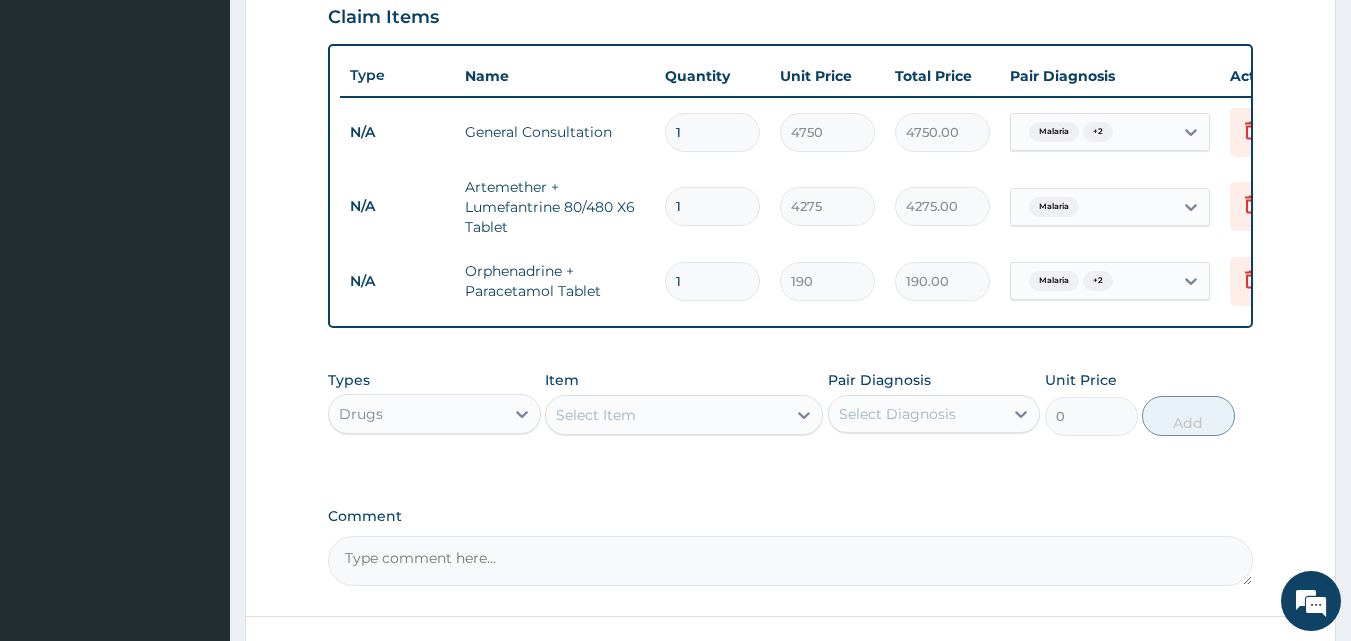 click on "N/A Orphenadrine + Paracetamol Tablet 1 190 190.00 Malaria  + 2 Delete" at bounding box center (830, 281) 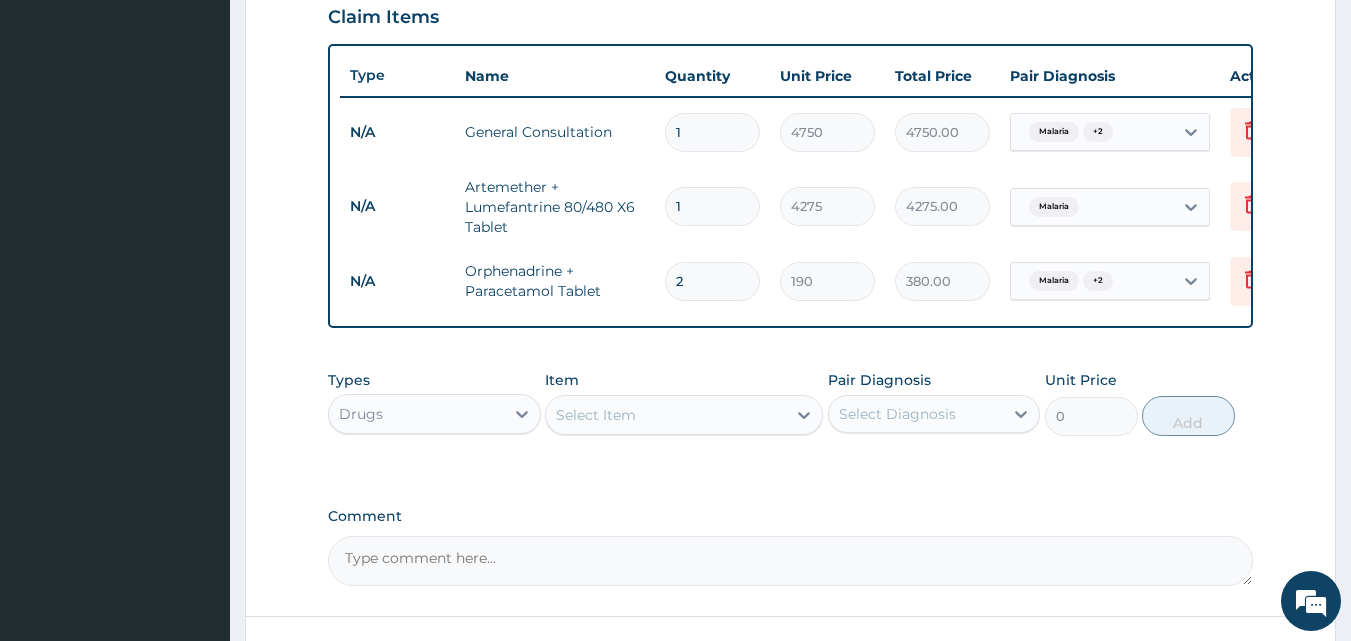 type on "20" 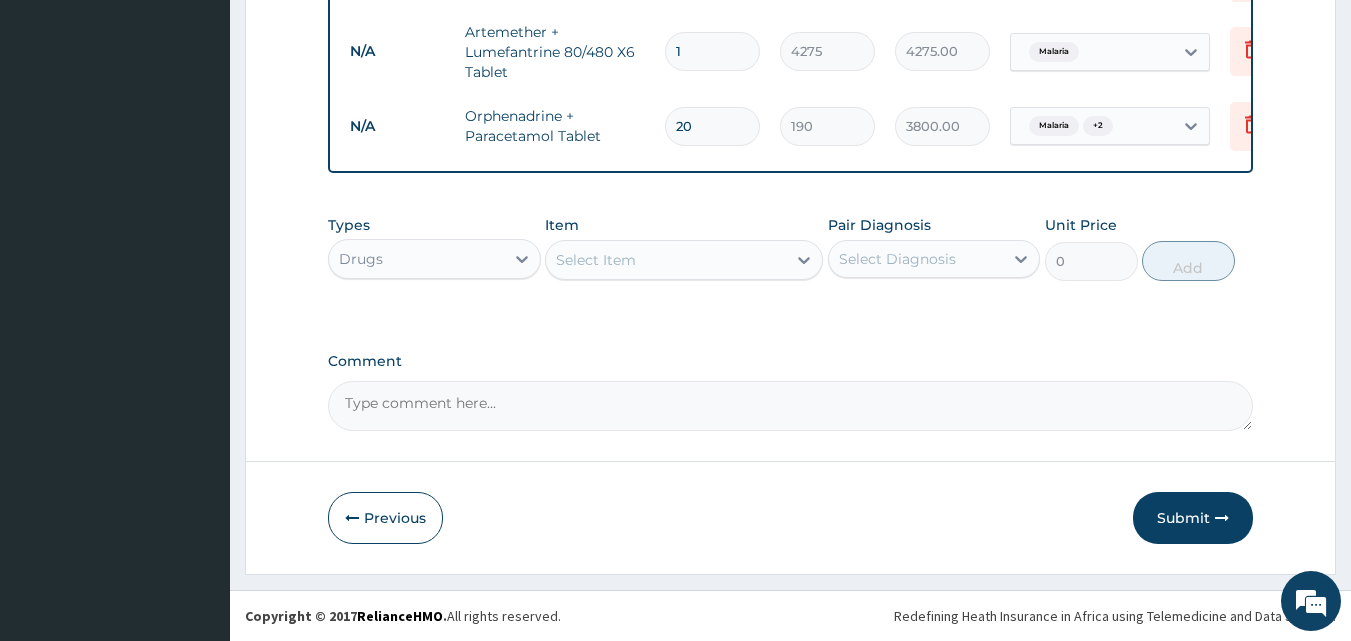 scroll, scrollTop: 870, scrollLeft: 0, axis: vertical 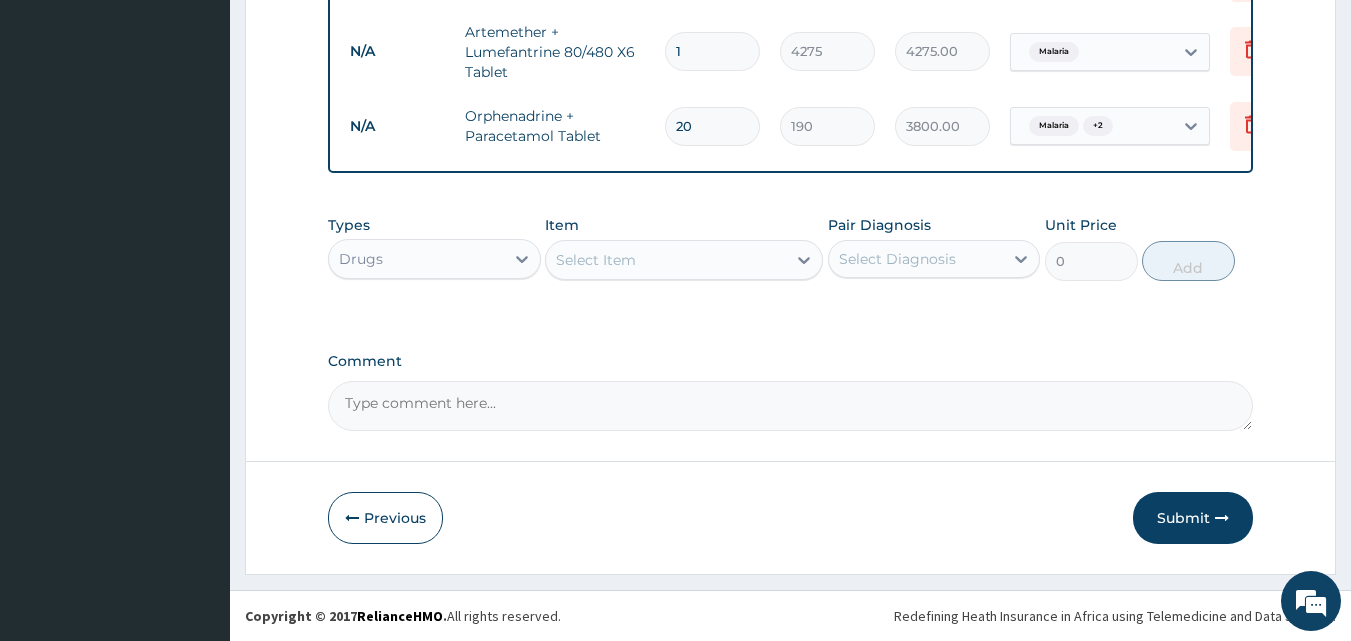 type on "20" 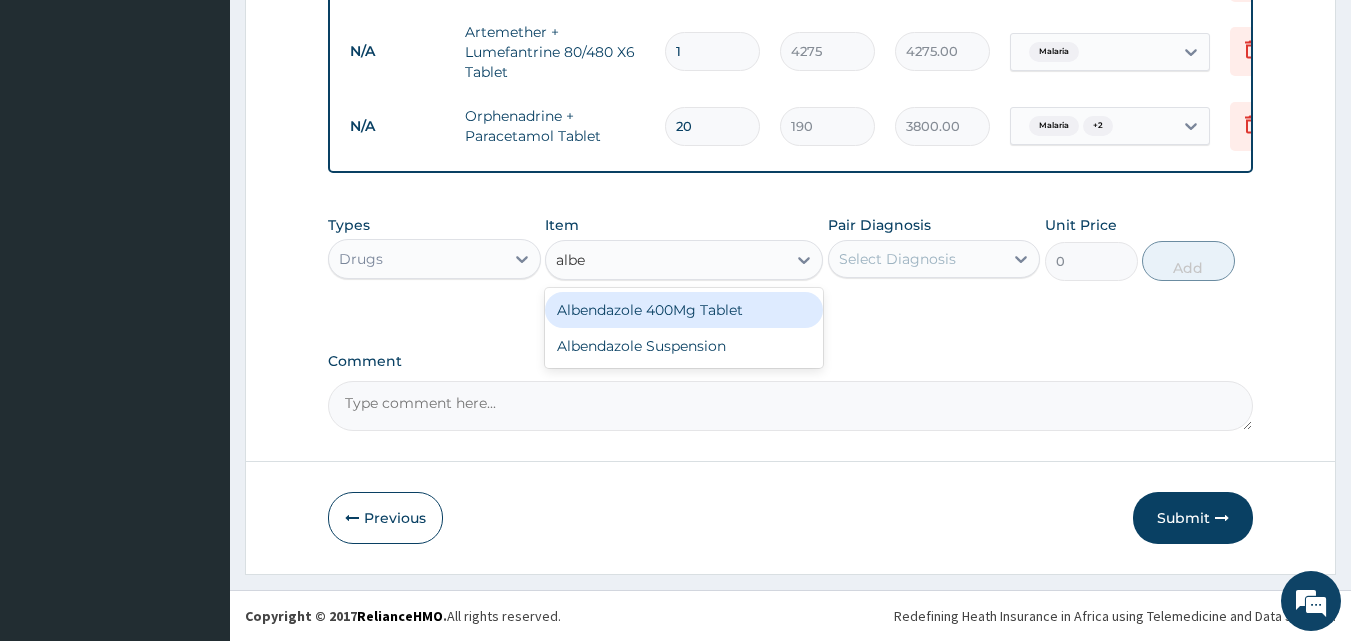 type on "alben" 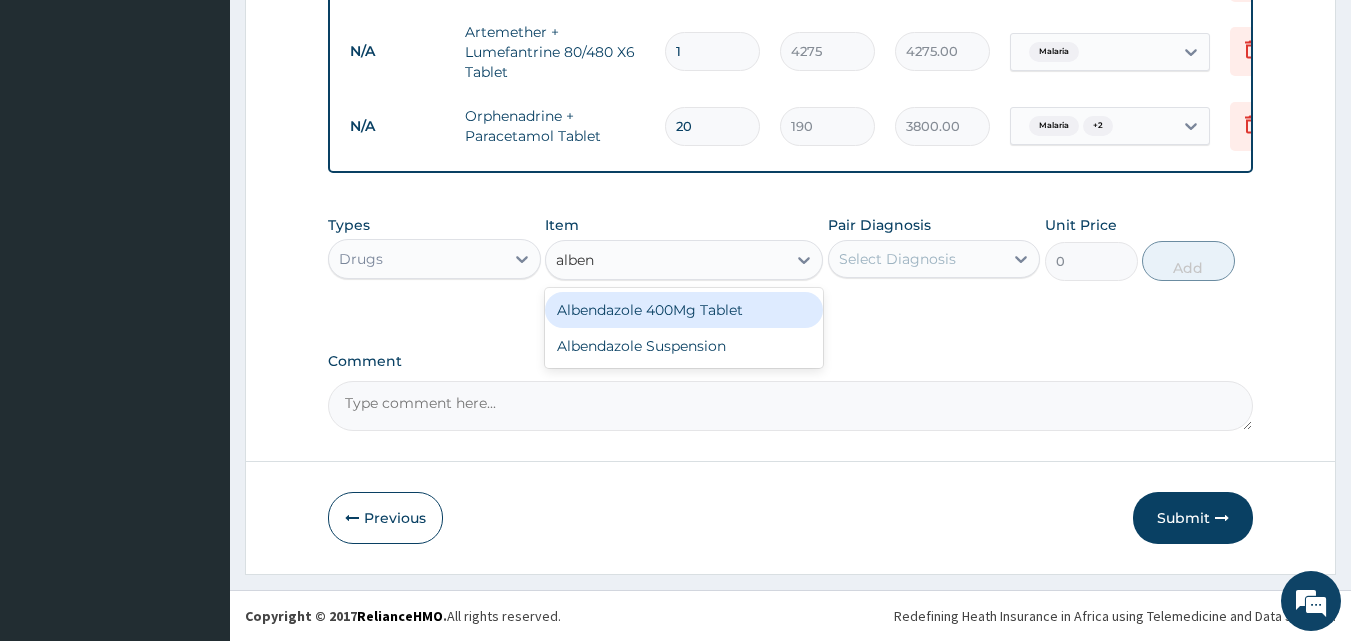 click on "Albendazole 400Mg Tablet" at bounding box center (684, 310) 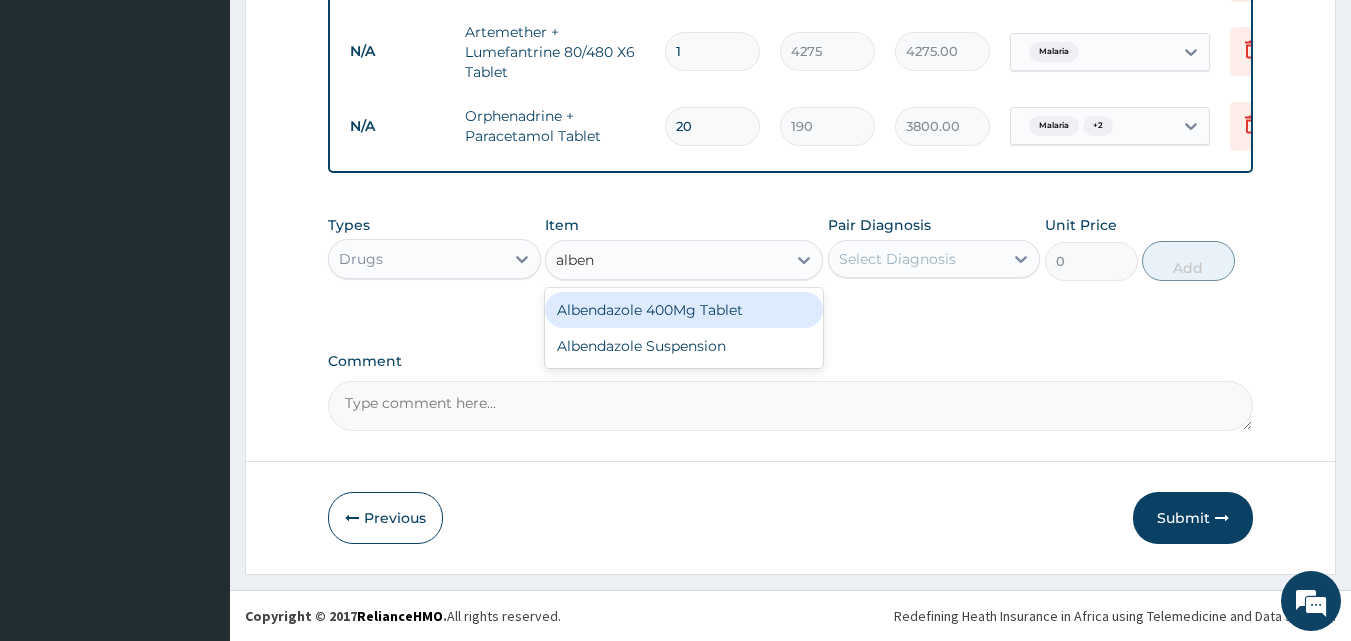 type 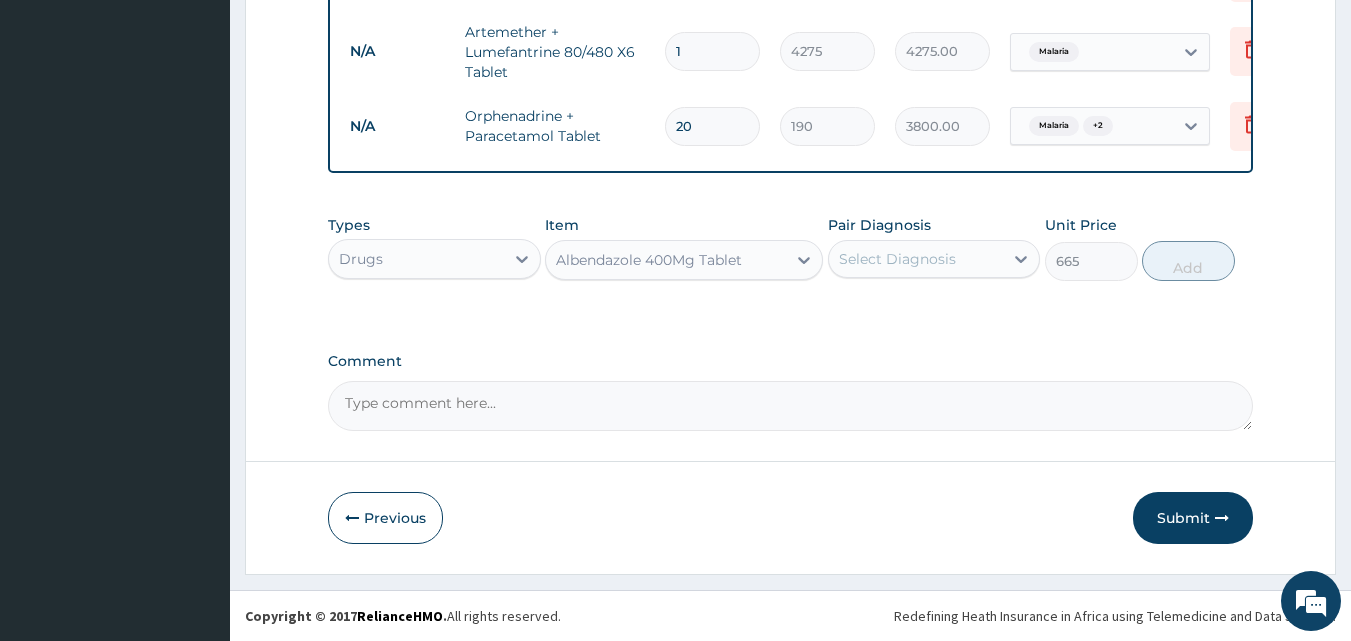 click on "Select Diagnosis" at bounding box center [897, 259] 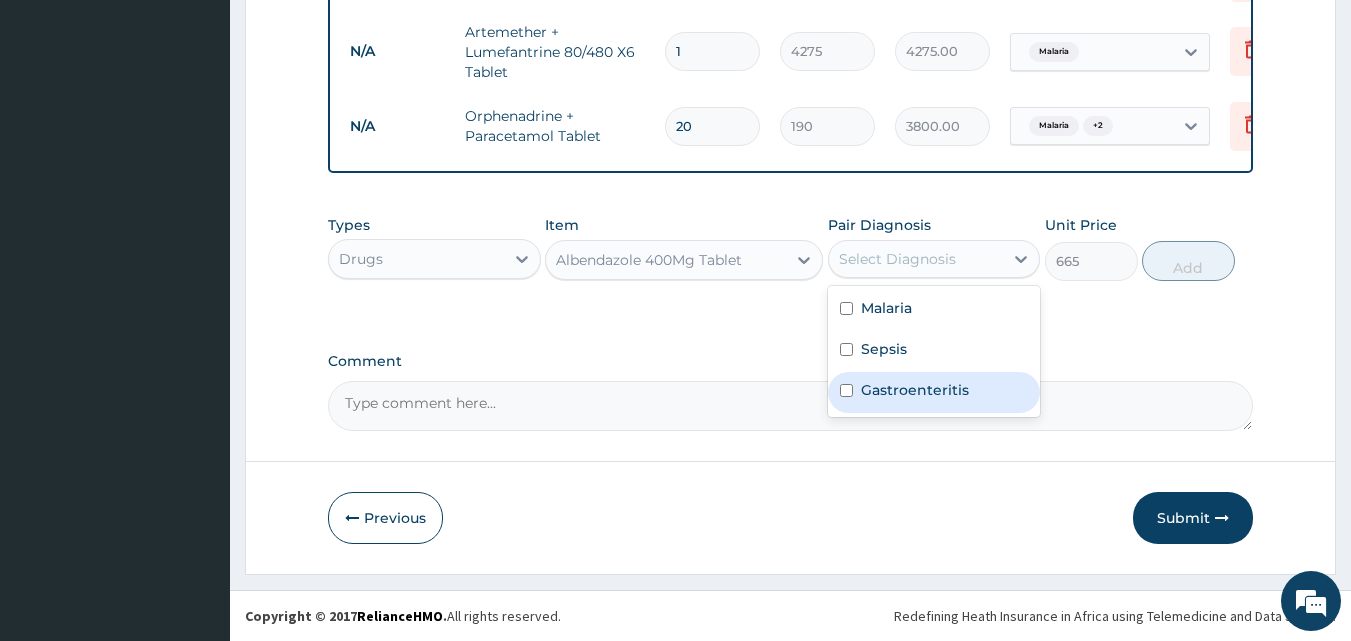 drag, startPoint x: 906, startPoint y: 392, endPoint x: 983, endPoint y: 365, distance: 81.596565 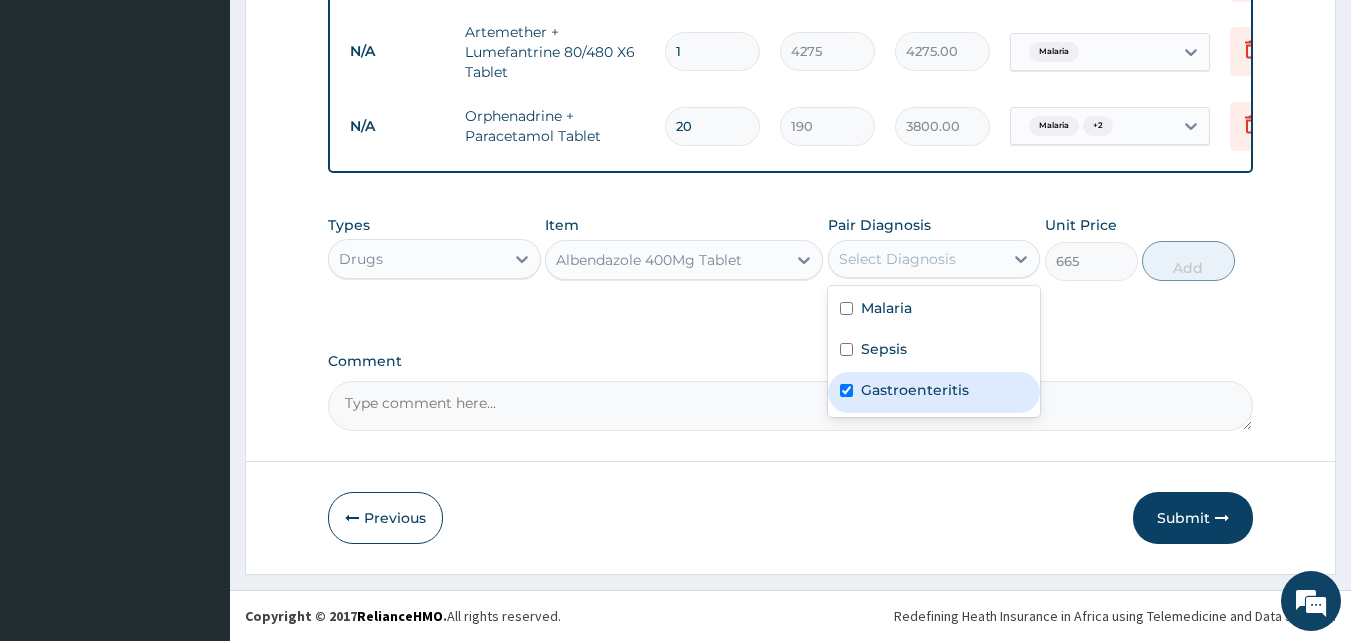 checkbox on "true" 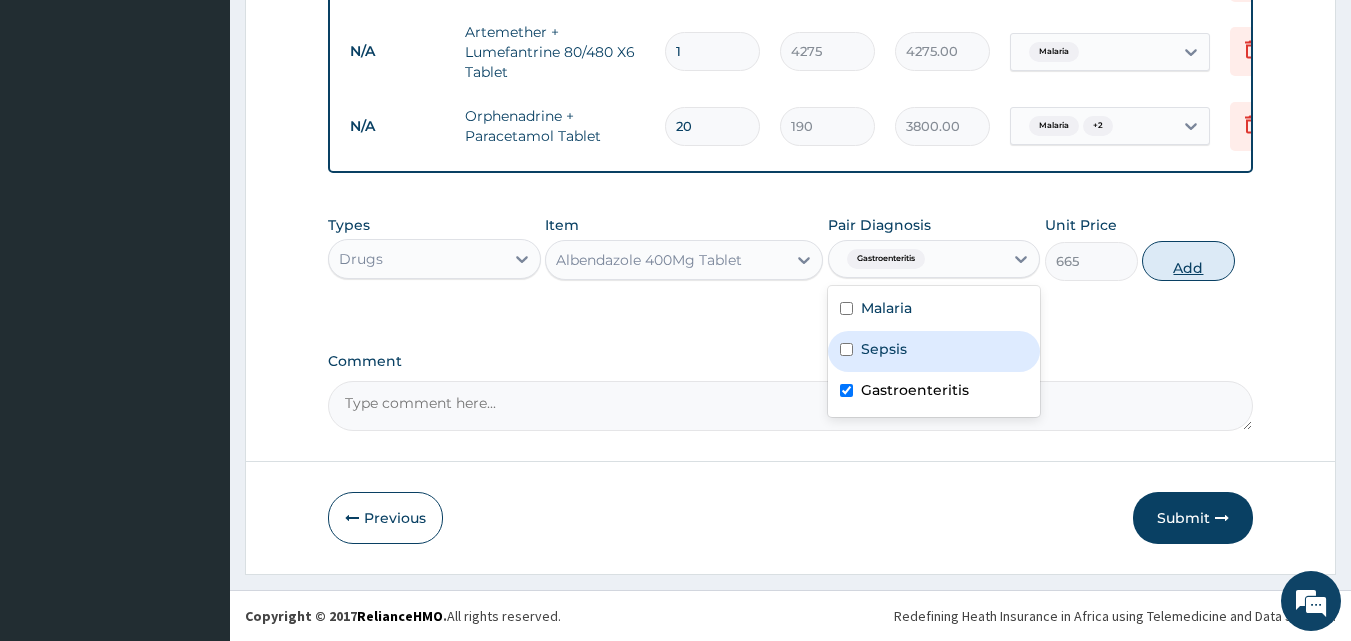 click on "Add" at bounding box center (1188, 261) 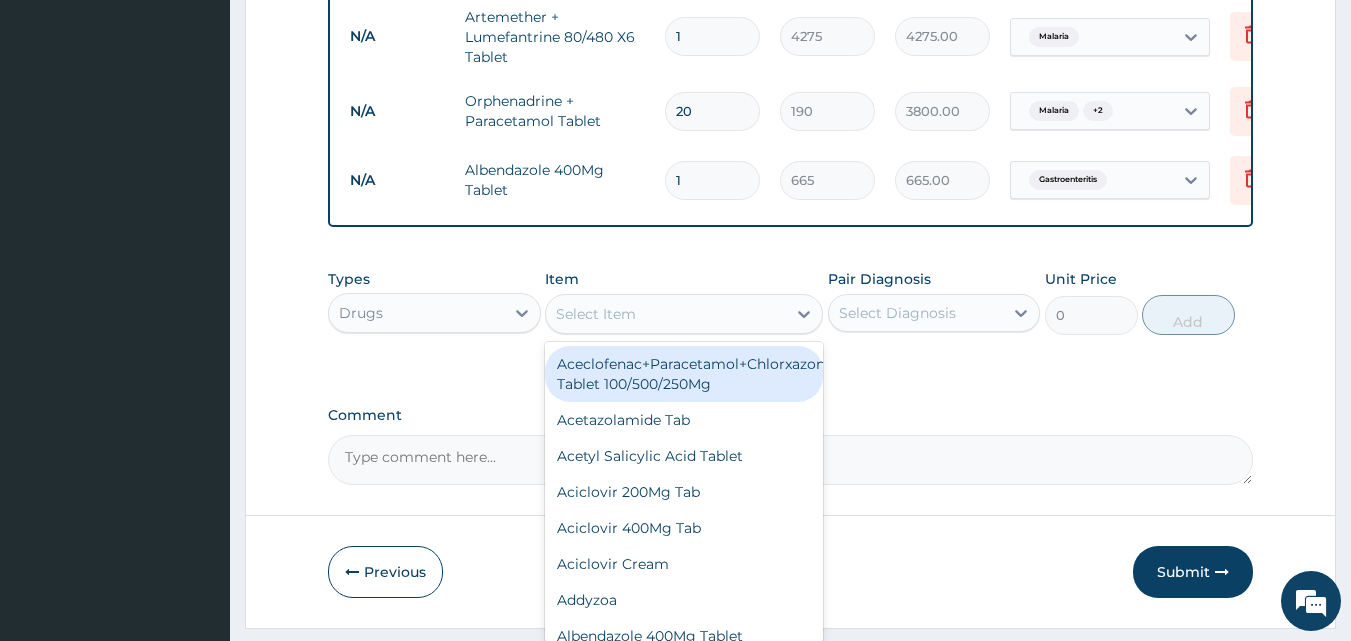 click on "Select Item" at bounding box center (666, 314) 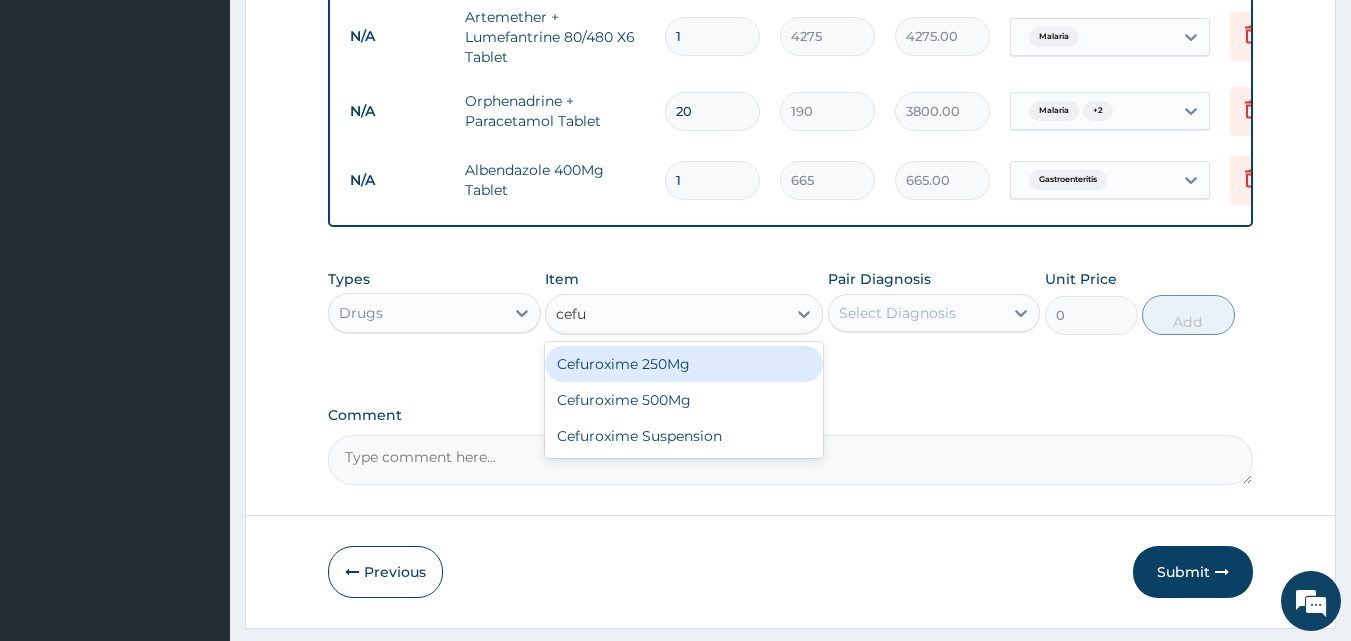 type on "cefur" 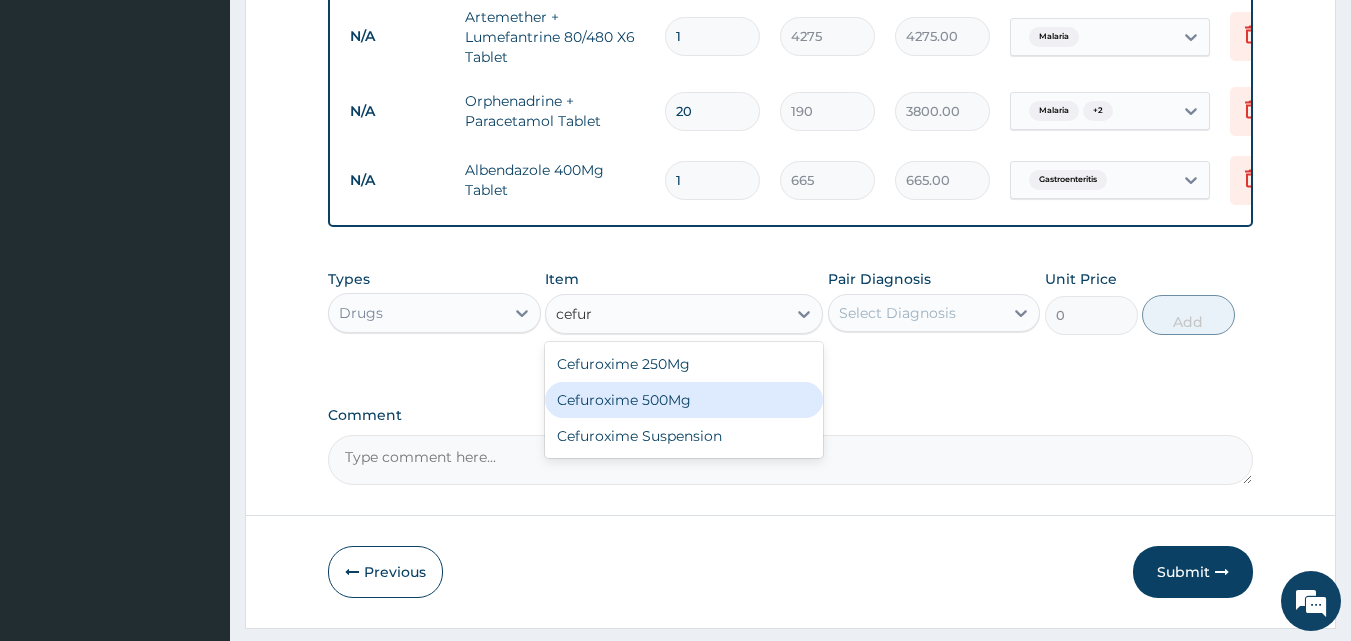 click on "Cefuroxime 500Mg" at bounding box center [684, 400] 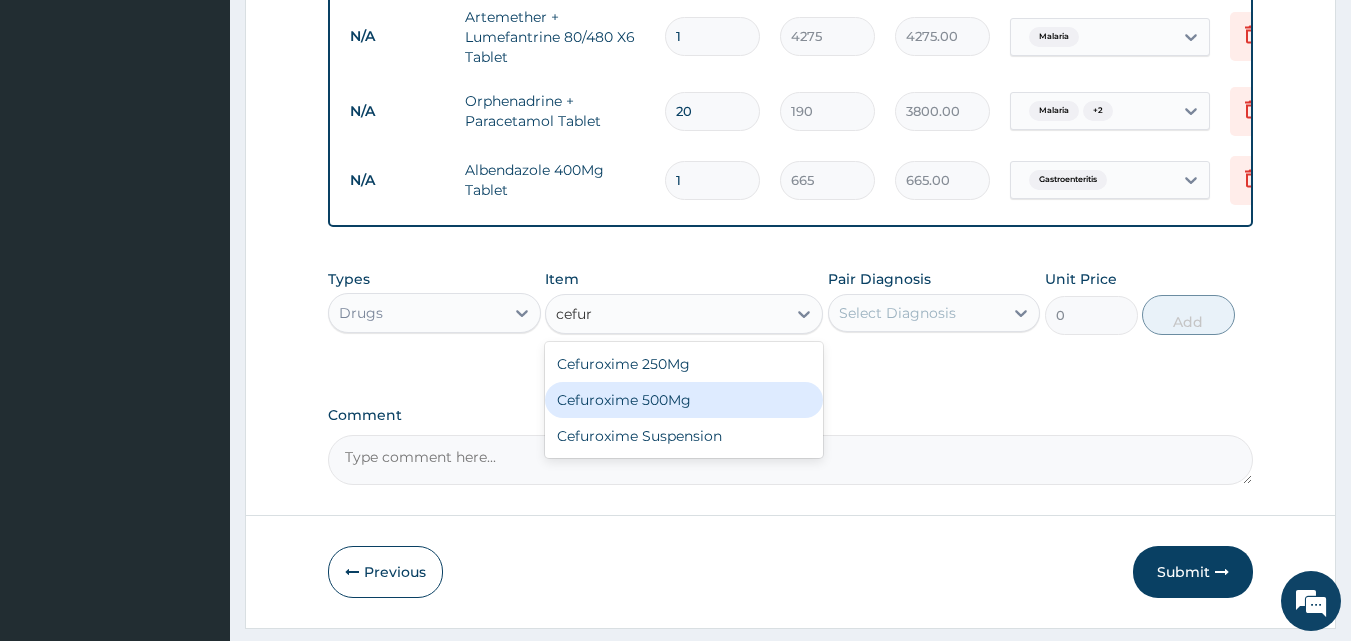 type 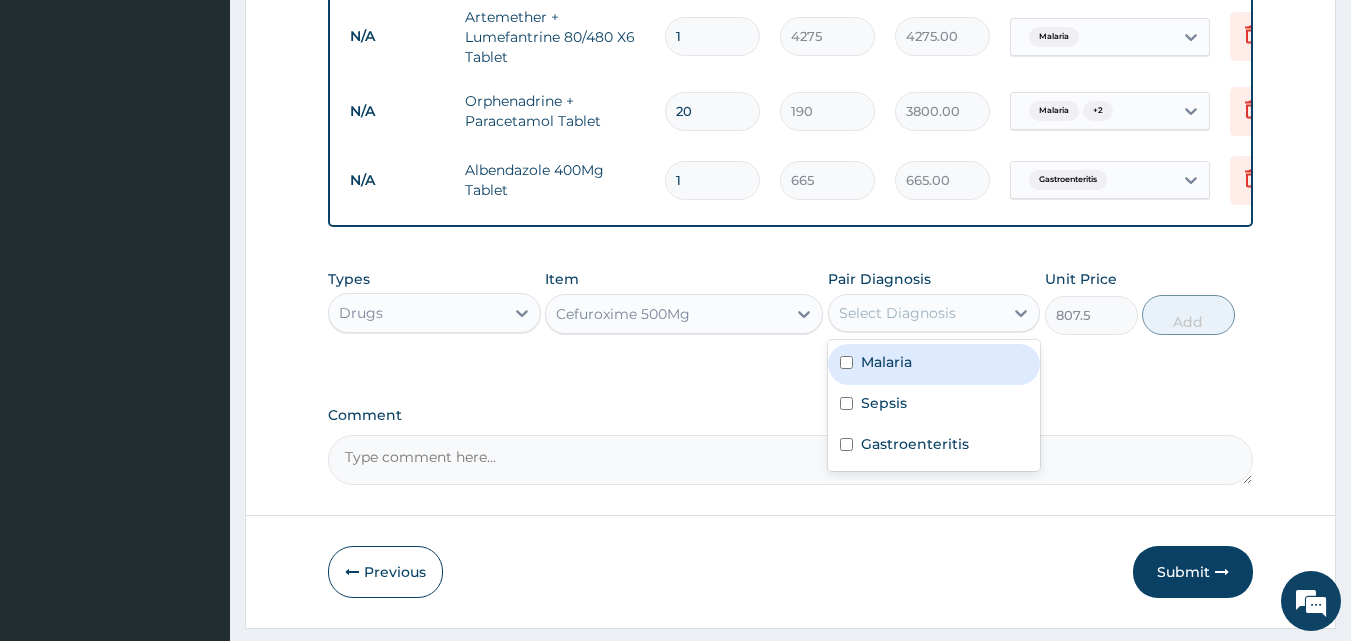 click on "Select Diagnosis" at bounding box center (916, 313) 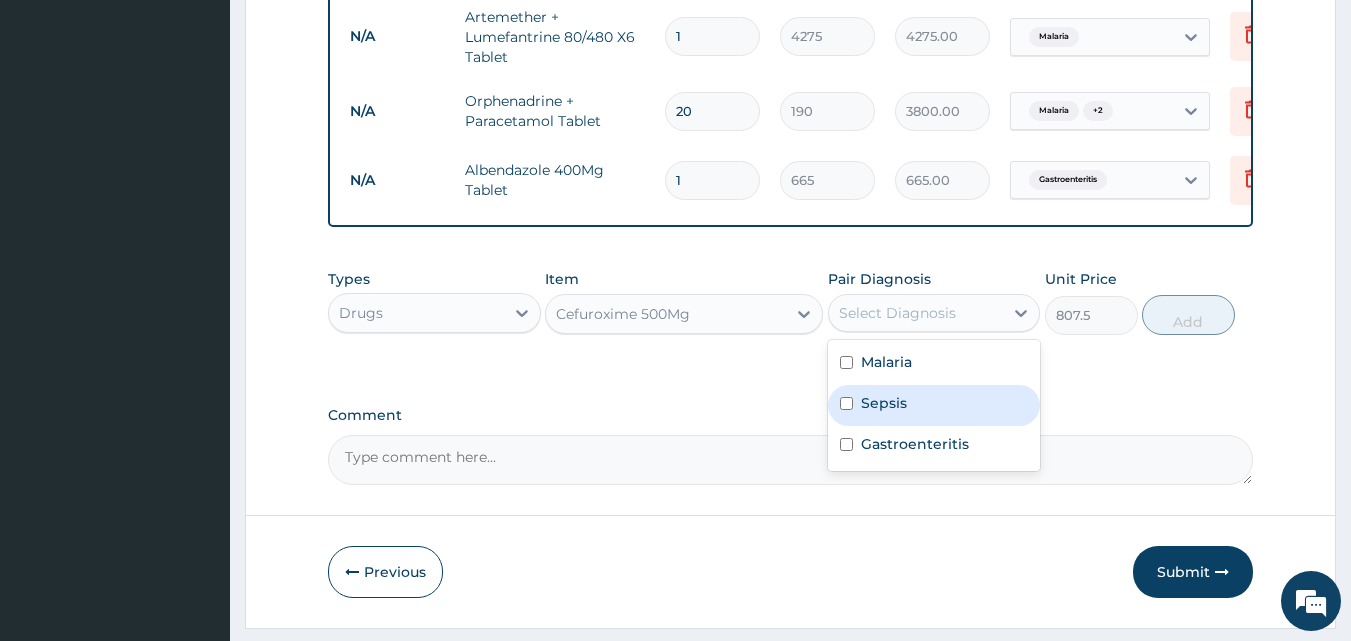click on "Sepsis" at bounding box center (884, 403) 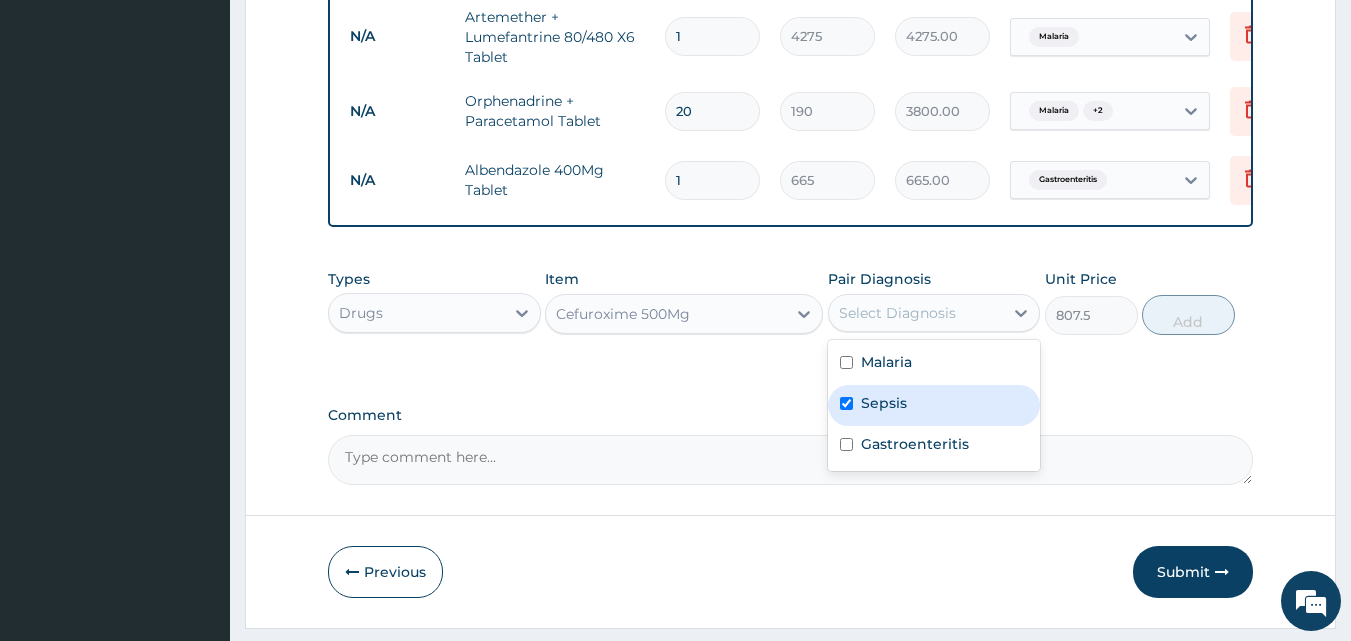 checkbox on "true" 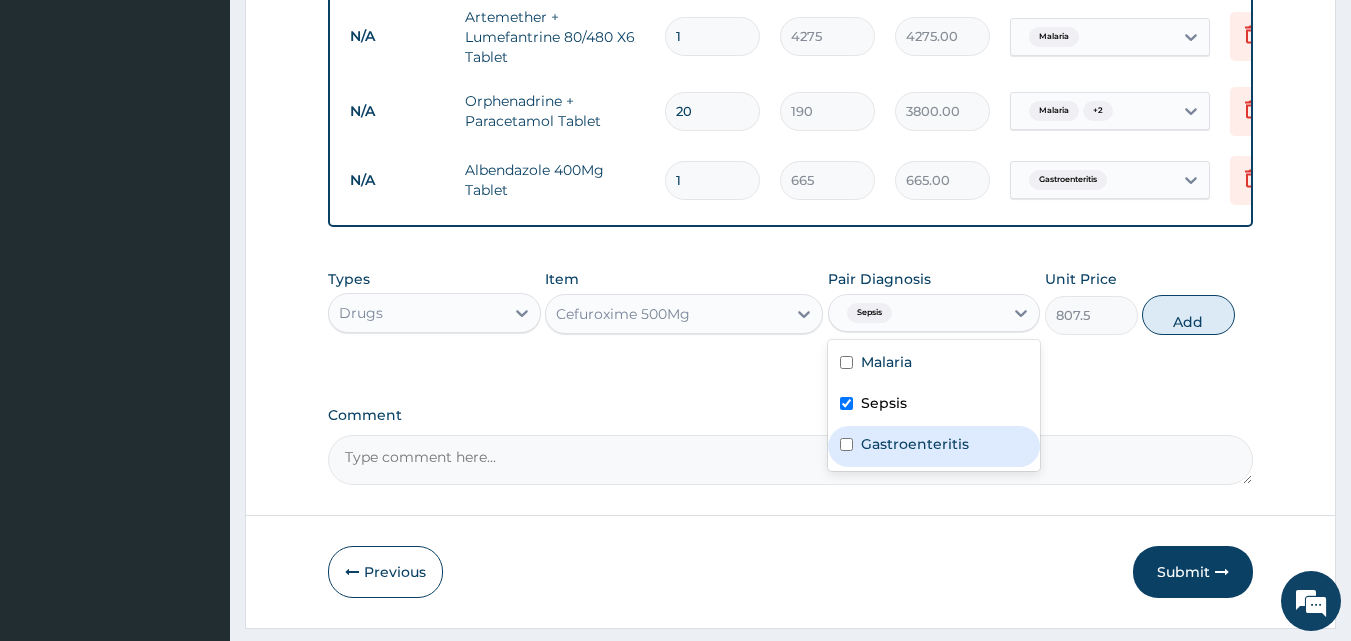 drag, startPoint x: 899, startPoint y: 451, endPoint x: 989, endPoint y: 430, distance: 92.417534 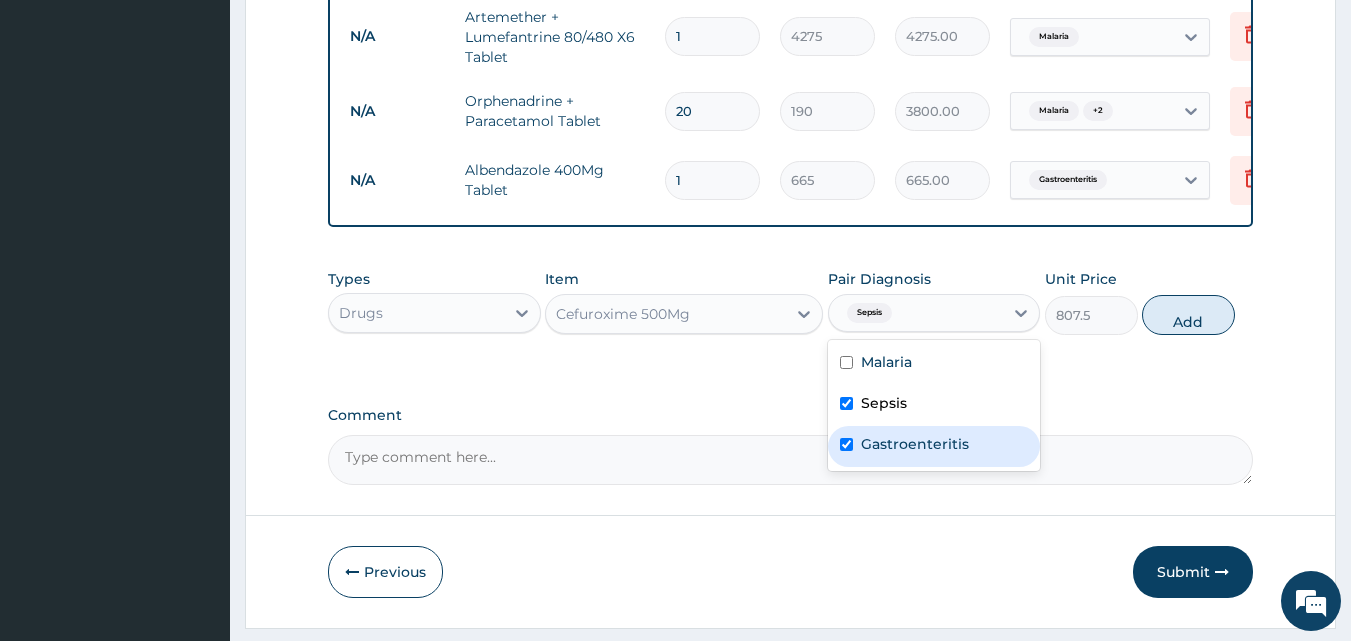 checkbox on "true" 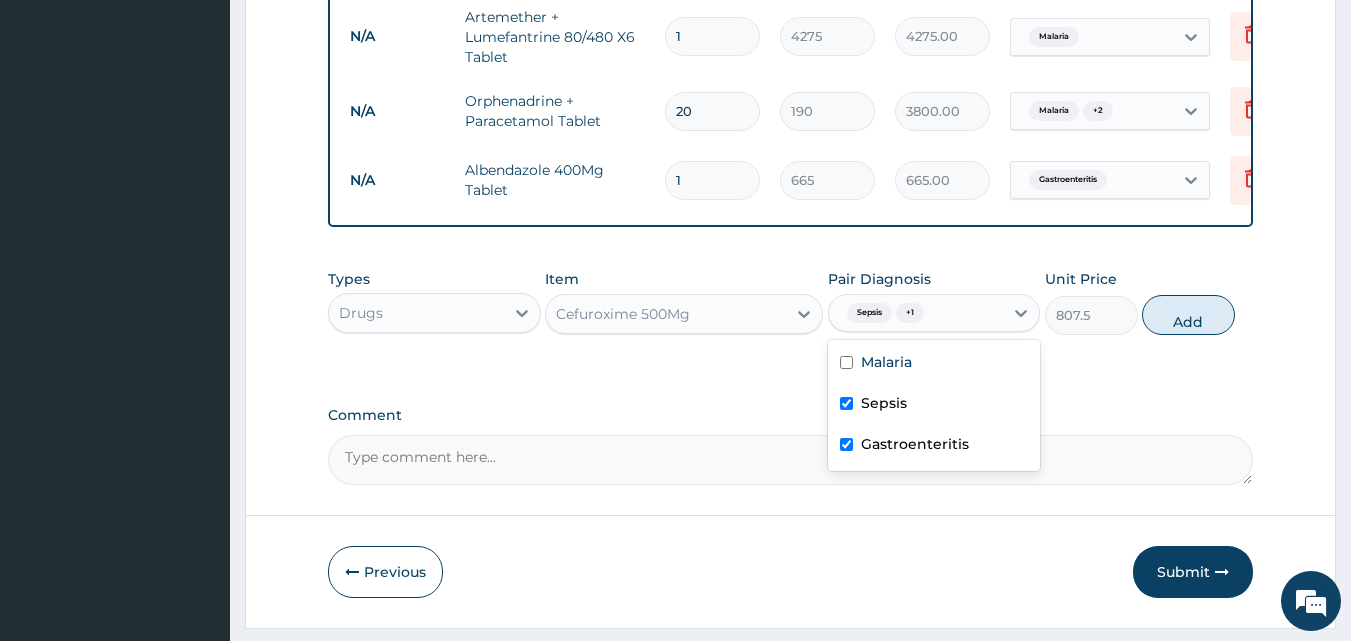 click on "Add" at bounding box center [1188, 315] 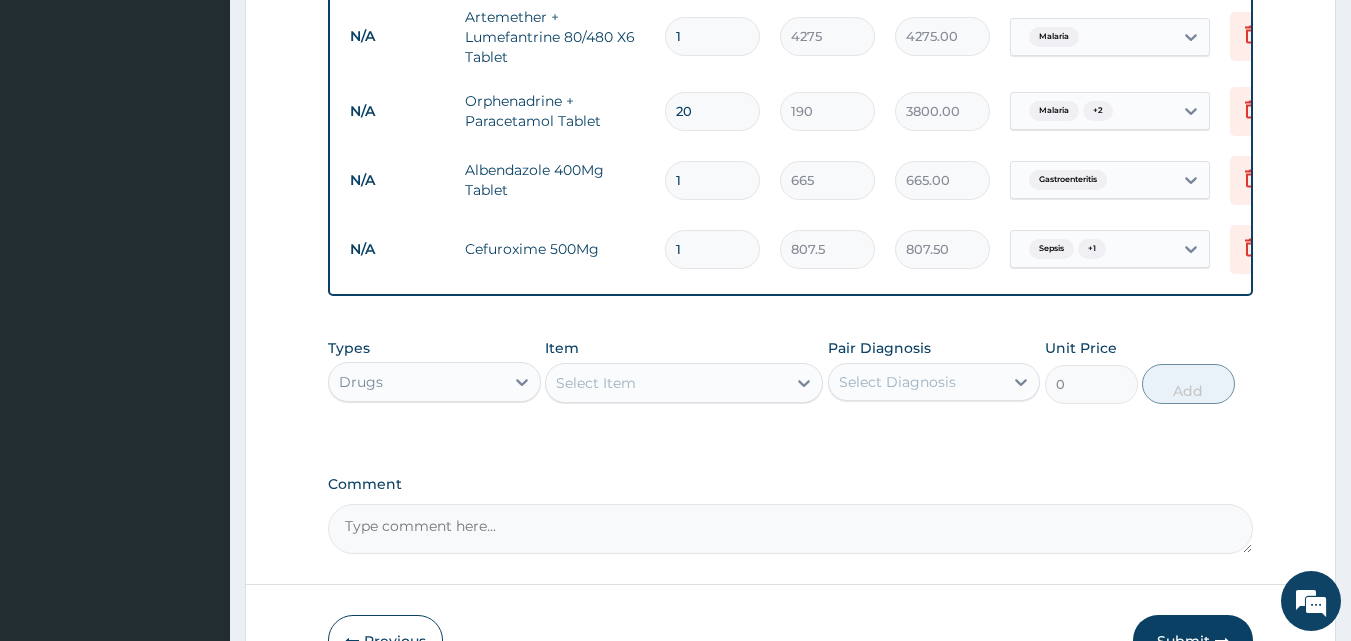 type on "10" 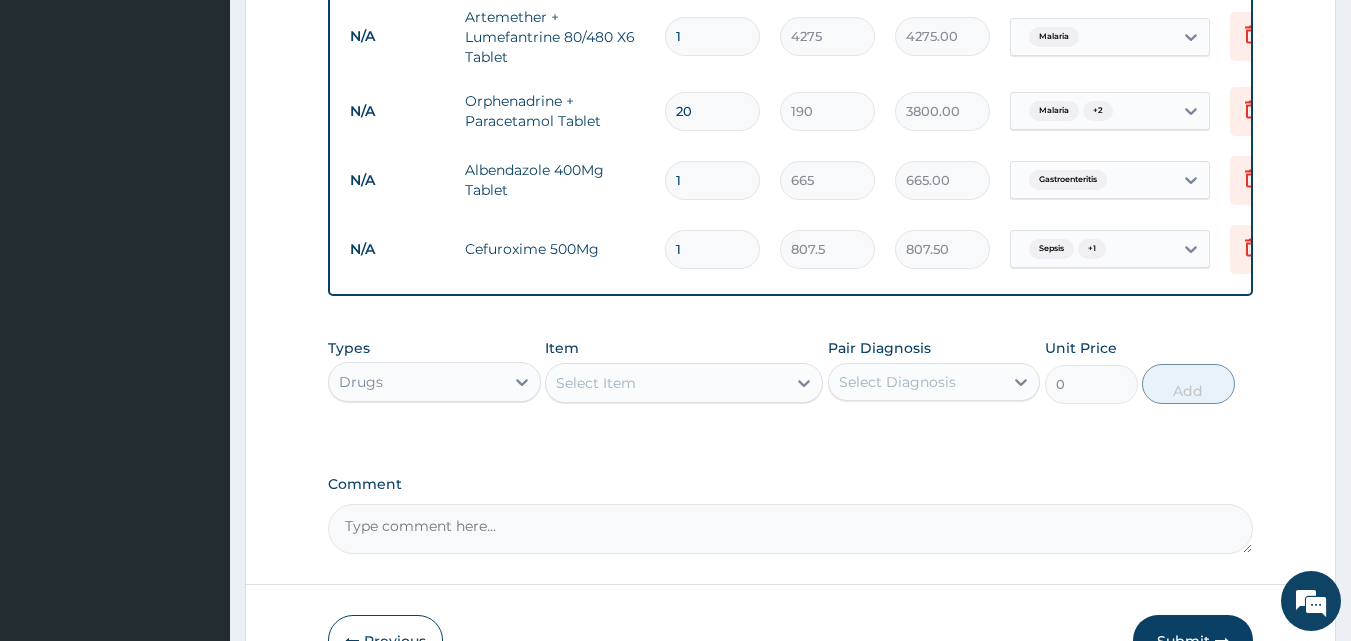 type on "8075.00" 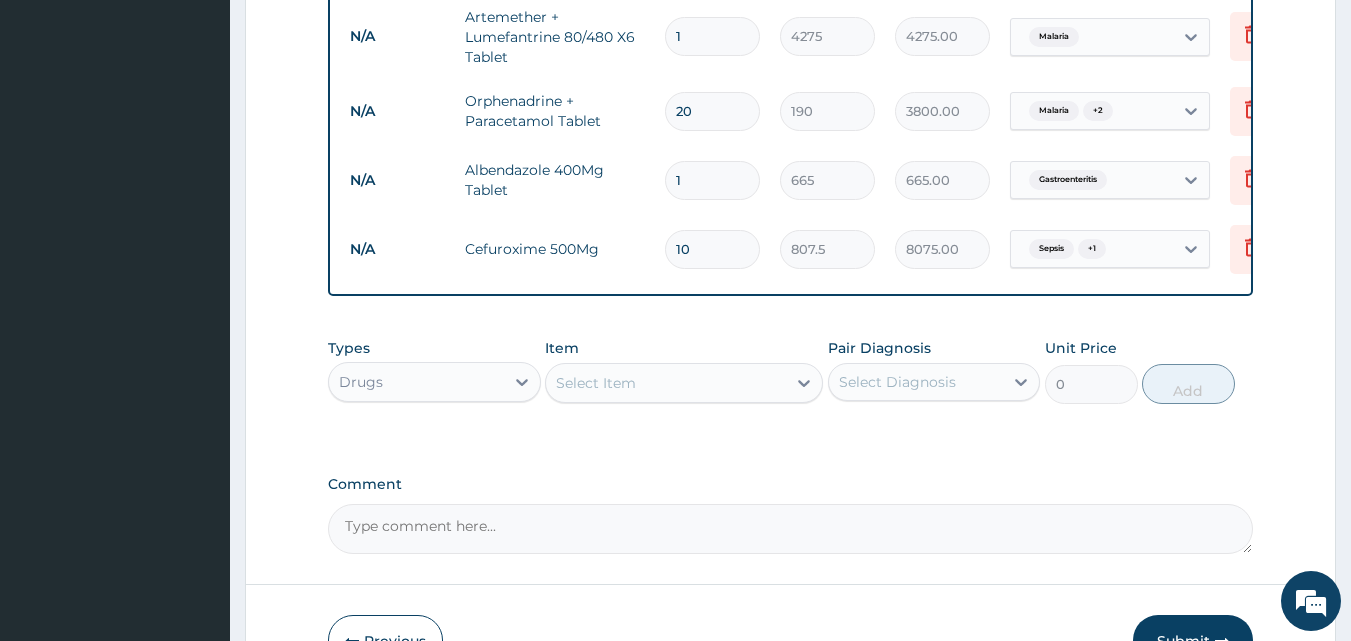 type on "11" 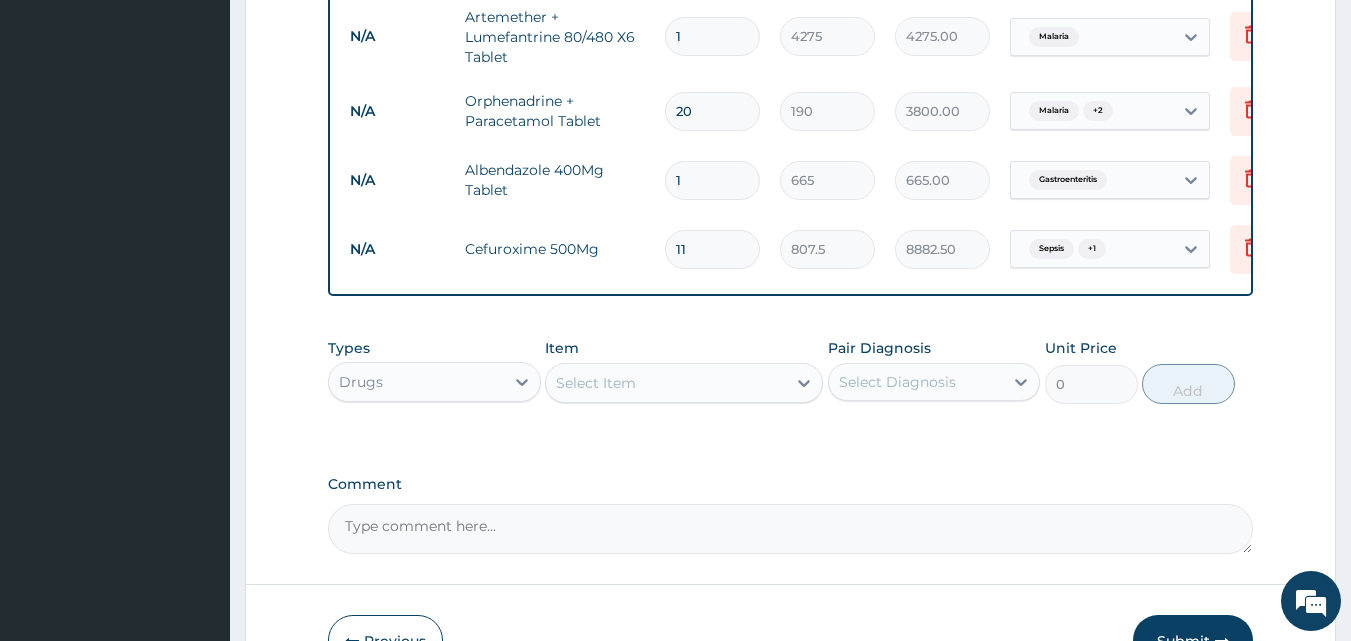 scroll, scrollTop: 770, scrollLeft: 0, axis: vertical 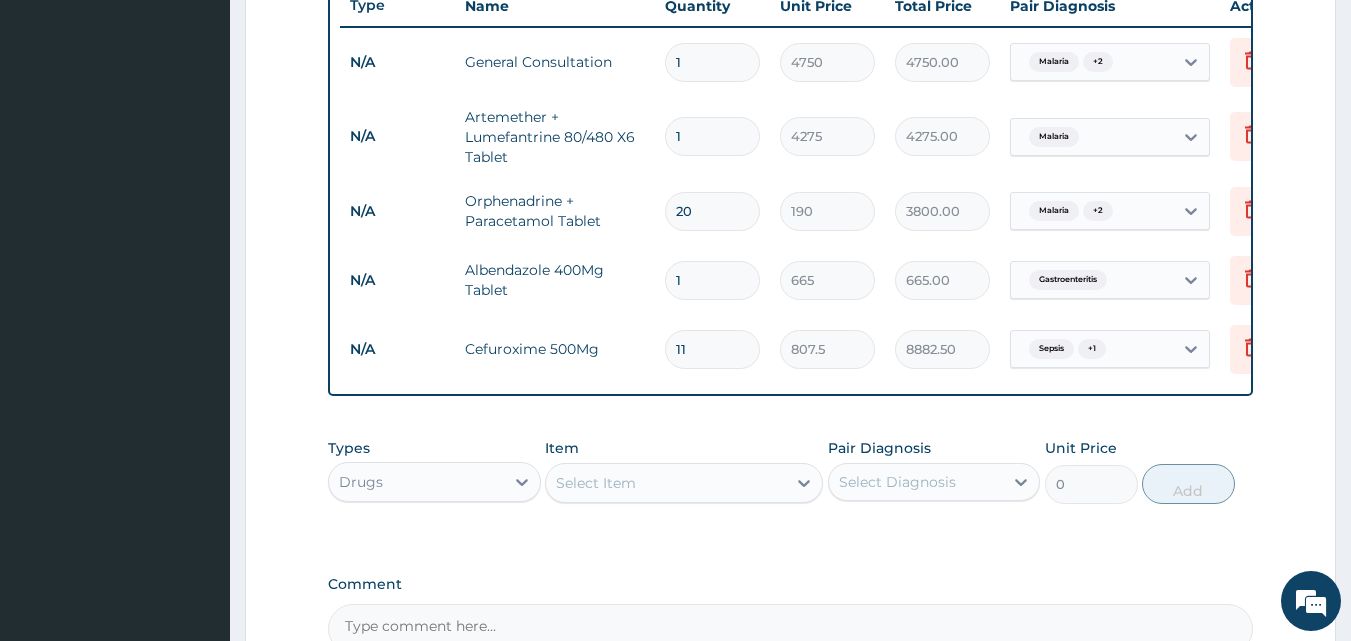 type on "1" 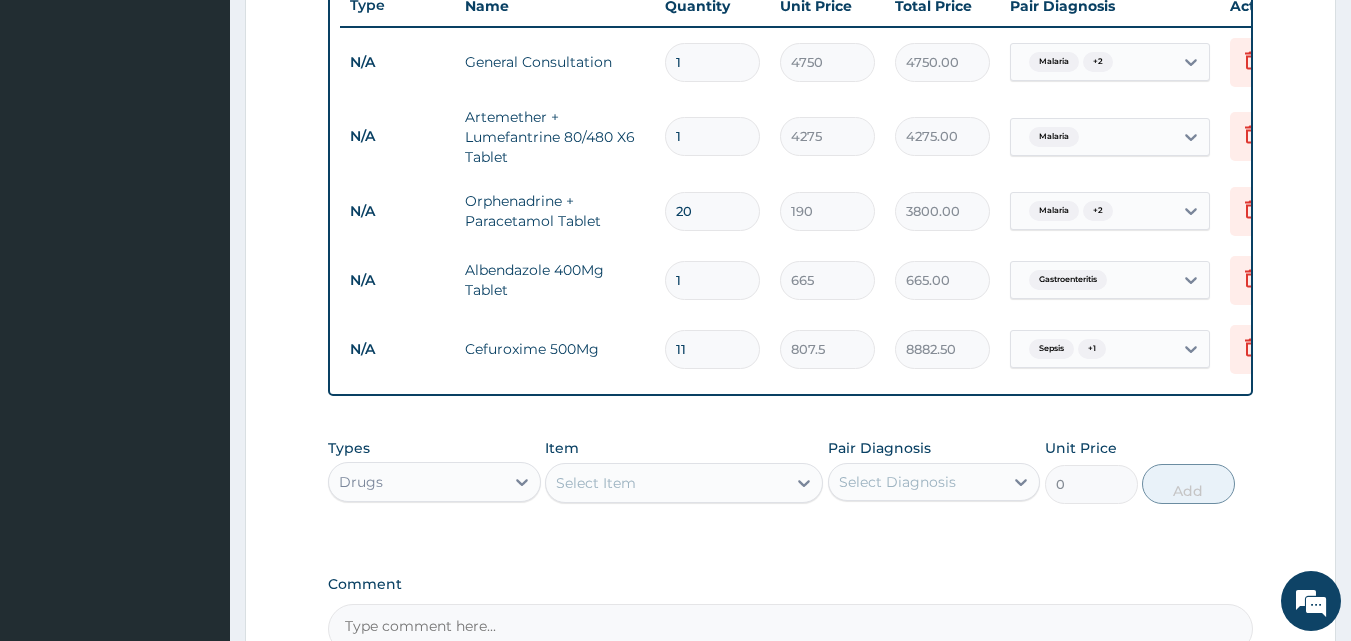 type on "807.50" 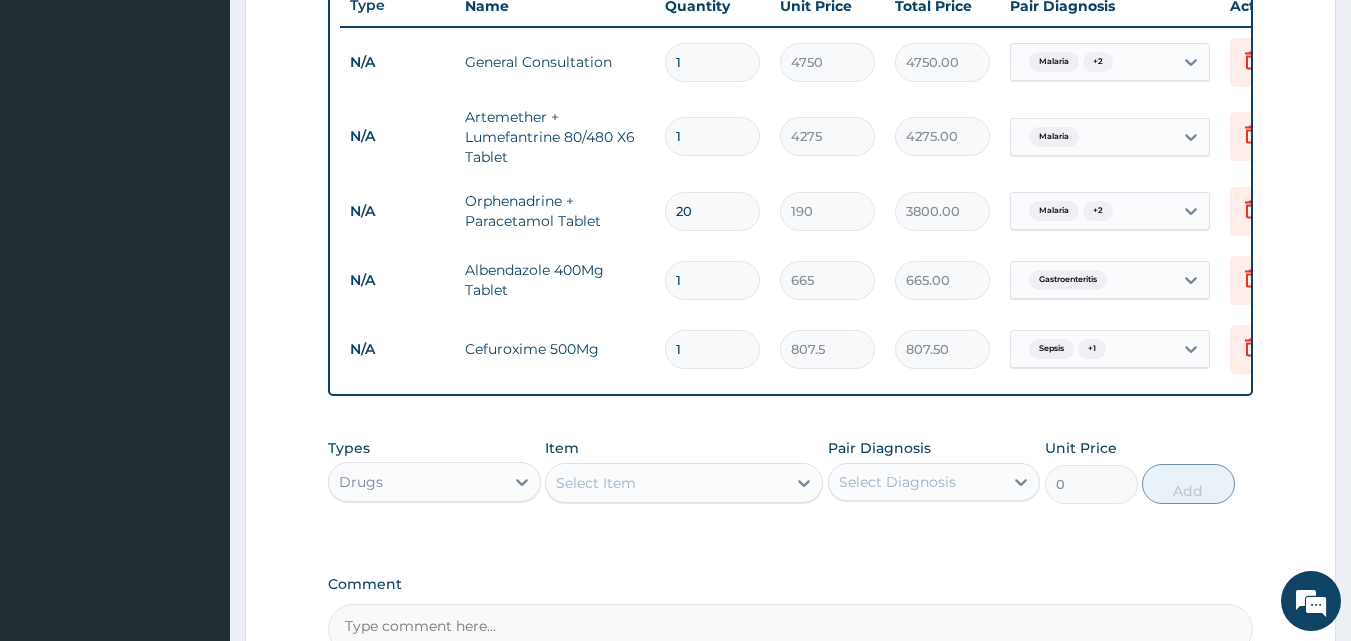 type on "10" 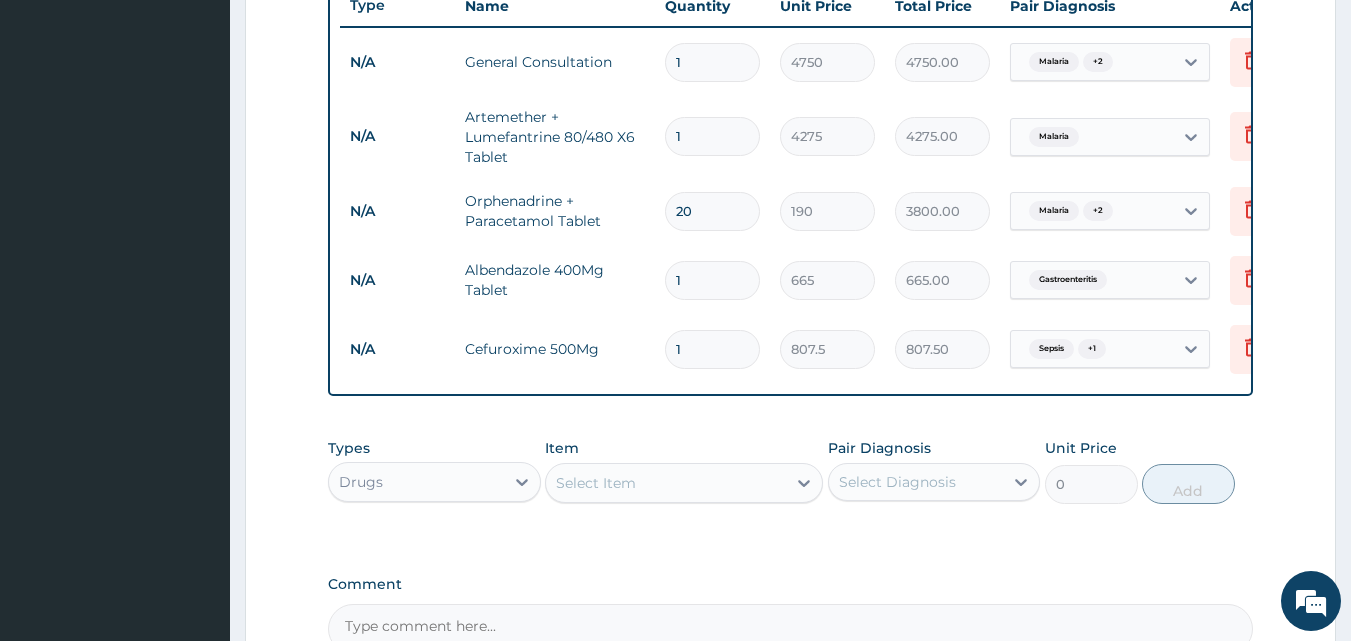 type on "8075.00" 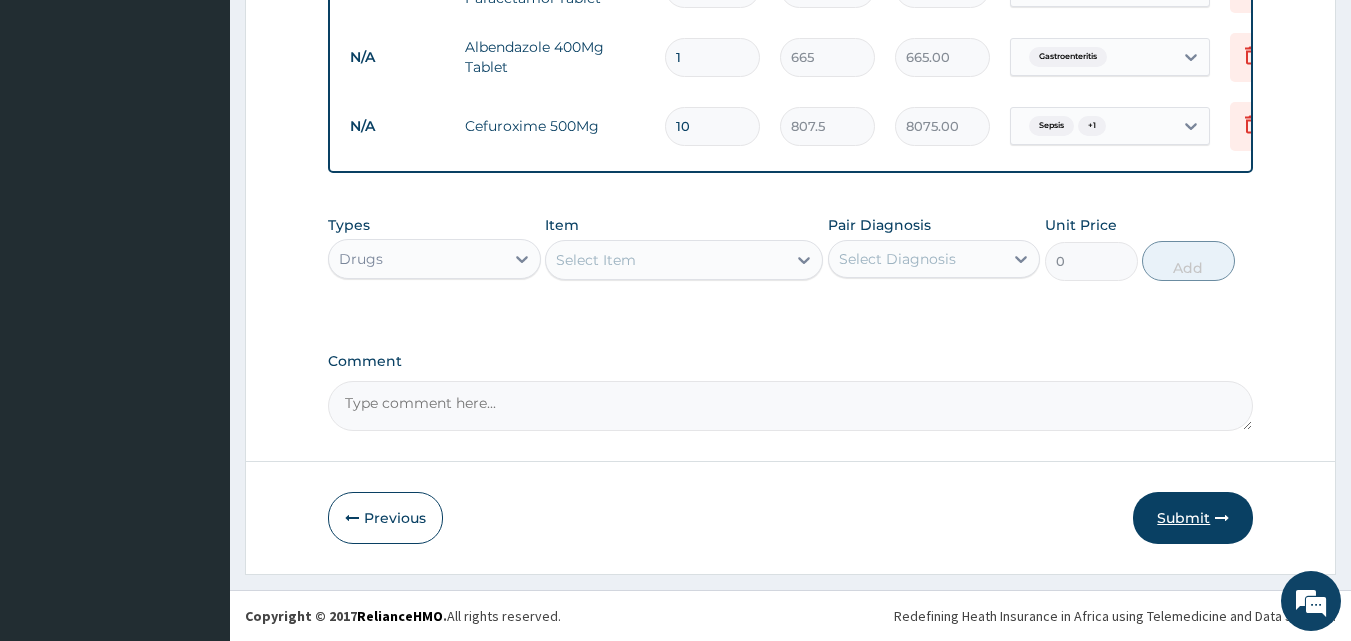 type on "10" 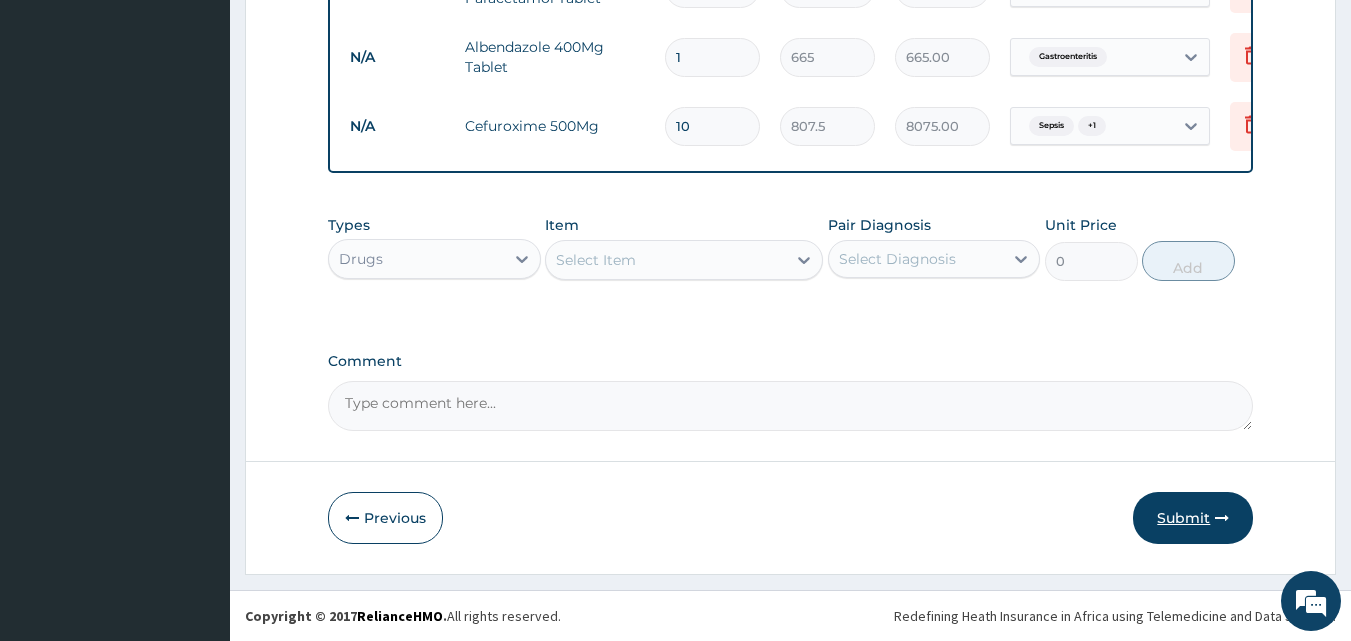 click on "Submit" at bounding box center [1193, 518] 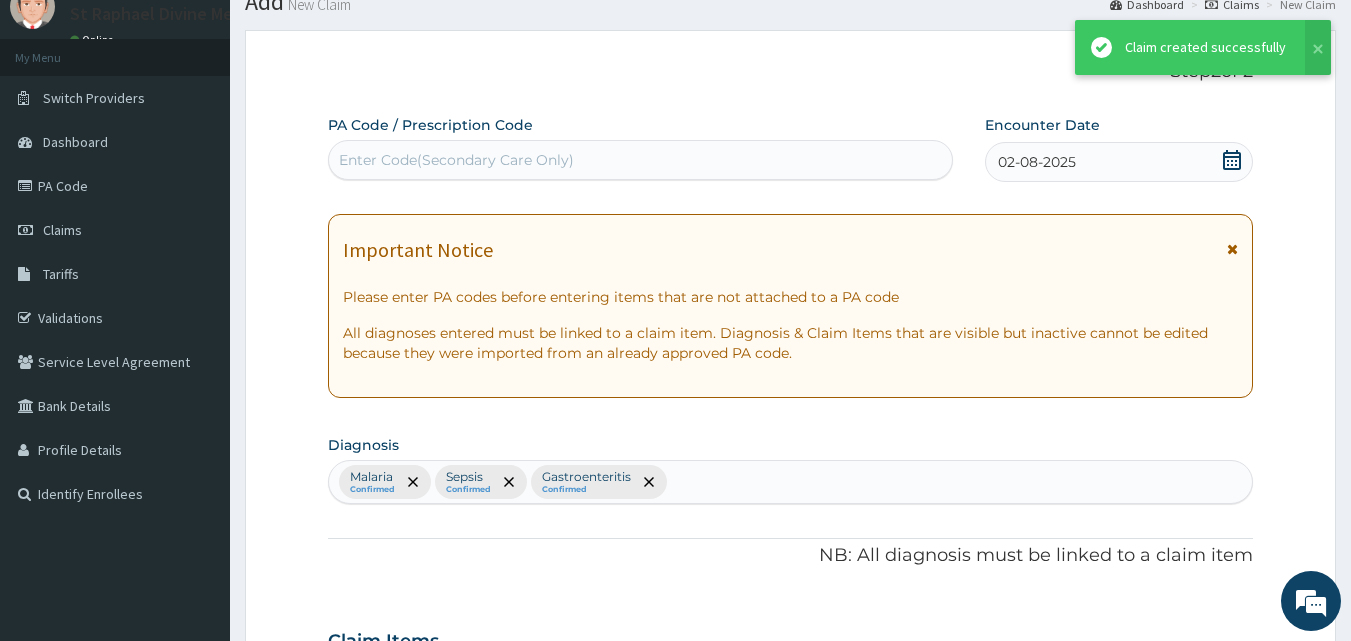 scroll, scrollTop: 1008, scrollLeft: 0, axis: vertical 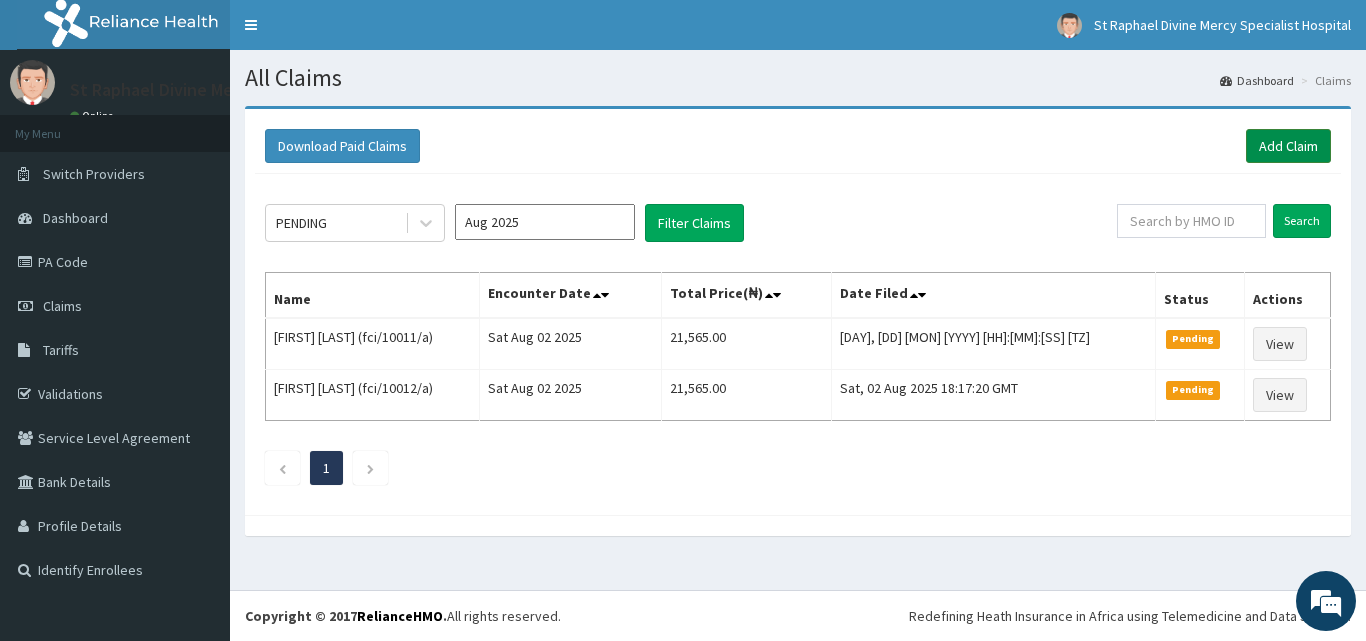 click on "Add Claim" at bounding box center (1288, 146) 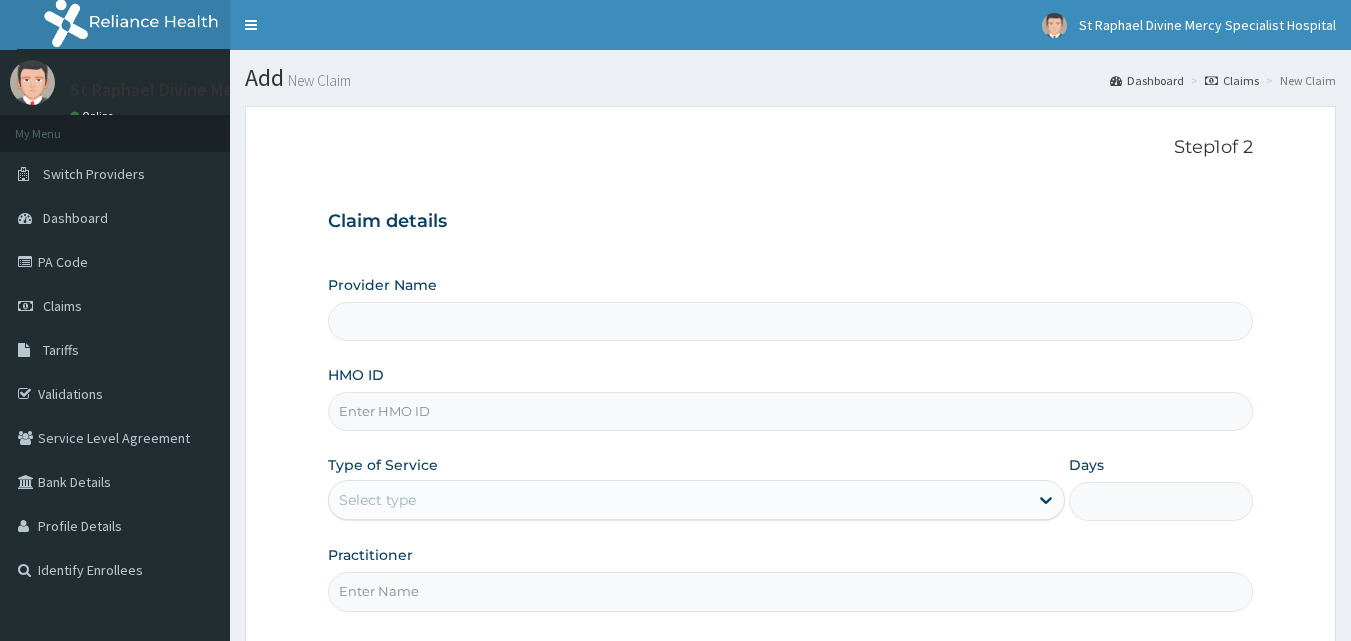 scroll, scrollTop: 0, scrollLeft: 0, axis: both 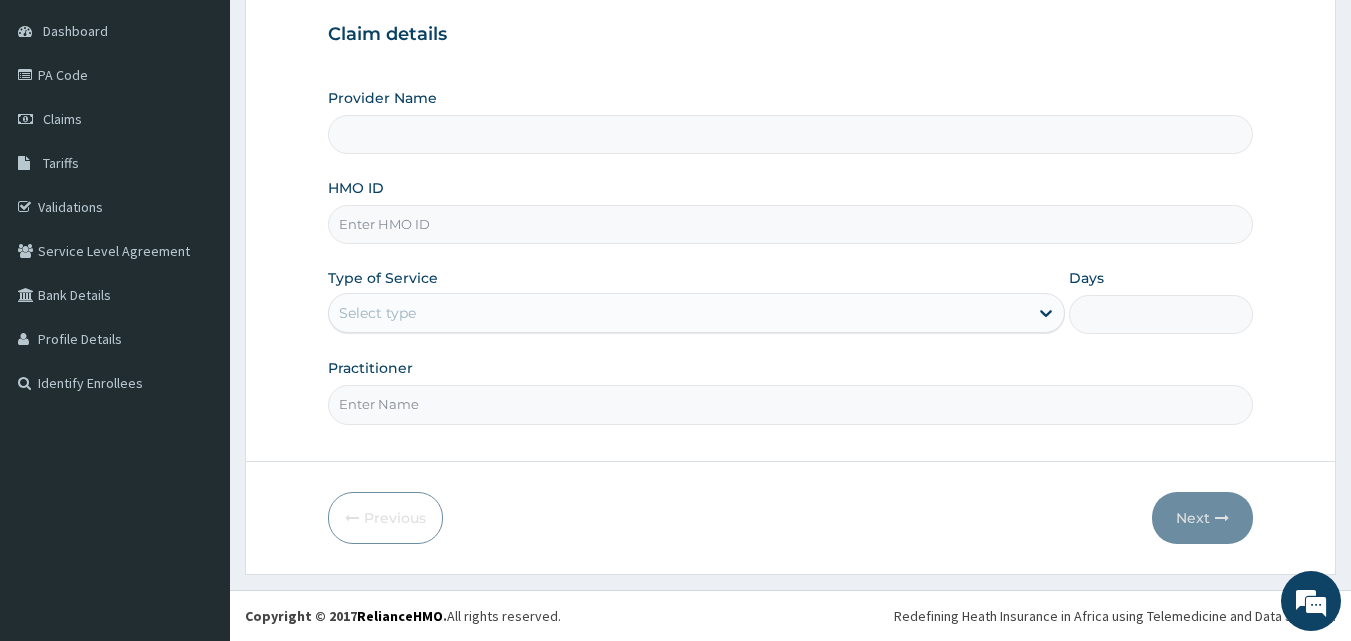 click on "HMO ID" at bounding box center [791, 224] 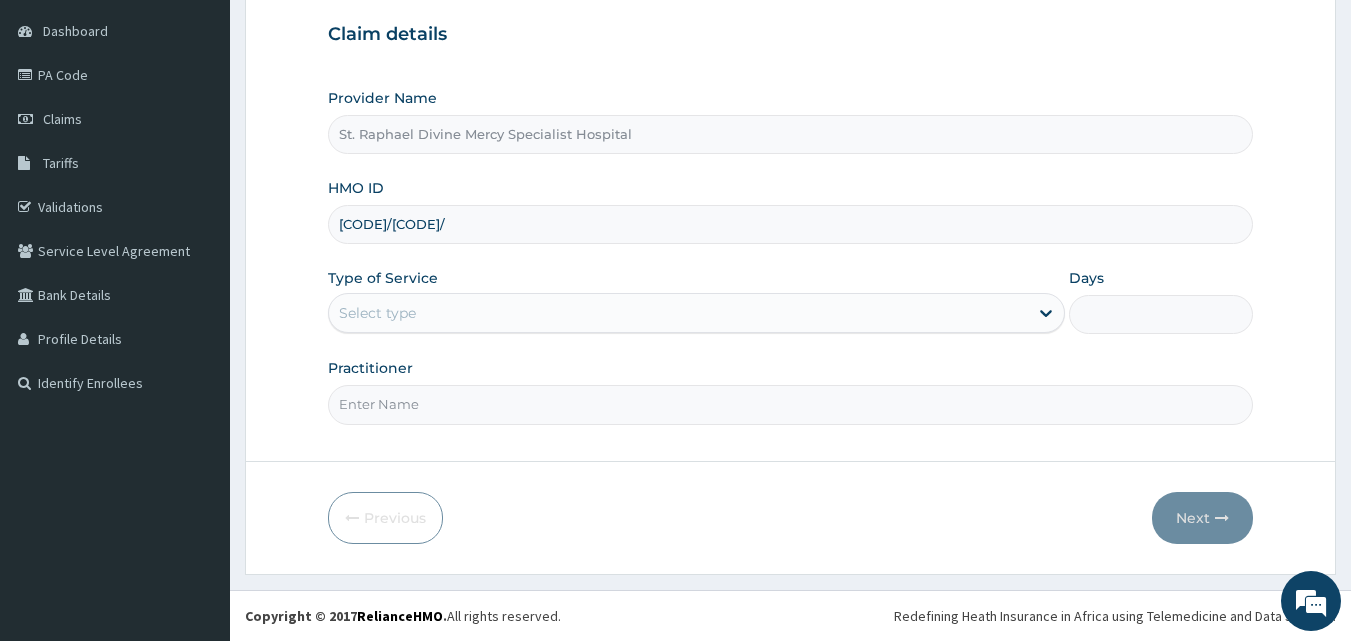 type on "[CODE]/[CODE]/[CODE]" 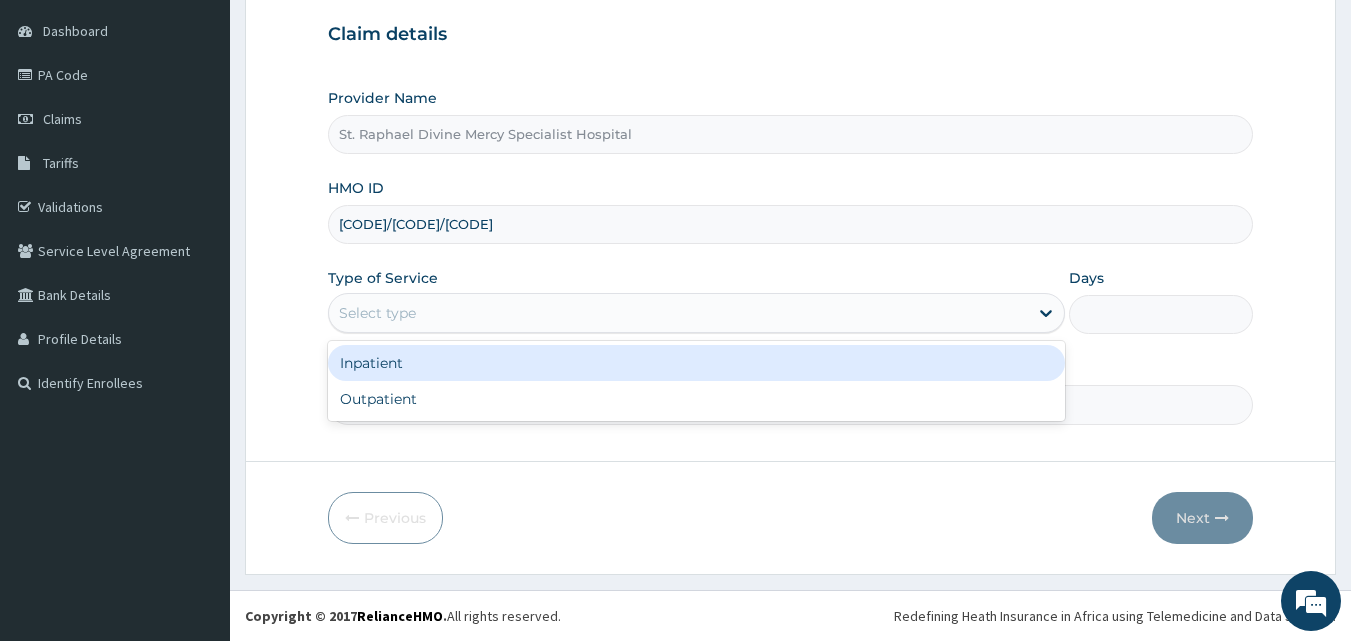 click on "Select type" at bounding box center [678, 313] 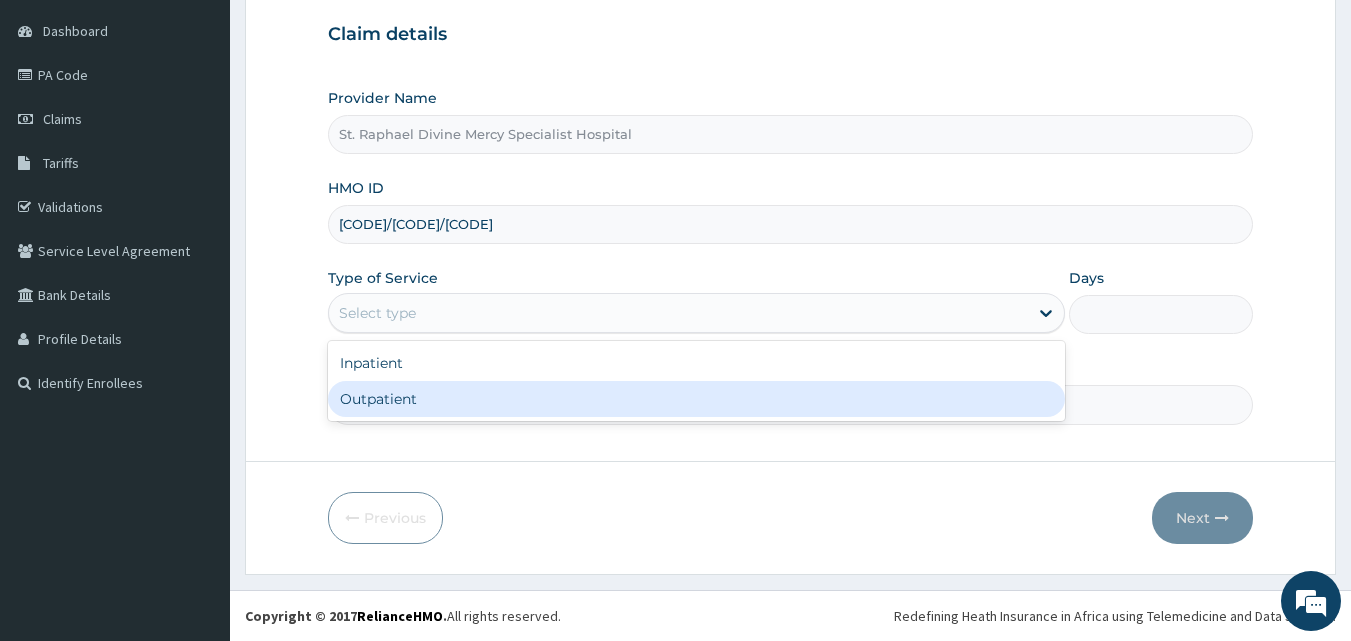 click on "Outpatient" at bounding box center (696, 399) 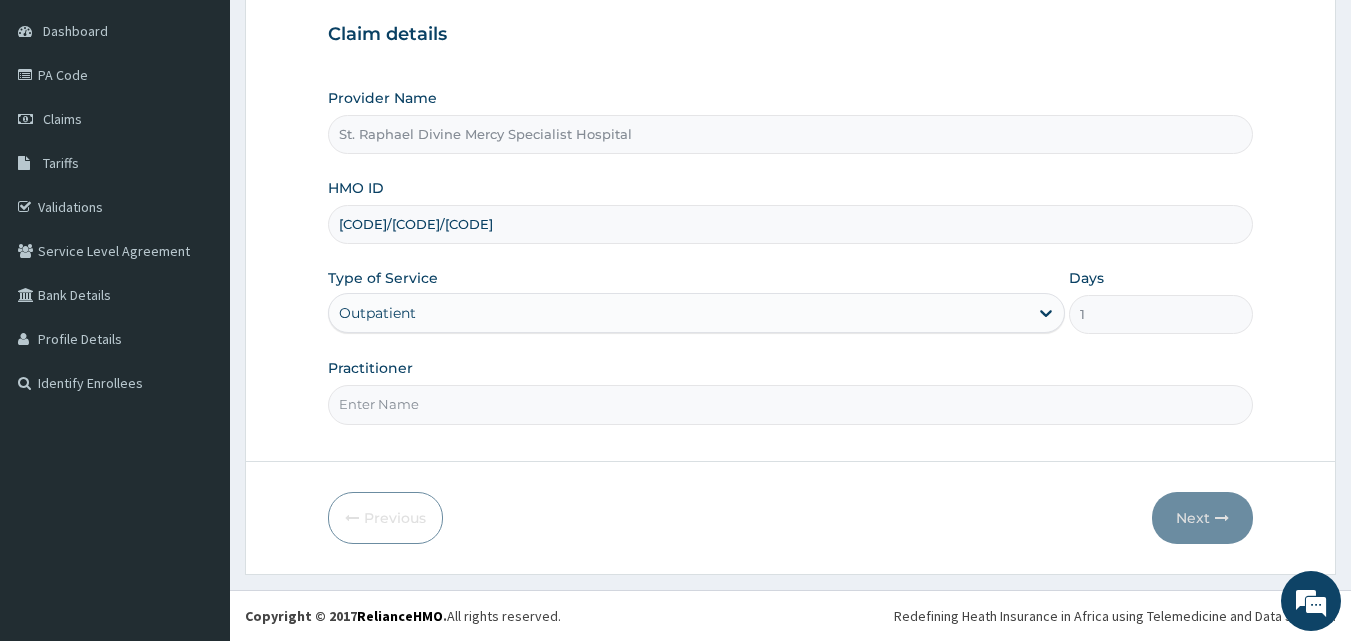 click on "Practitioner" at bounding box center (791, 404) 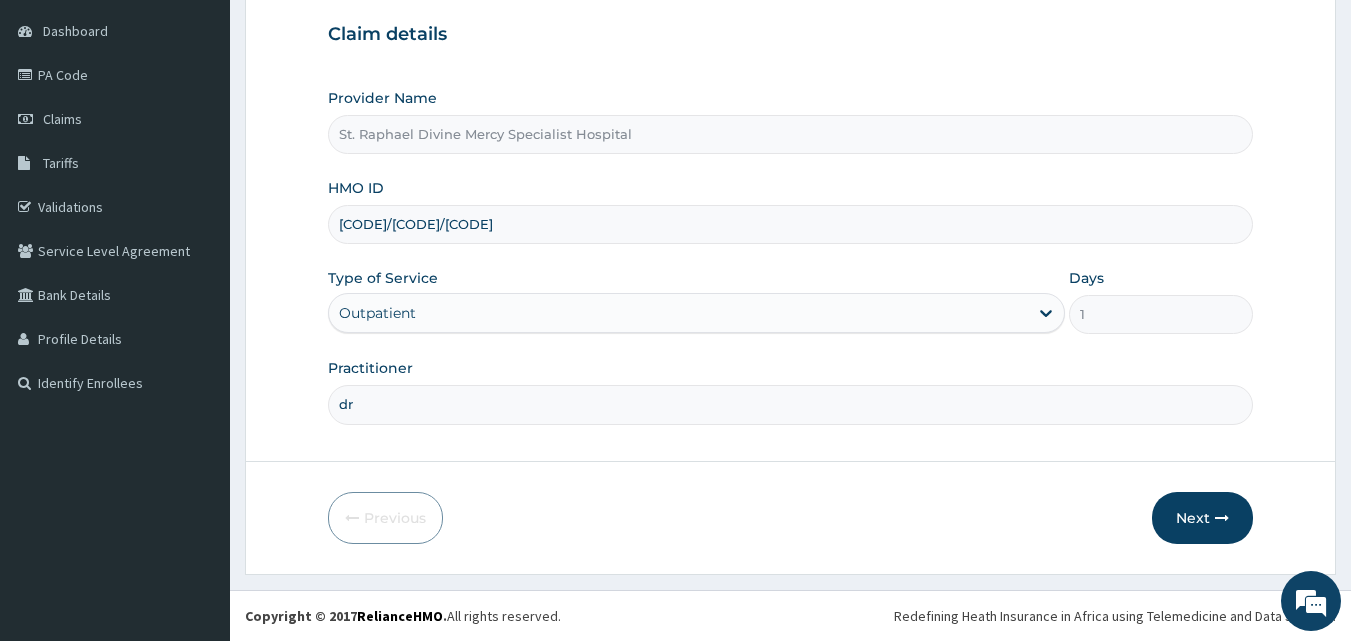 type on "Dr [NAME]" 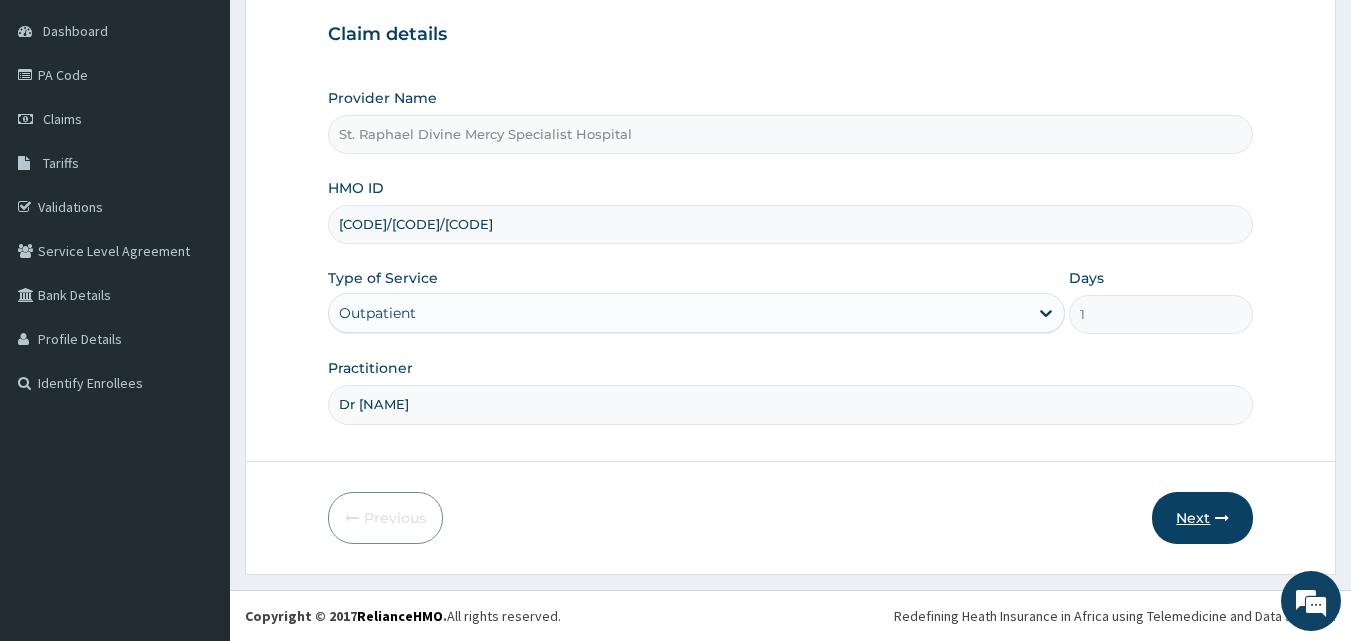 click on "Next" at bounding box center [1202, 518] 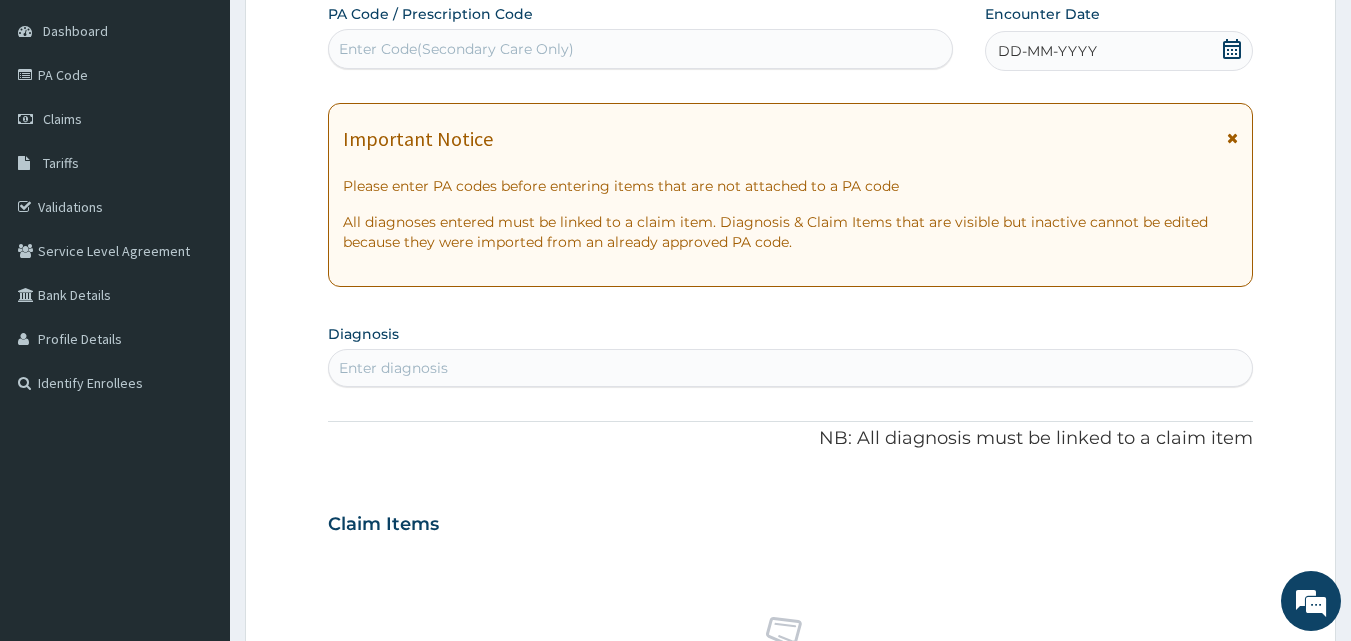 click on "DD-MM-YYYY" at bounding box center (1047, 51) 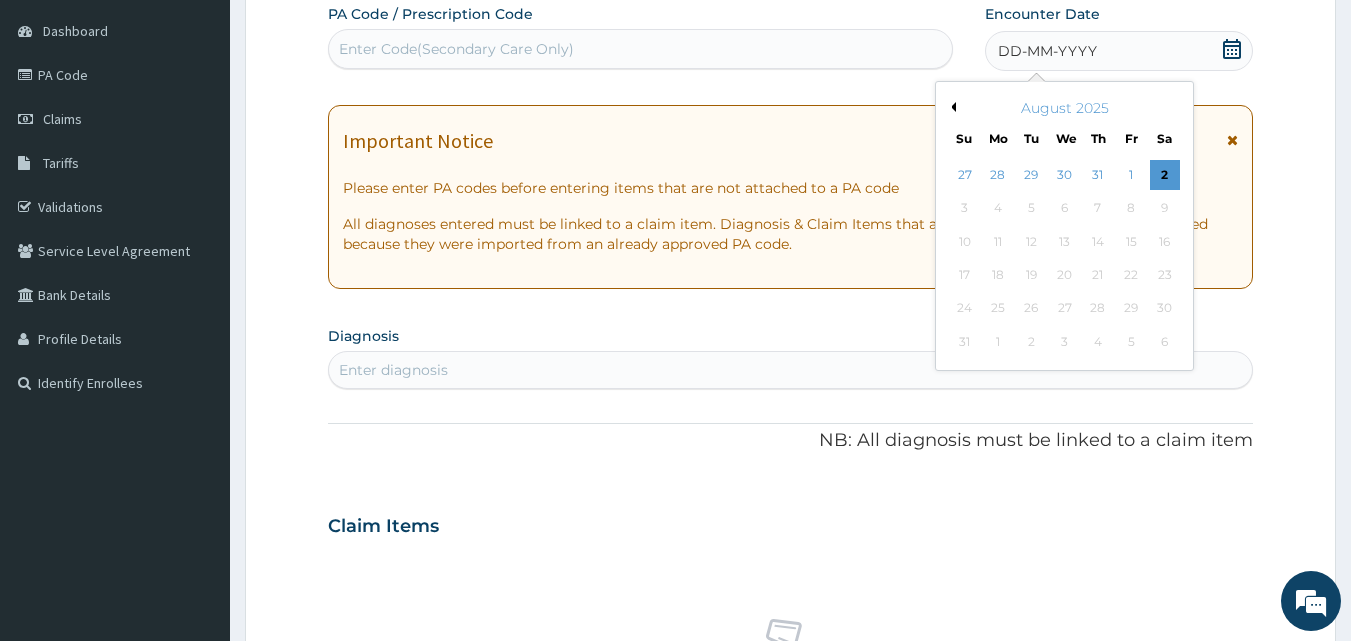 click on "Enter Code(Secondary Care Only)" at bounding box center (456, 49) 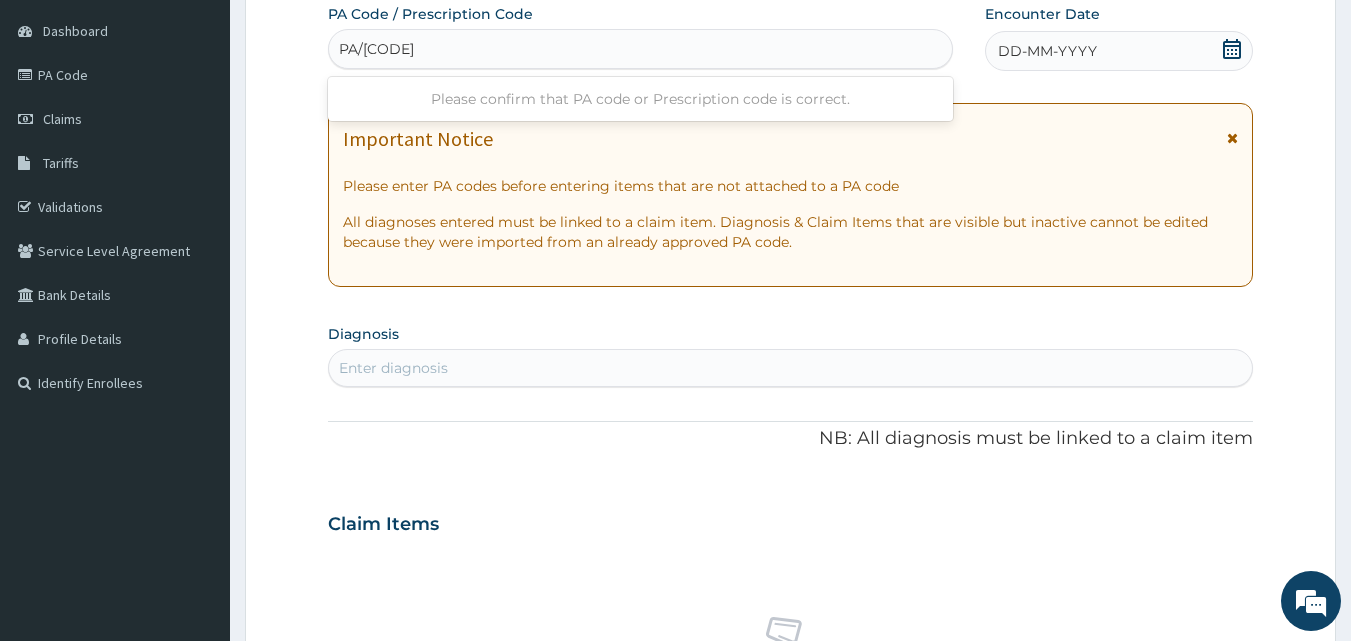 type on "PA/[CODE]" 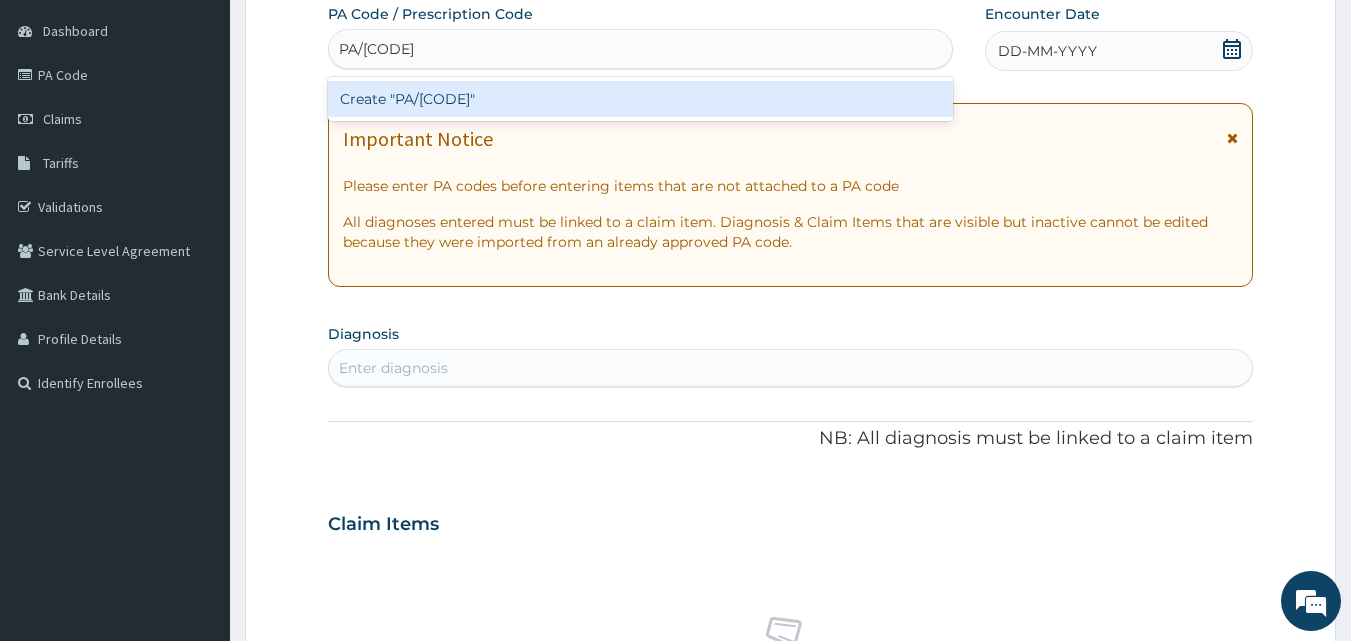 click on "Create "PA/[CODE]"" at bounding box center [641, 99] 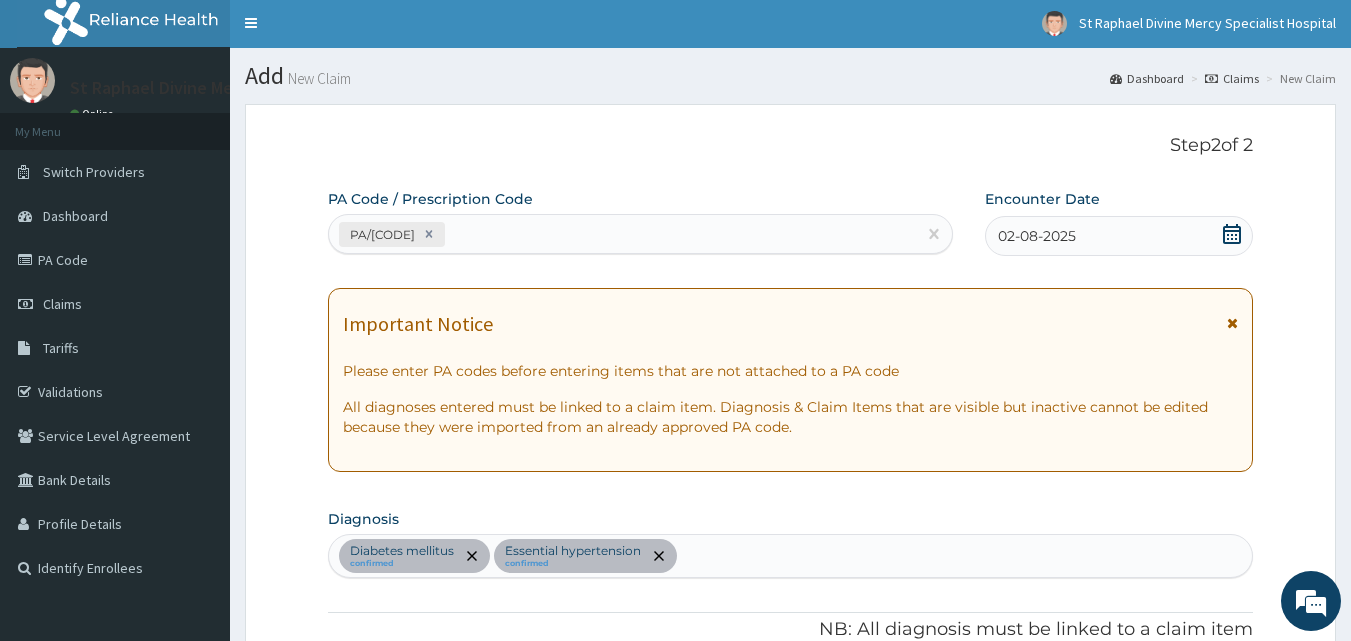 scroll, scrollTop: 0, scrollLeft: 0, axis: both 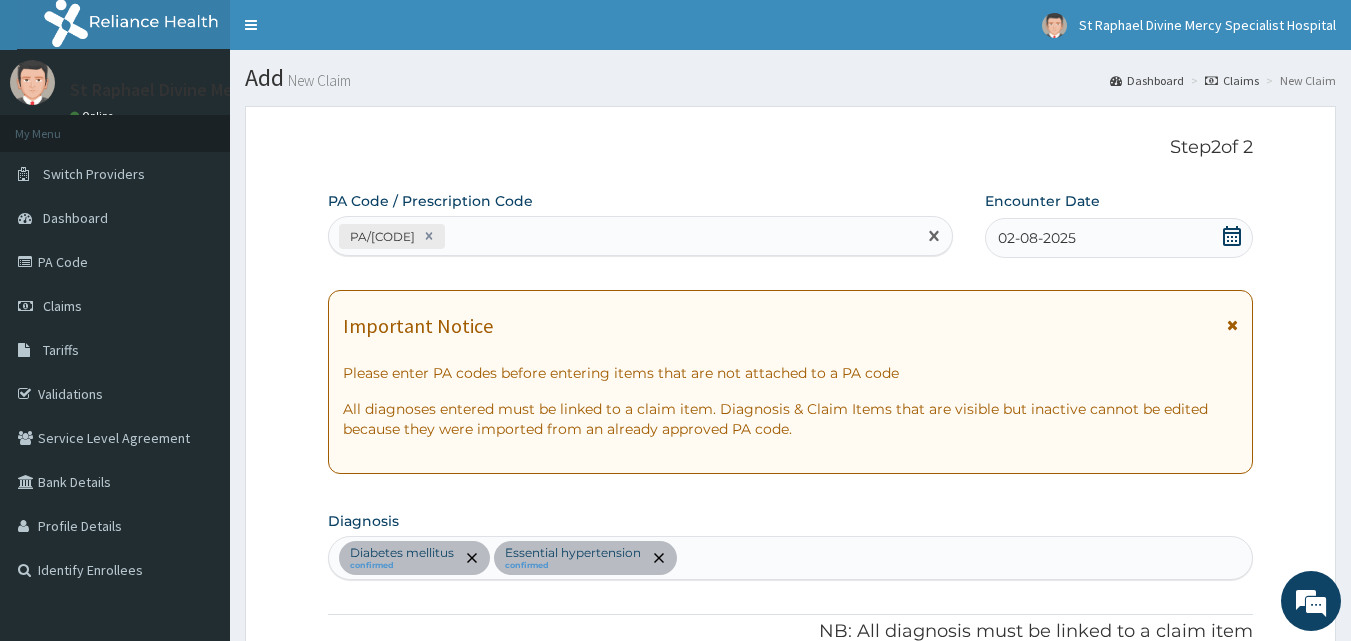 click on "PA/[CODE]" at bounding box center (623, 236) 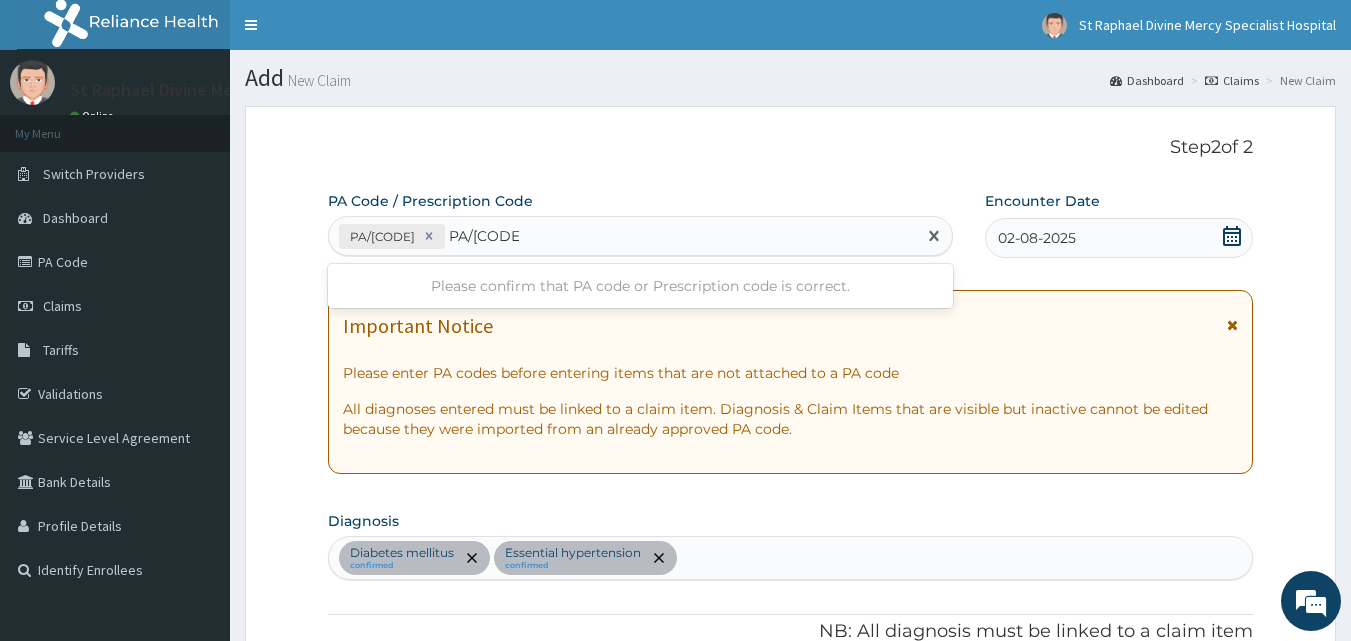 type on "PA/[CODE]" 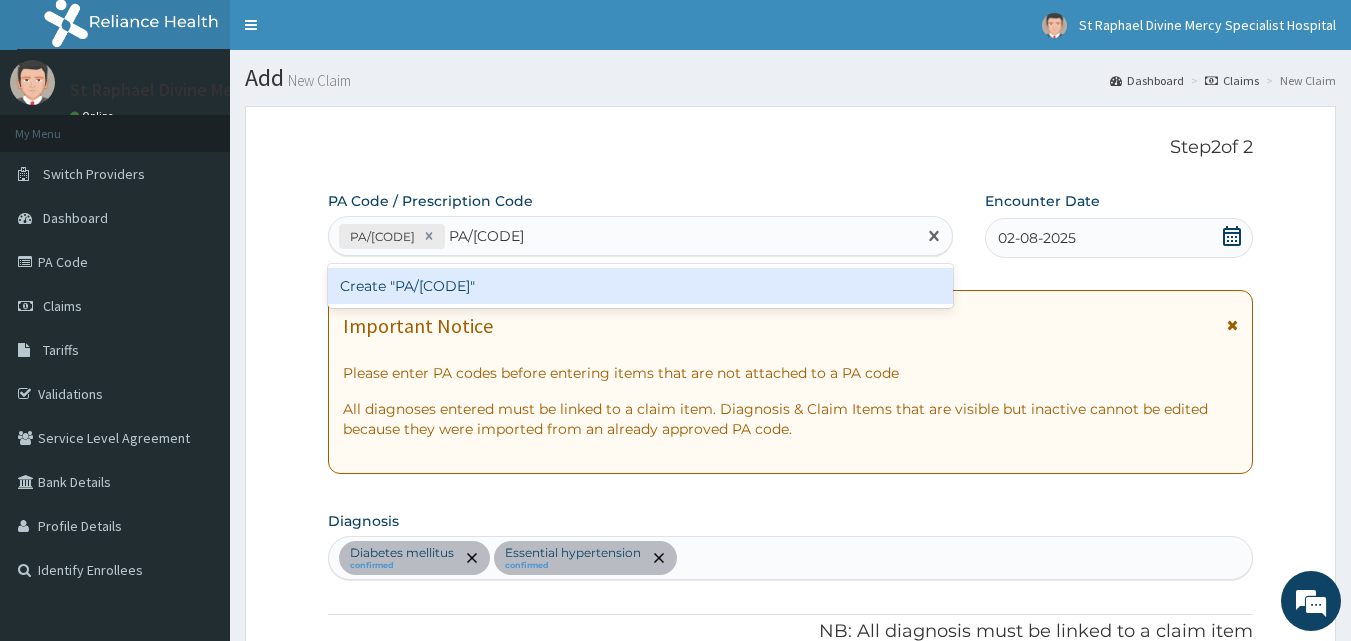 click on "Create "PA/[CODE]"" at bounding box center [641, 286] 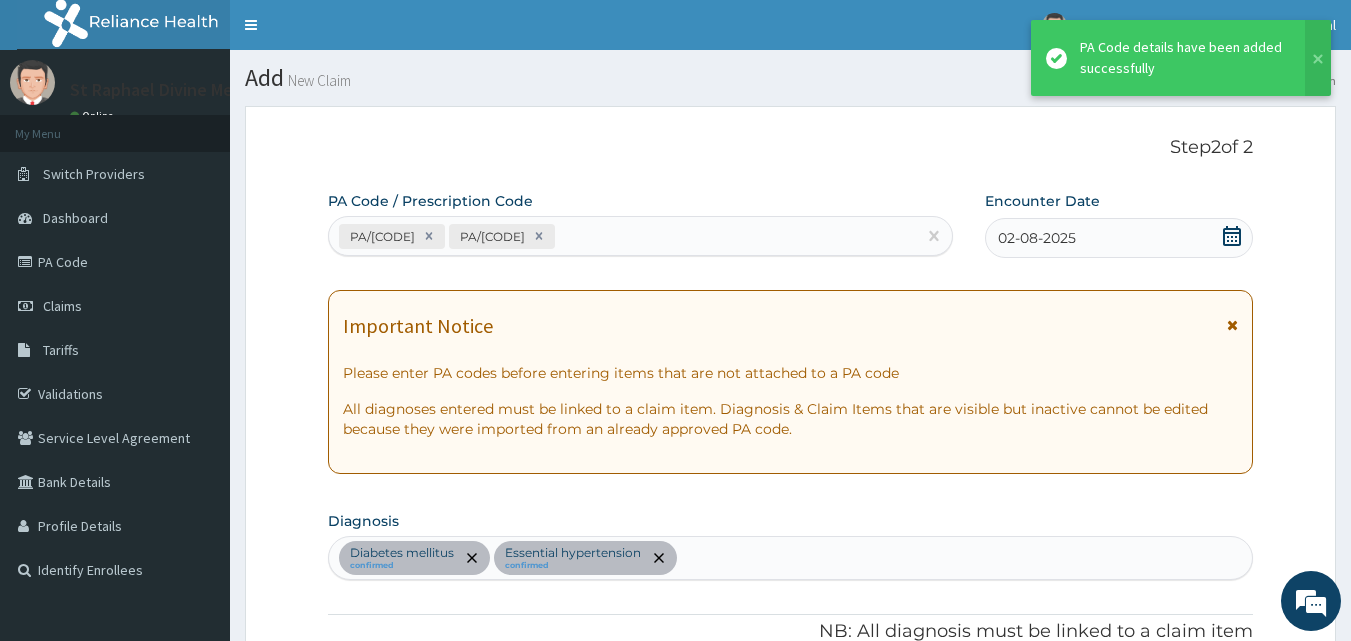 scroll, scrollTop: 650, scrollLeft: 0, axis: vertical 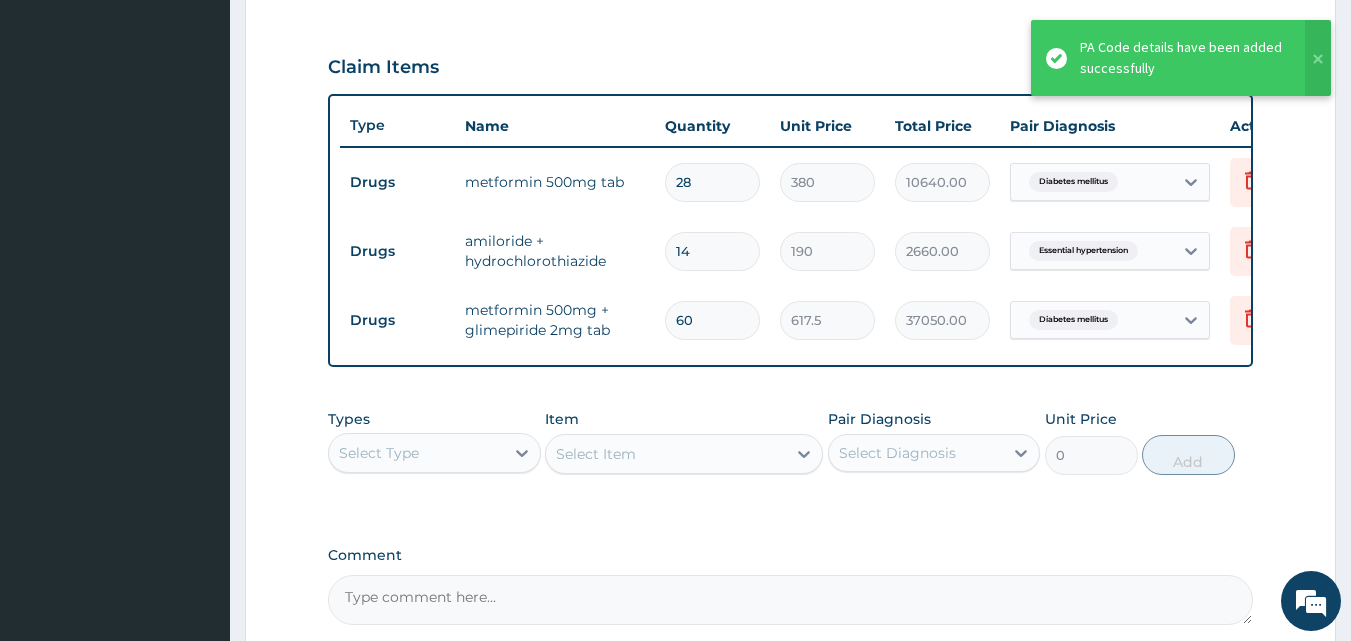 drag, startPoint x: 700, startPoint y: 327, endPoint x: 660, endPoint y: 327, distance: 40 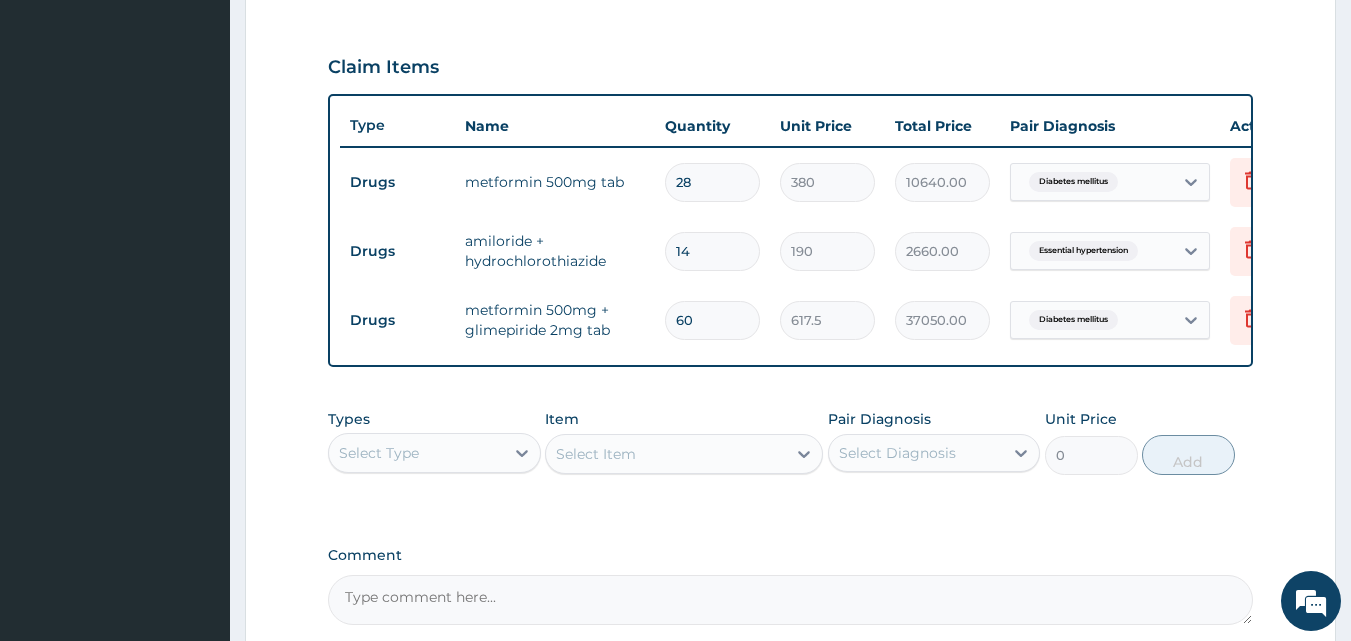 type on "4" 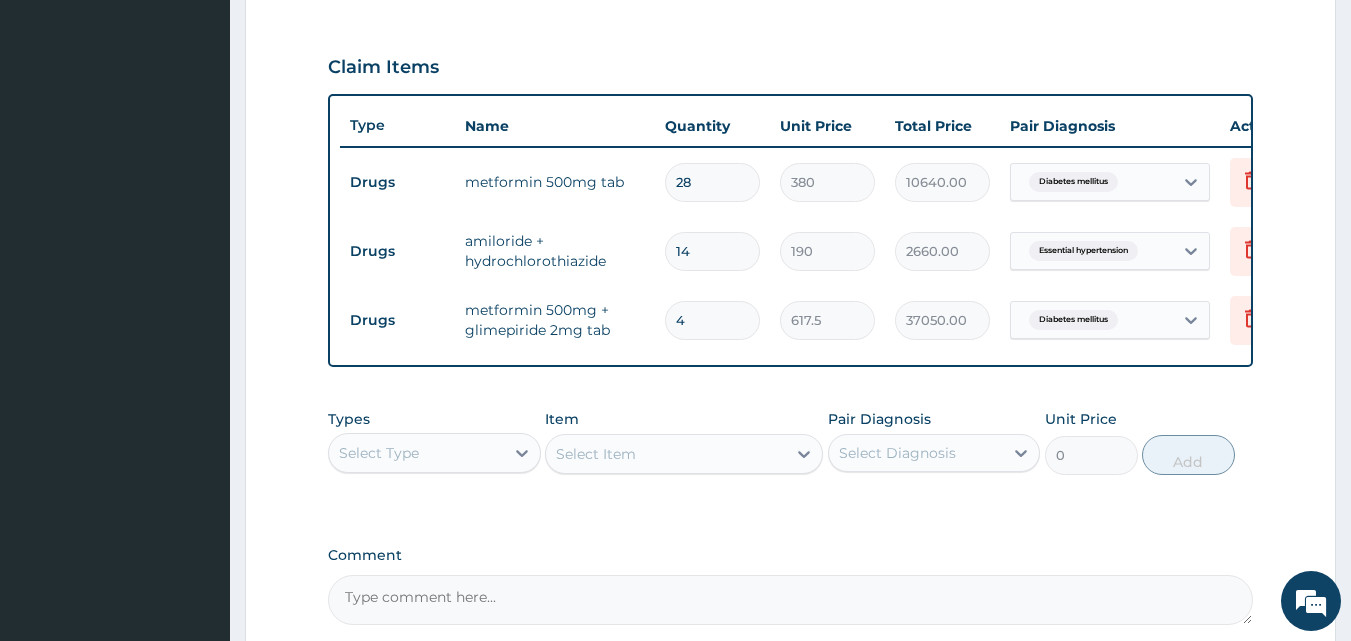 type on "2470.00" 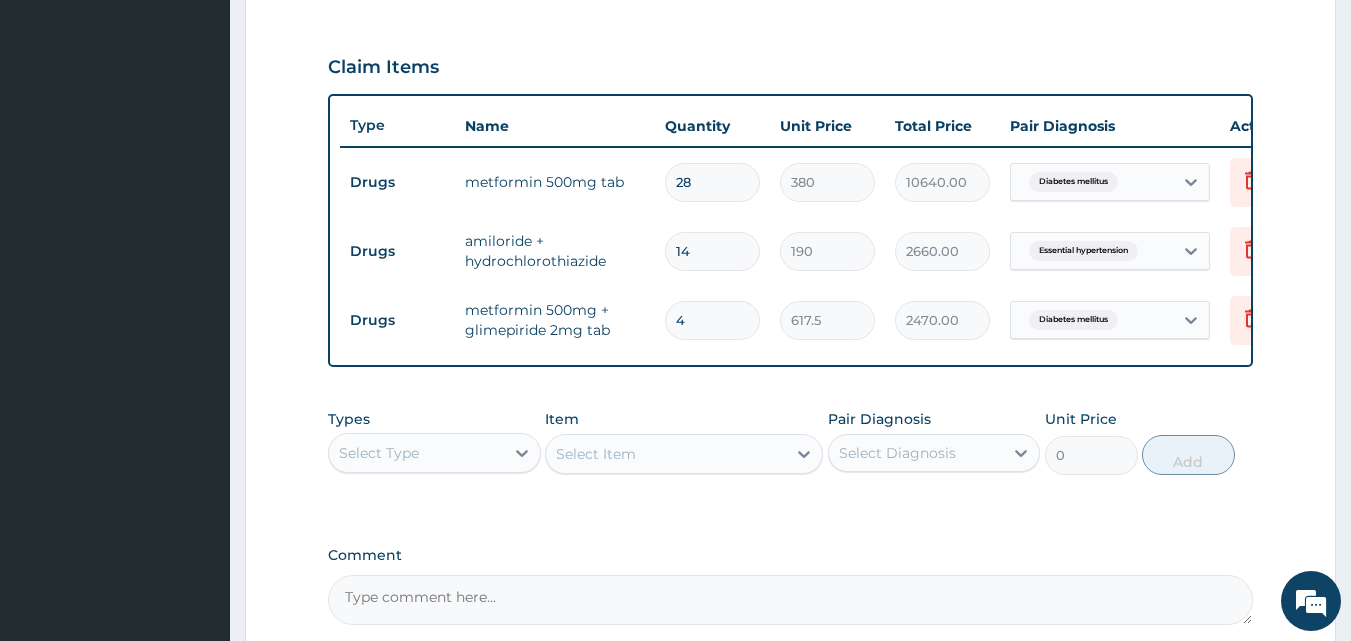 type on "45" 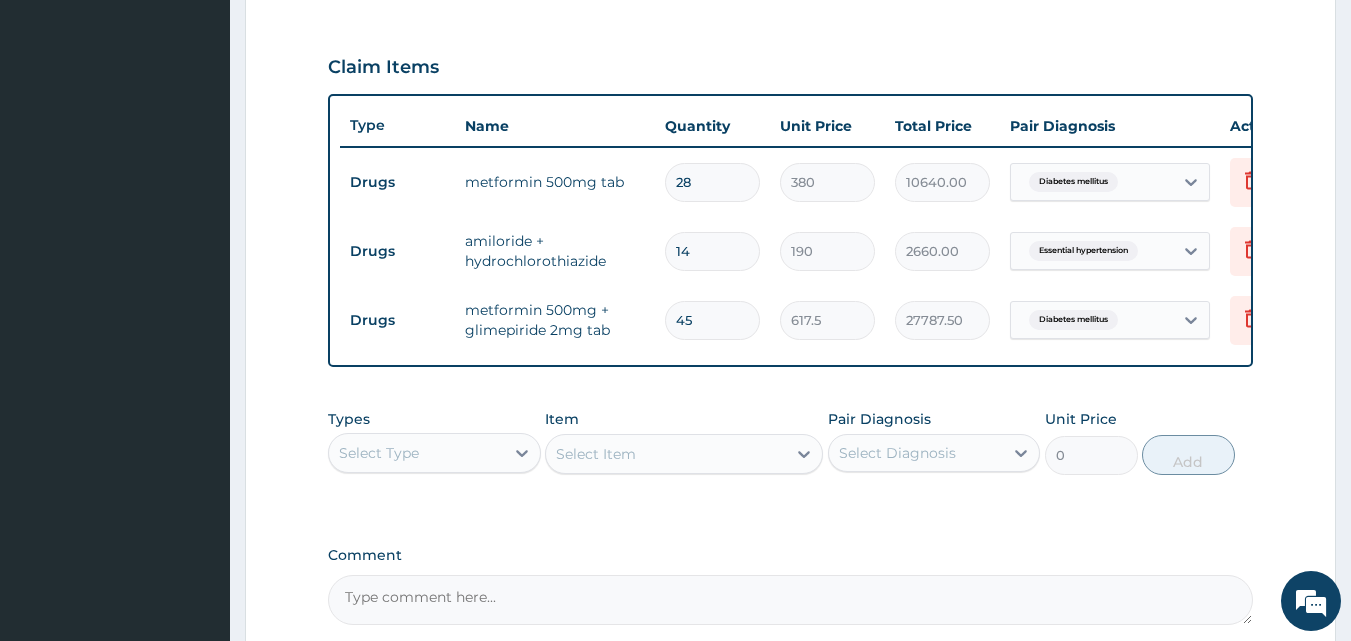 type on "45" 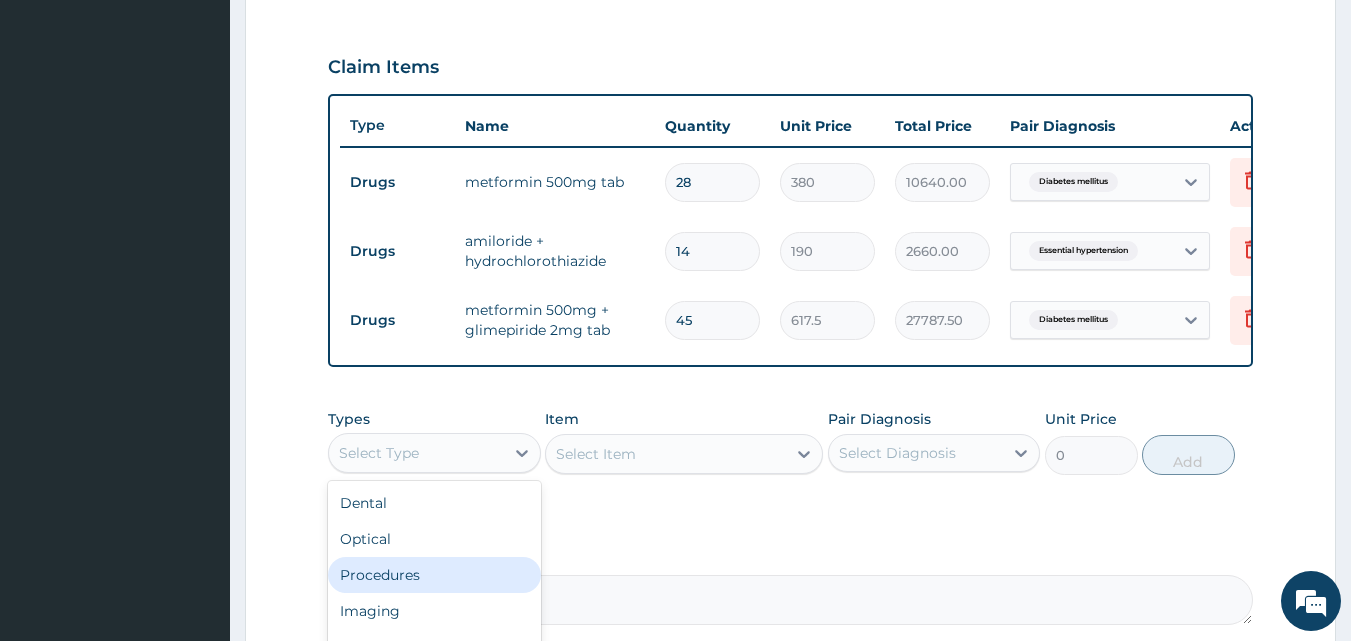click on "Procedures" at bounding box center [434, 575] 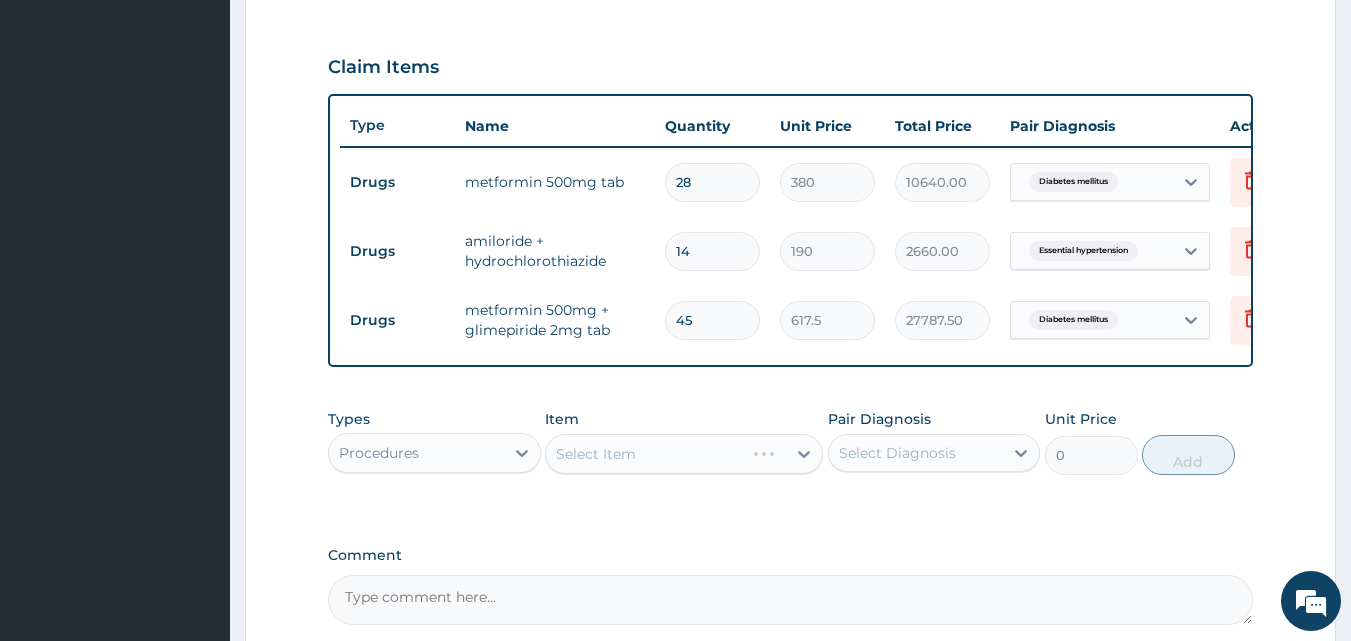 click on "Select Item" at bounding box center (684, 454) 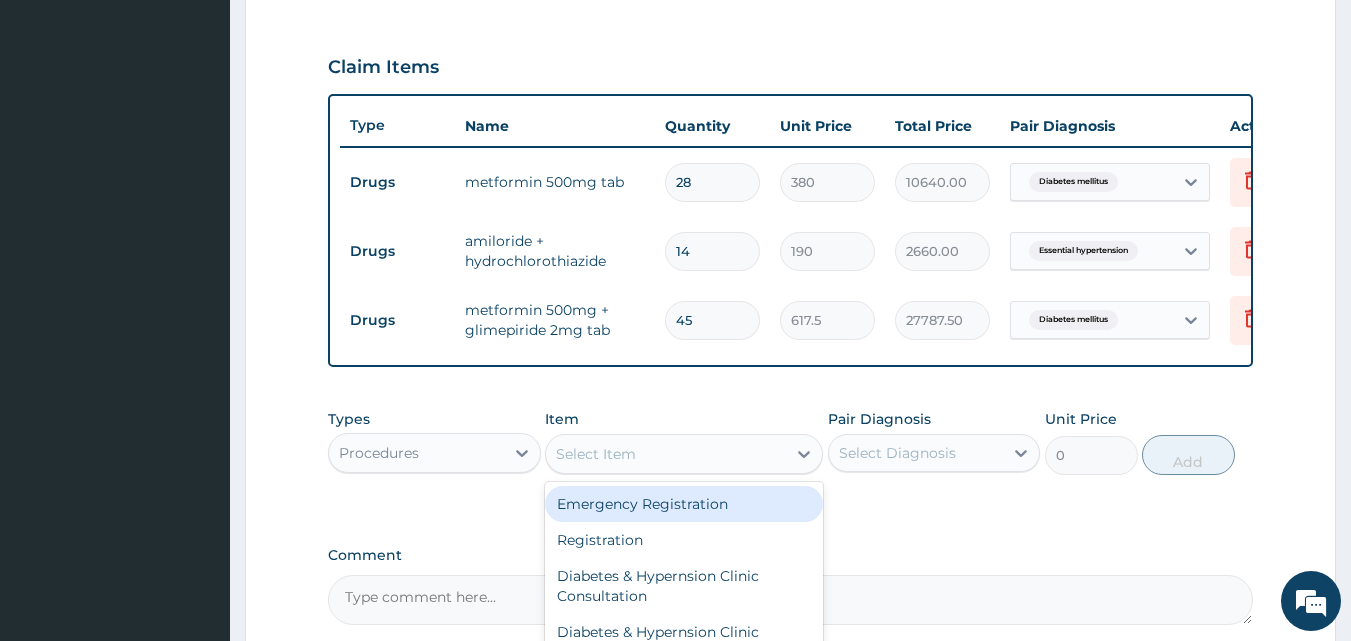 click on "Select Item" at bounding box center [666, 454] 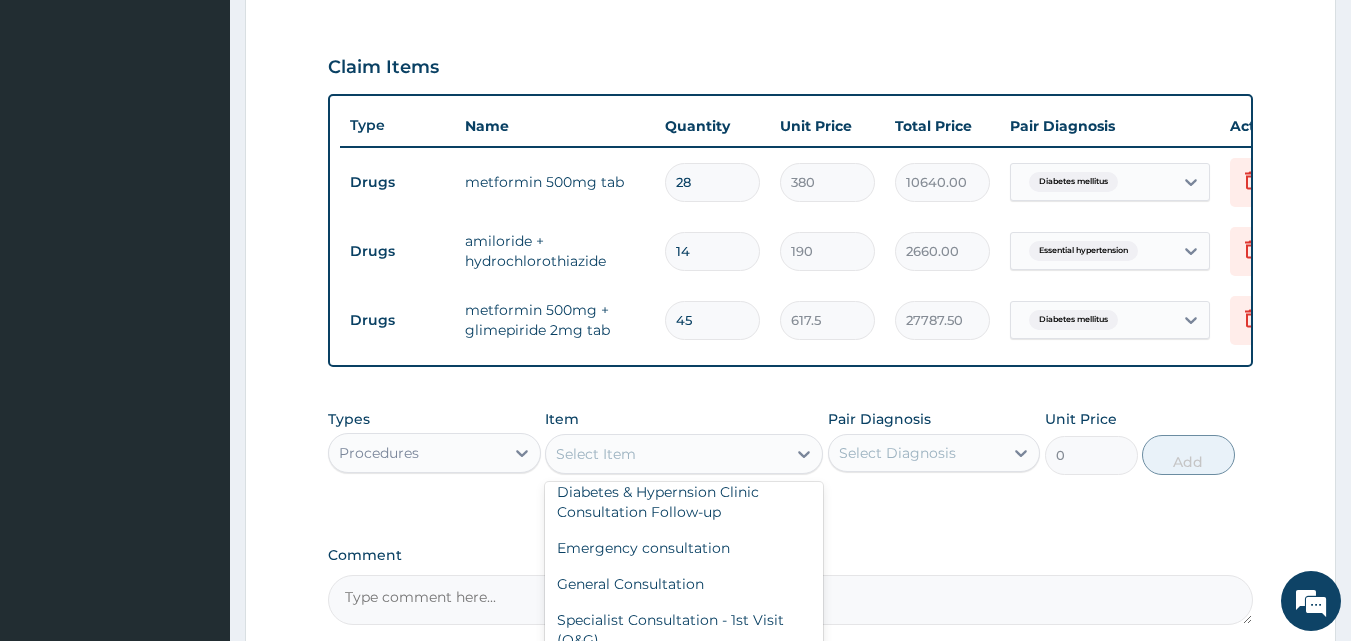scroll, scrollTop: 200, scrollLeft: 0, axis: vertical 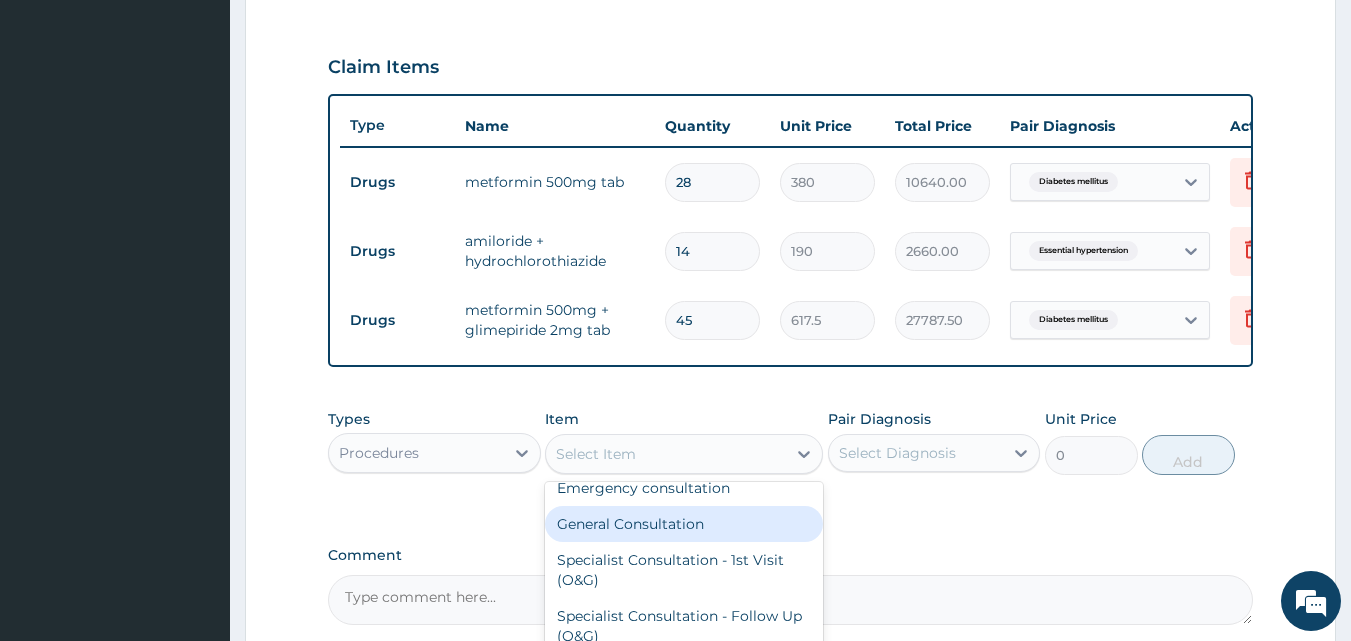 click on "General Consultation" at bounding box center (684, 524) 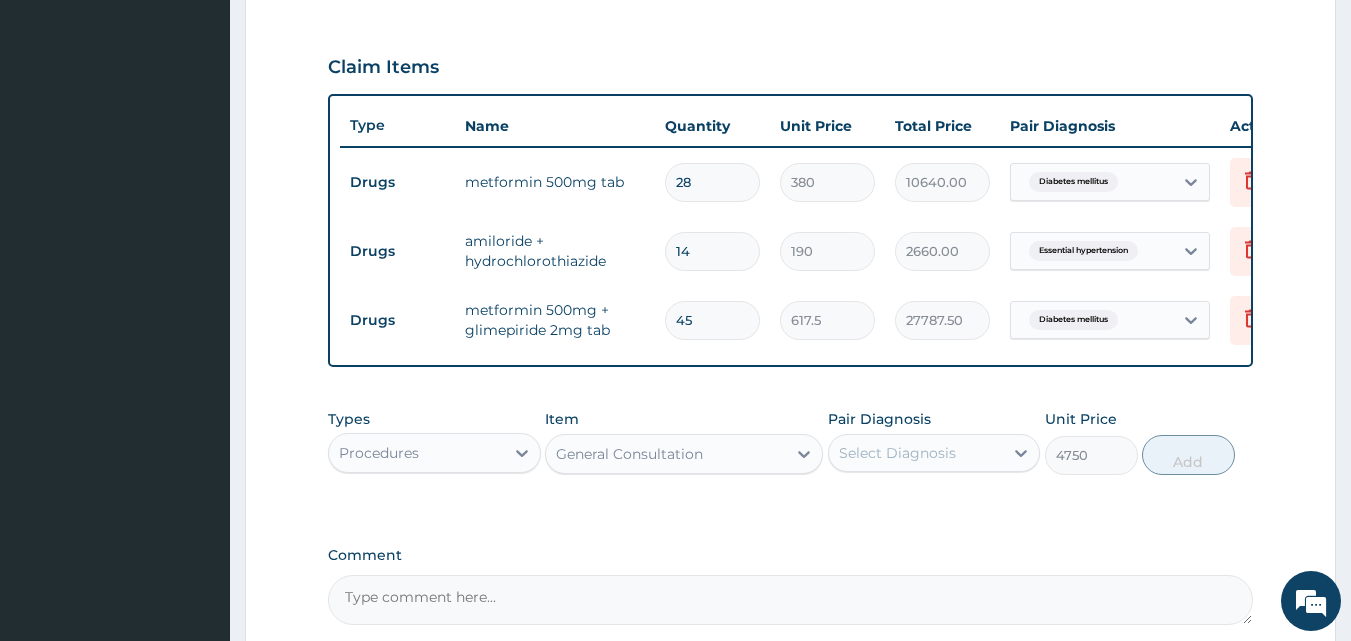 click on "Select Diagnosis" at bounding box center (916, 453) 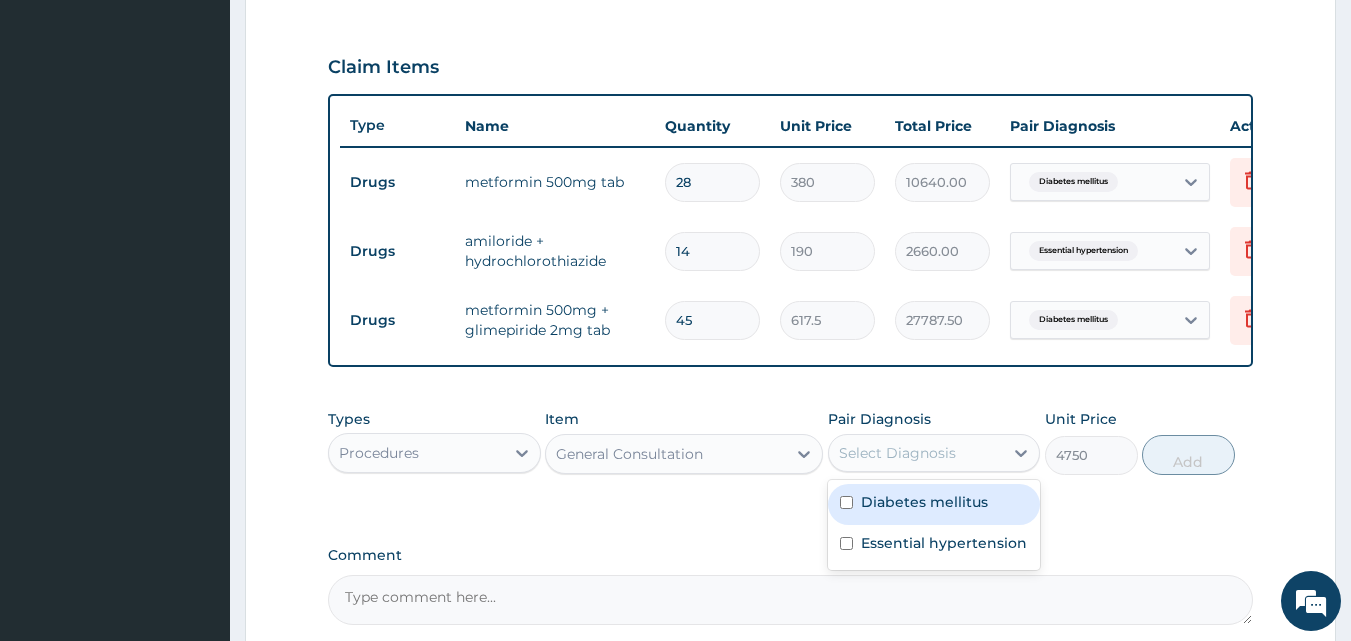 drag, startPoint x: 937, startPoint y: 527, endPoint x: 931, endPoint y: 539, distance: 13.416408 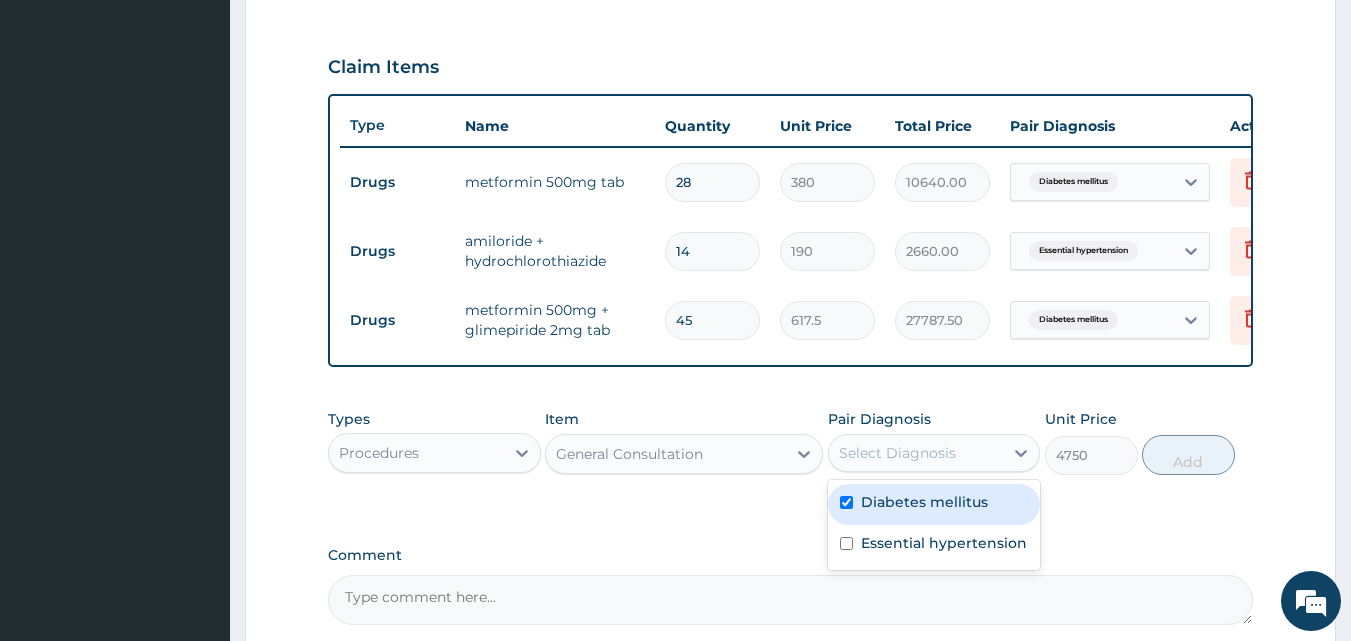 checkbox on "true" 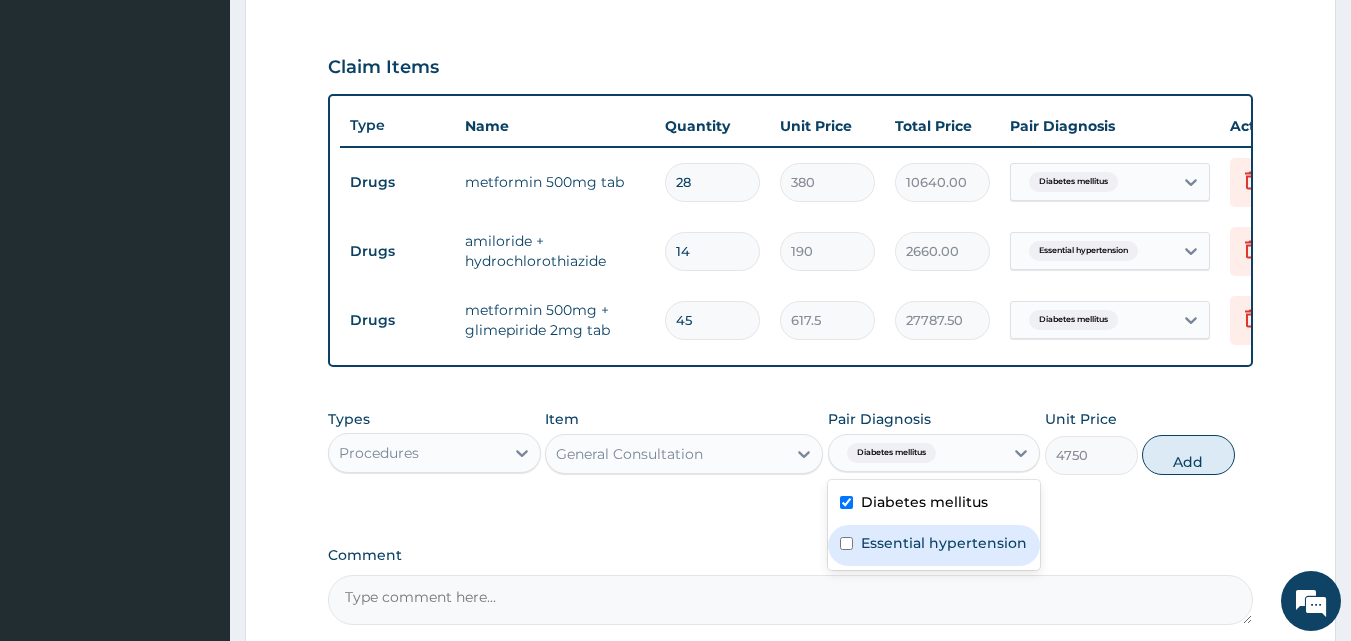 drag, startPoint x: 927, startPoint y: 552, endPoint x: 993, endPoint y: 561, distance: 66.61081 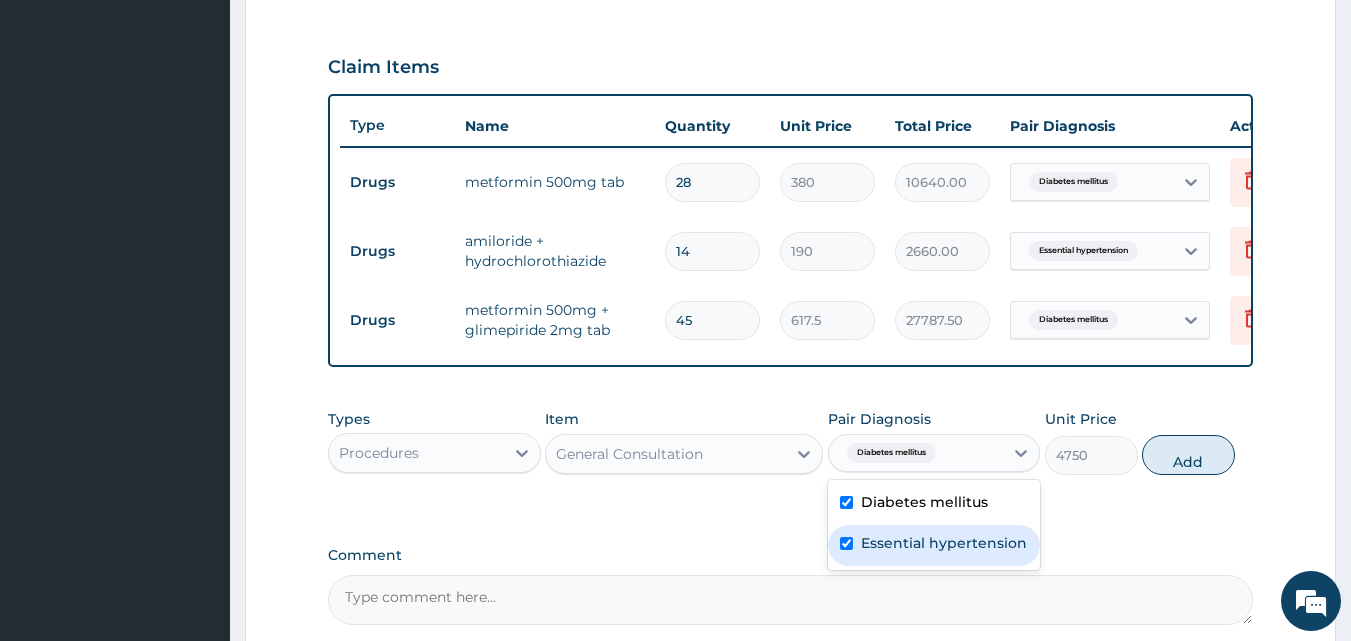 checkbox on "true" 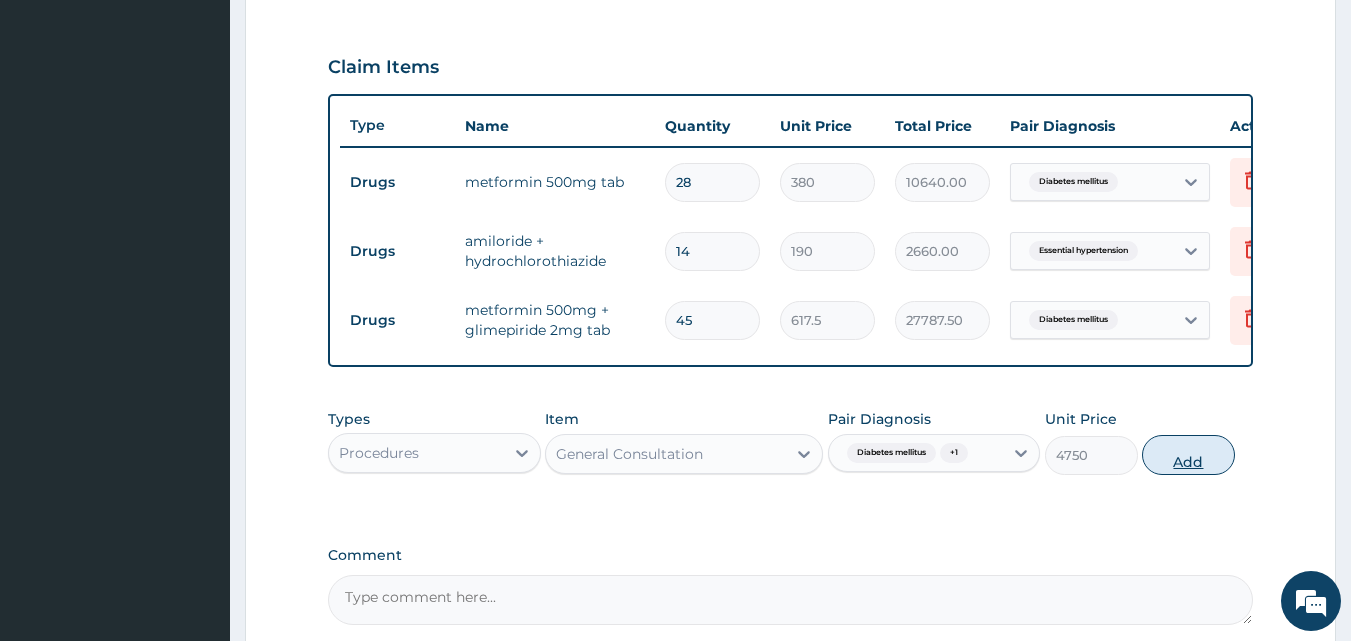 click on "Add" at bounding box center [1188, 455] 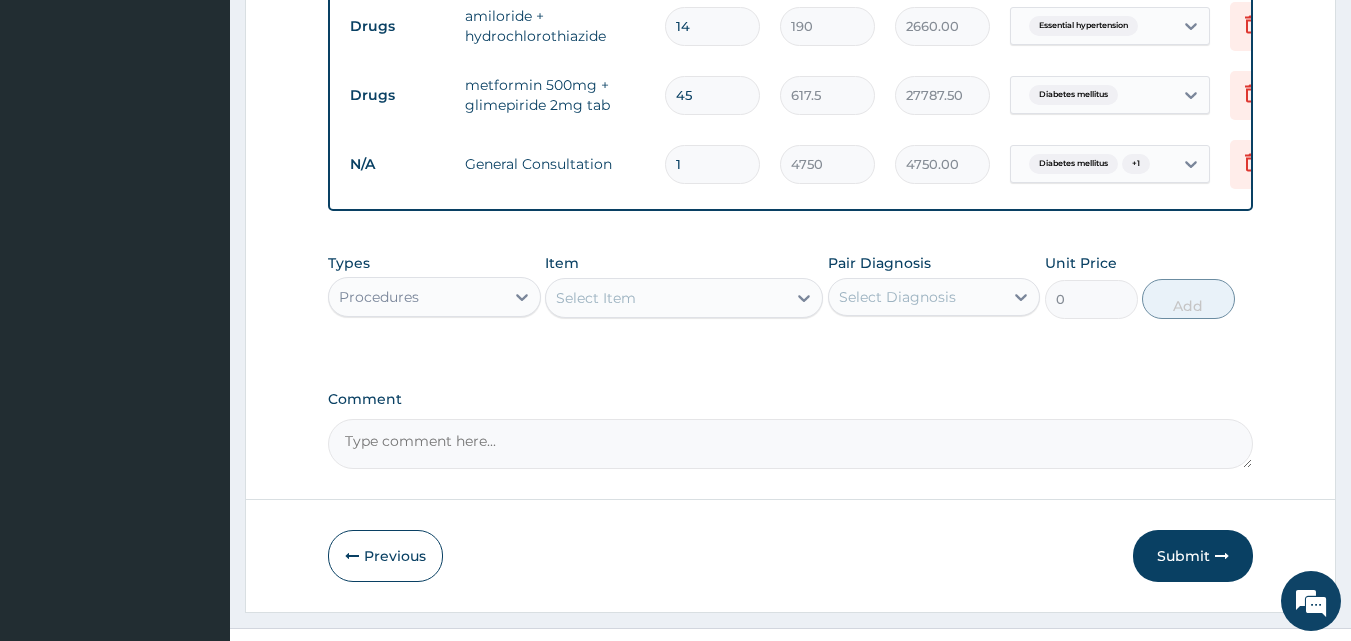 scroll, scrollTop: 928, scrollLeft: 0, axis: vertical 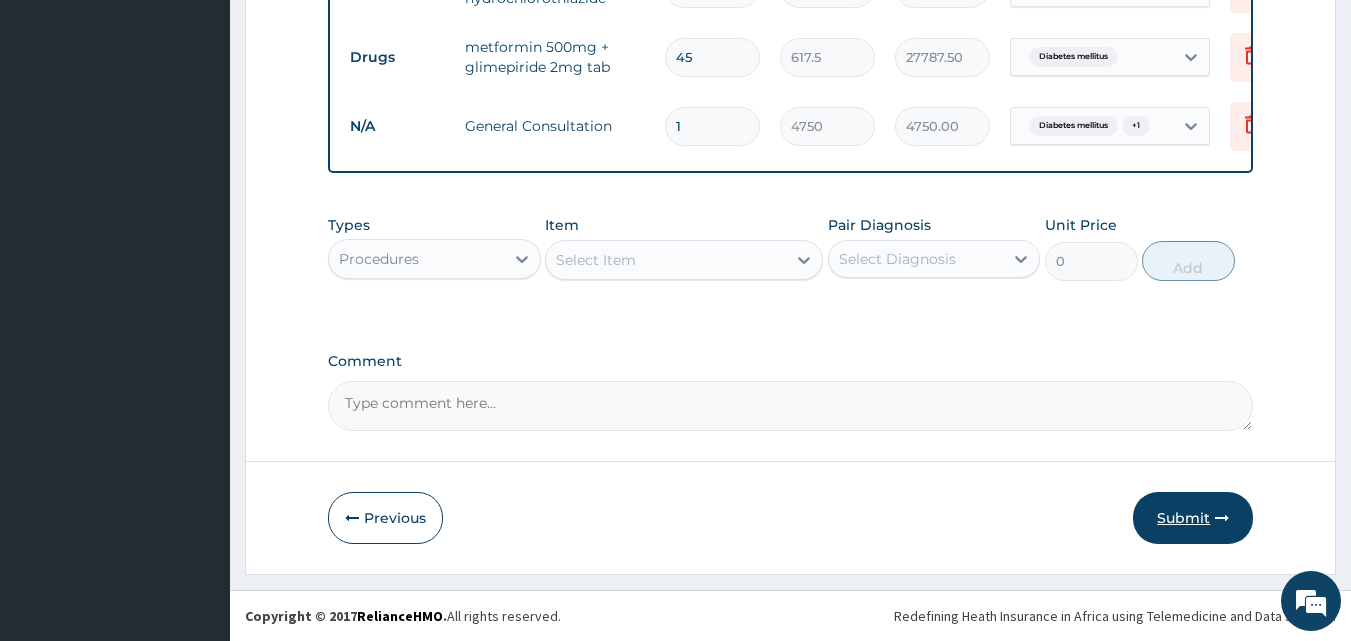 click on "Submit" at bounding box center [1193, 518] 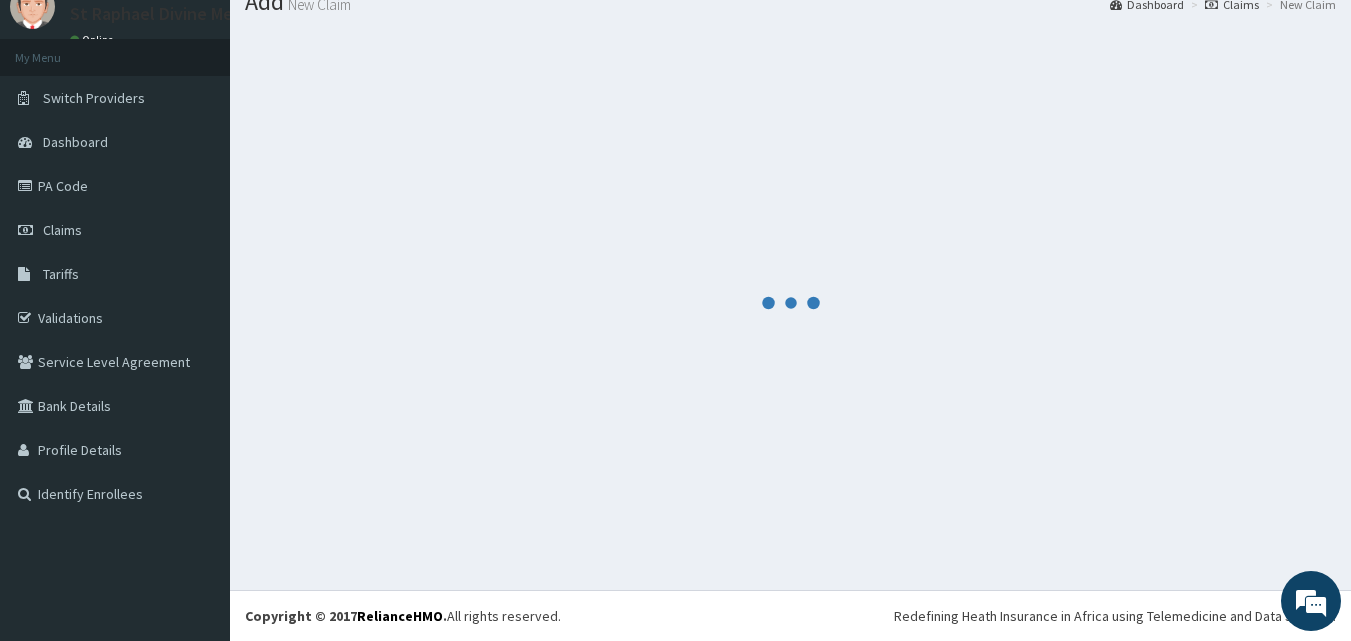 scroll, scrollTop: 928, scrollLeft: 0, axis: vertical 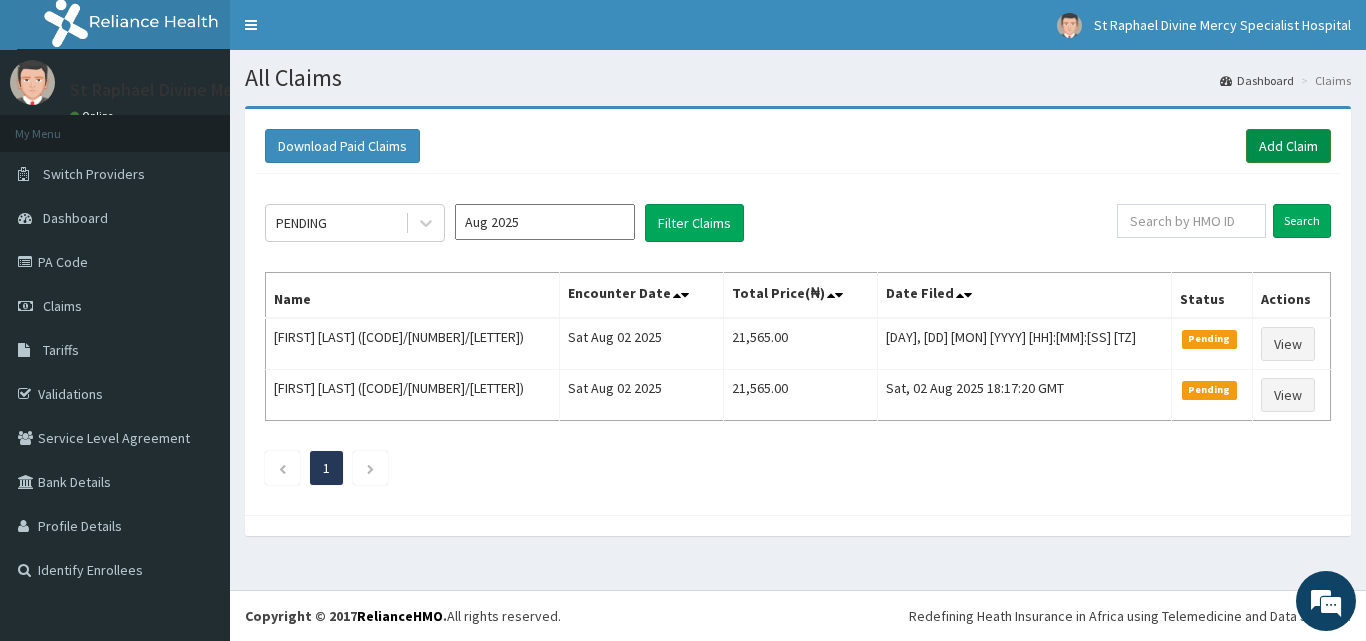 click on "Add Claim" at bounding box center [1288, 146] 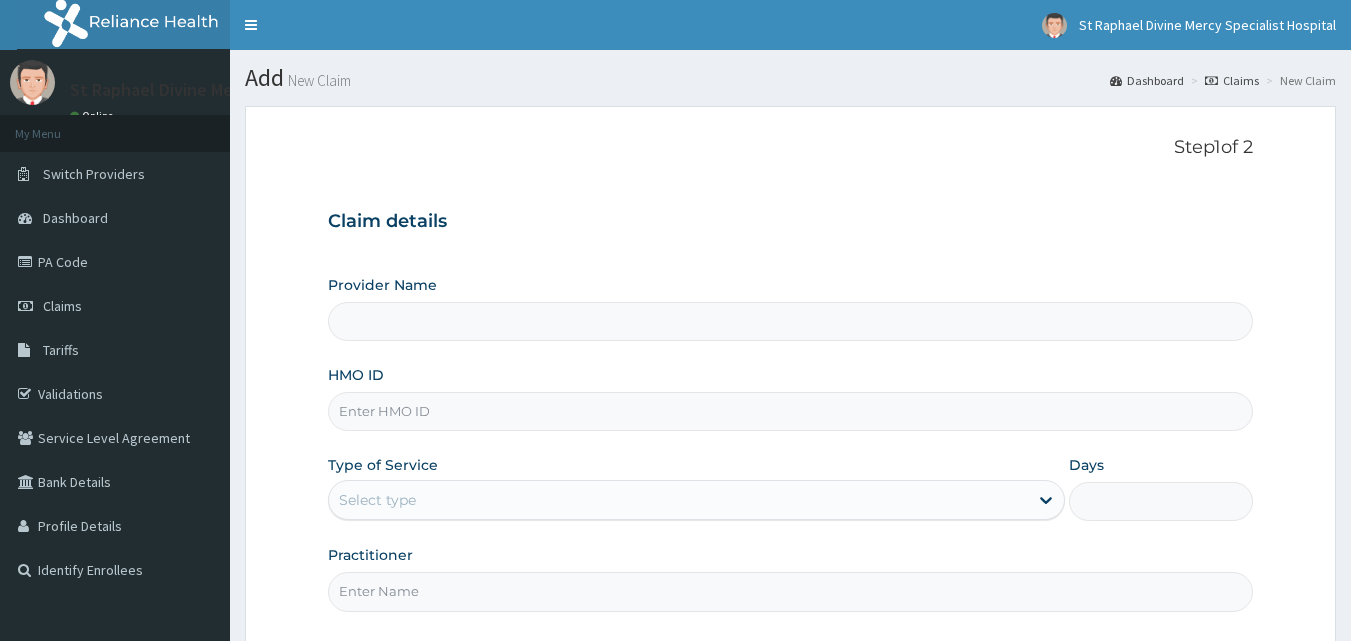 scroll, scrollTop: 0, scrollLeft: 0, axis: both 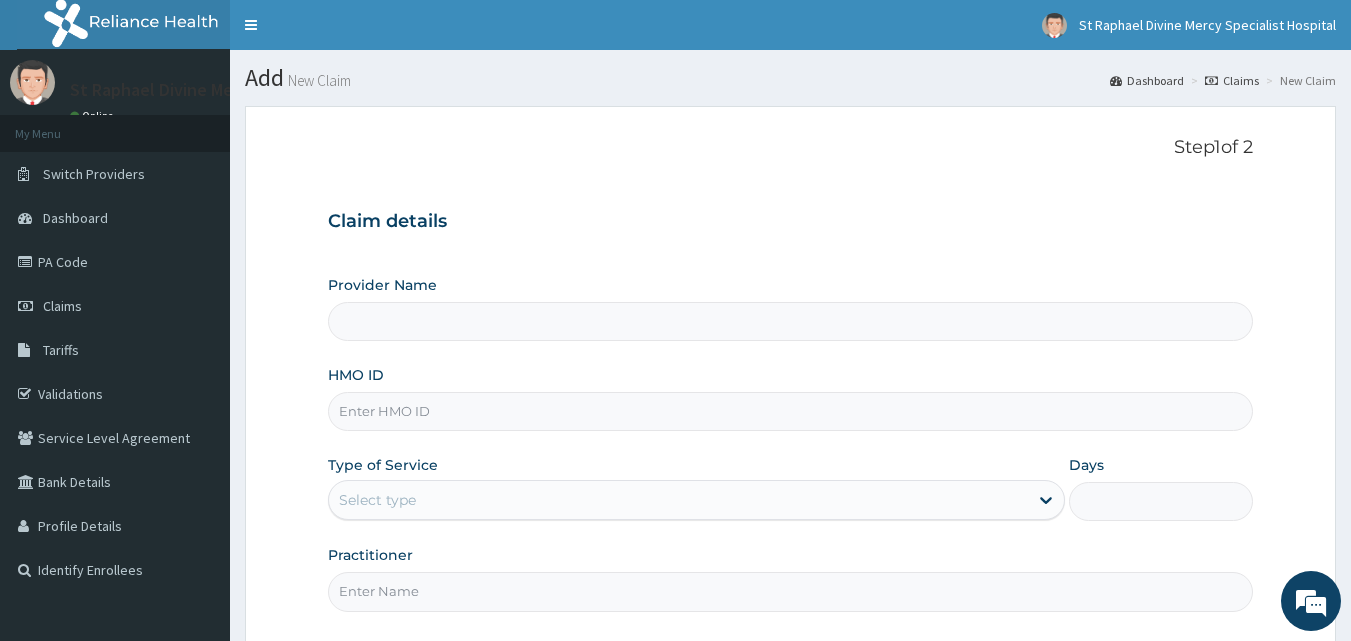 type on "St. Raphael Divine Mercy Specialist Hospital" 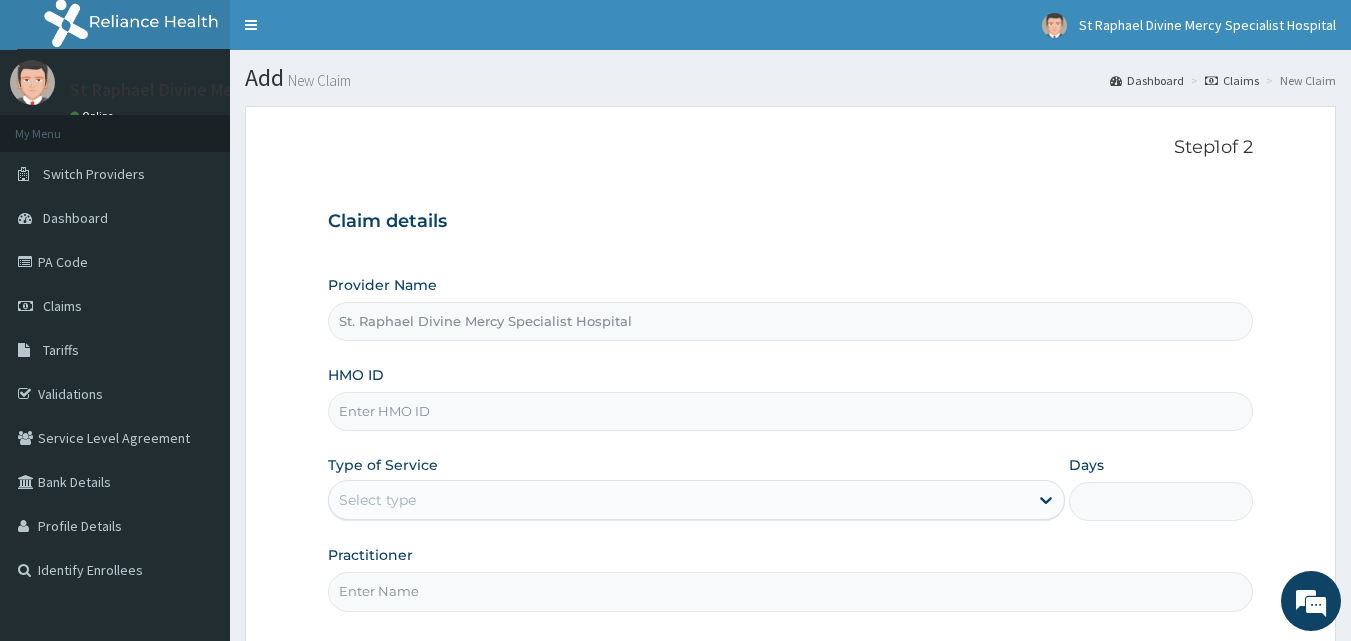 scroll, scrollTop: 0, scrollLeft: 0, axis: both 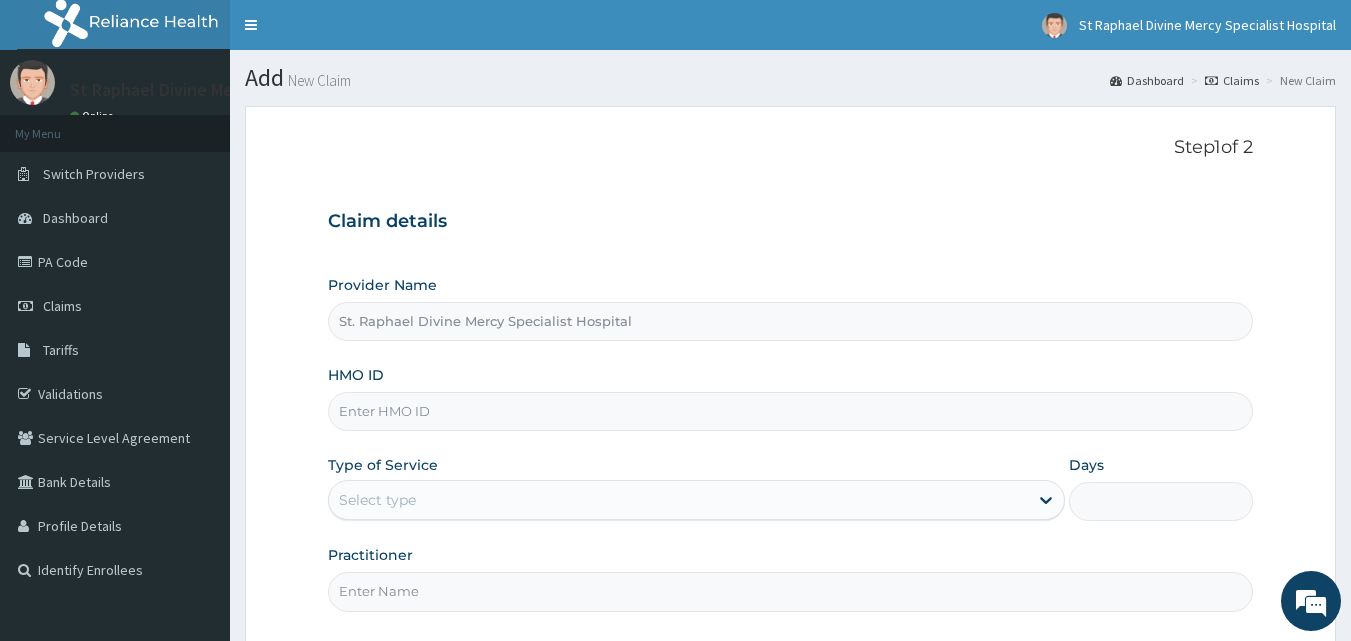 click on "HMO ID" at bounding box center (791, 411) 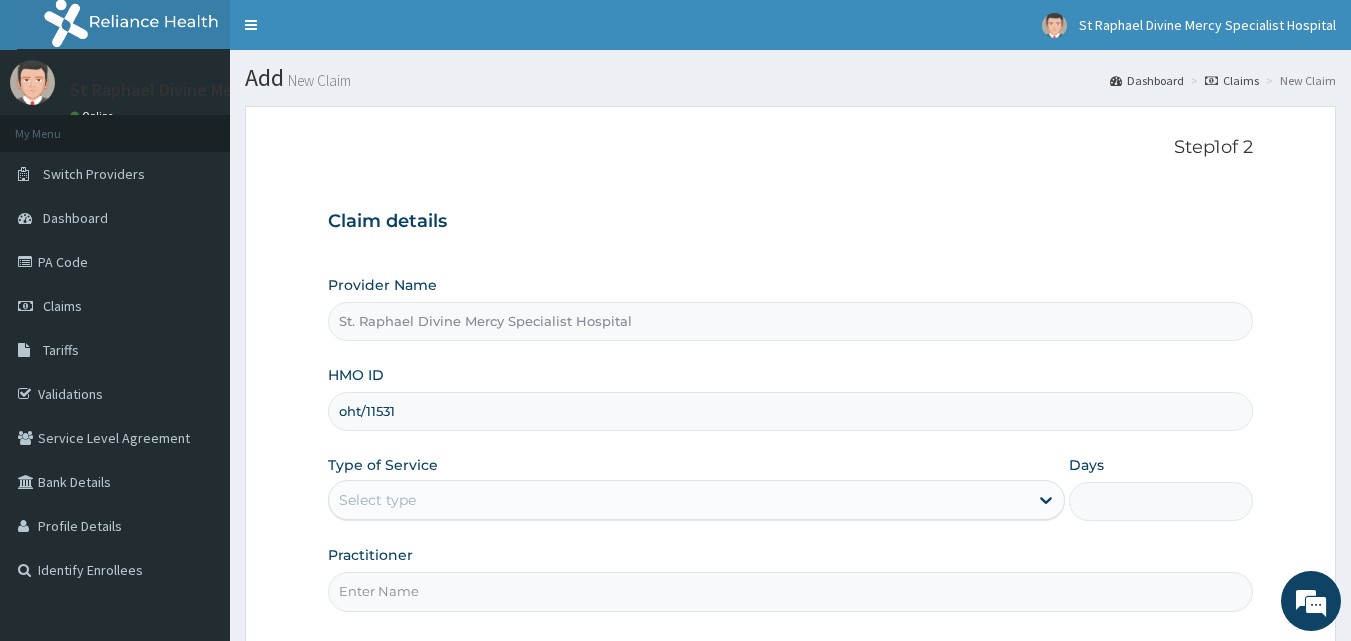type on "OHT/11531/A" 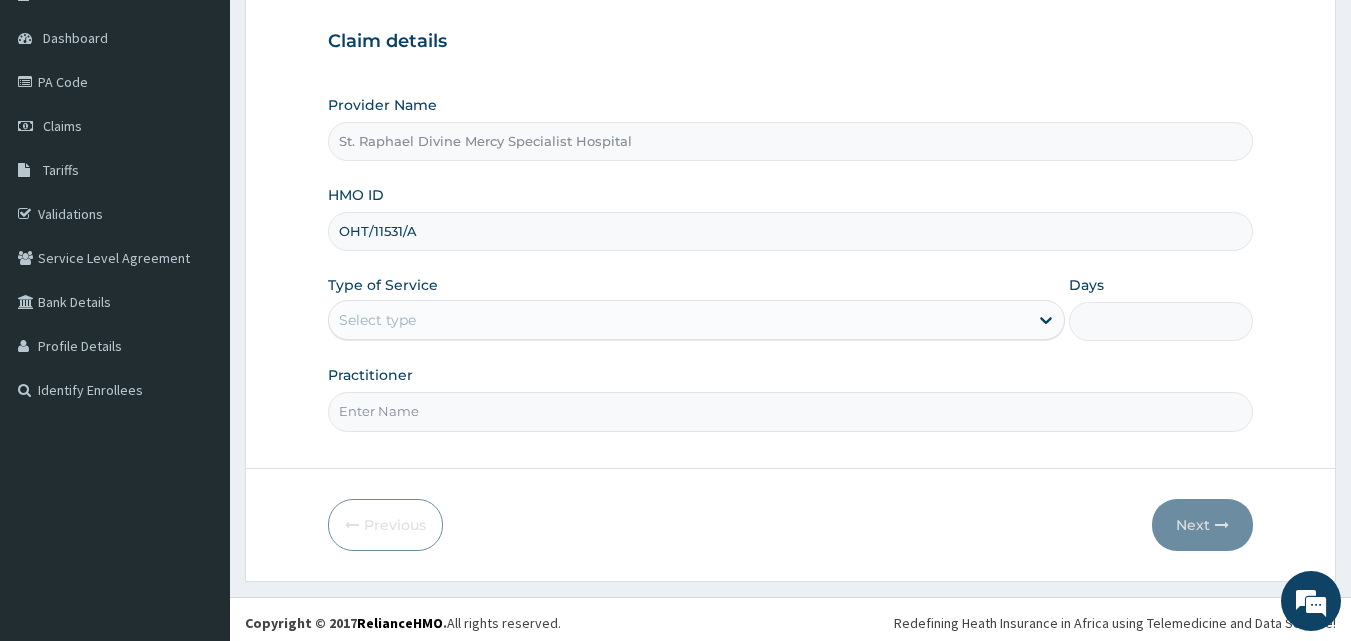 scroll, scrollTop: 187, scrollLeft: 0, axis: vertical 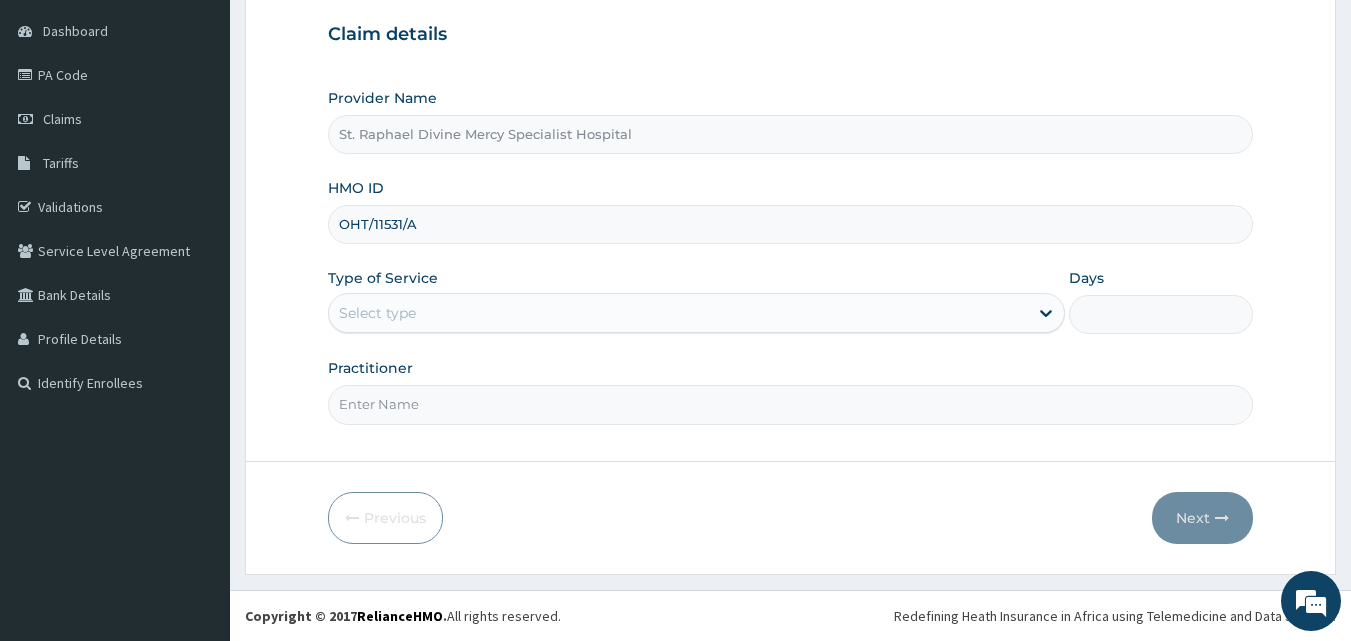 click on "Select type" at bounding box center [678, 313] 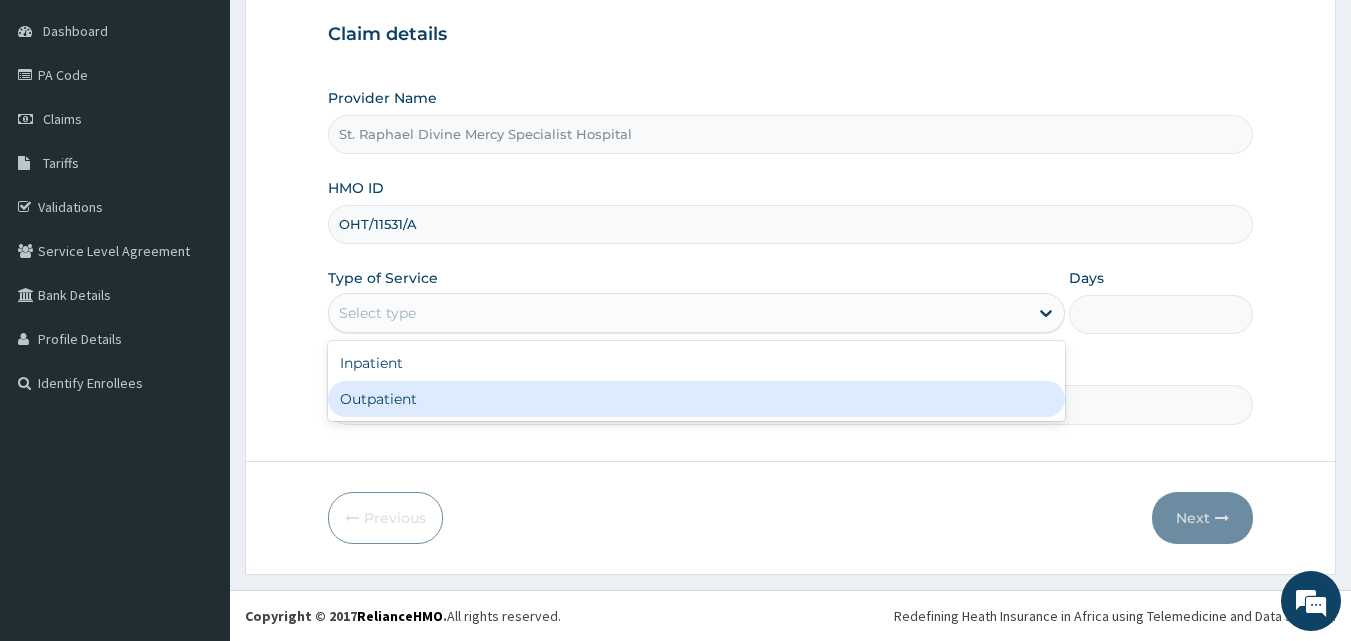 click on "Outpatient" at bounding box center (696, 399) 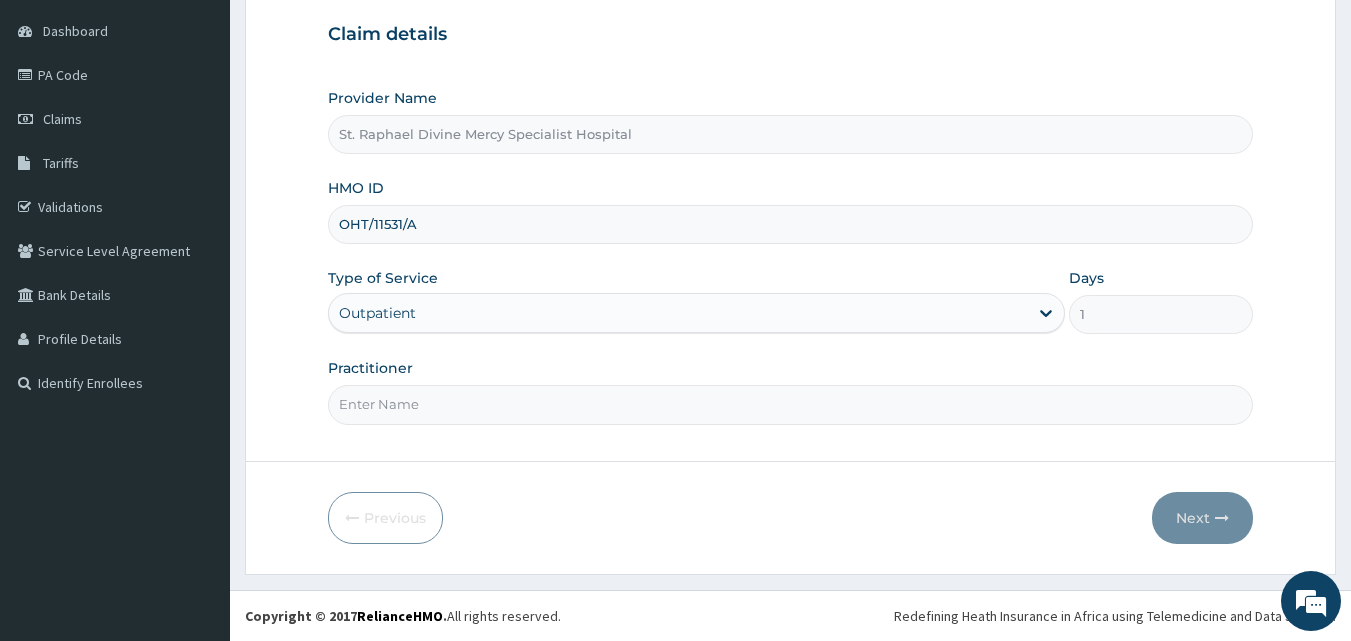 click on "Practitioner" at bounding box center [791, 404] 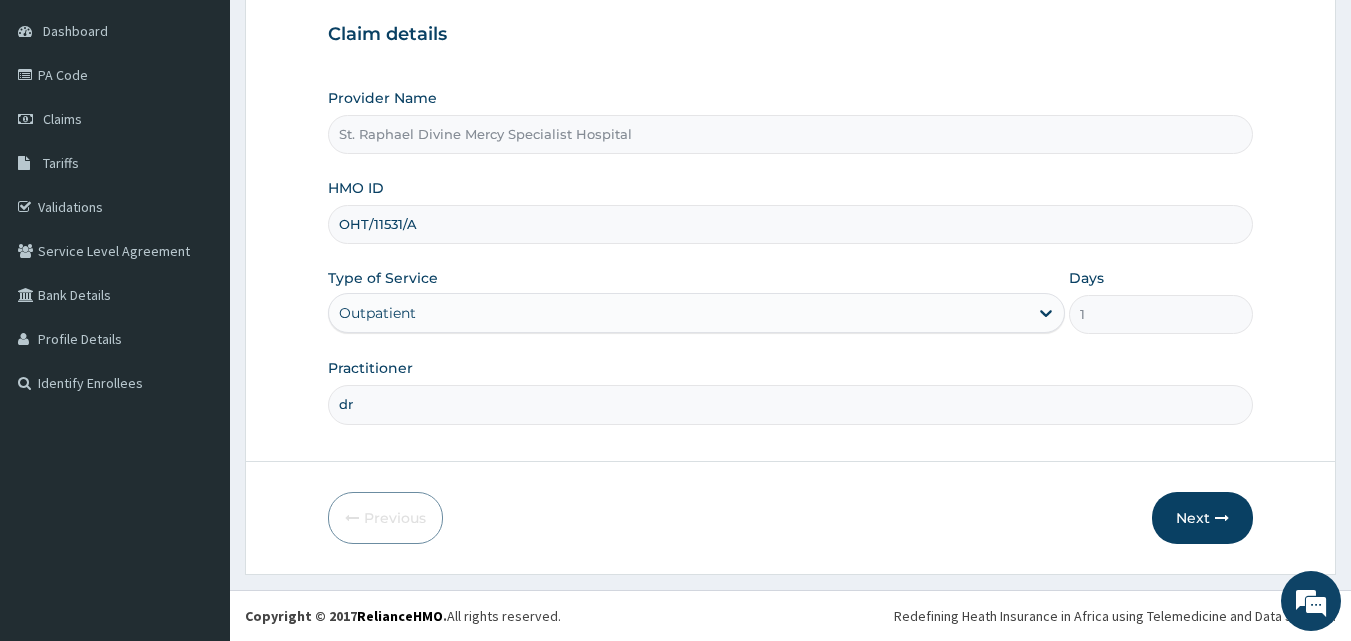 type on "Dr [LAST]" 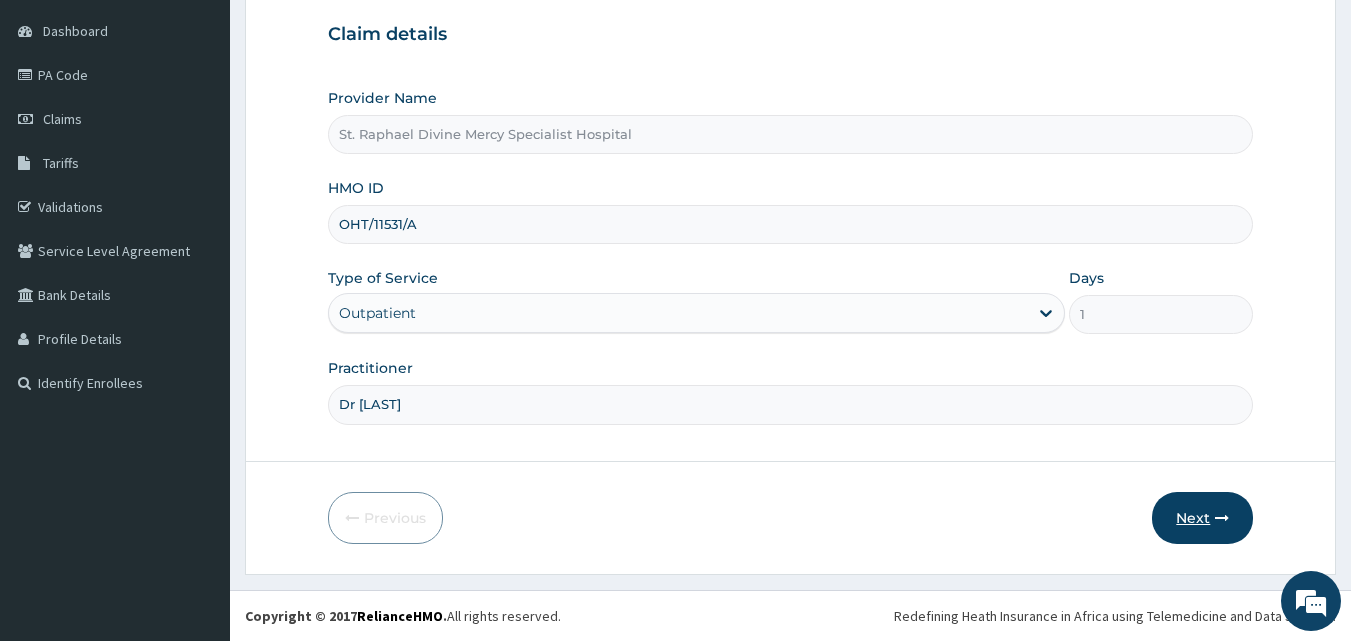 click on "Next" at bounding box center [1202, 518] 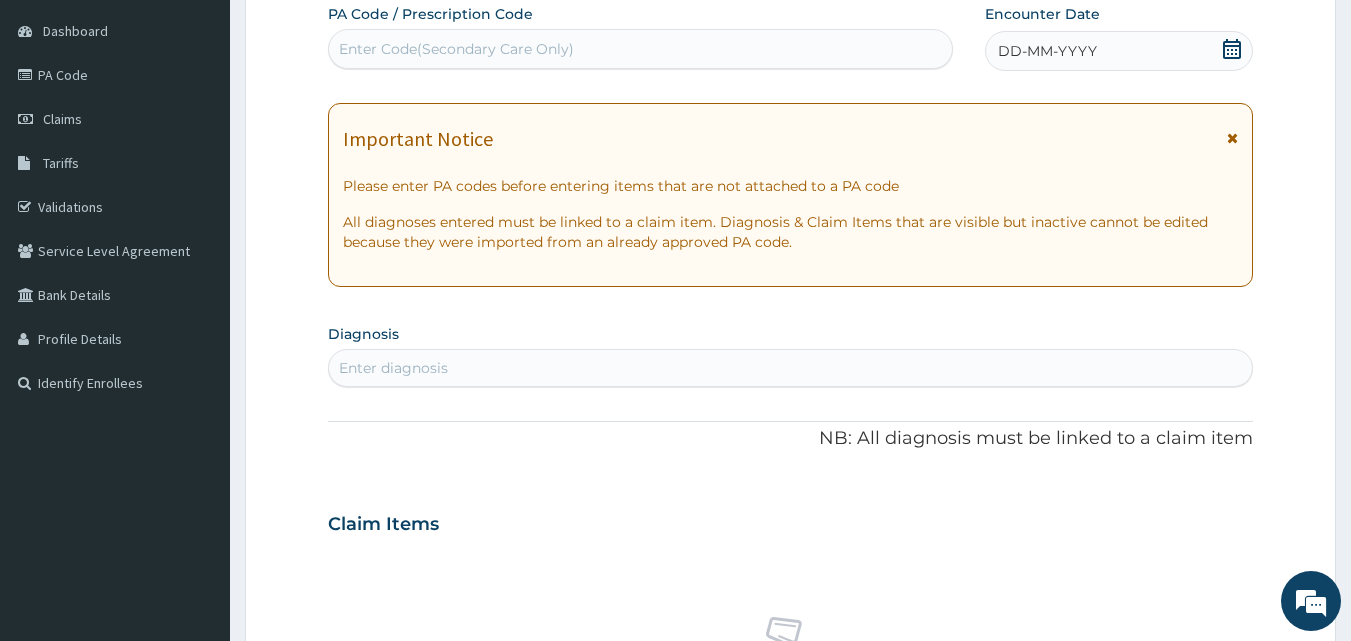 click on "Enter Code(Secondary Care Only)" at bounding box center [641, 49] 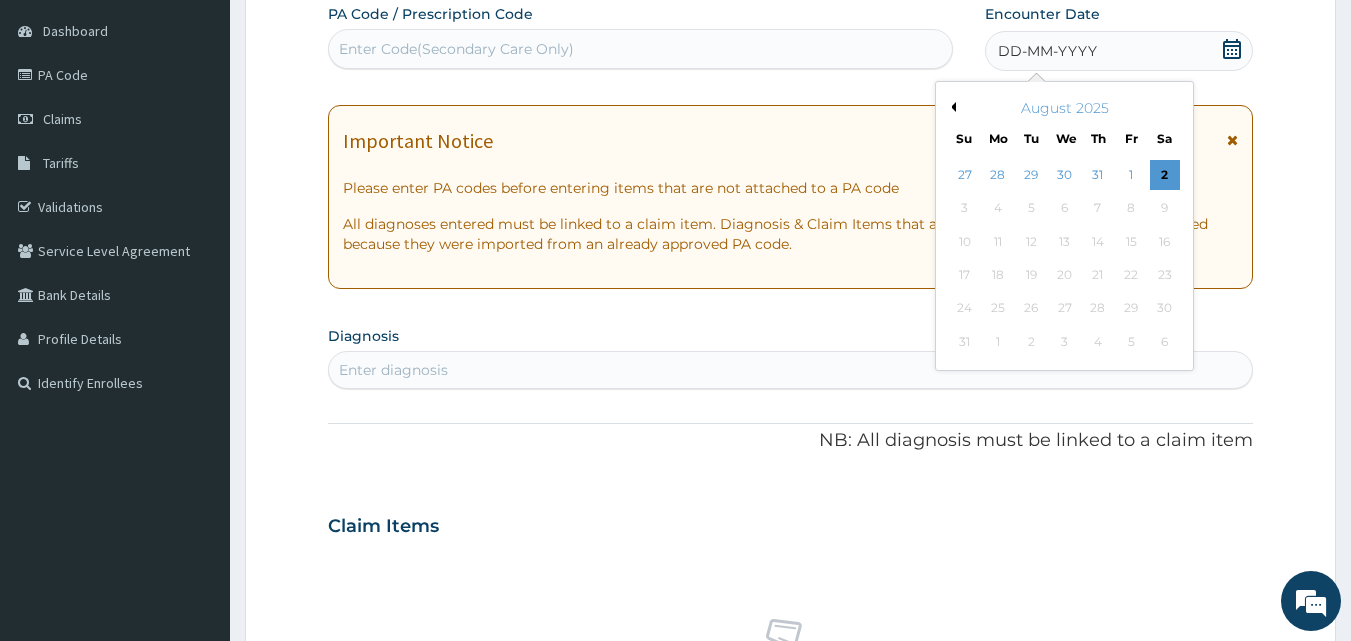 click on "2" at bounding box center [1165, 175] 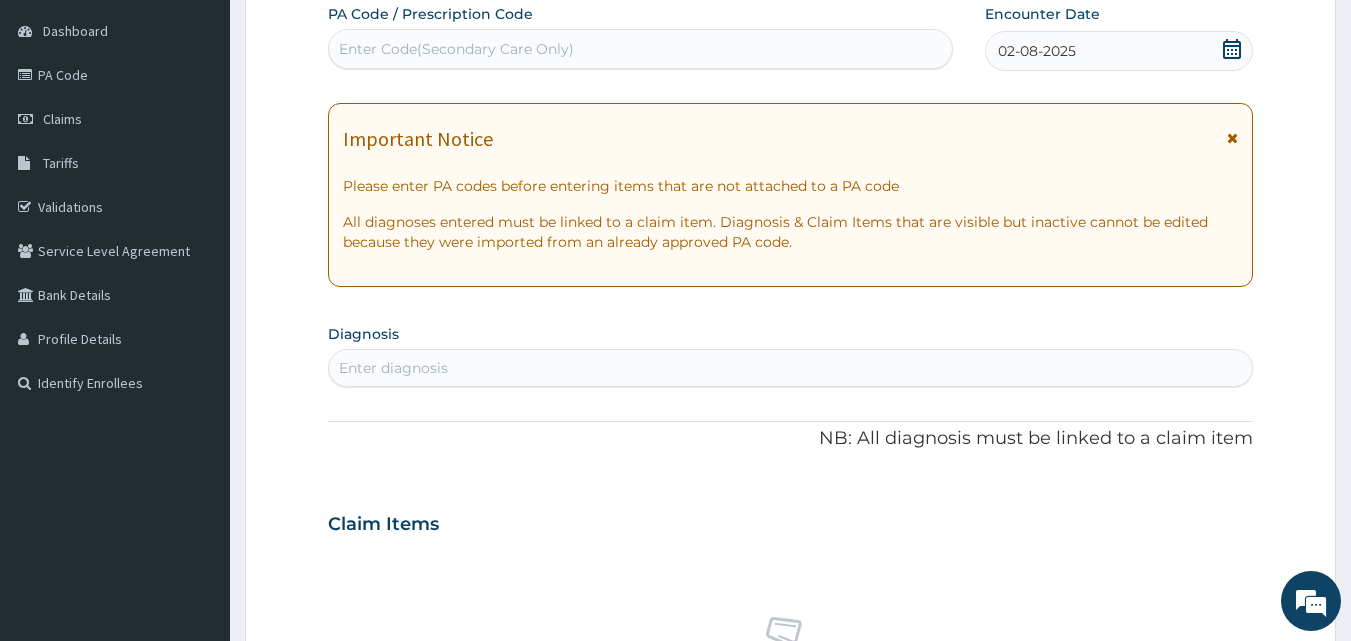 click on "Enter diagnosis" at bounding box center (791, 368) 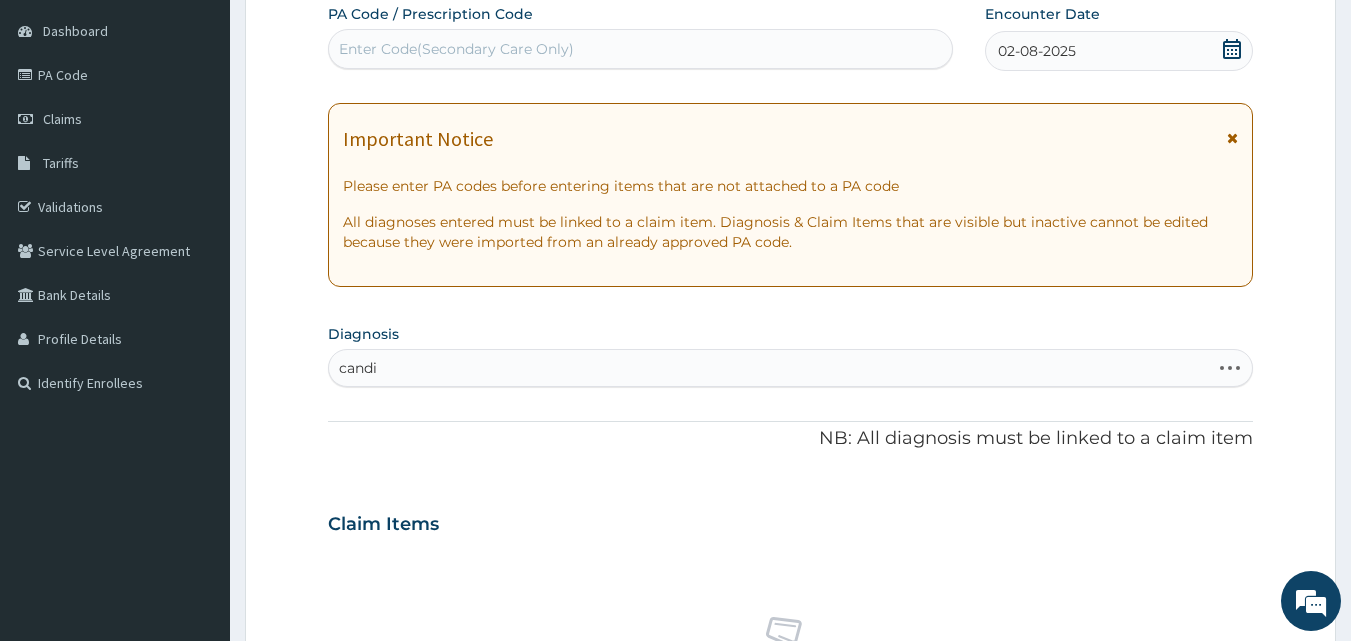 type on "candid" 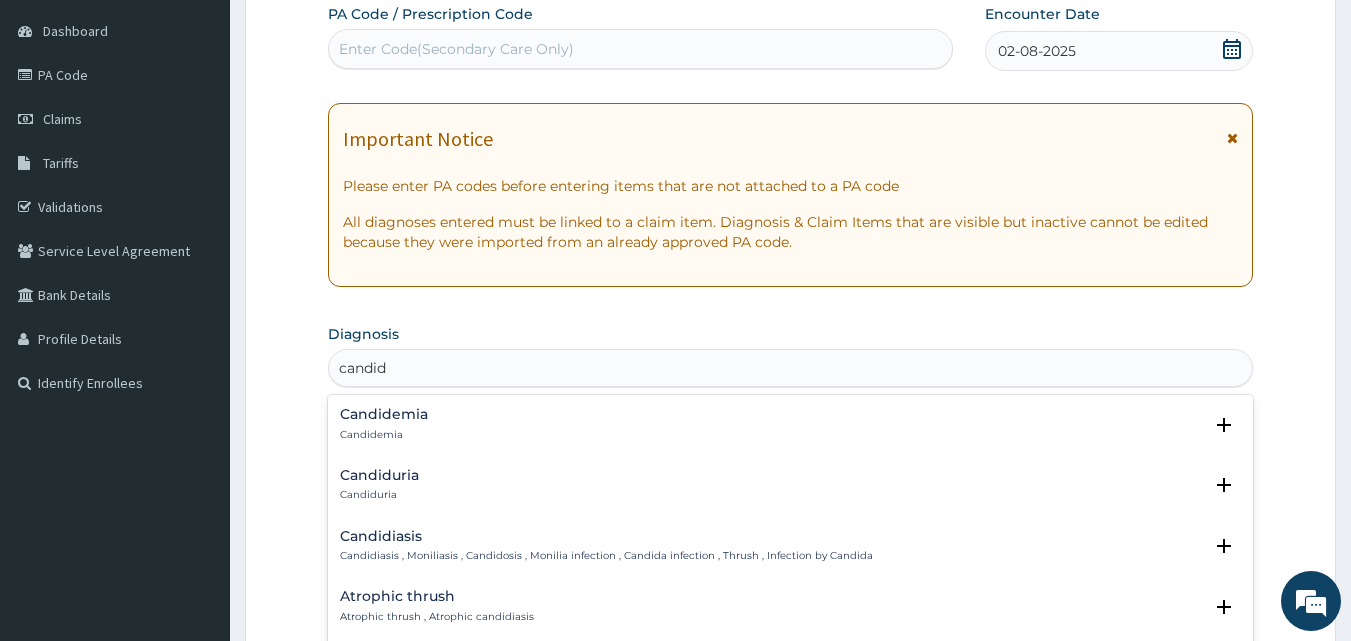 click on "Candidiasis" at bounding box center (606, 536) 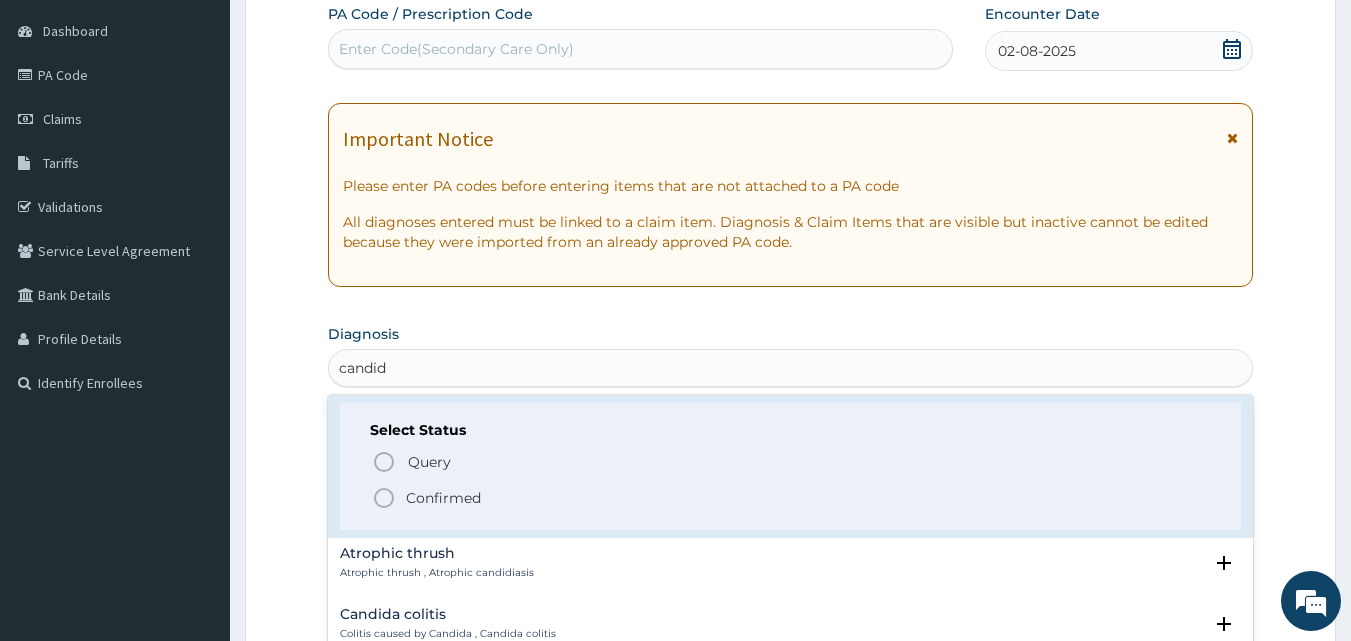 scroll, scrollTop: 200, scrollLeft: 0, axis: vertical 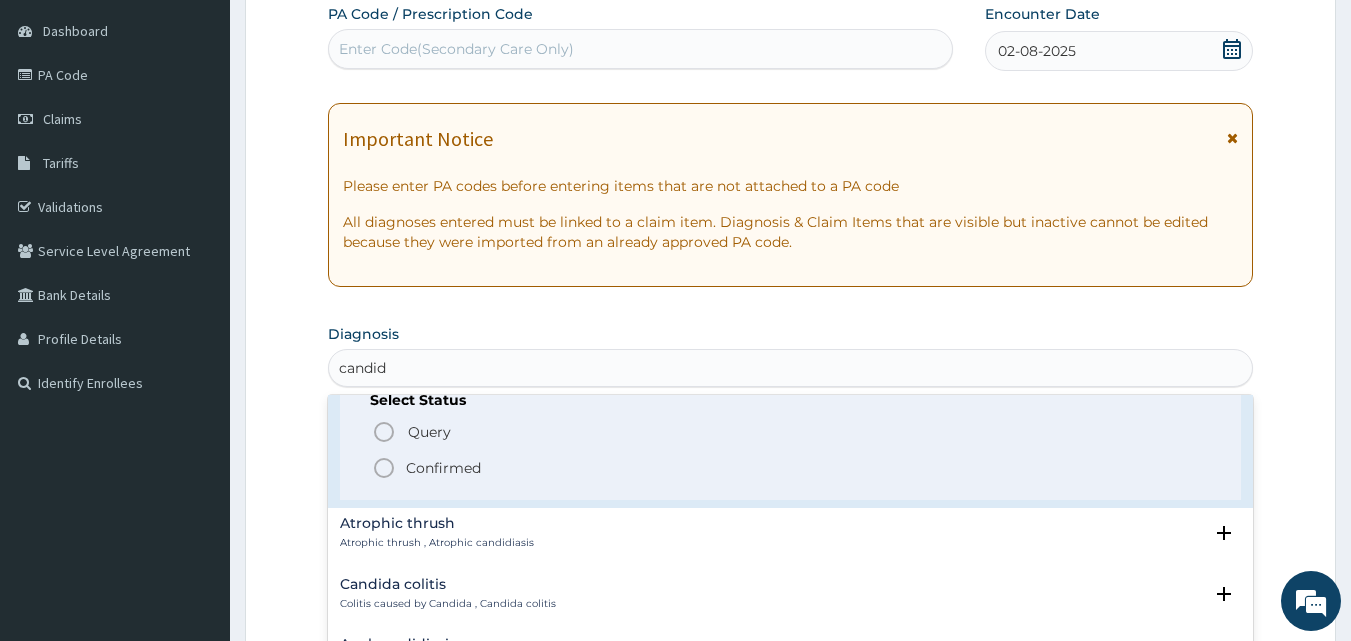 click on "Confirmed" at bounding box center (443, 468) 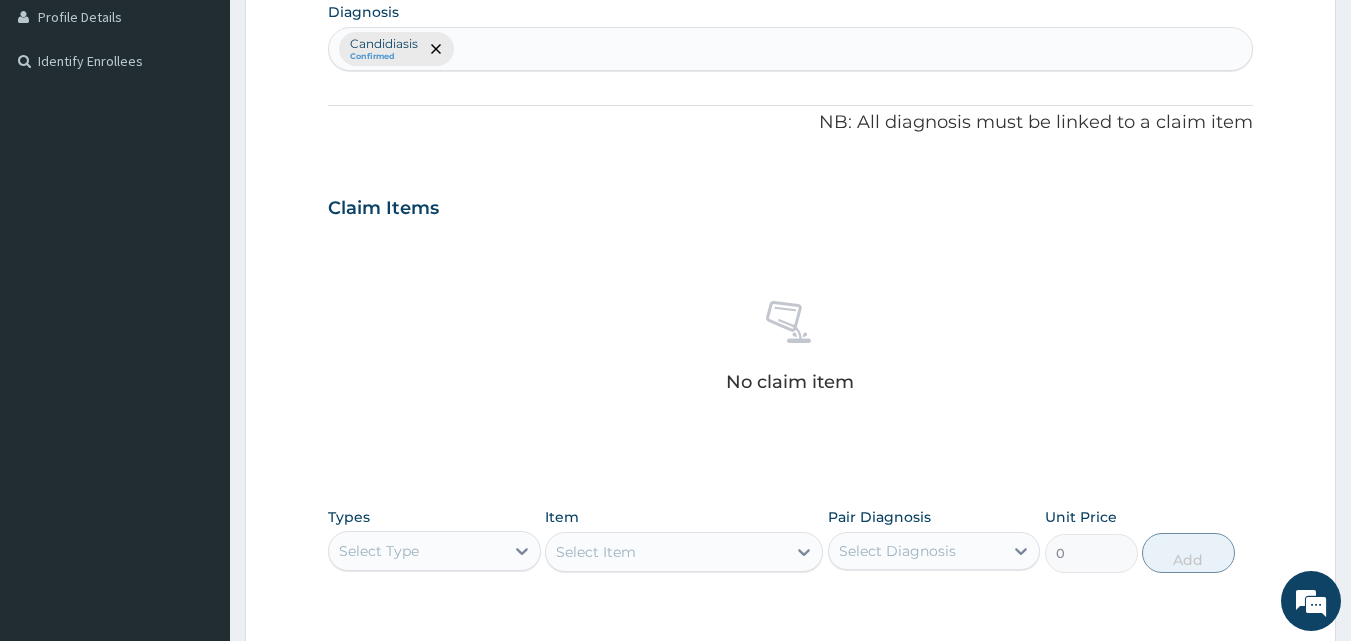 scroll, scrollTop: 801, scrollLeft: 0, axis: vertical 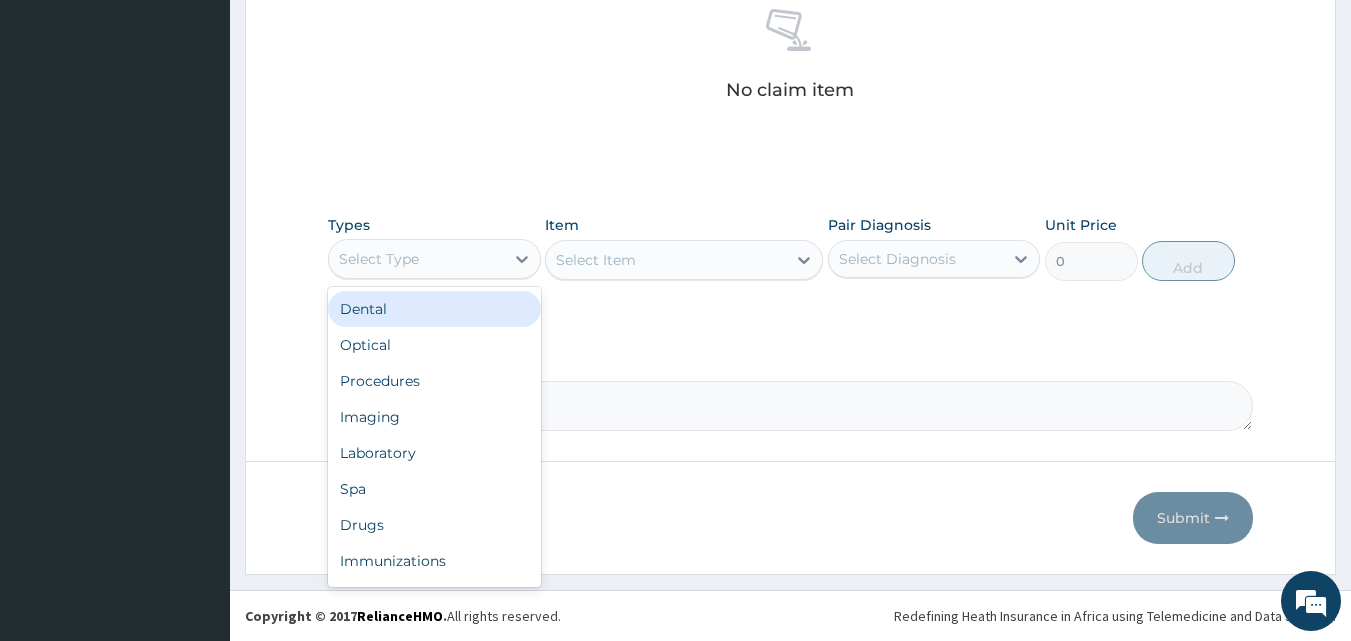 click on "Types option Dental focused, 1 of 10. 10 results available. Use Up and Down to choose options, press Enter to select the currently focused option, press Escape to exit the menu, press Tab to select the option and exit the menu. Select Type Dental Optical Procedures Imaging Laboratory Spa Drugs Immunizations Others Gym" at bounding box center [434, 248] 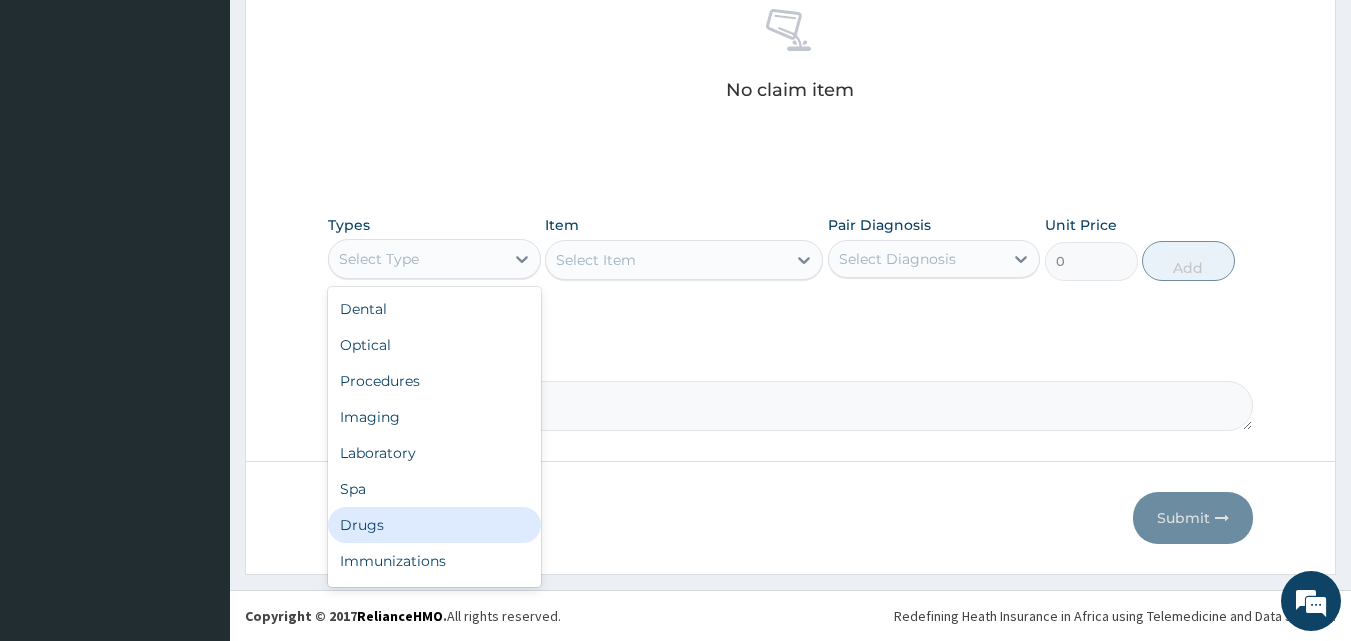 drag, startPoint x: 412, startPoint y: 514, endPoint x: 421, endPoint y: 507, distance: 11.401754 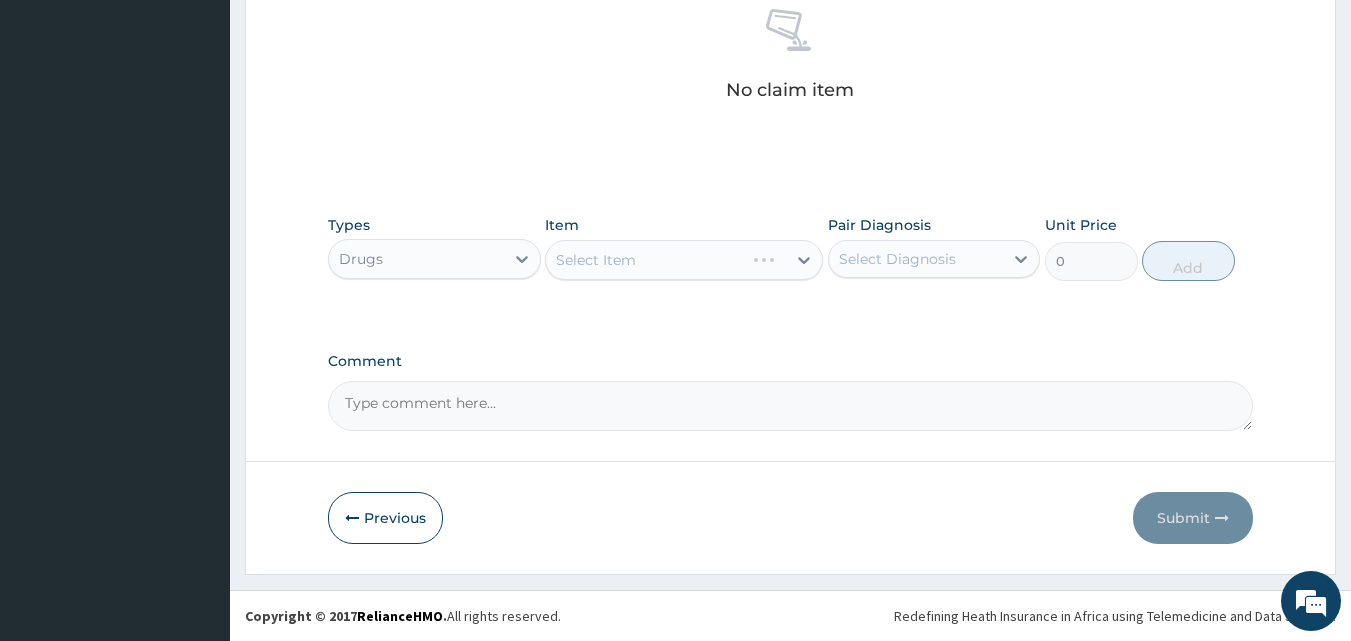 click on "Select Item" at bounding box center [684, 260] 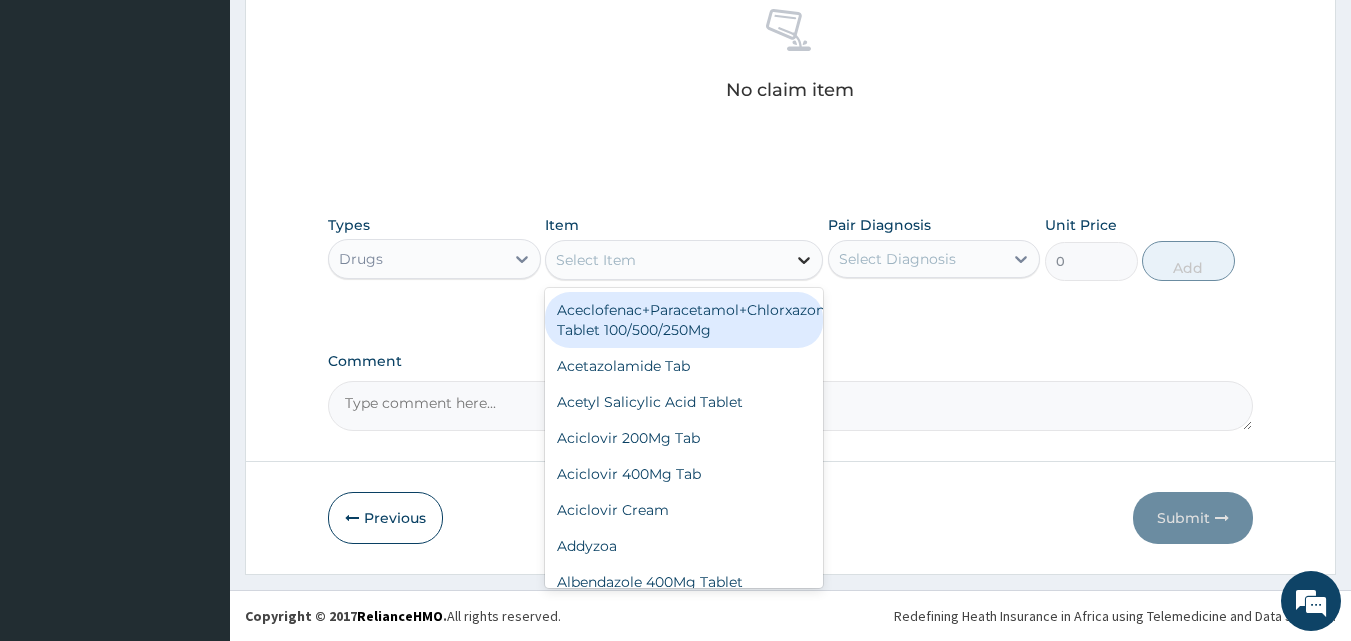 click 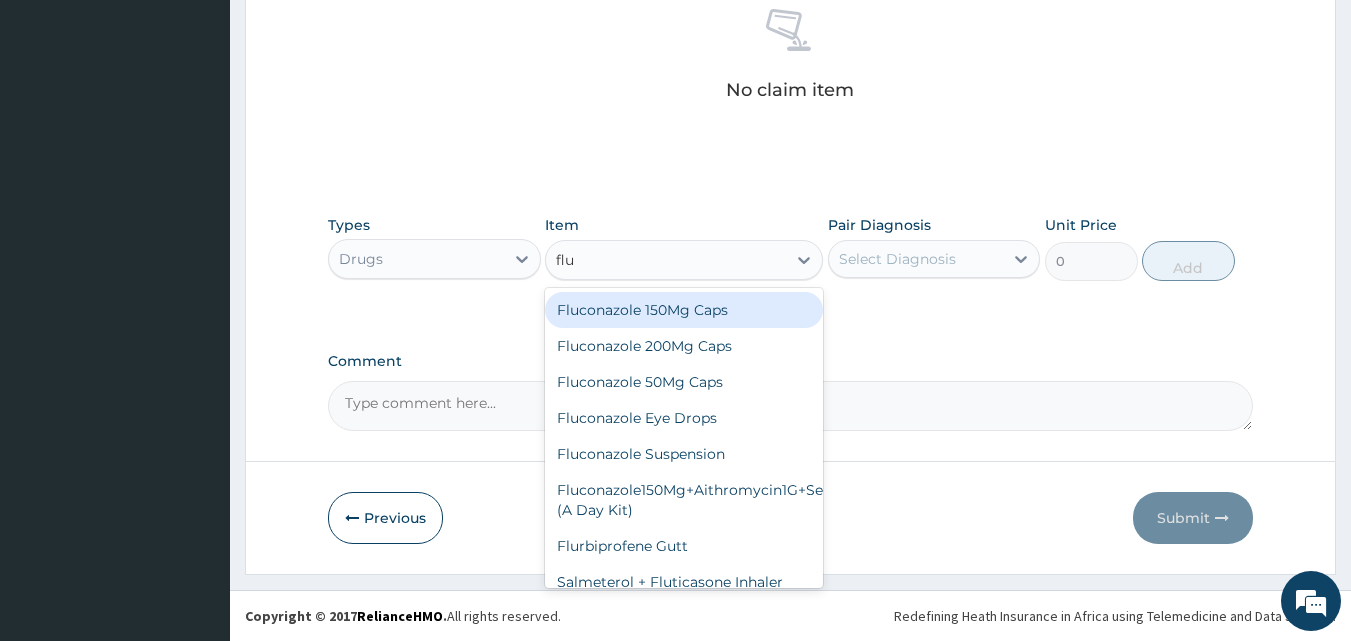 type on "fluc" 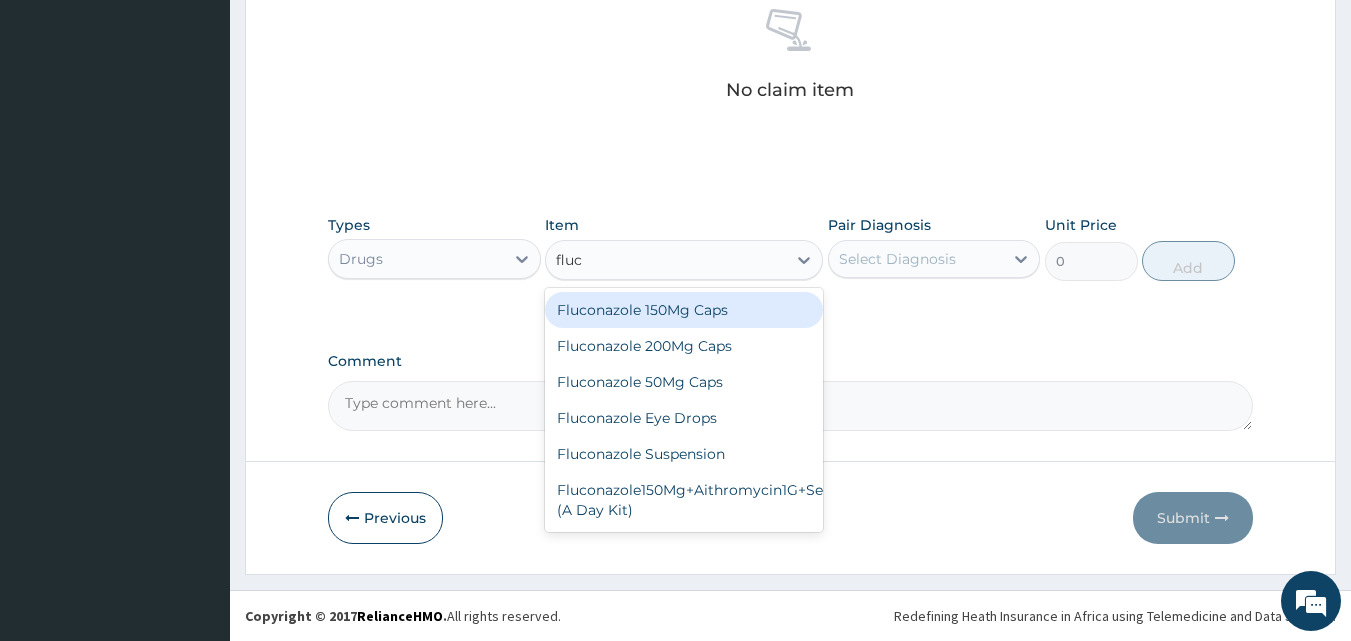 click on "Fluconazole 150Mg Caps" at bounding box center (684, 310) 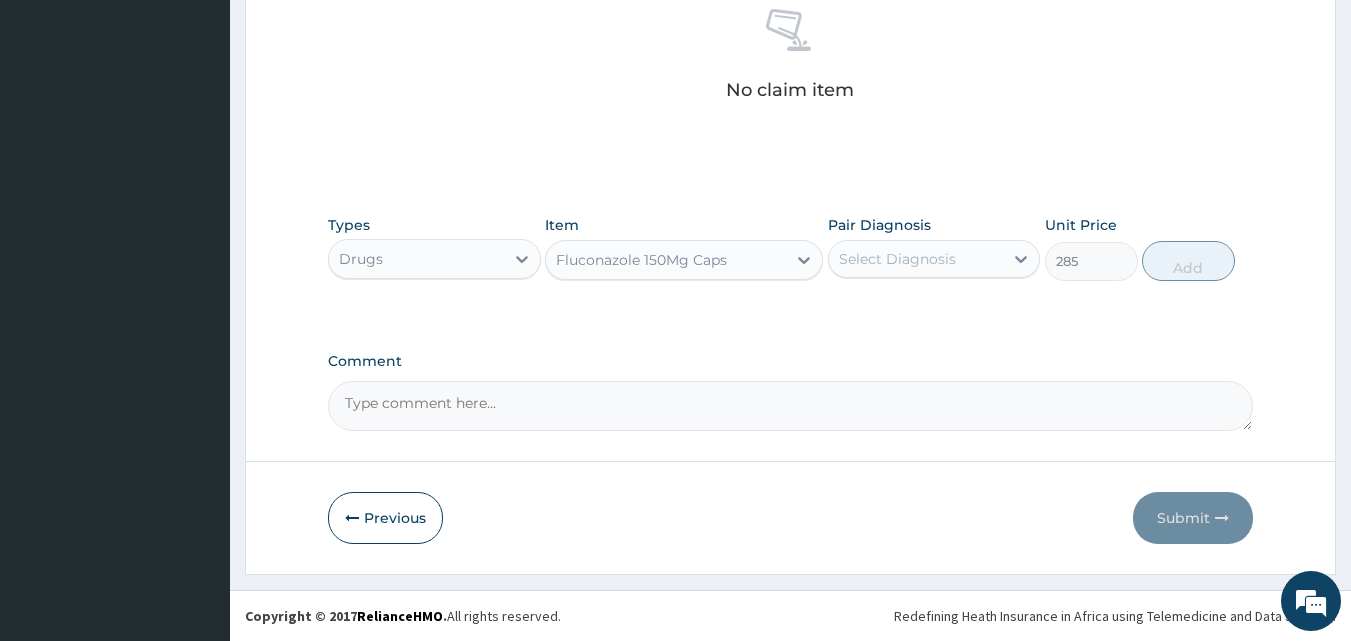 click on "Select Diagnosis" at bounding box center [916, 259] 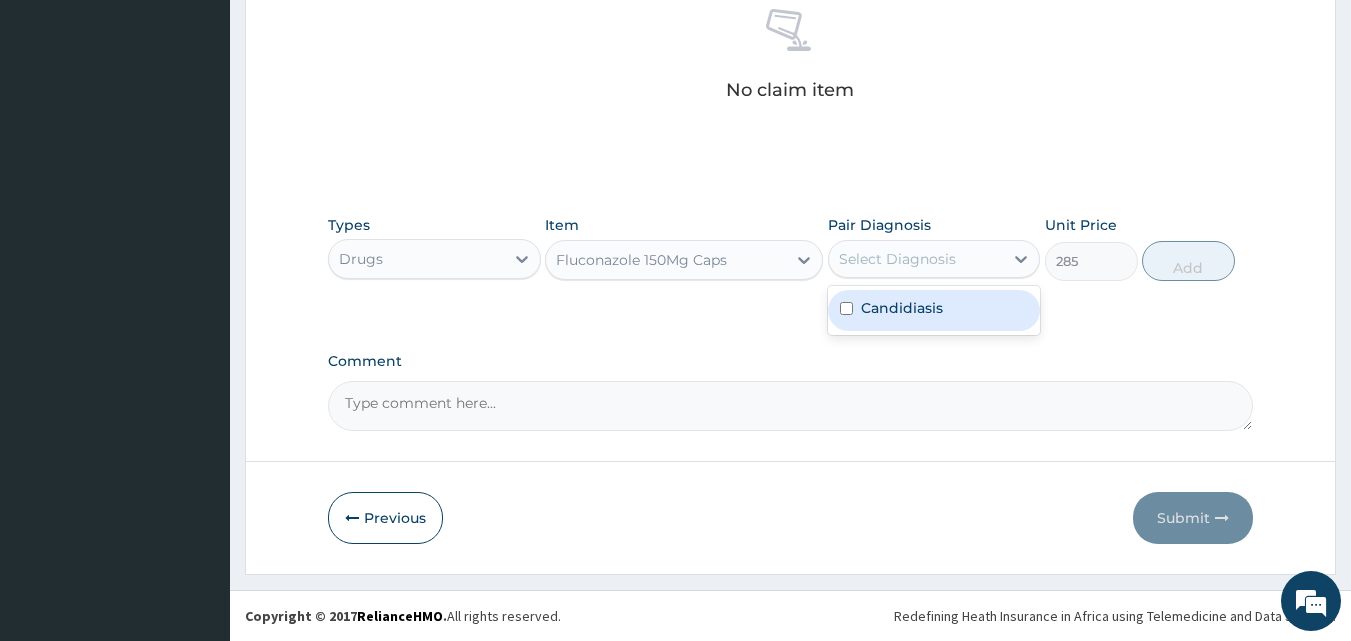 drag, startPoint x: 881, startPoint y: 315, endPoint x: 1066, endPoint y: 287, distance: 187.10692 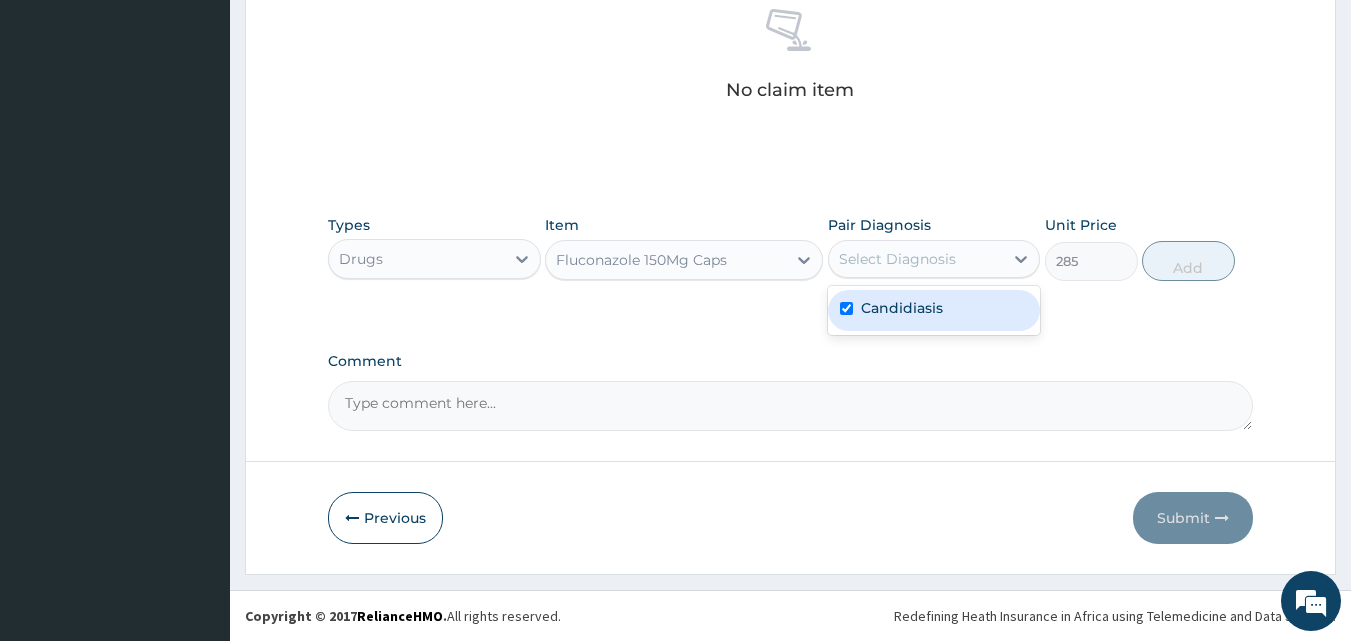 checkbox on "true" 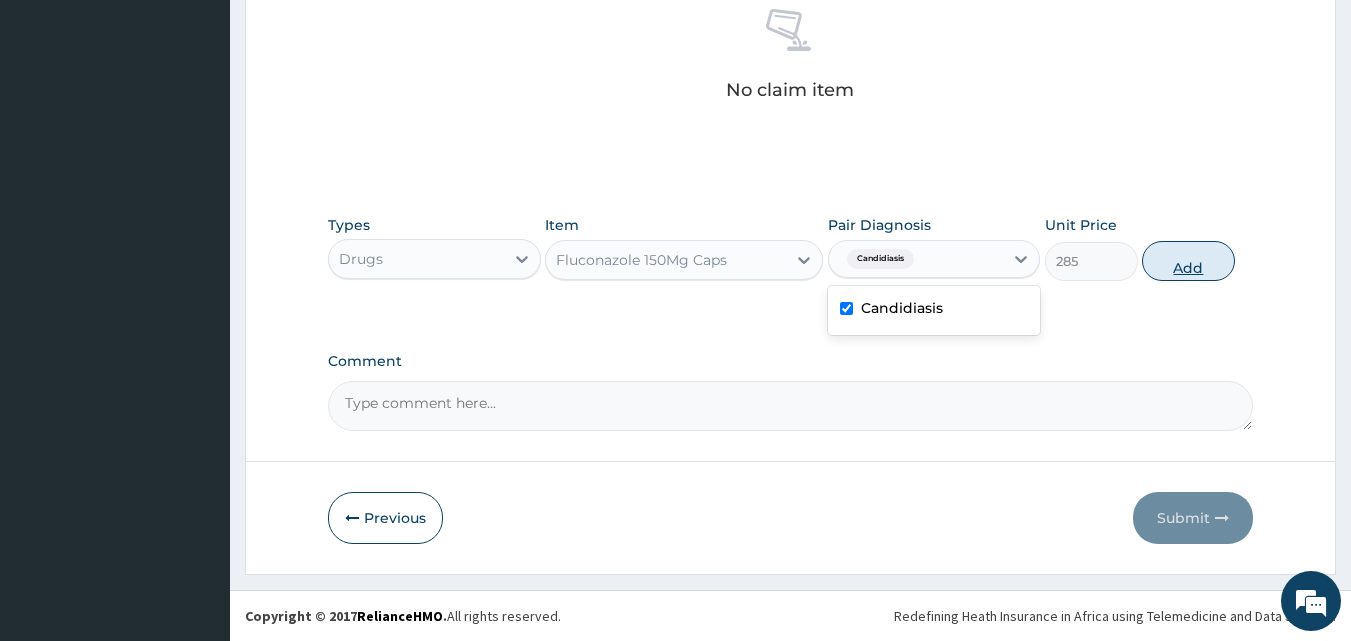 click on "Add" at bounding box center [1188, 261] 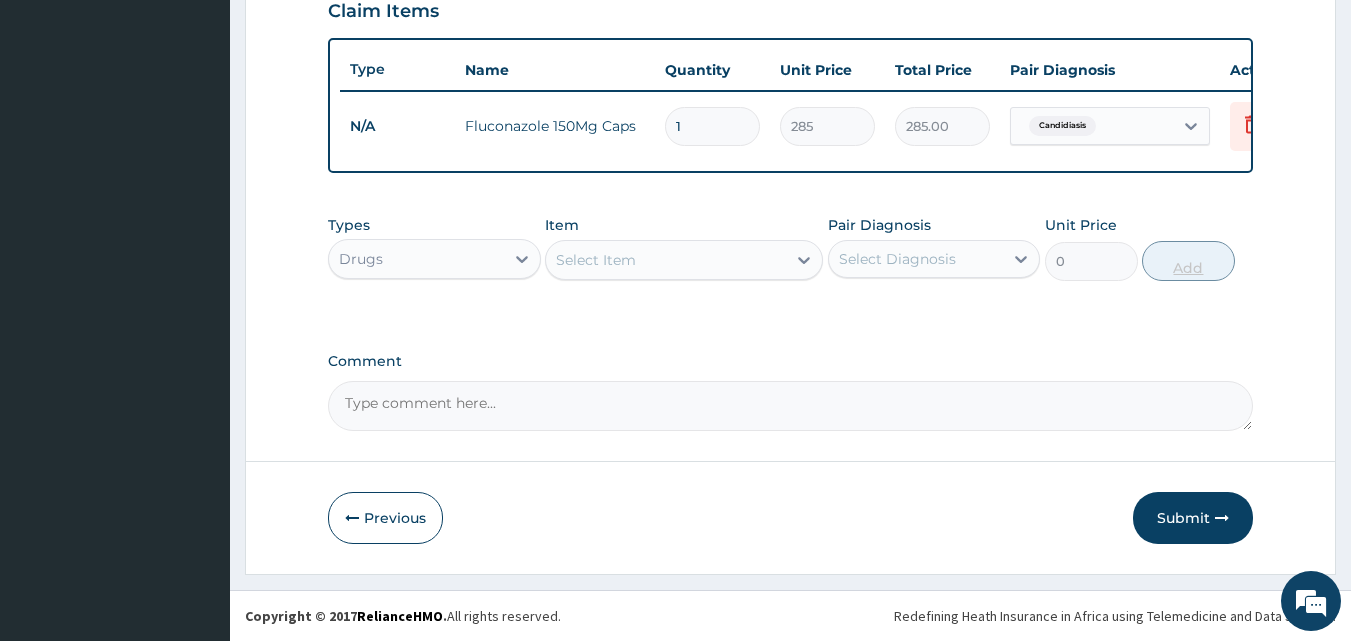 scroll, scrollTop: 721, scrollLeft: 0, axis: vertical 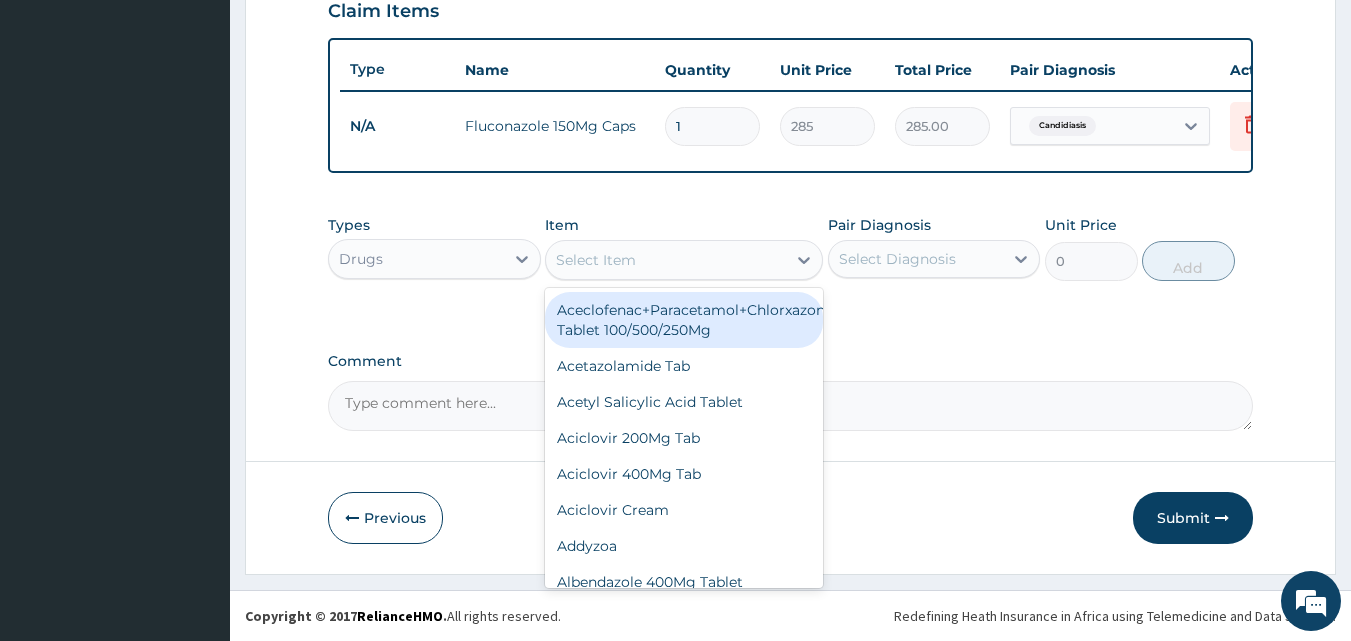 click on "Select Item" at bounding box center (596, 260) 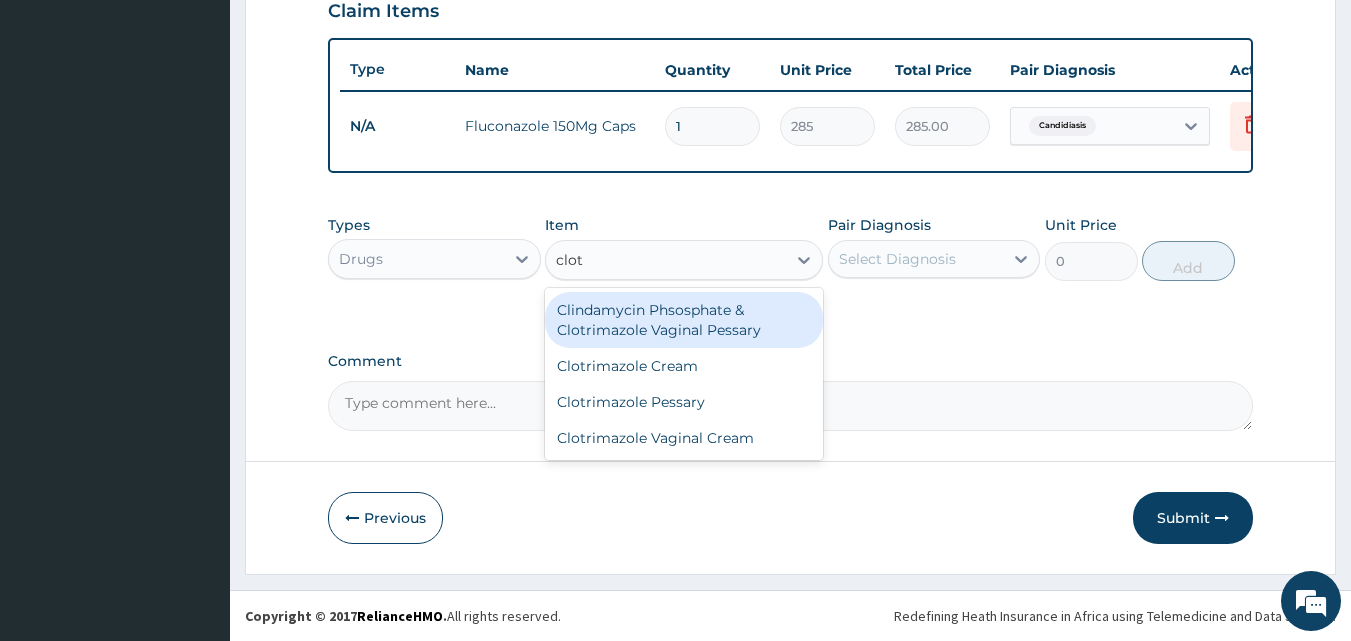 type on "clotr" 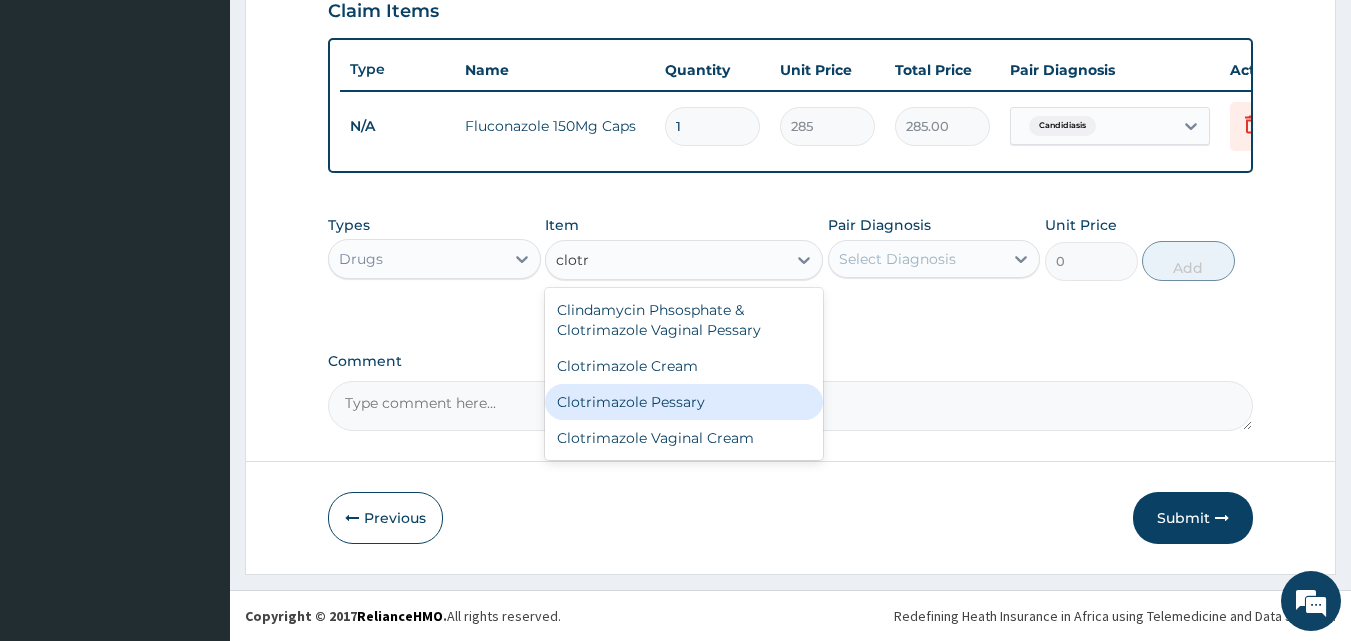 click on "Clotrimazole Pessary" at bounding box center (684, 402) 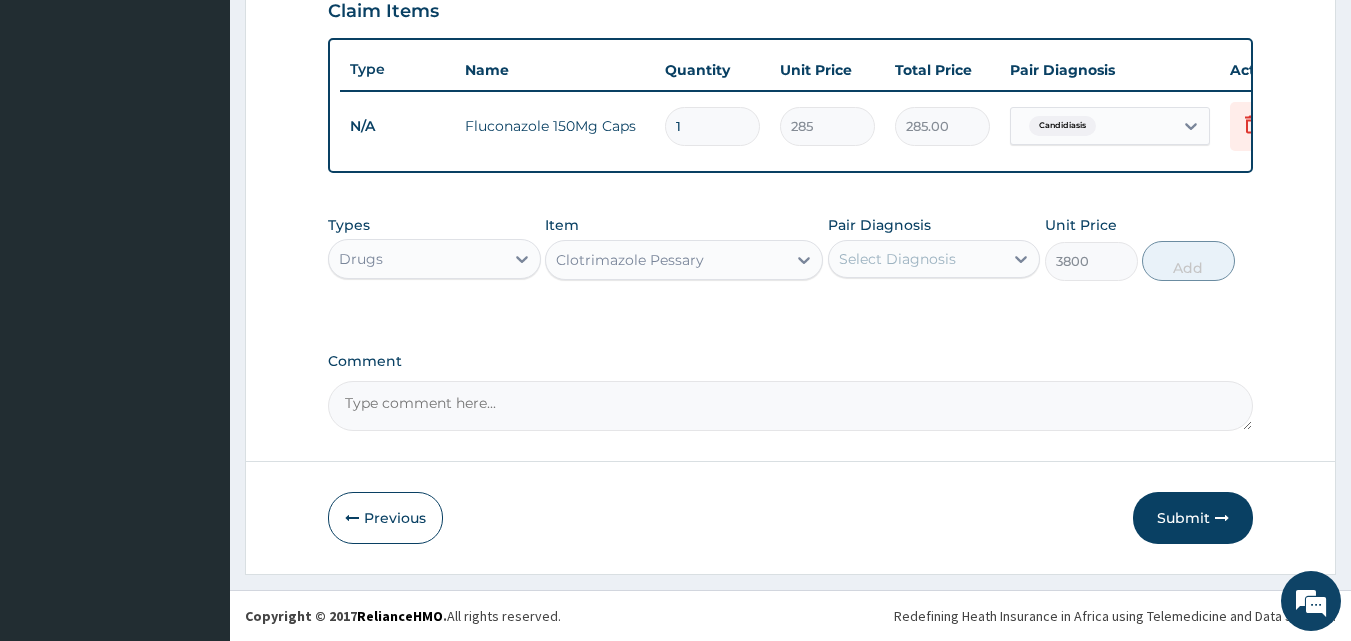 drag, startPoint x: 956, startPoint y: 271, endPoint x: 963, endPoint y: 284, distance: 14.764823 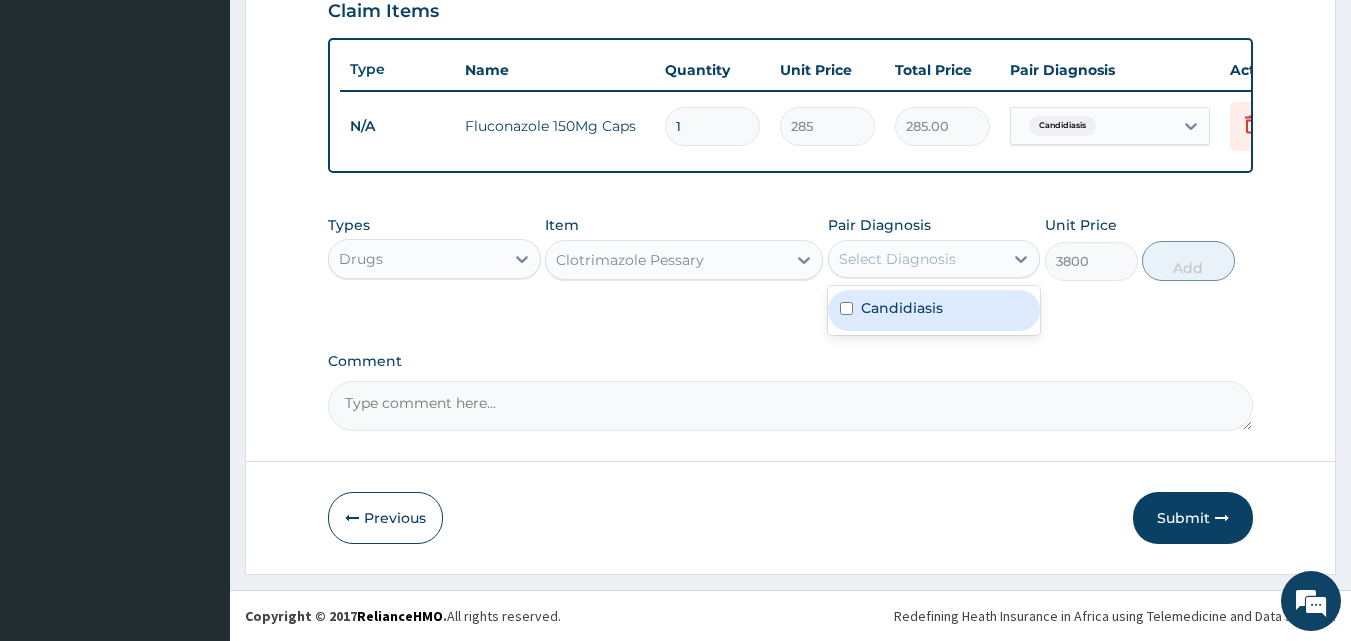 drag, startPoint x: 947, startPoint y: 312, endPoint x: 962, endPoint y: 310, distance: 15.132746 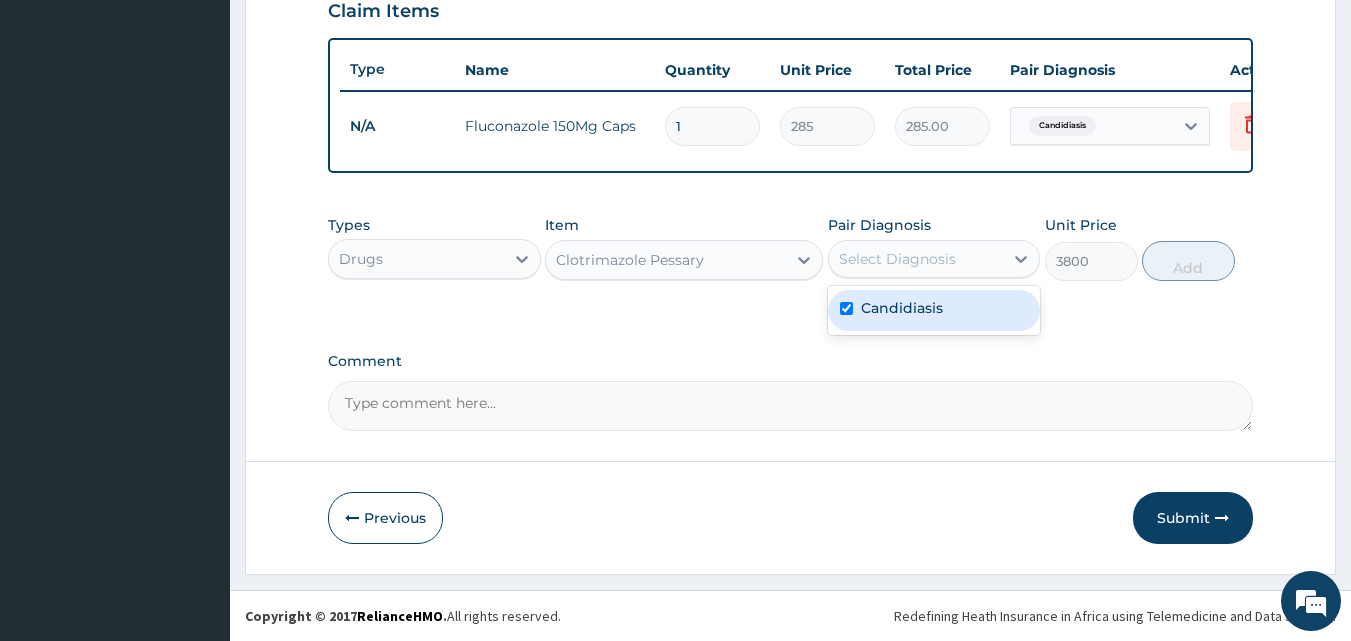 checkbox on "true" 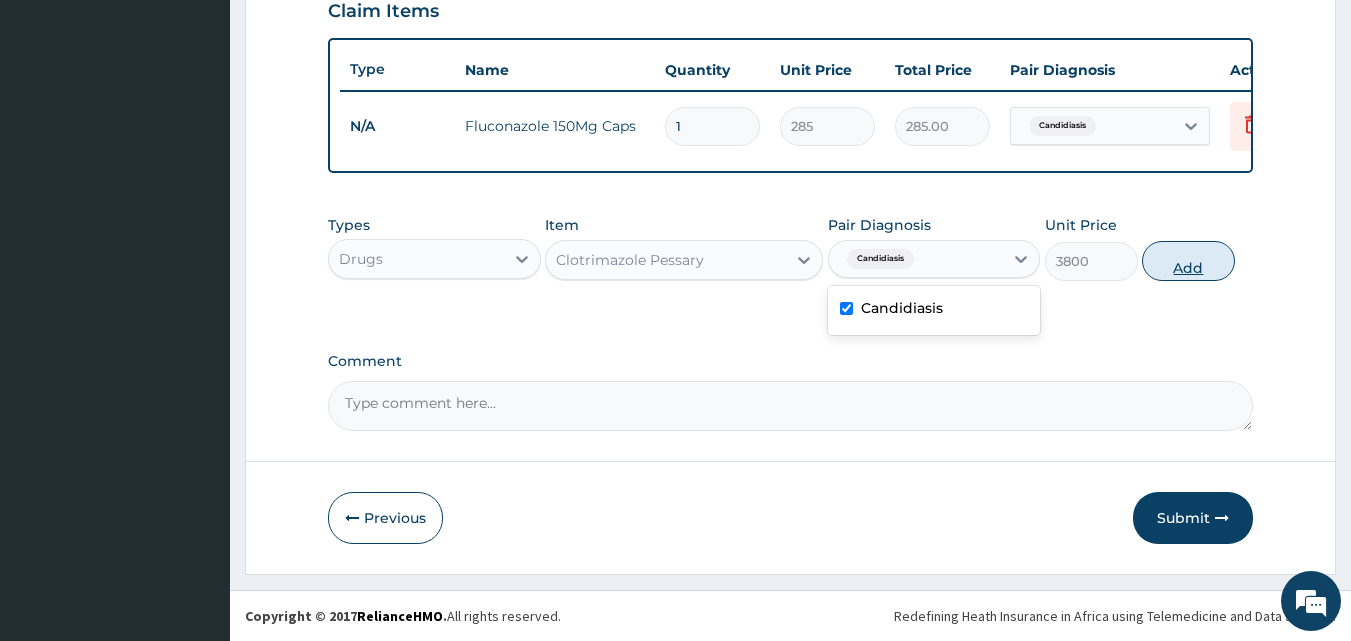 click on "Add" at bounding box center [1188, 261] 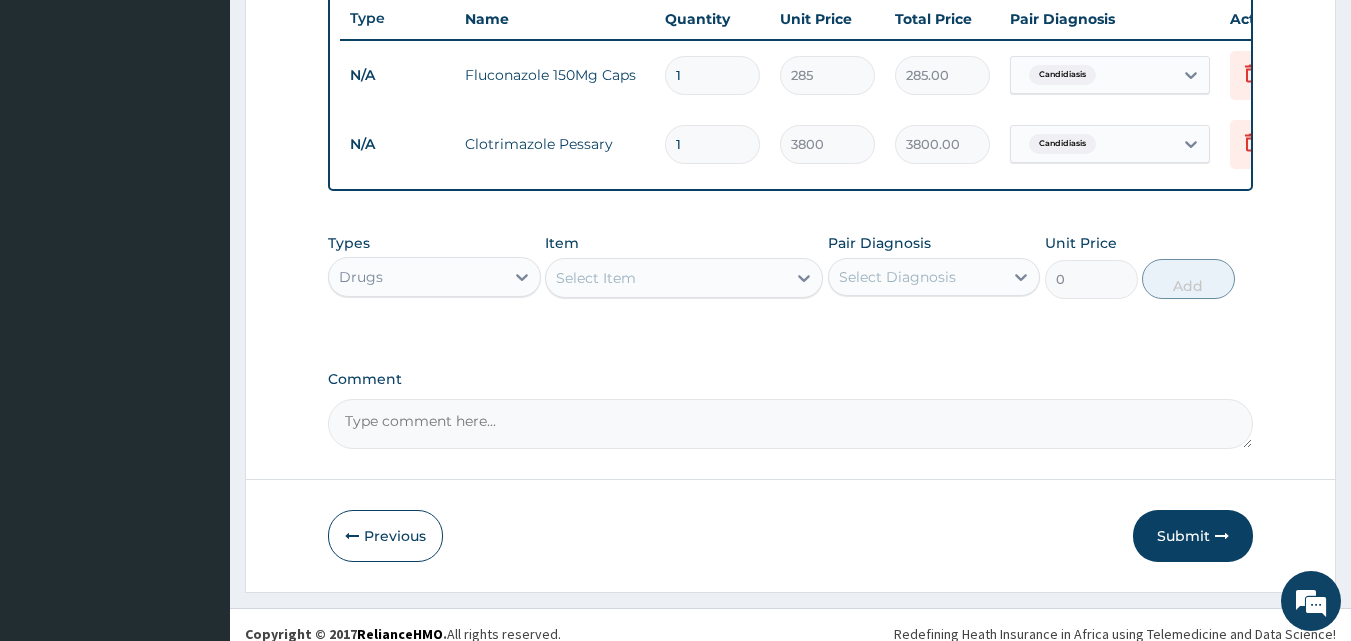 scroll, scrollTop: 790, scrollLeft: 0, axis: vertical 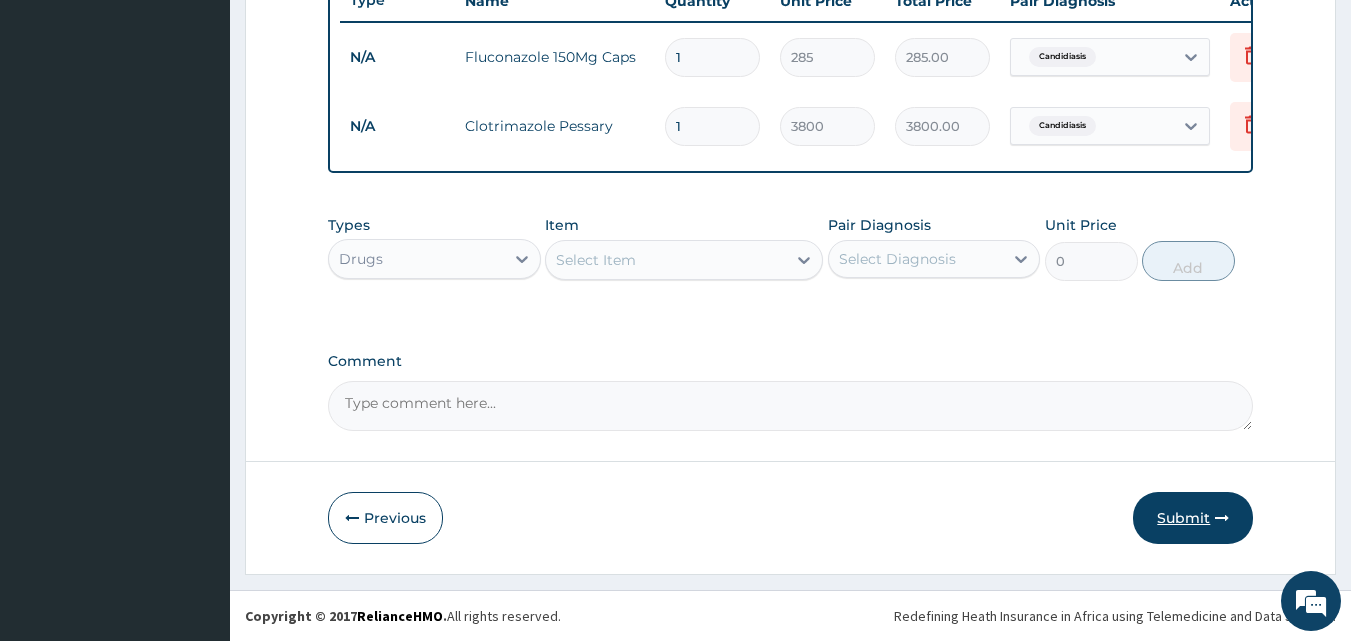 click on "Submit" at bounding box center [1193, 518] 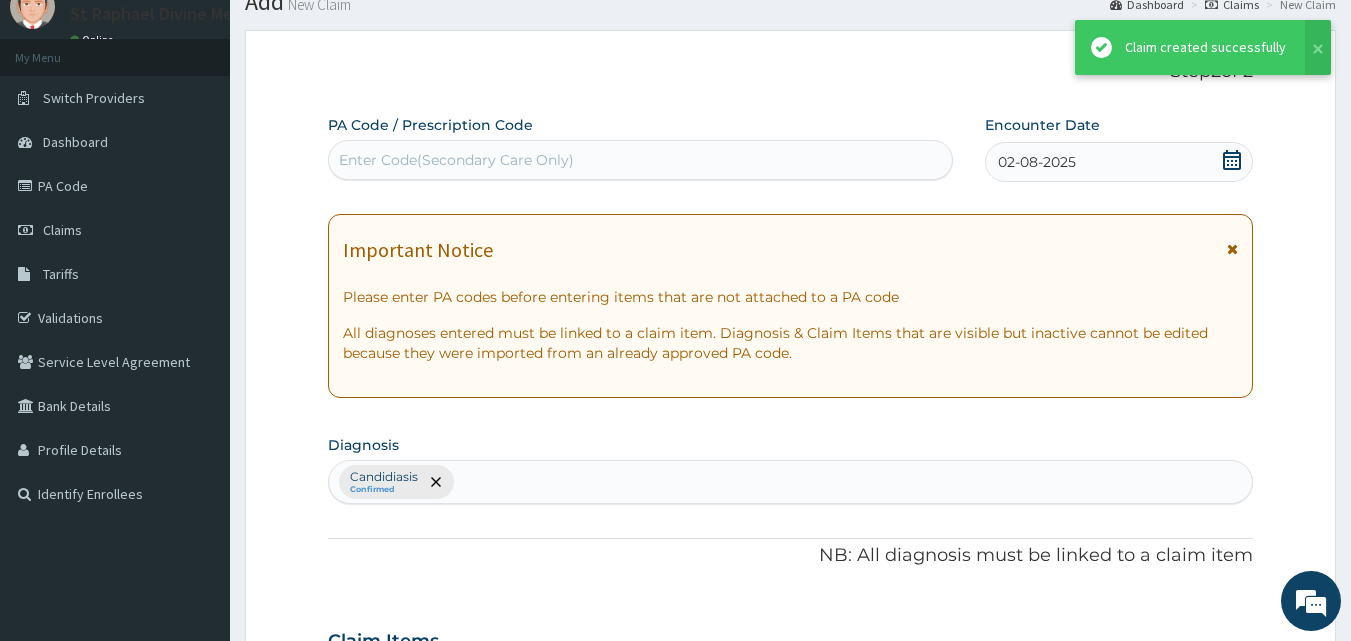 scroll, scrollTop: 790, scrollLeft: 0, axis: vertical 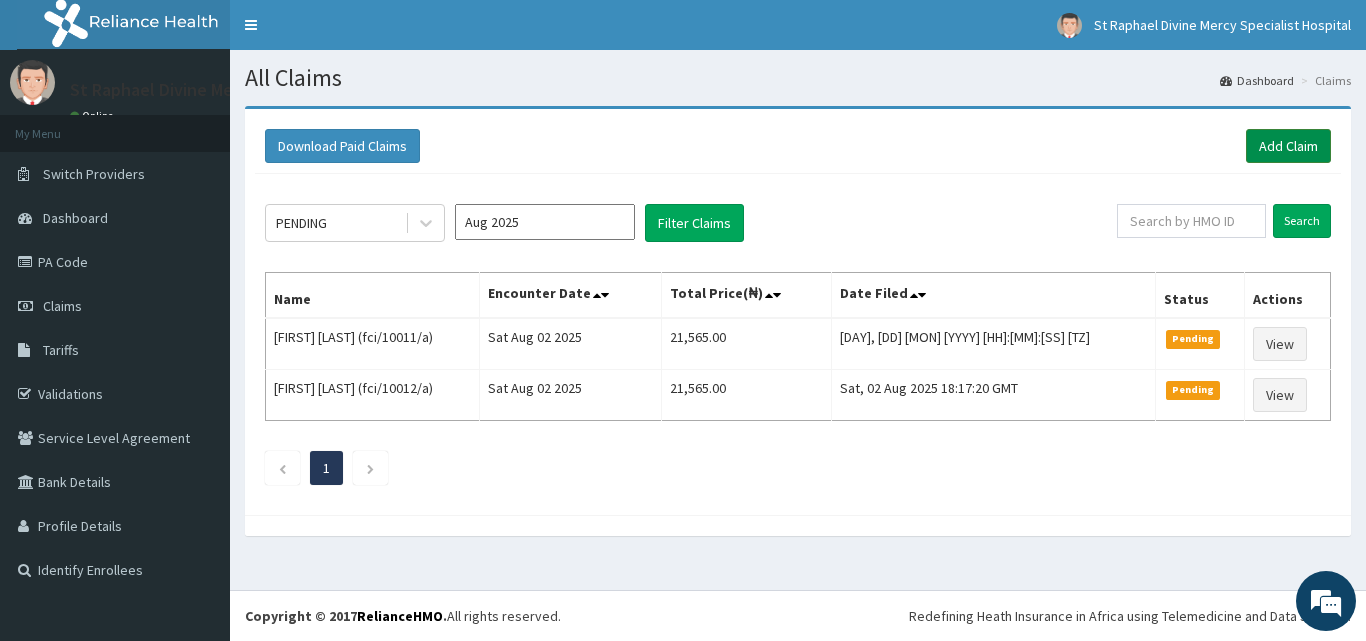 click on "Add Claim" at bounding box center [1288, 146] 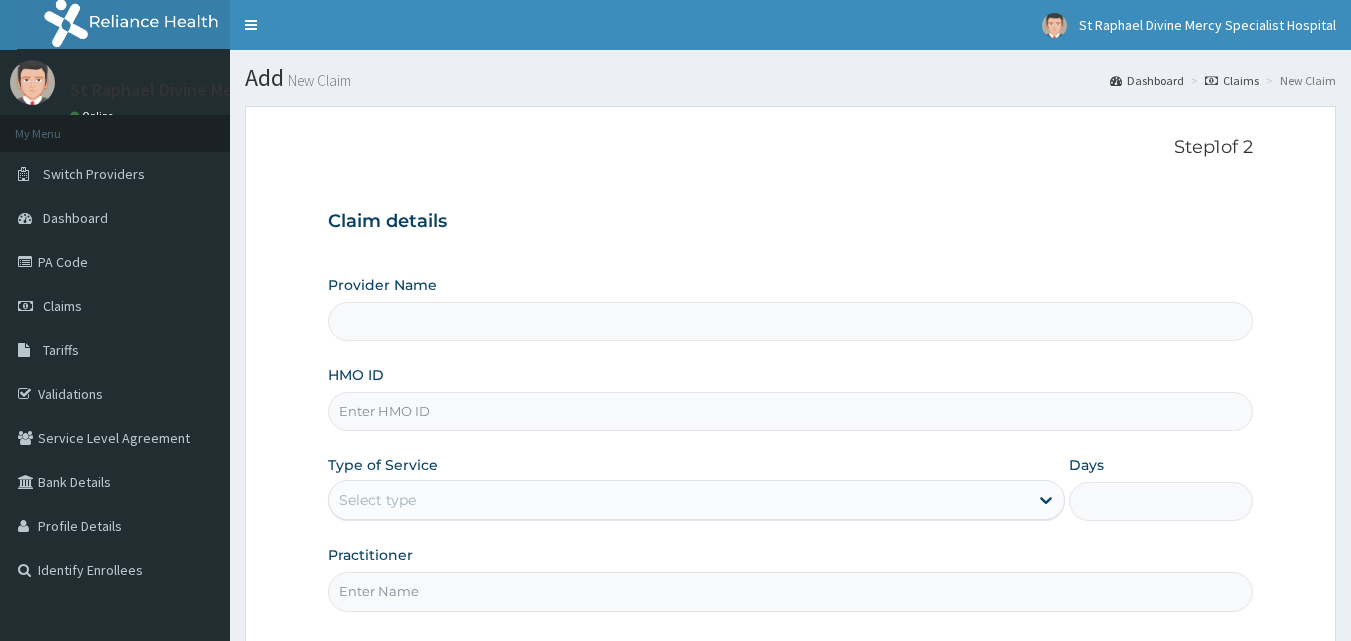 scroll, scrollTop: 0, scrollLeft: 0, axis: both 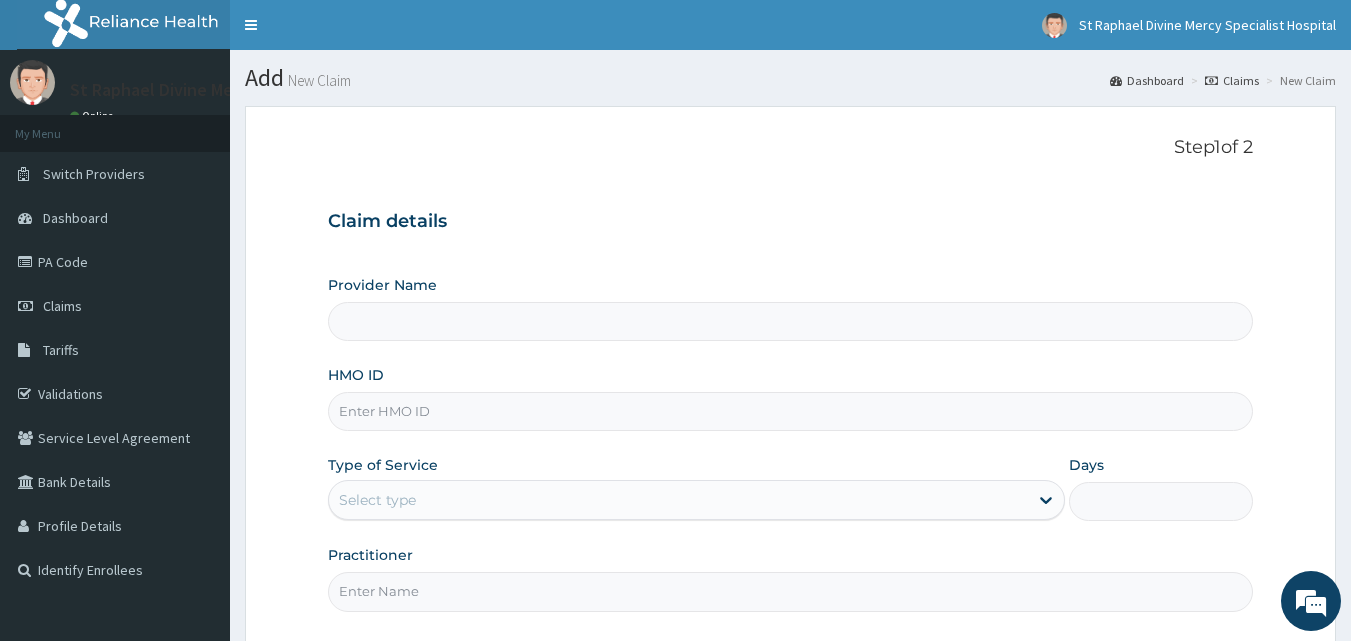 click on "HMO ID" at bounding box center (791, 411) 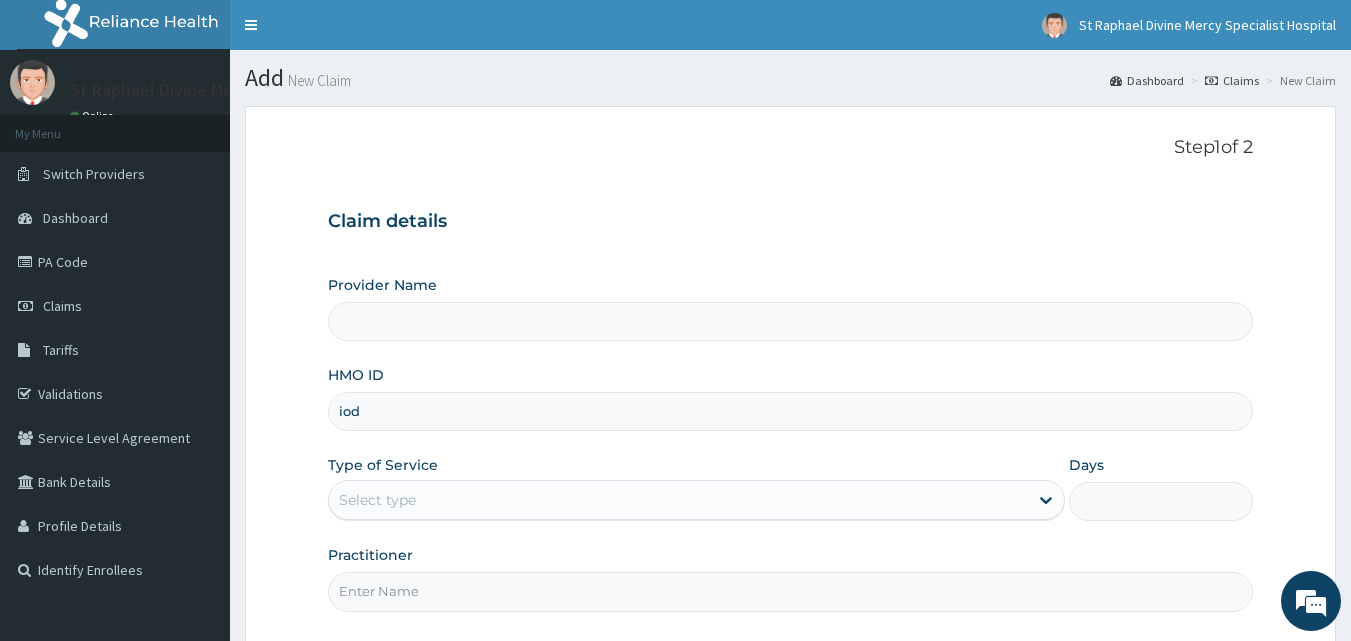 scroll, scrollTop: 0, scrollLeft: 0, axis: both 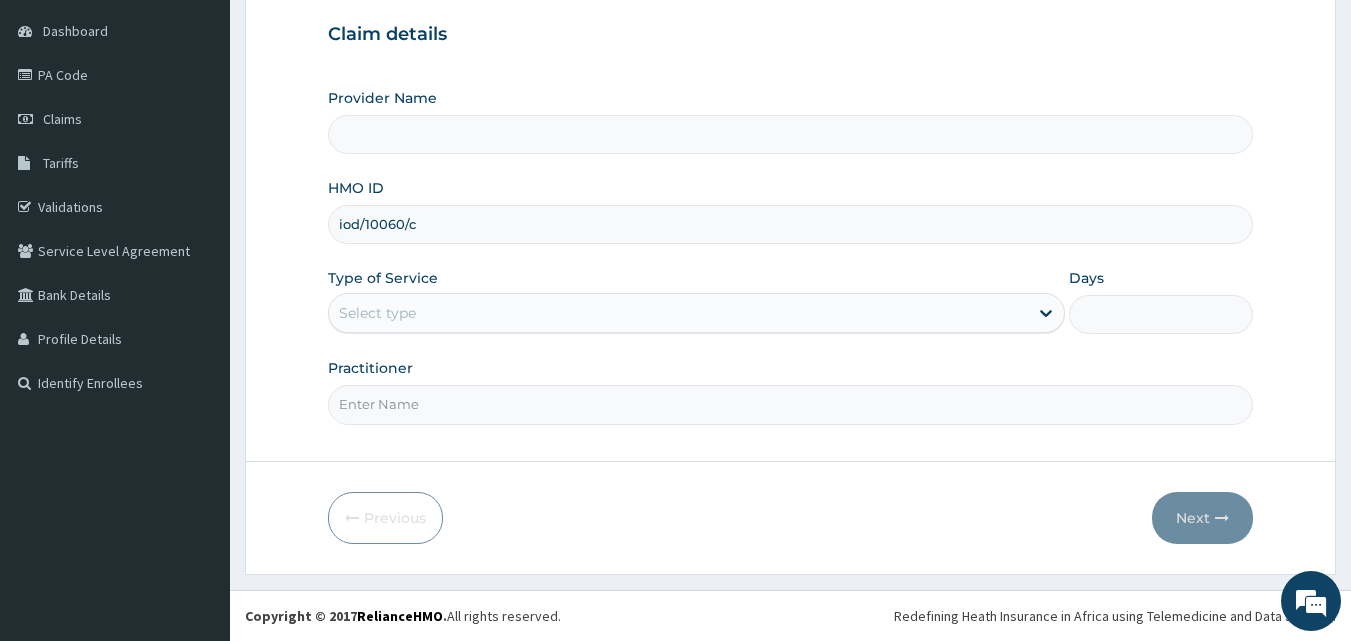 click on "Select type" at bounding box center (678, 313) 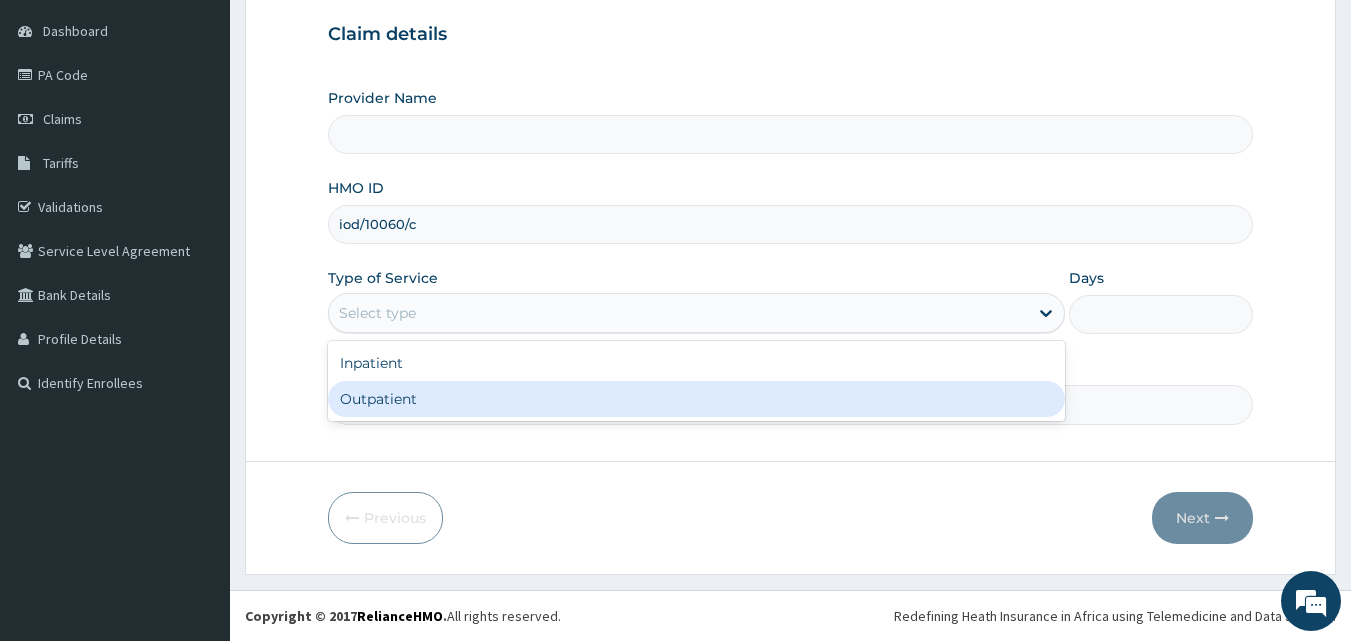 type on "St. Raphael Divine Mercy Specialist Hospital" 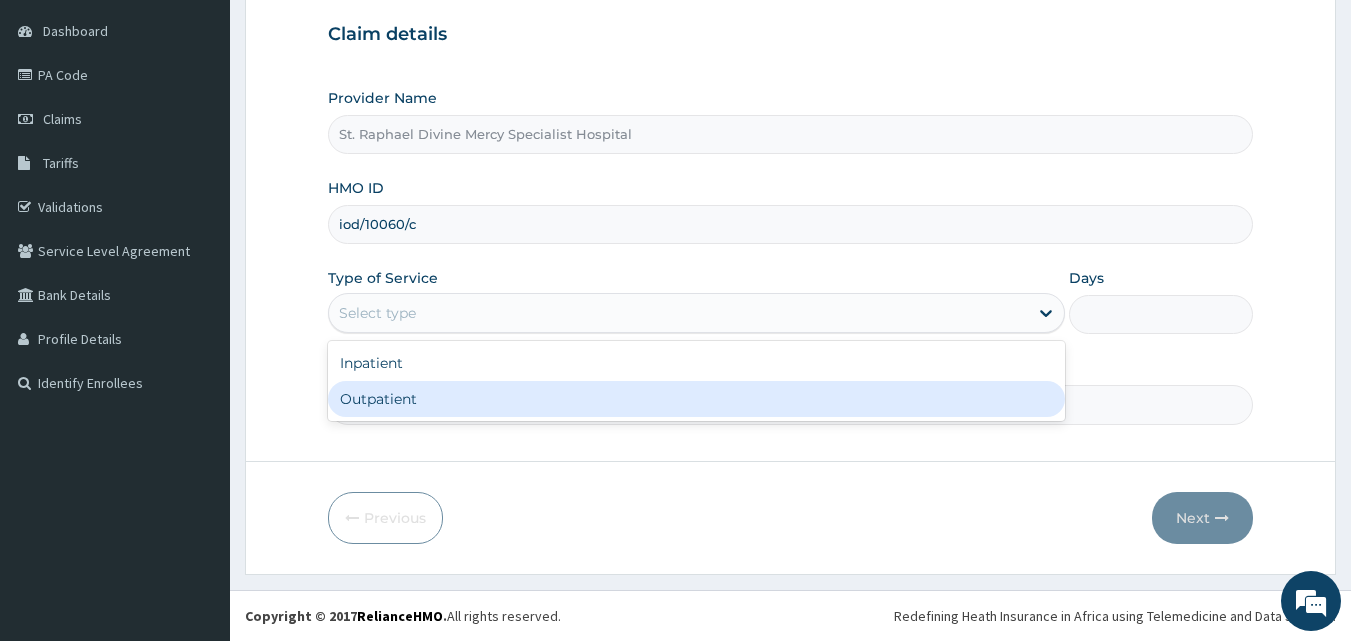 click on "Outpatient" at bounding box center (696, 399) 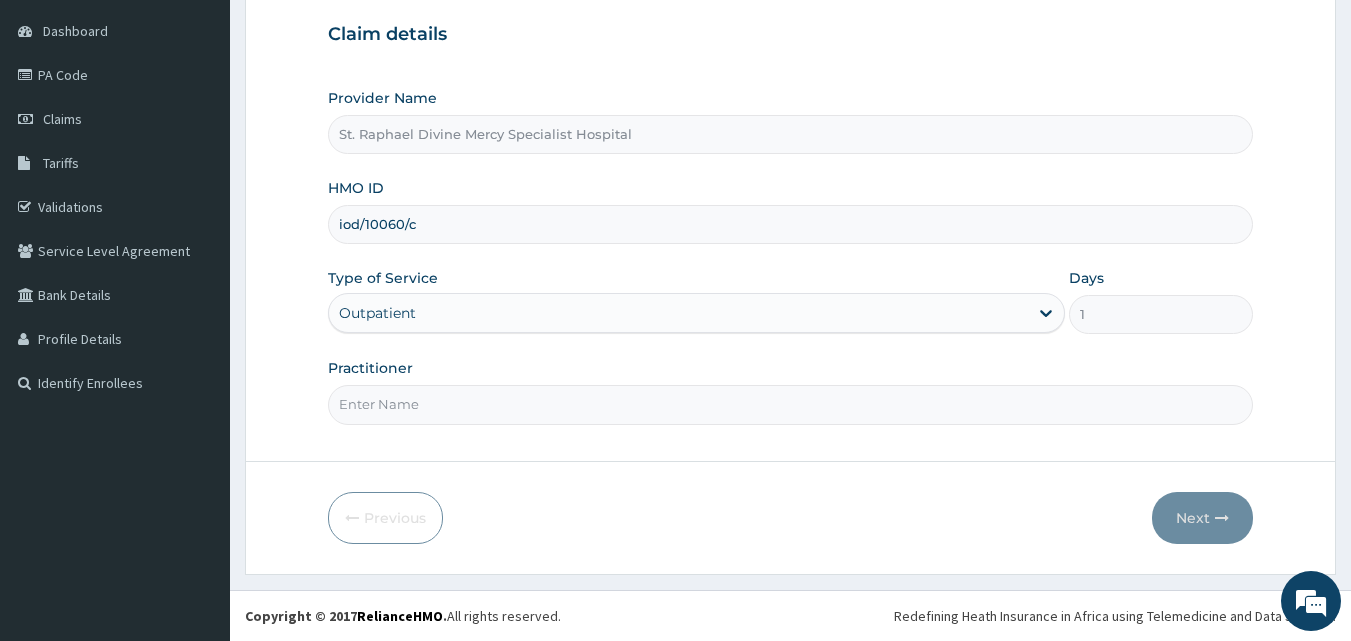click on "Step  1  of 2 Claim details Provider Name [HOSPITAL_NAME] HMO ID iod/10060/c Type of Service Outpatient Days 1 Practitioner" at bounding box center (791, 190) 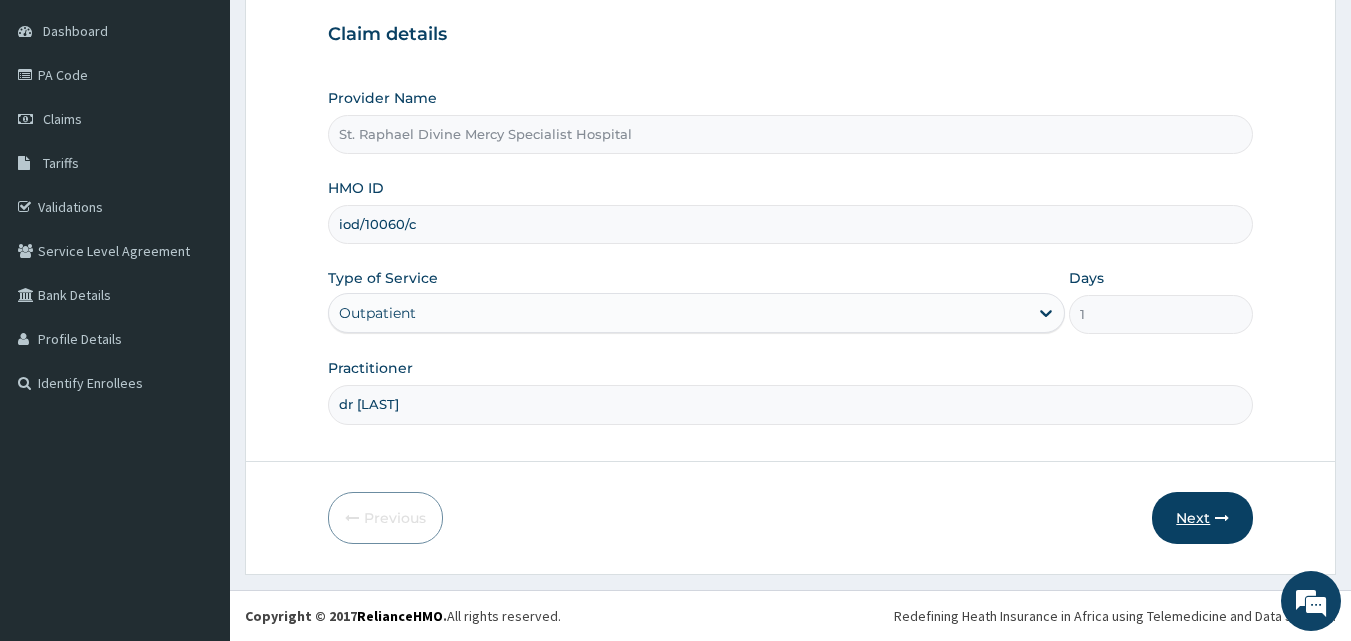 type on "dr [LAST]" 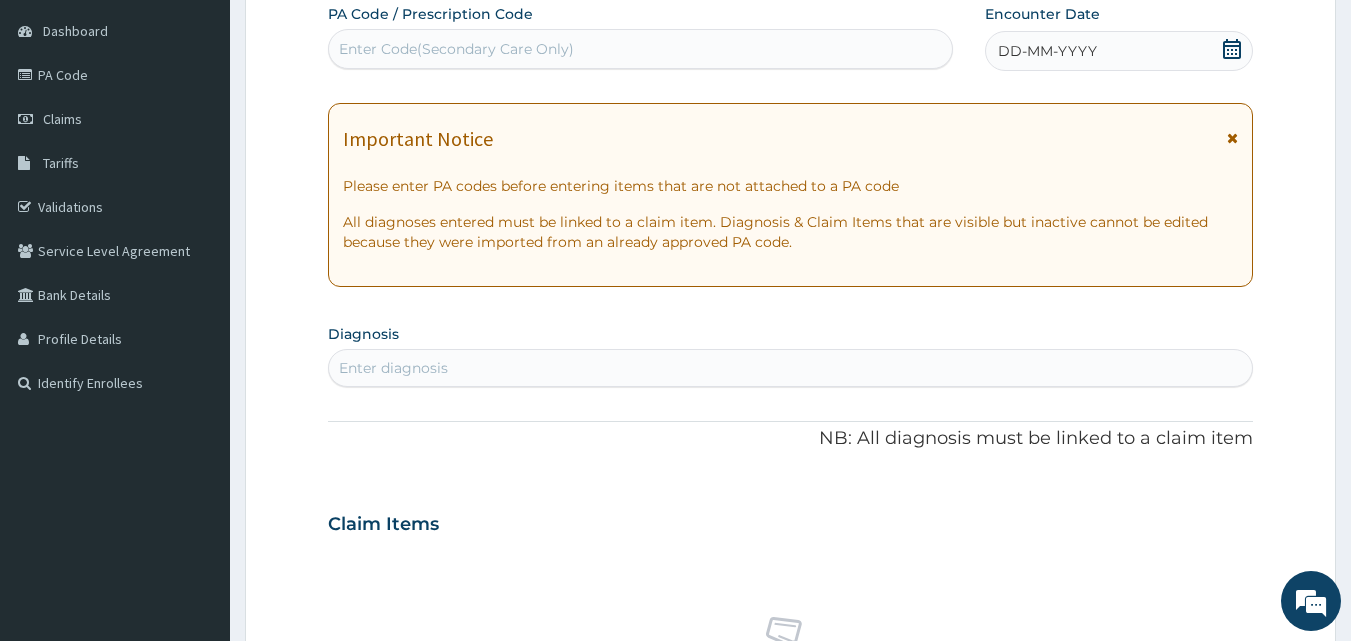 click on "DD-MM-YYYY" at bounding box center [1119, 51] 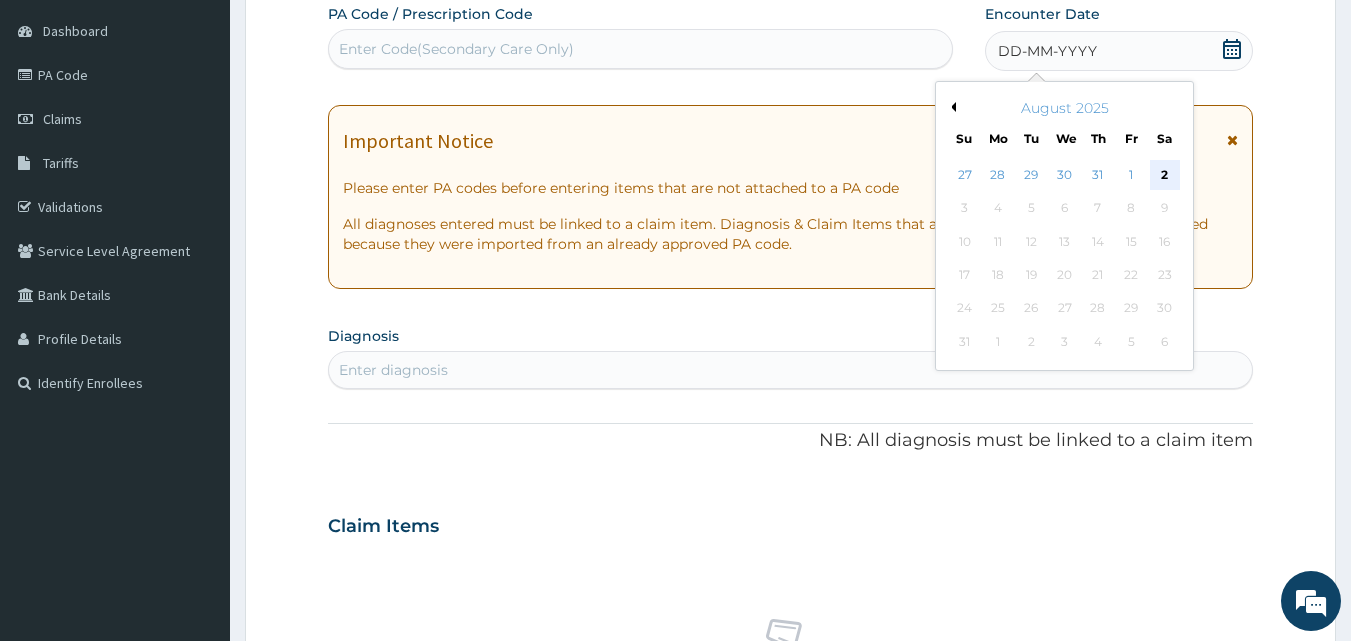 click on "2" at bounding box center (1165, 175) 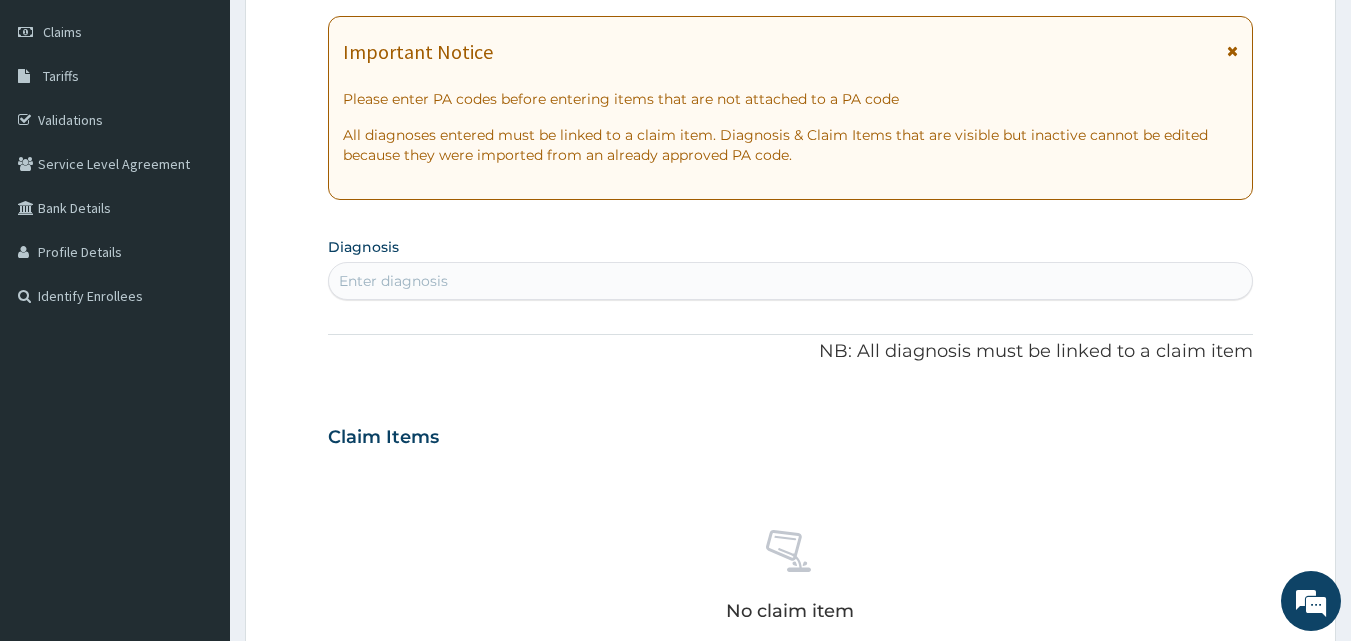 scroll, scrollTop: 387, scrollLeft: 0, axis: vertical 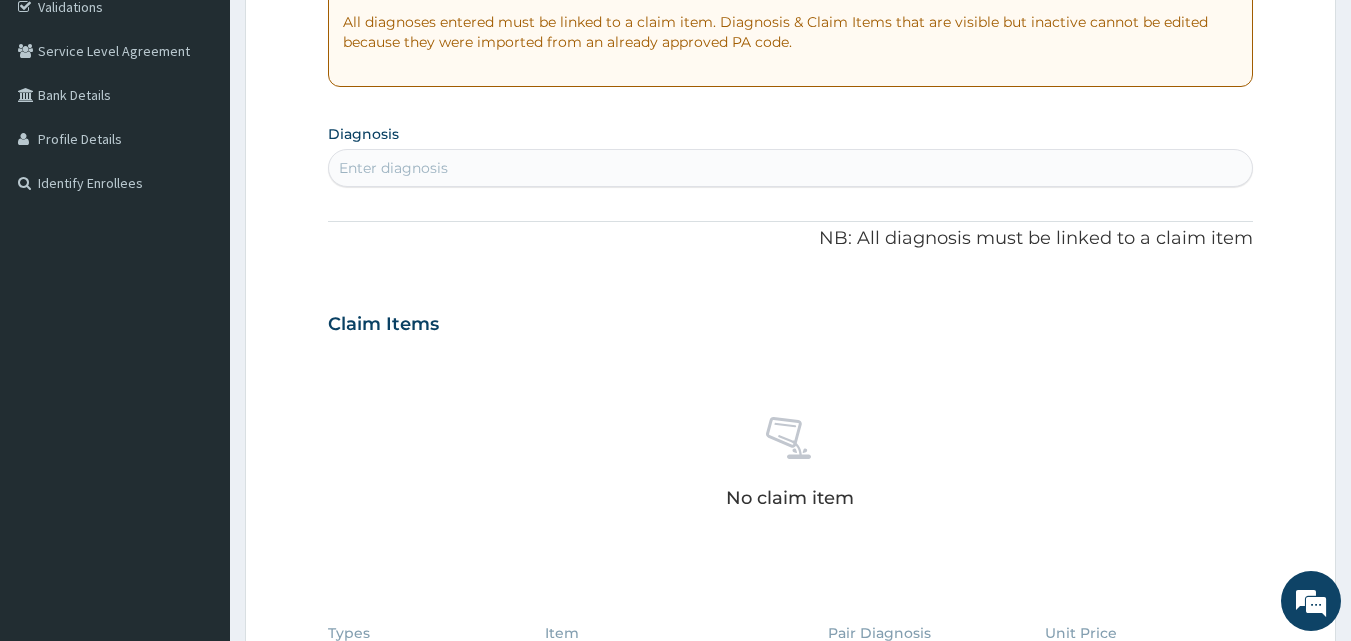 click on "Enter diagnosis" at bounding box center (791, 168) 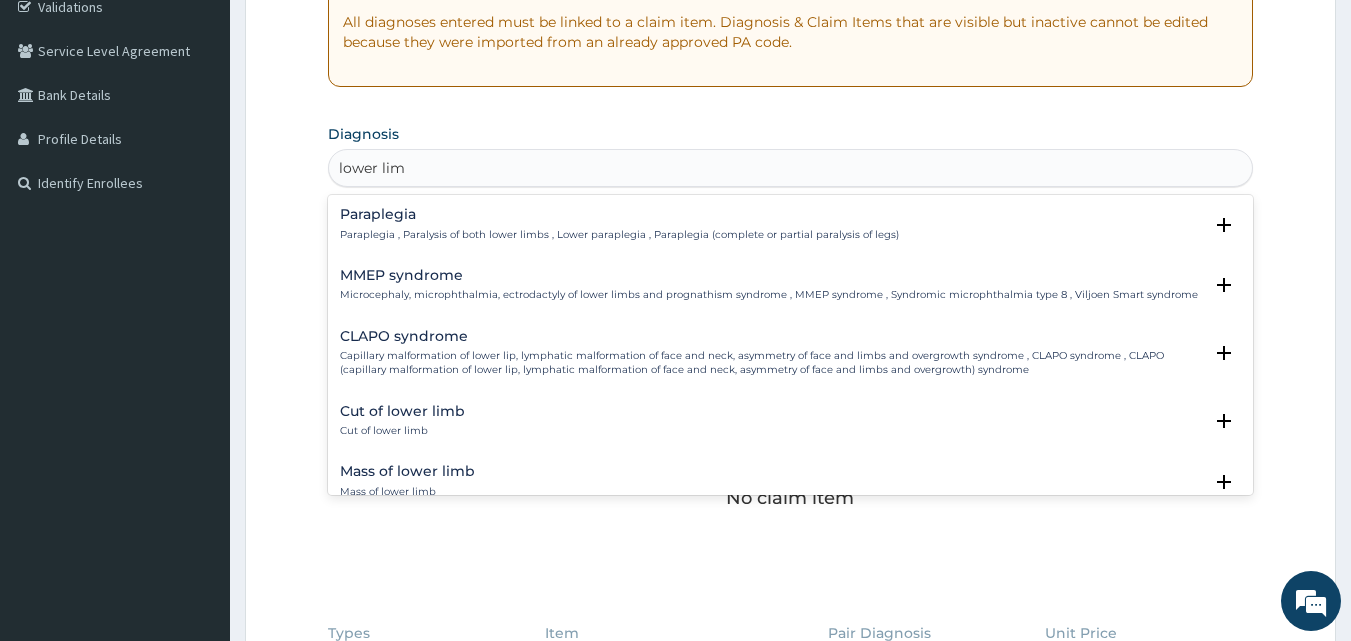 type on "lower limb" 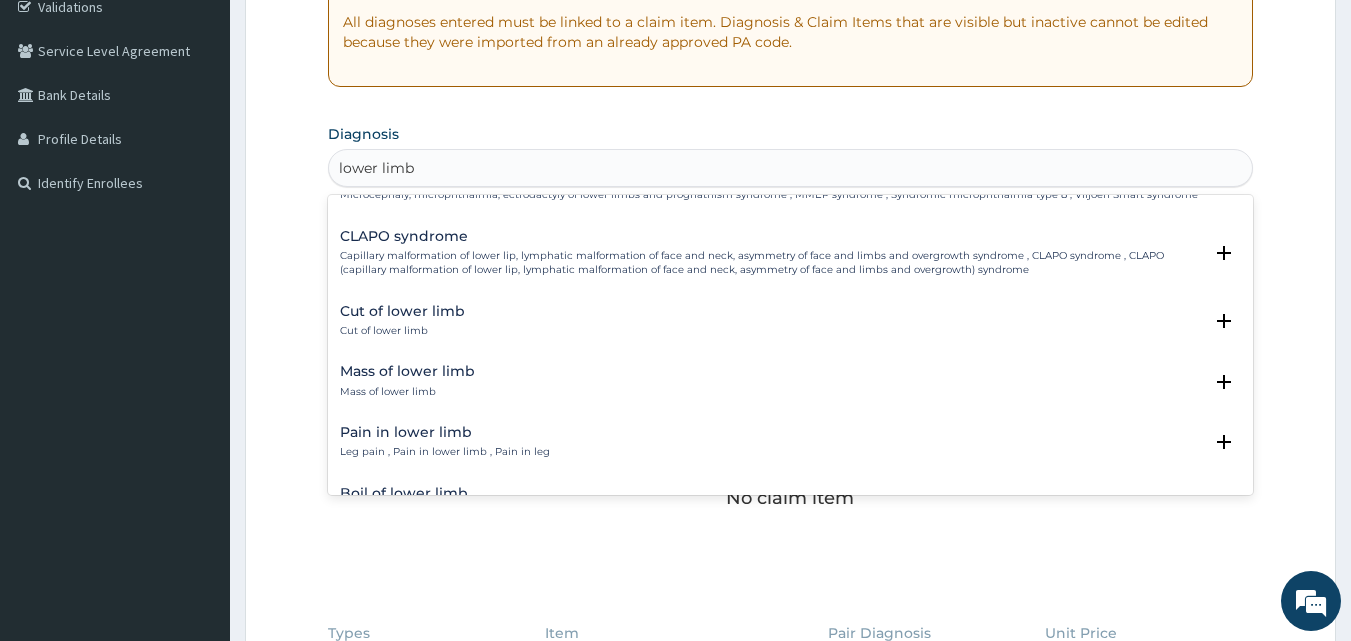 scroll, scrollTop: 200, scrollLeft: 0, axis: vertical 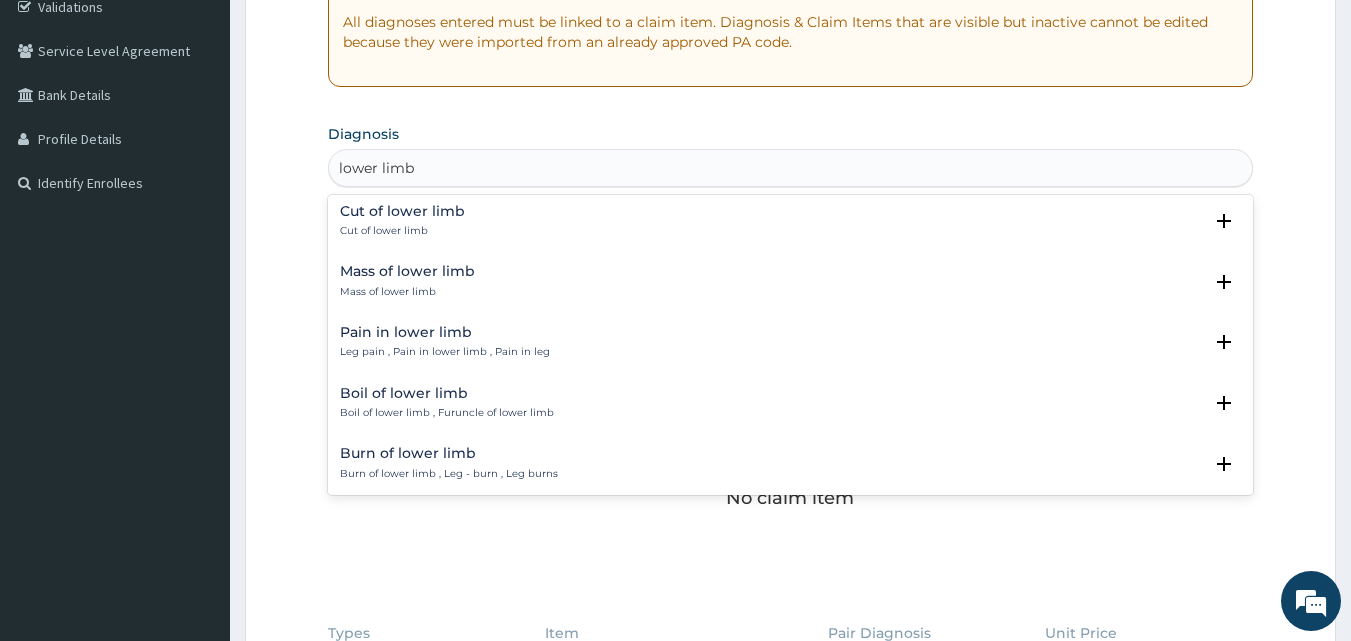 click on "Cut of lower limb Cut of lower limb" at bounding box center (791, 221) 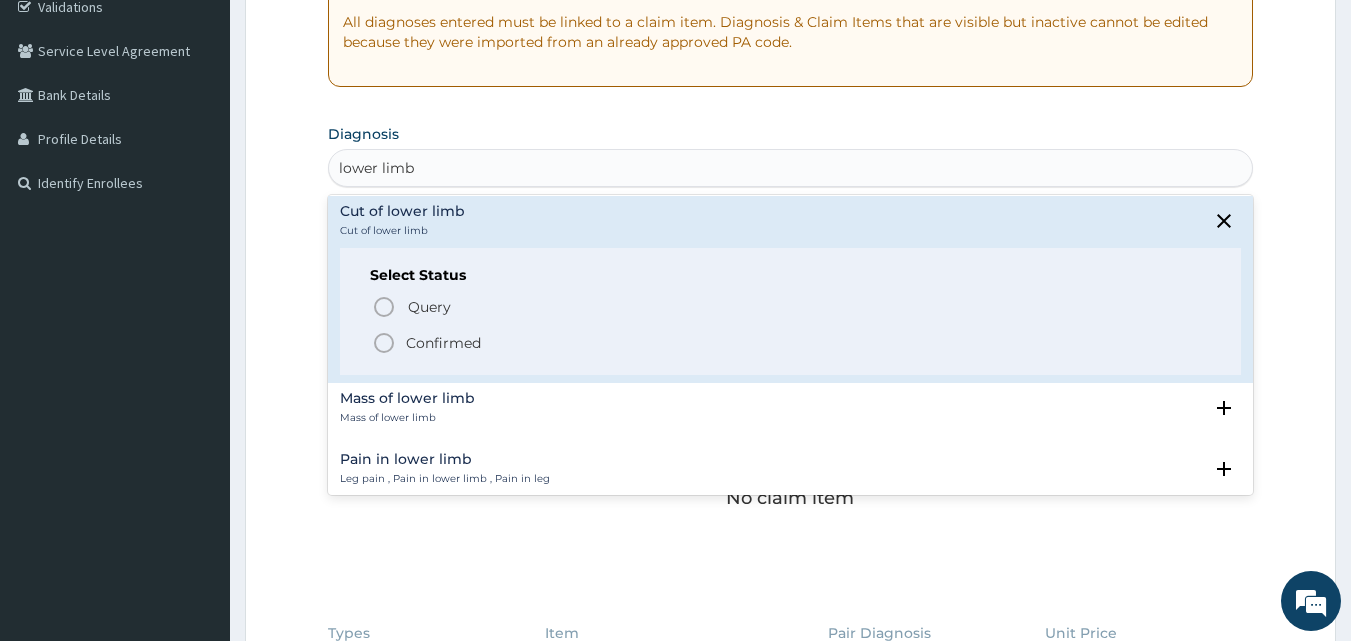 click on "Confirmed" at bounding box center (443, 343) 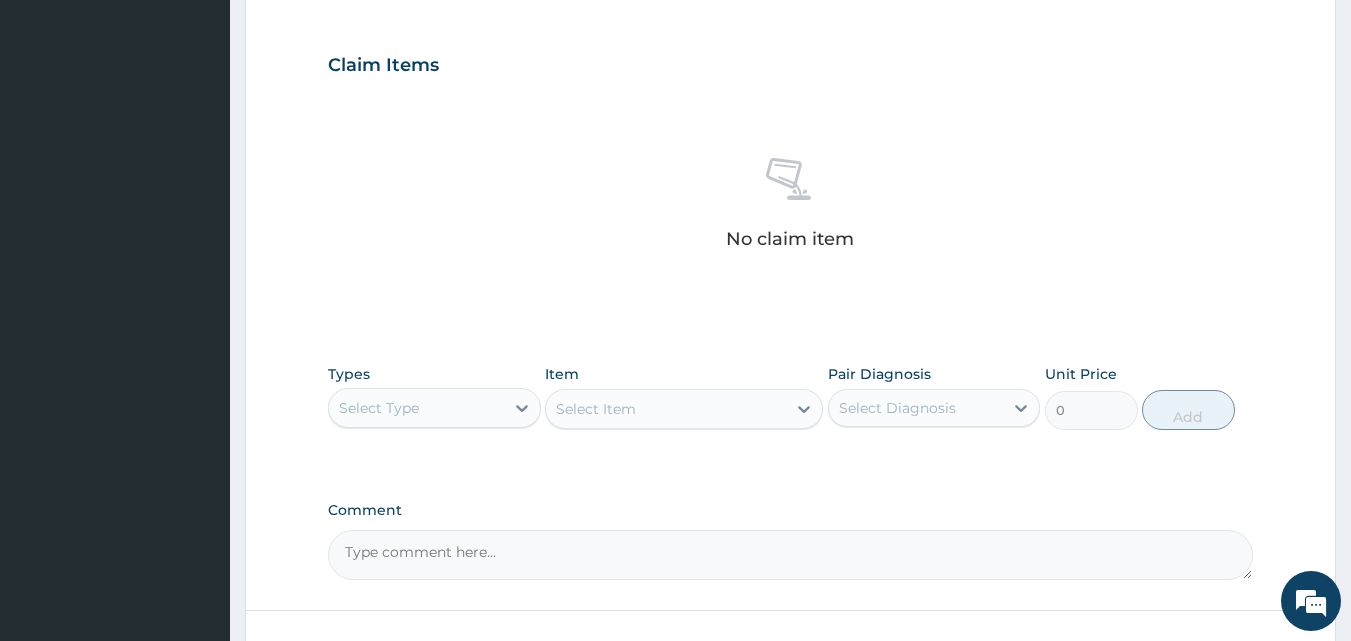 scroll, scrollTop: 687, scrollLeft: 0, axis: vertical 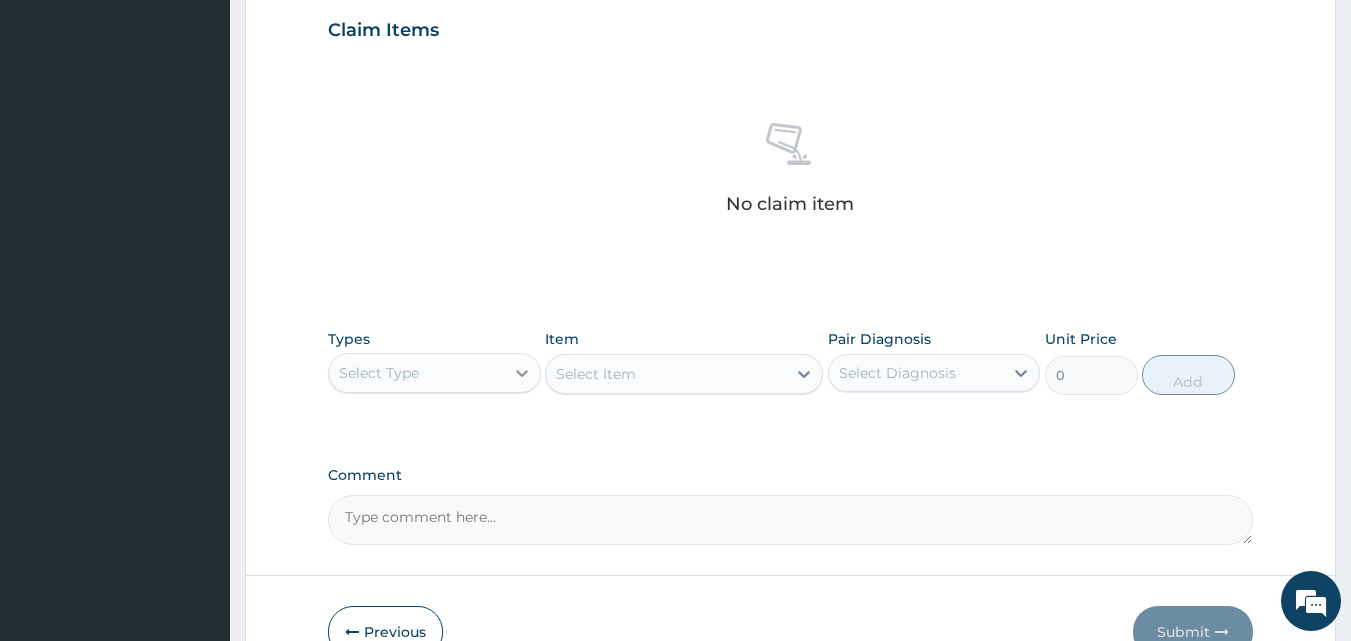 click 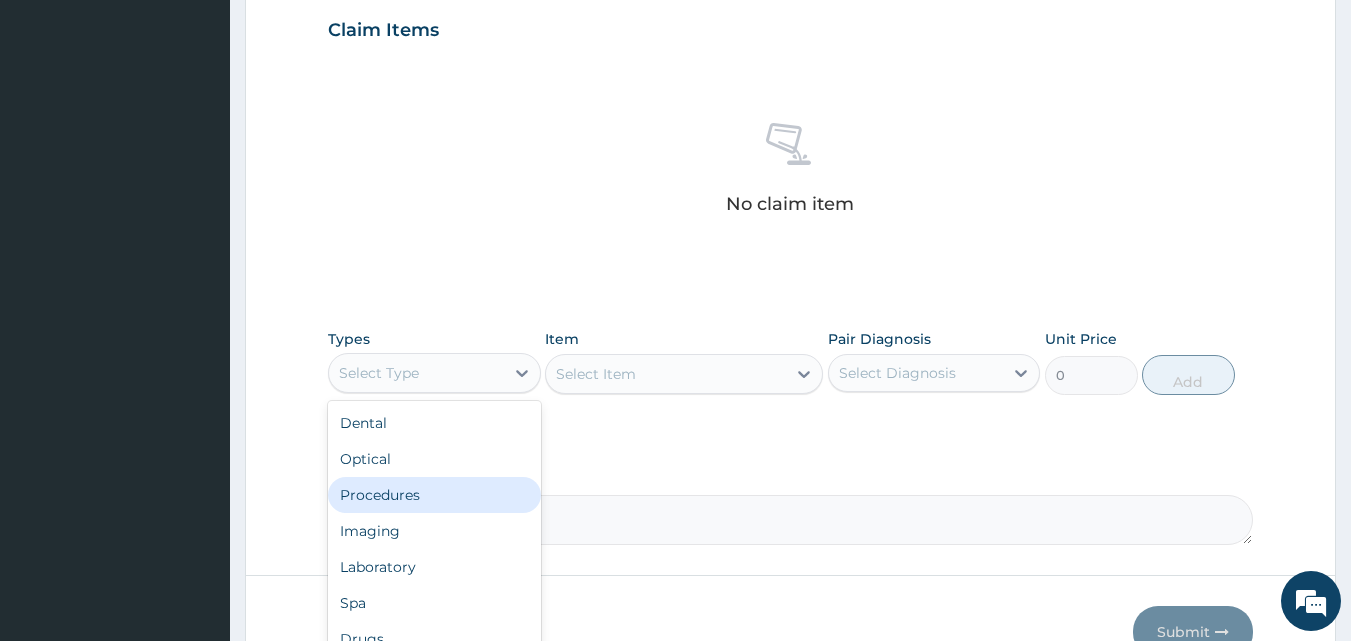 click on "Procedures" at bounding box center [434, 495] 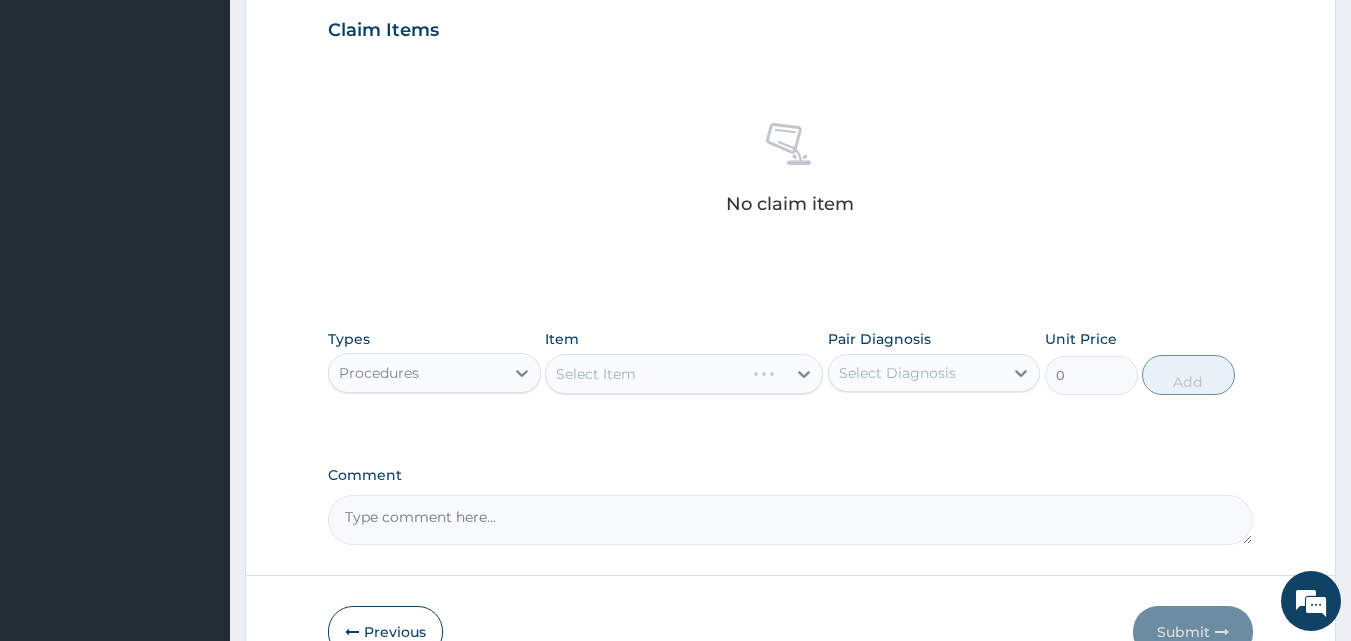 click on "Select Item" at bounding box center (684, 374) 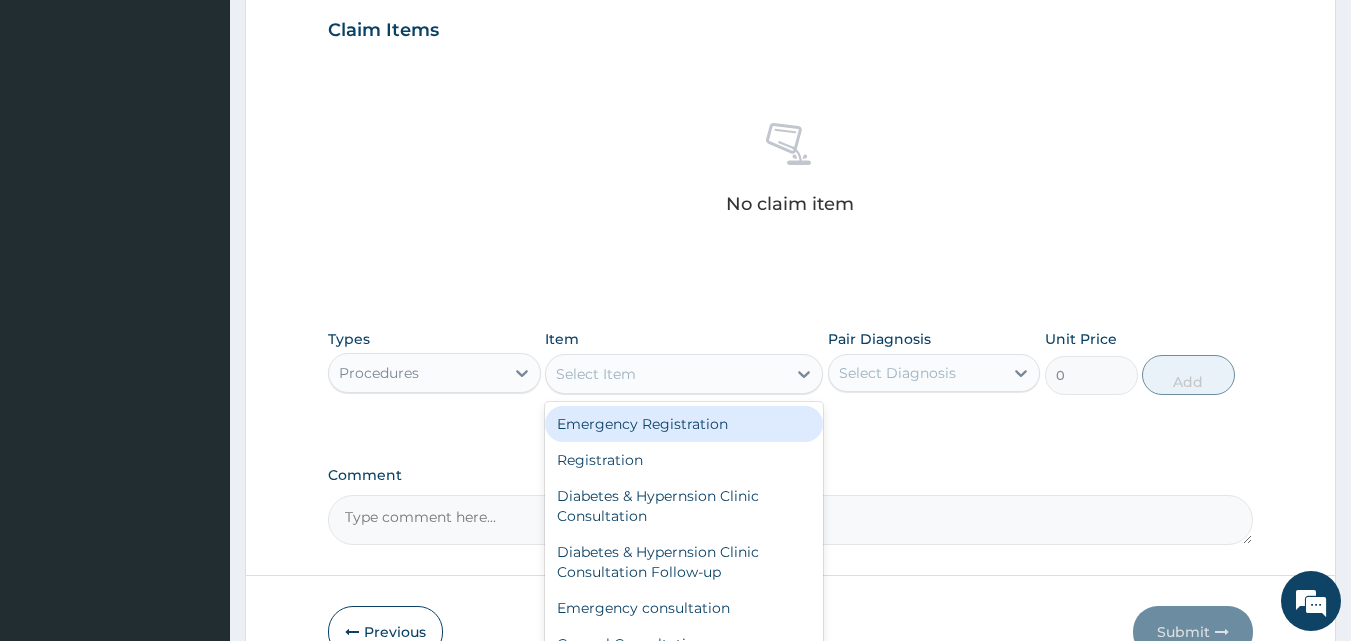 click on "Select Item" at bounding box center (666, 374) 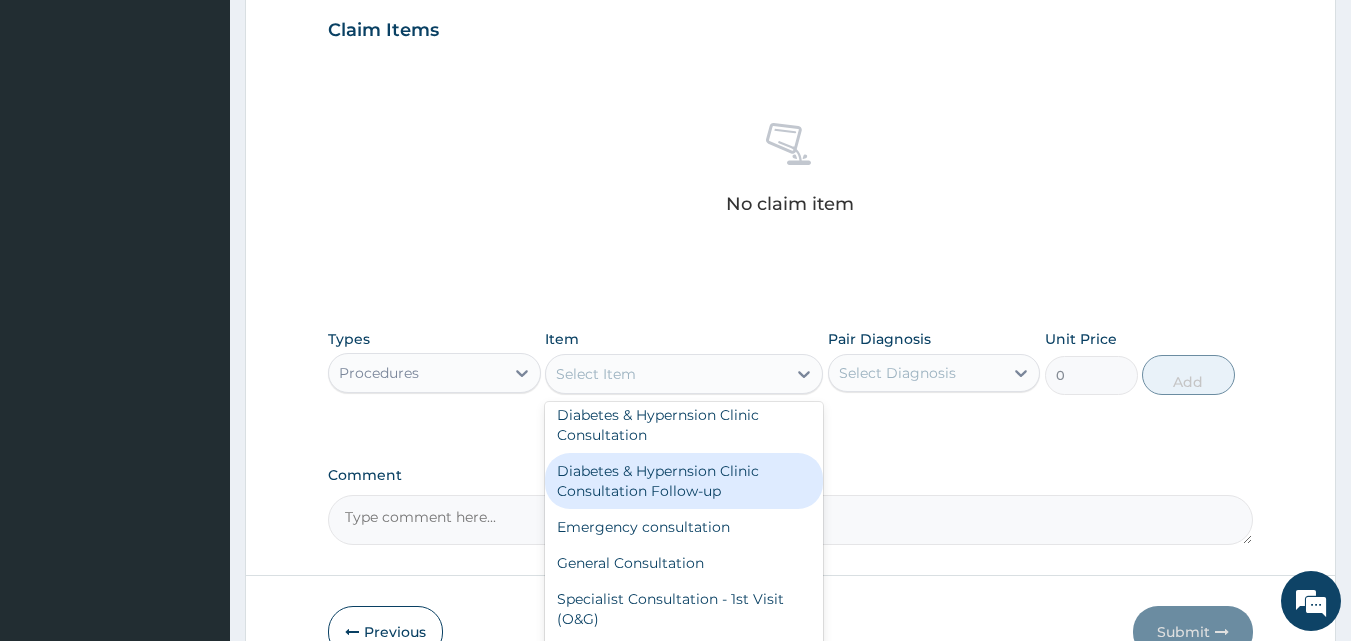 scroll, scrollTop: 100, scrollLeft: 0, axis: vertical 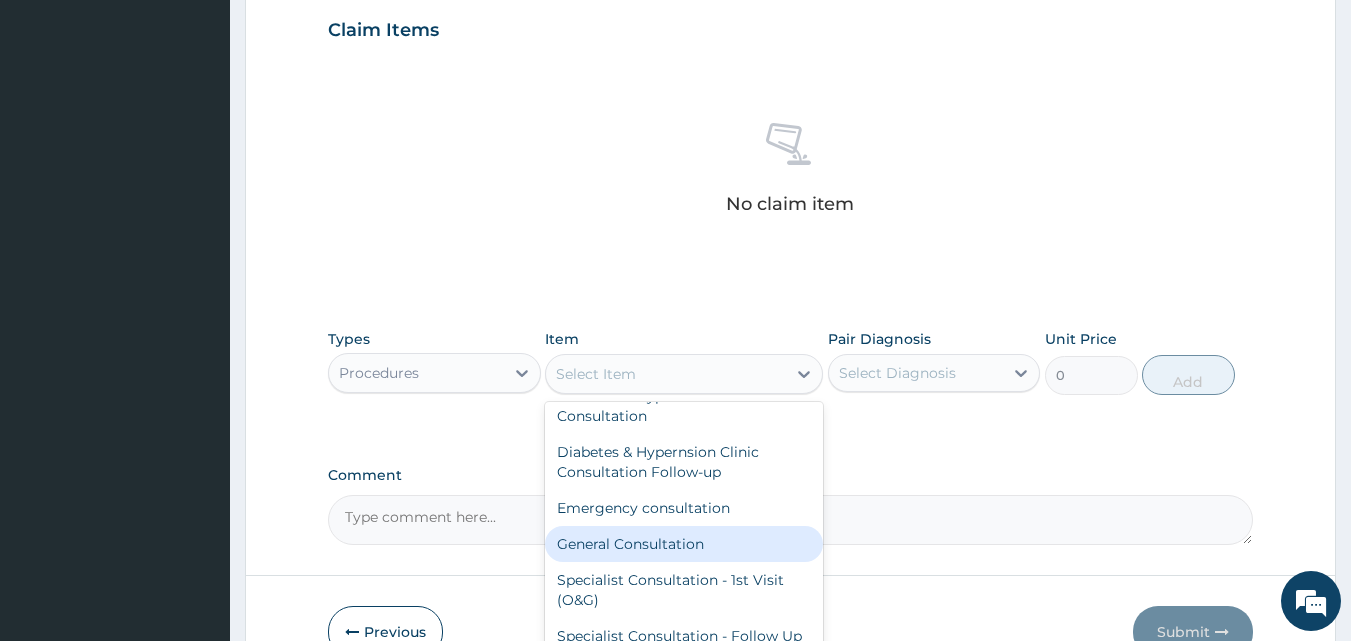 click on "General Consultation" at bounding box center (684, 544) 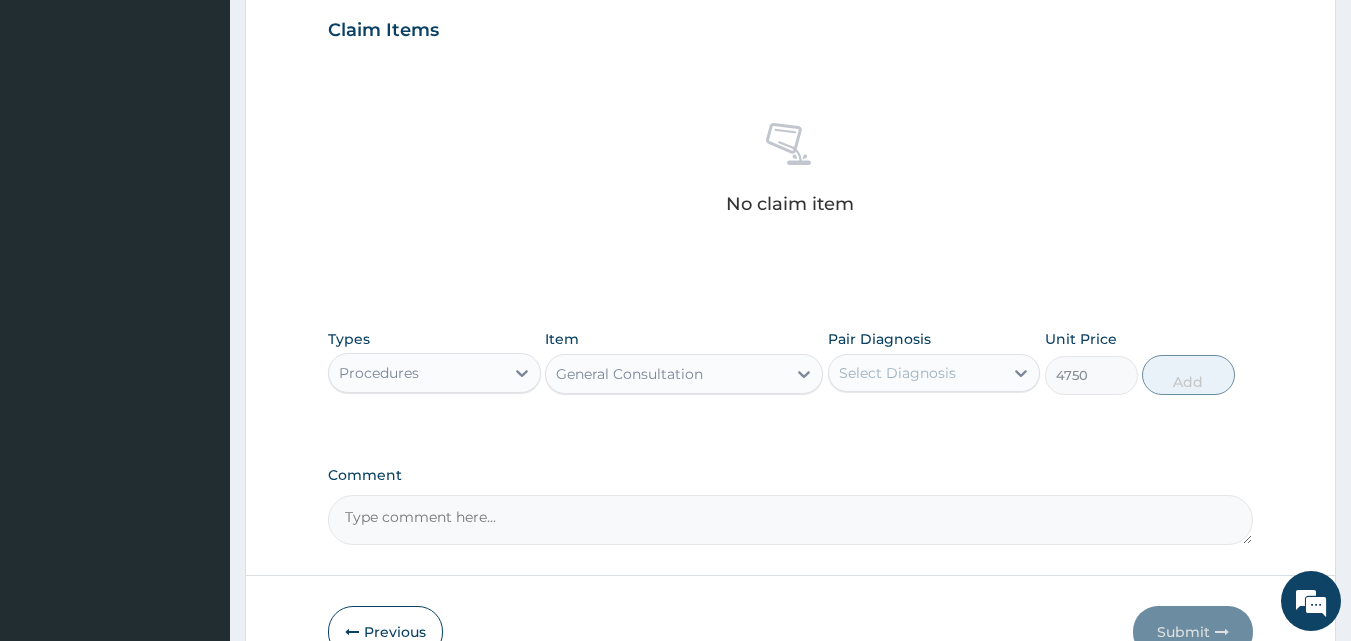 click on "Pair Diagnosis Select Diagnosis" at bounding box center [934, 362] 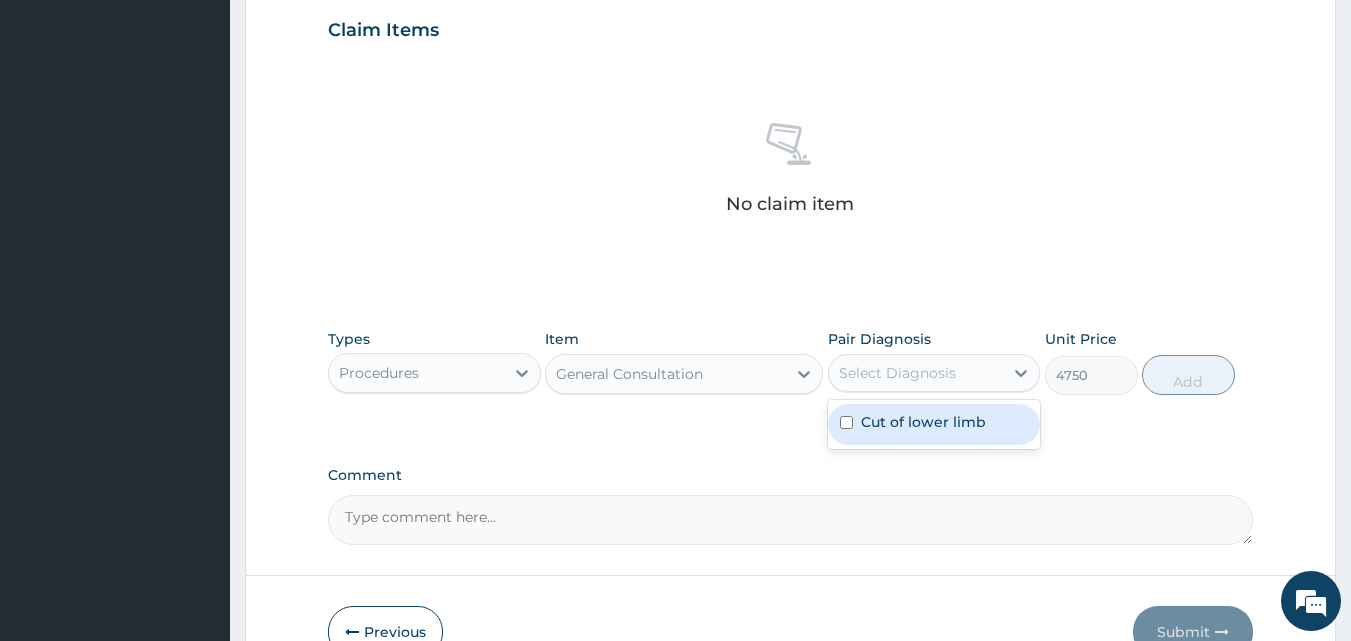 click on "Select Diagnosis" at bounding box center [897, 373] 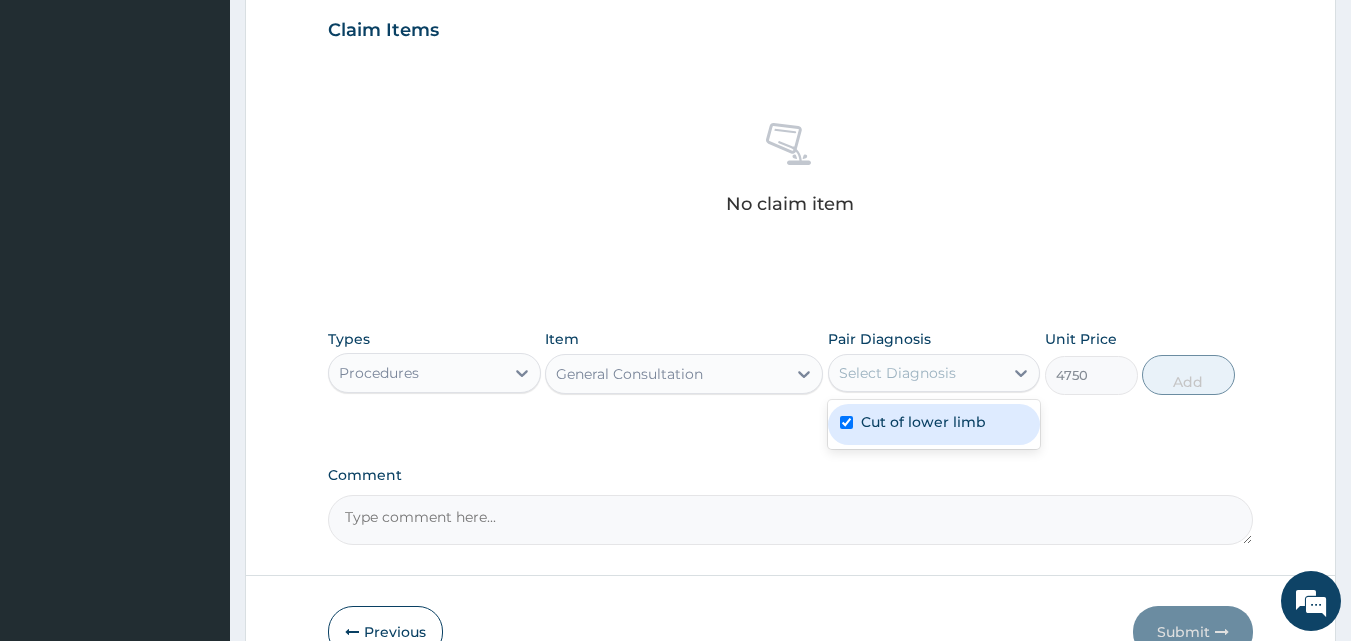 checkbox on "true" 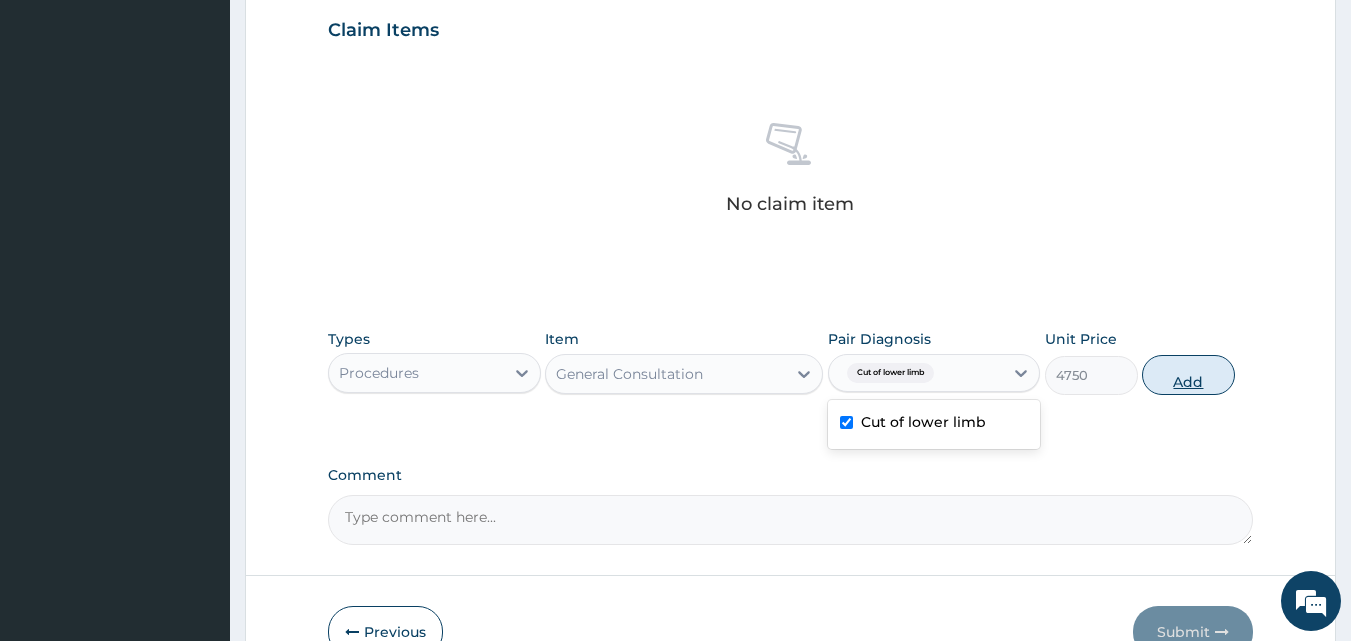 click on "Add" at bounding box center (1188, 375) 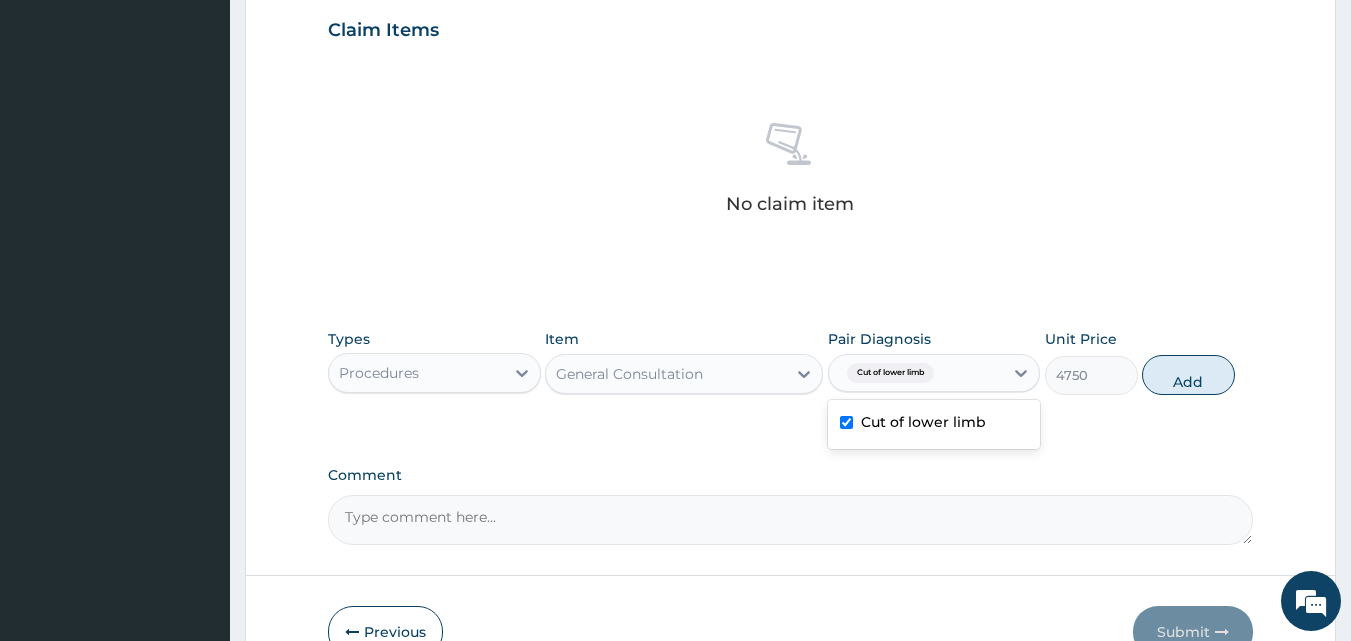 type on "0" 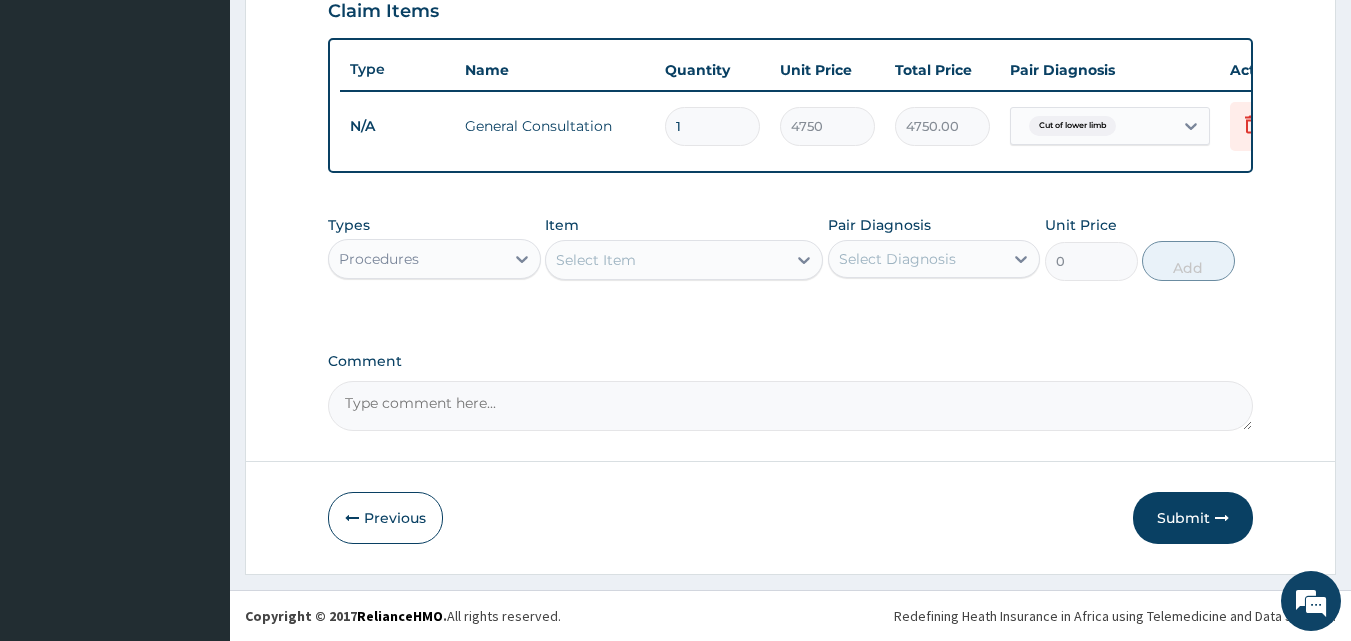 scroll, scrollTop: 721, scrollLeft: 0, axis: vertical 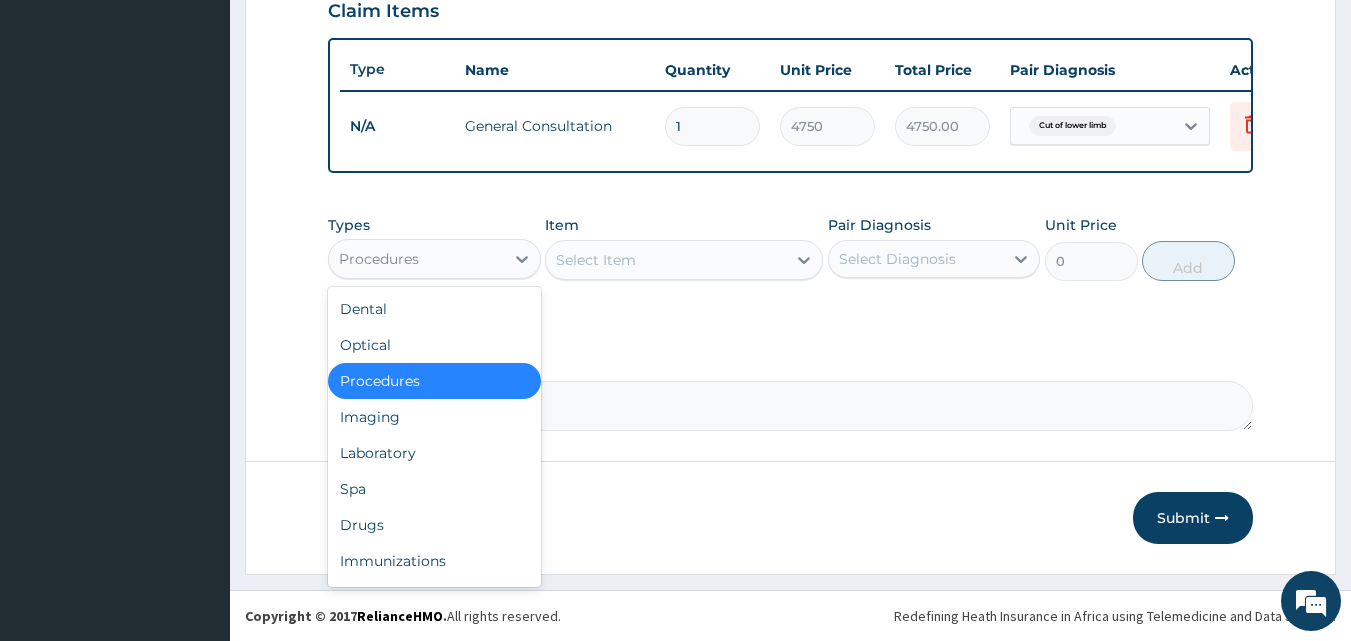 click on "Procedures" at bounding box center [416, 259] 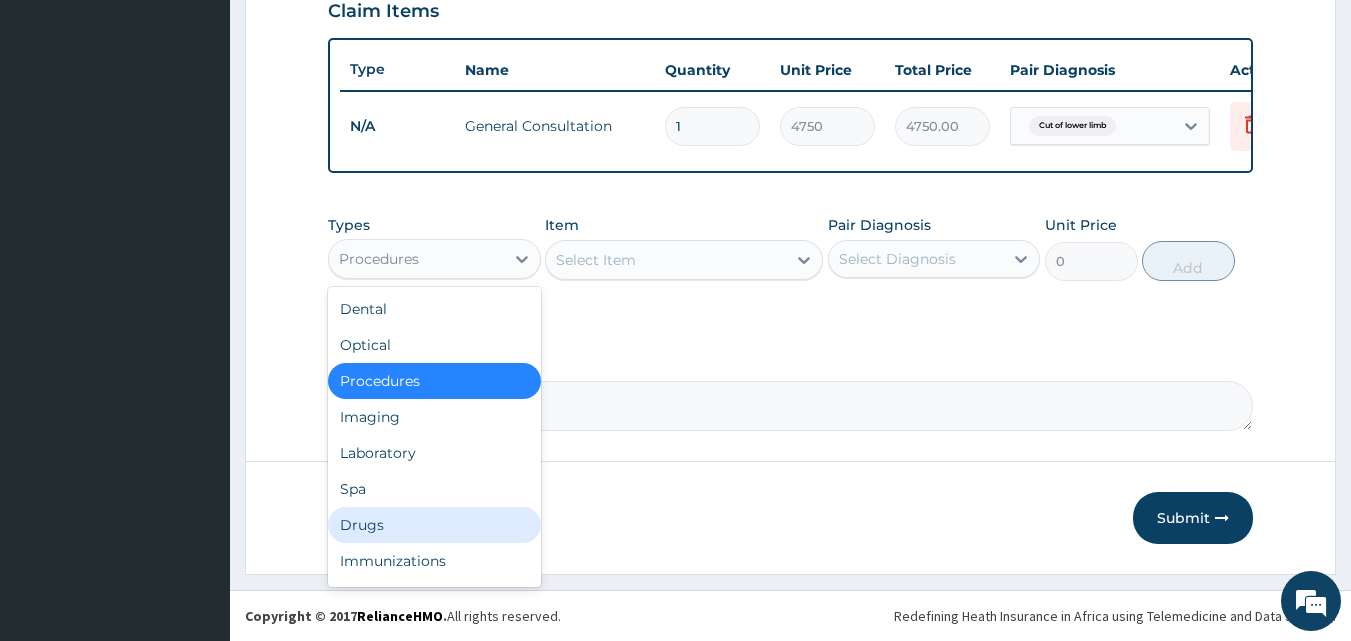 click on "Drugs" at bounding box center (434, 525) 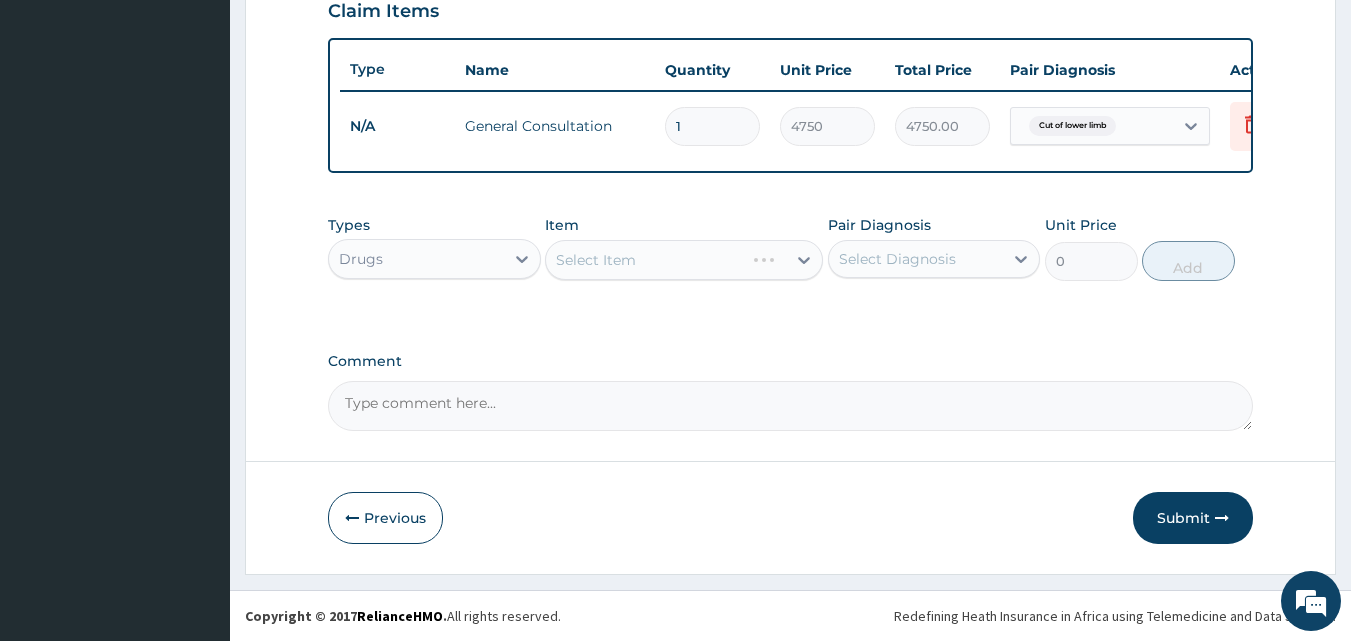 click on "Select Item" at bounding box center [684, 260] 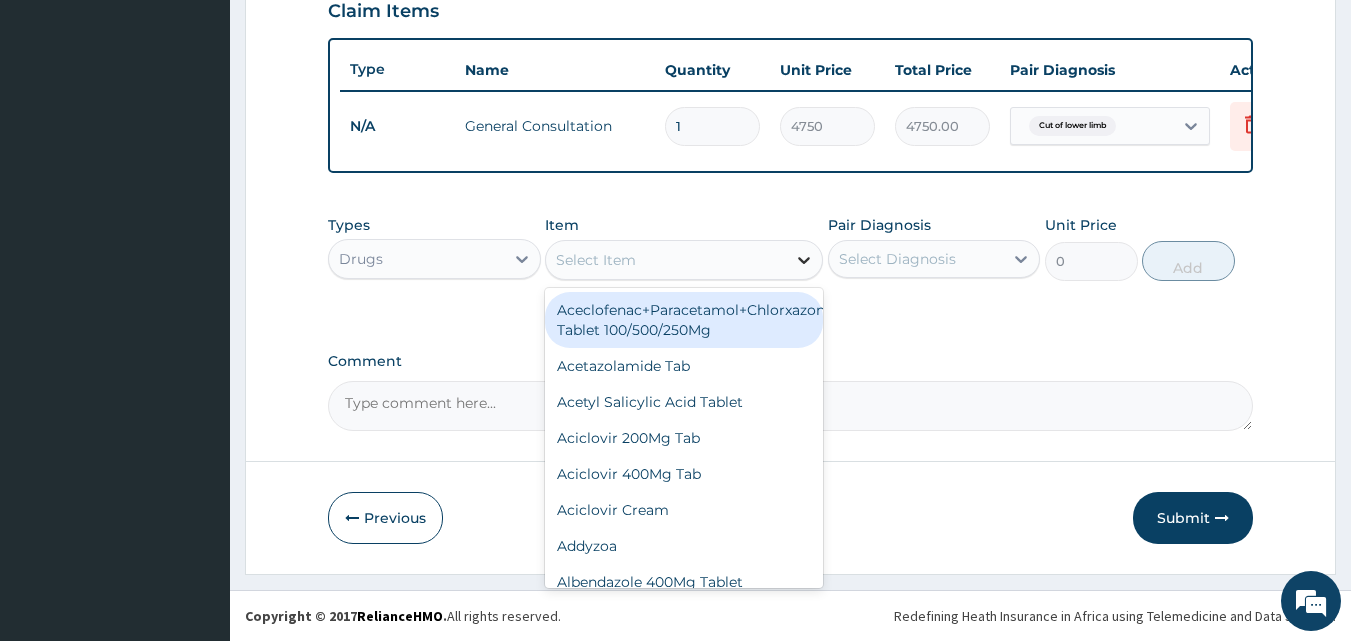 click 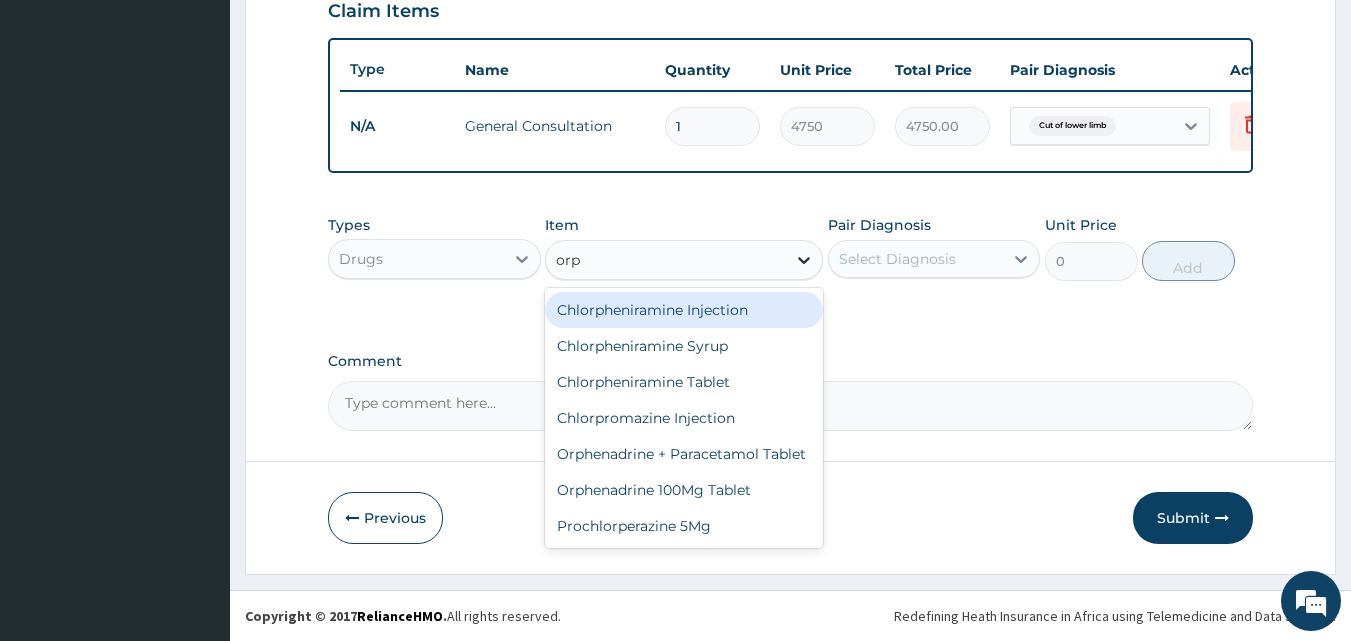 type on "orph" 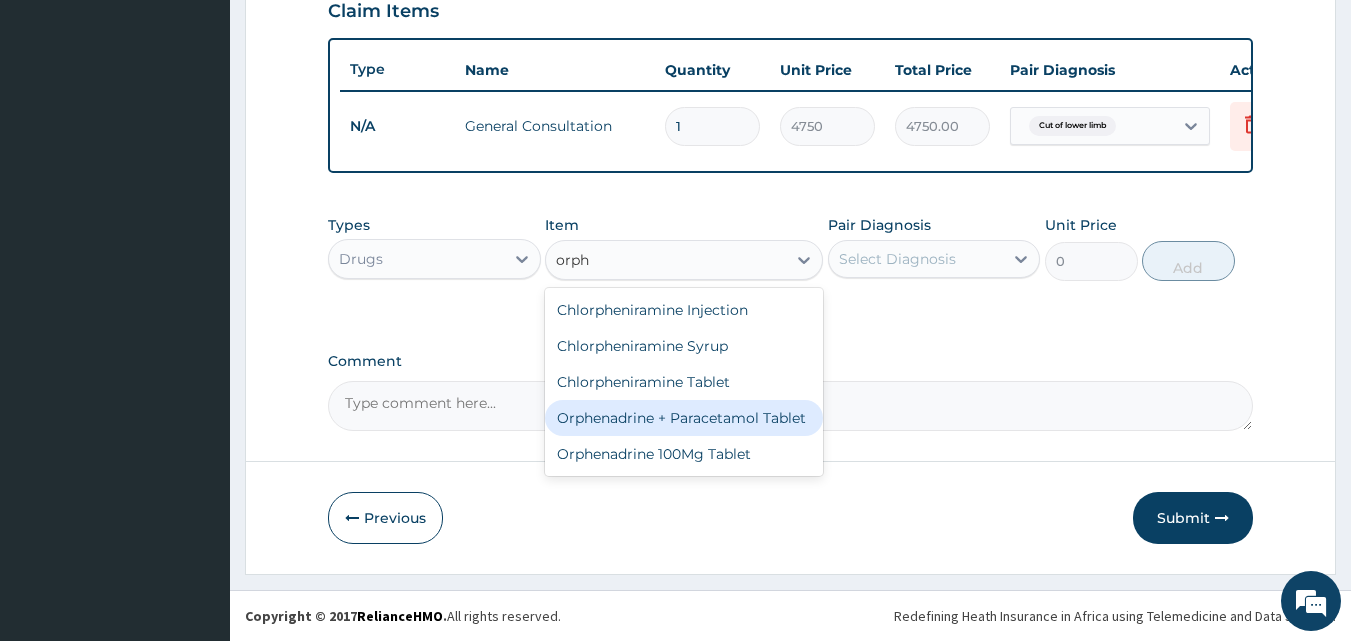 click on "Orphenadrine + Paracetamol Tablet" at bounding box center [684, 418] 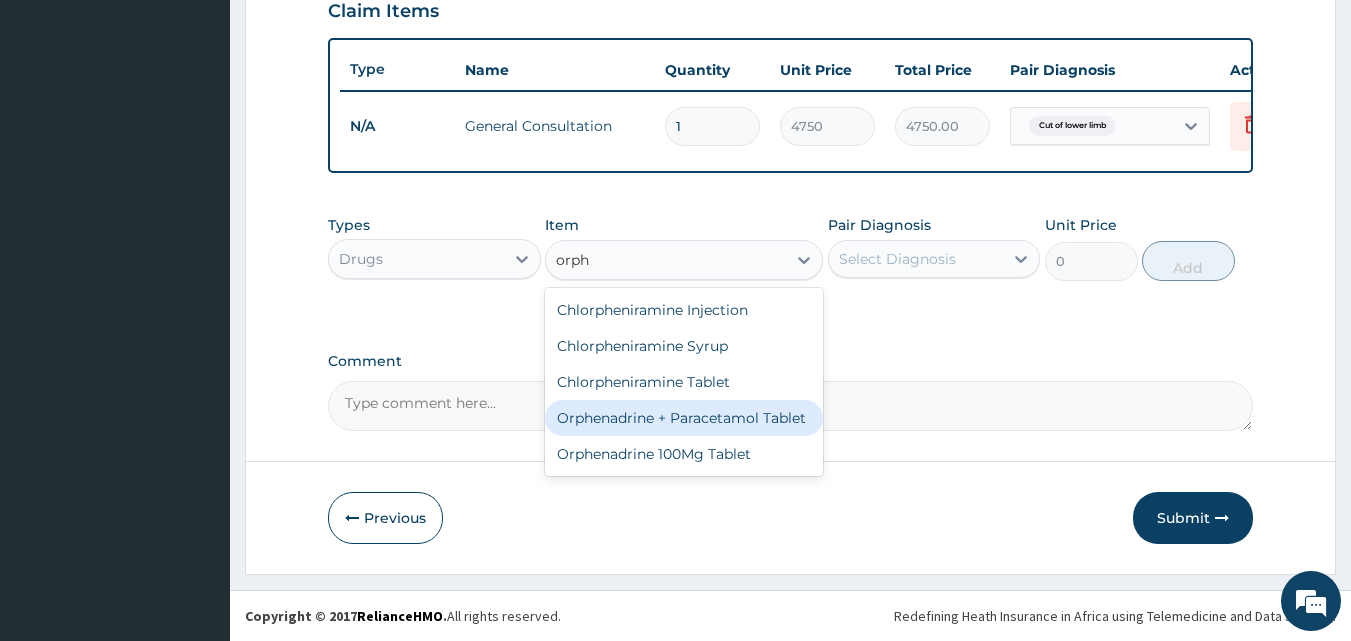 type 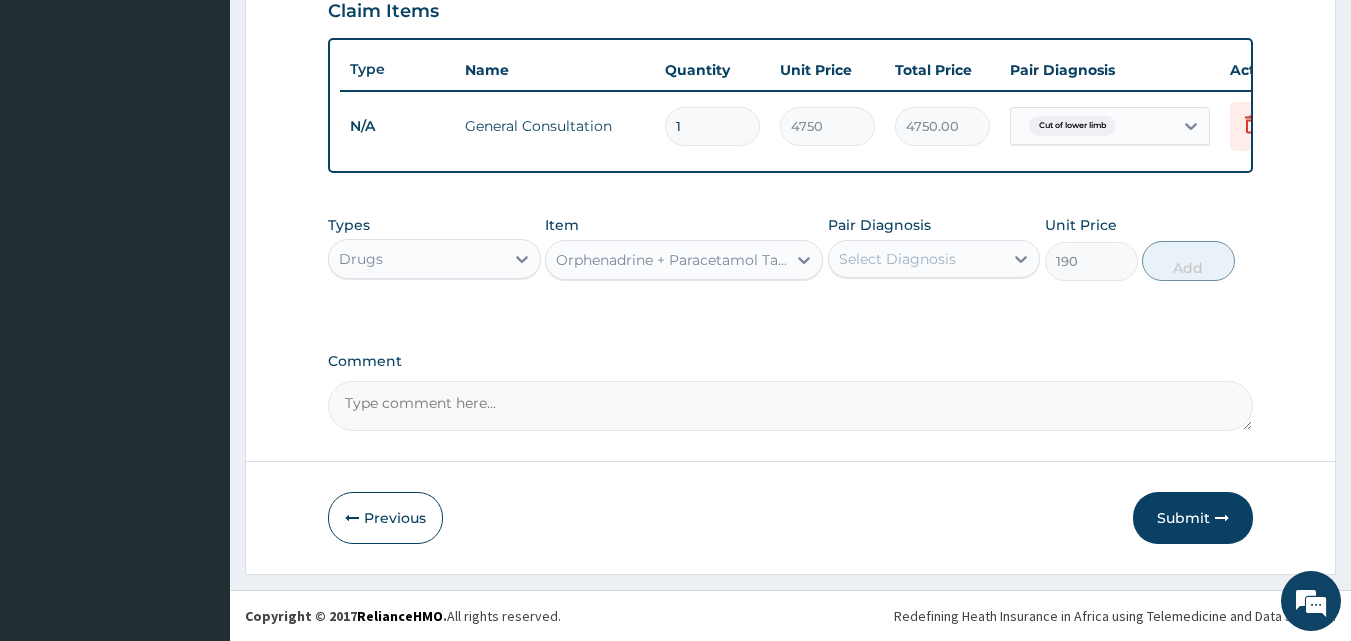 click on "Select Diagnosis" at bounding box center [916, 259] 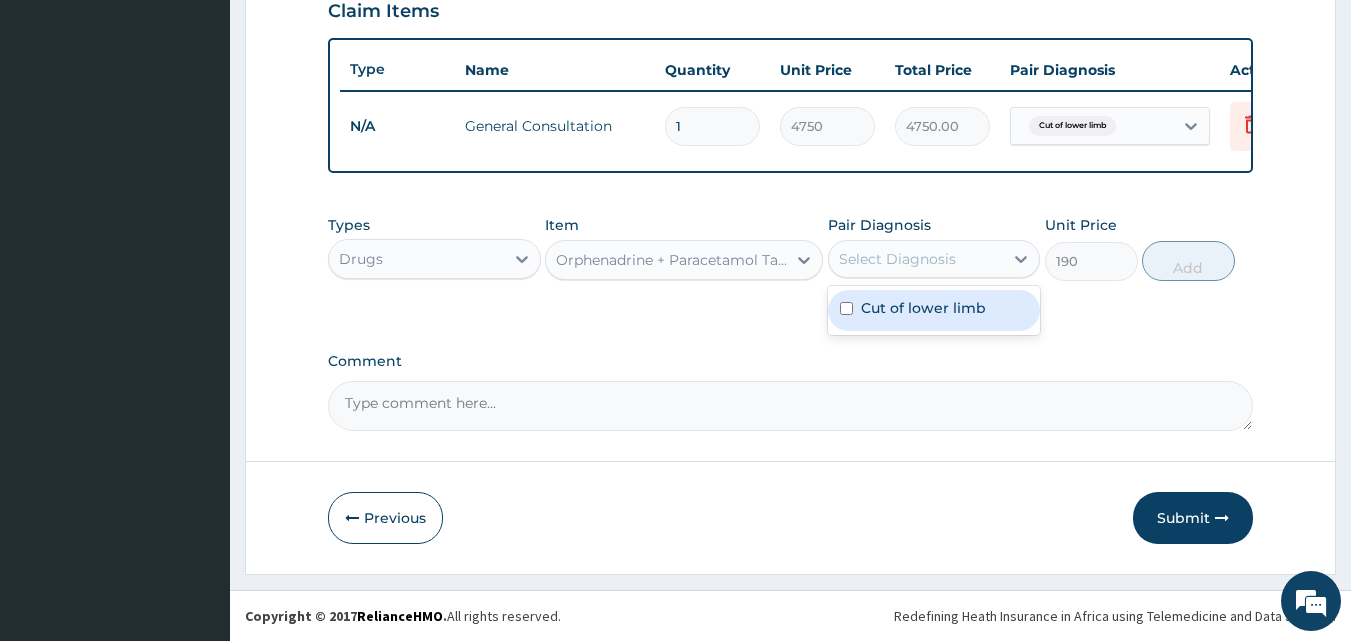 click on "Cut of lower limb" at bounding box center (923, 308) 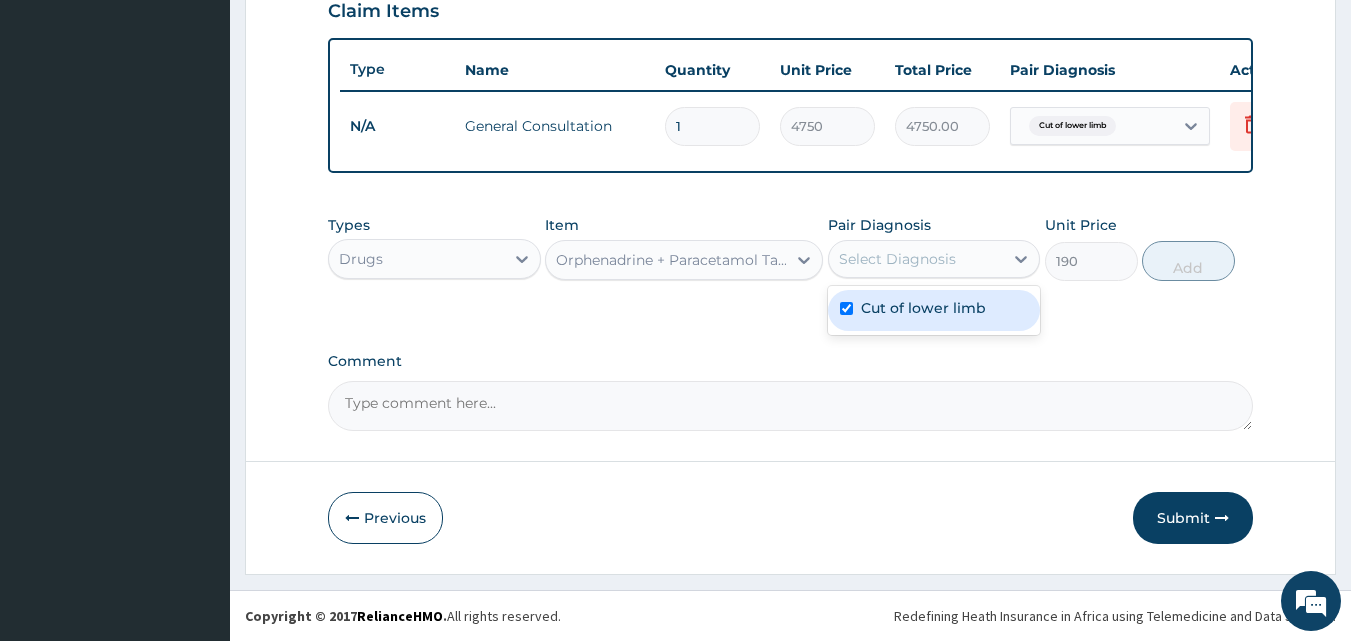 checkbox on "true" 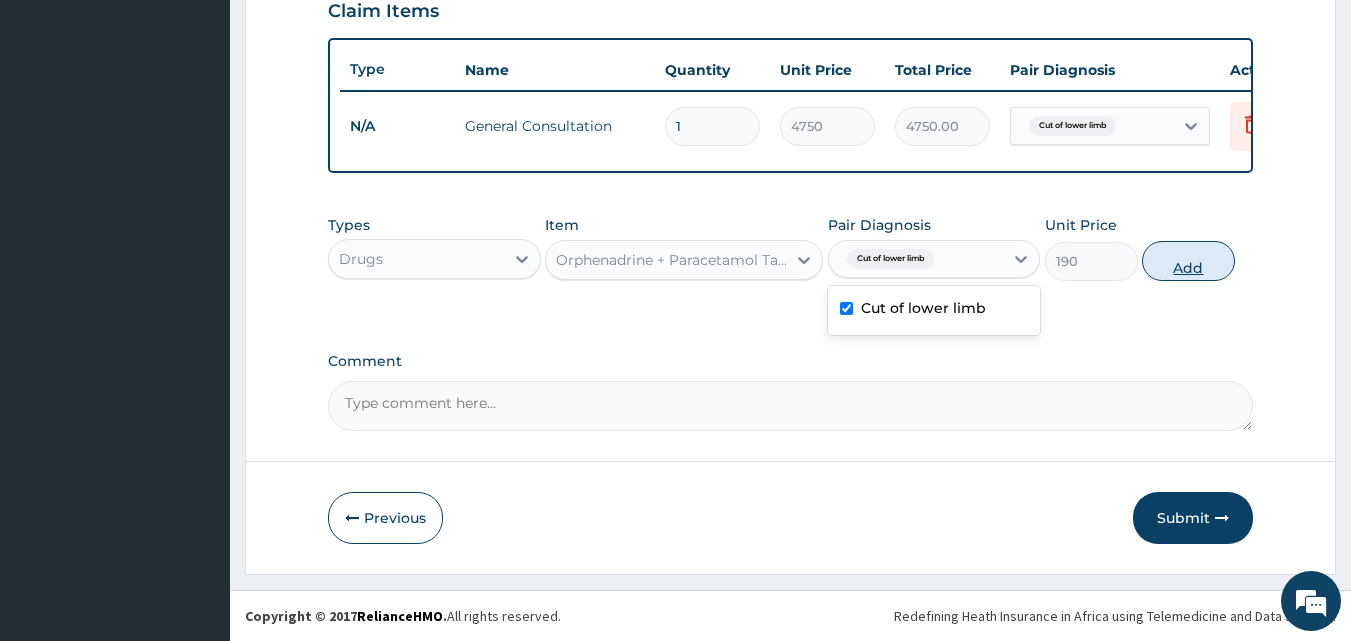 click on "Add" at bounding box center [1188, 261] 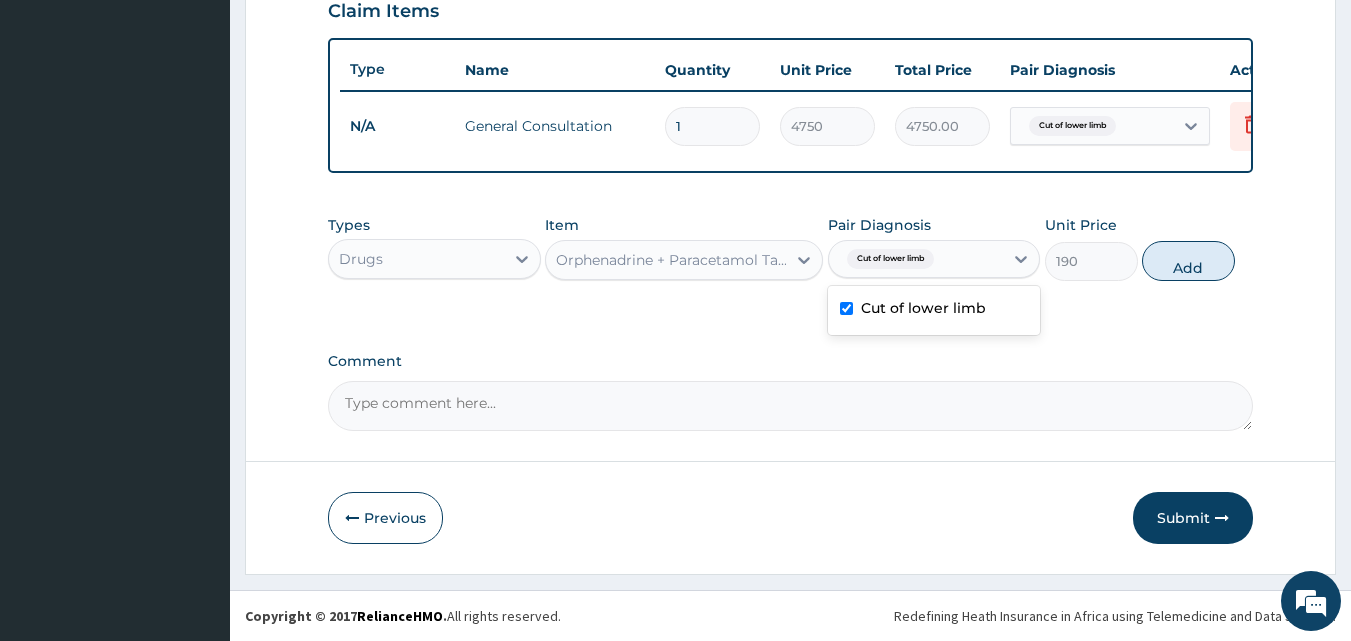 type on "0" 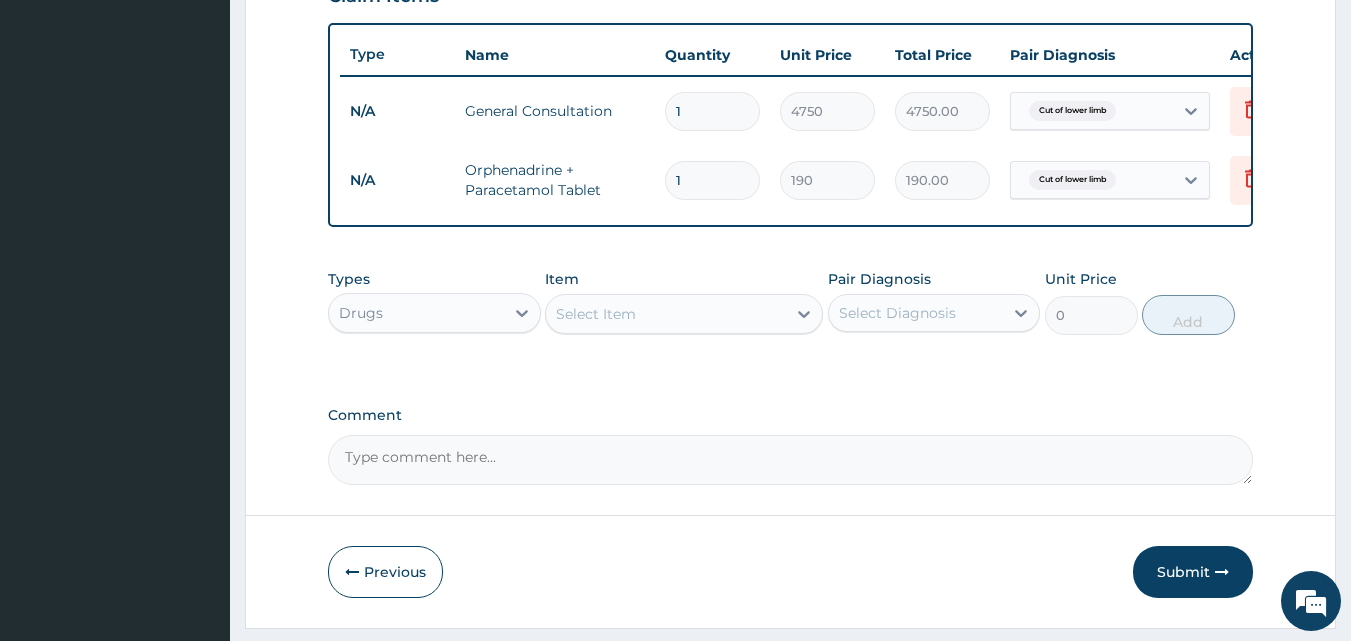 type on "12" 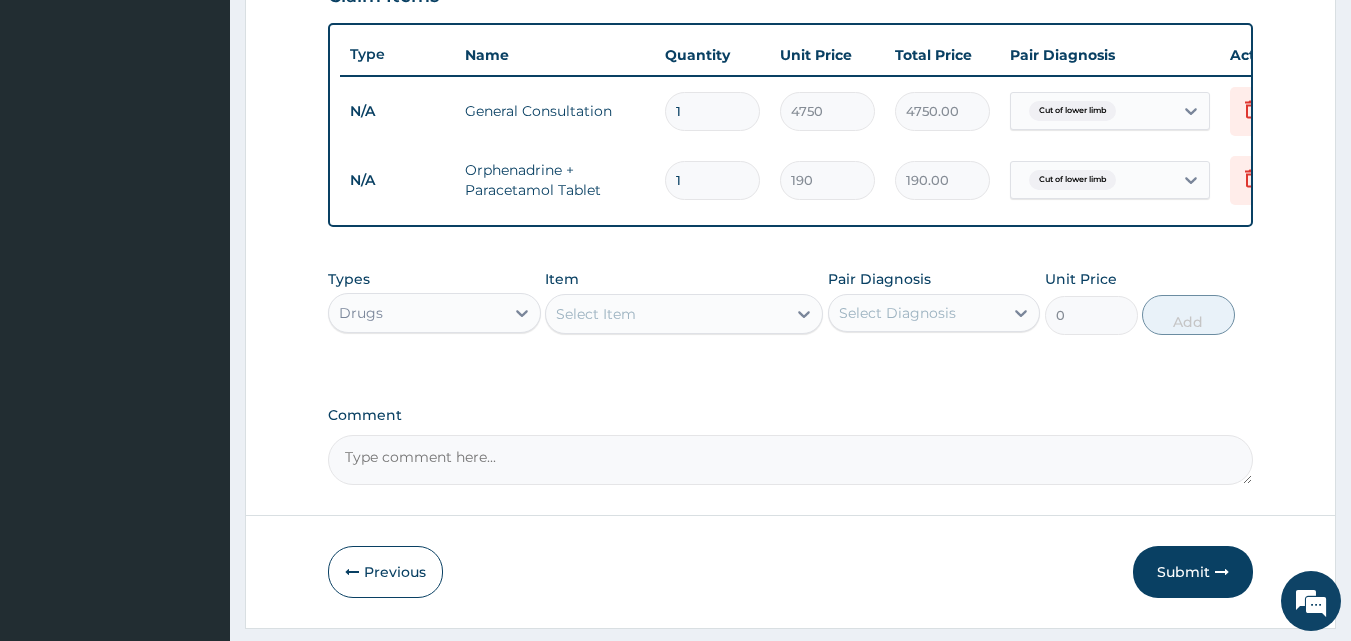 type on "2280.00" 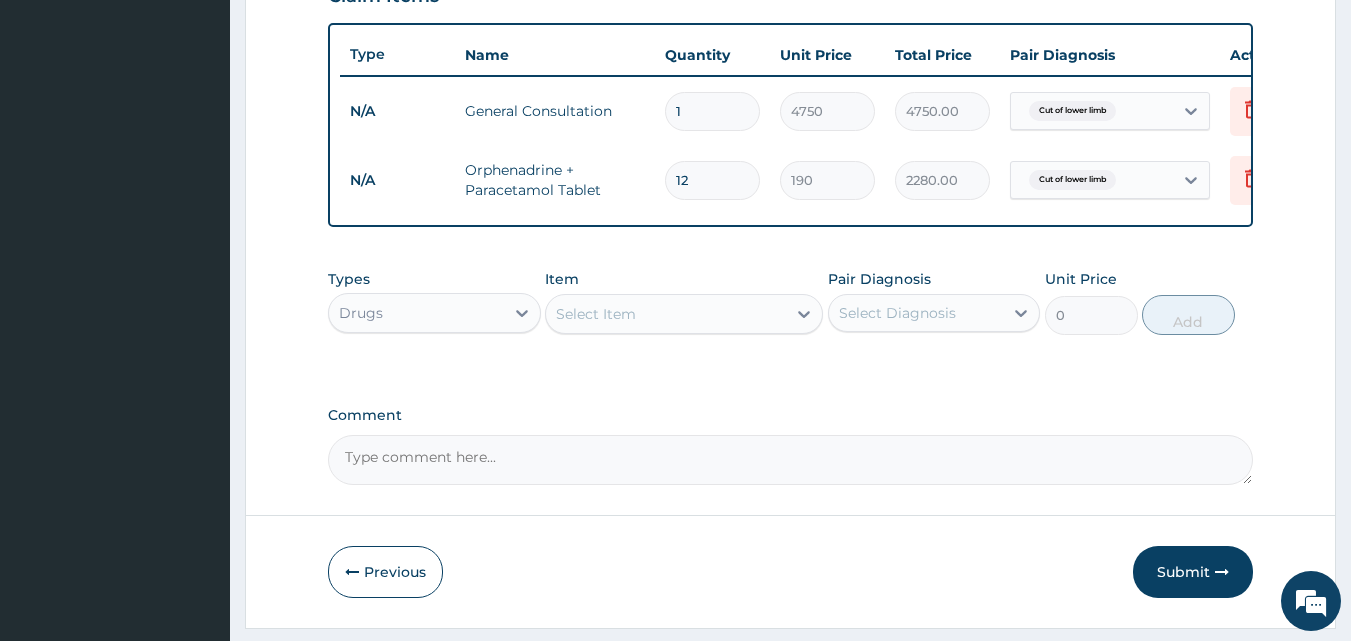 type on "12" 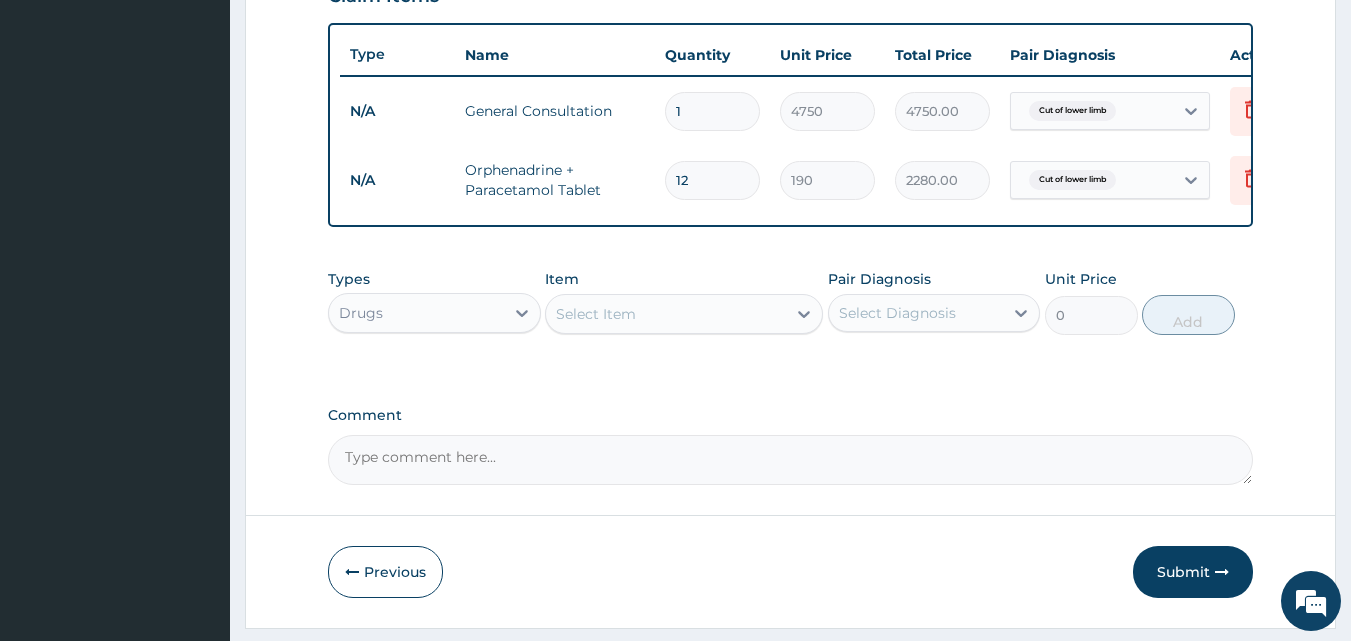 click on "Select Item" at bounding box center (666, 314) 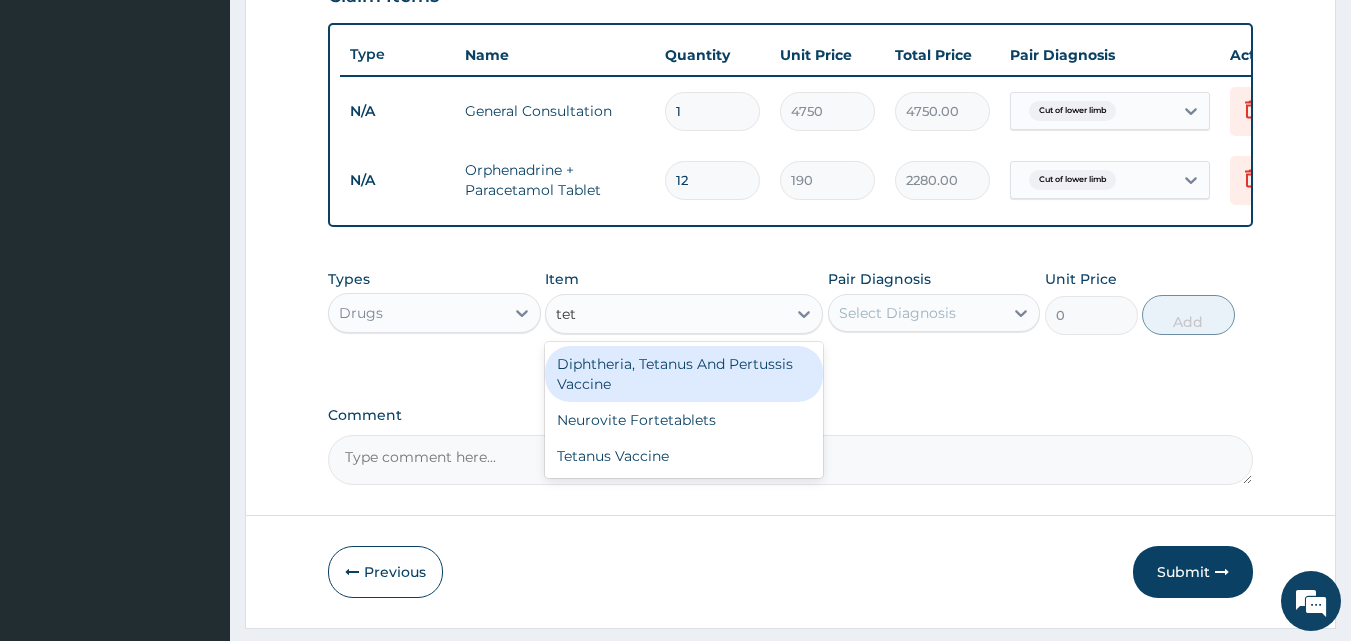 type on "teta" 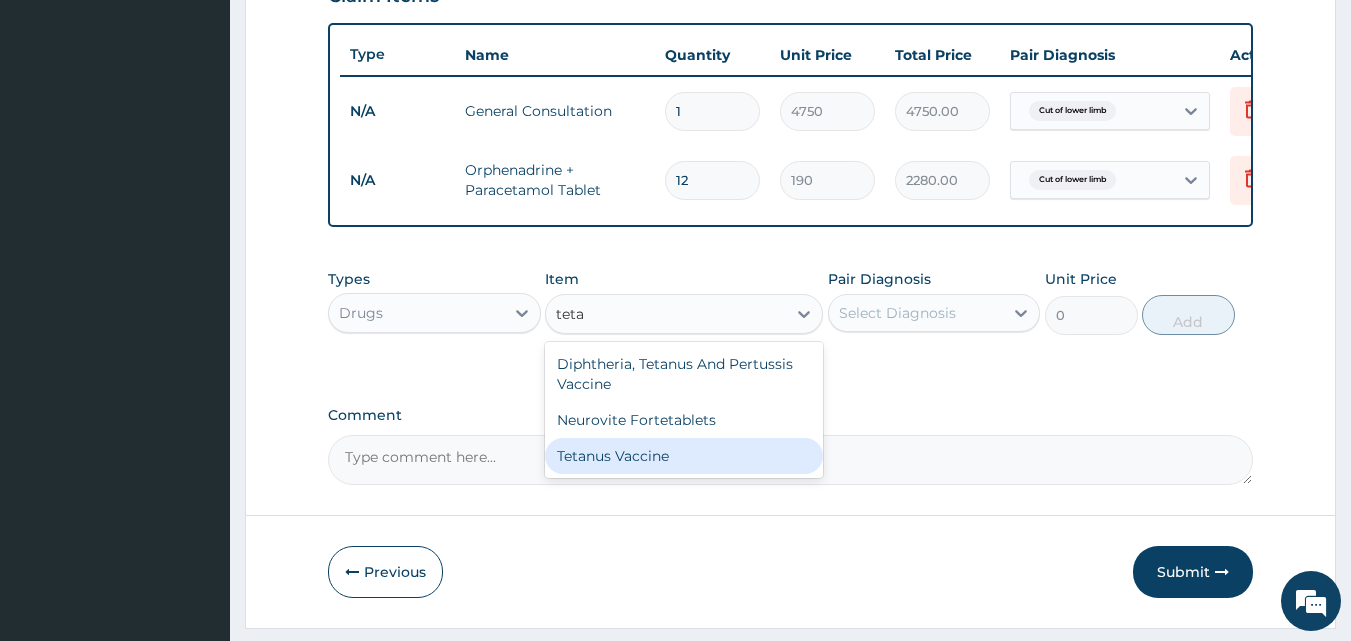 click on "Tetanus Vaccine" at bounding box center (684, 456) 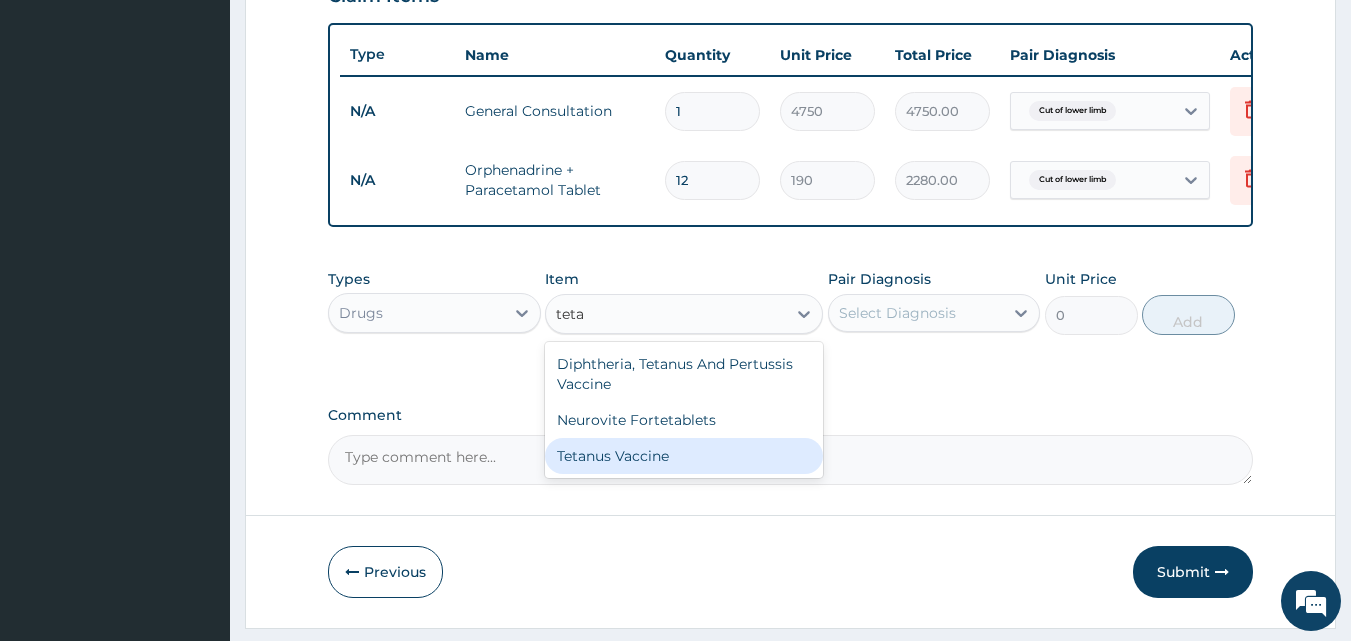 type 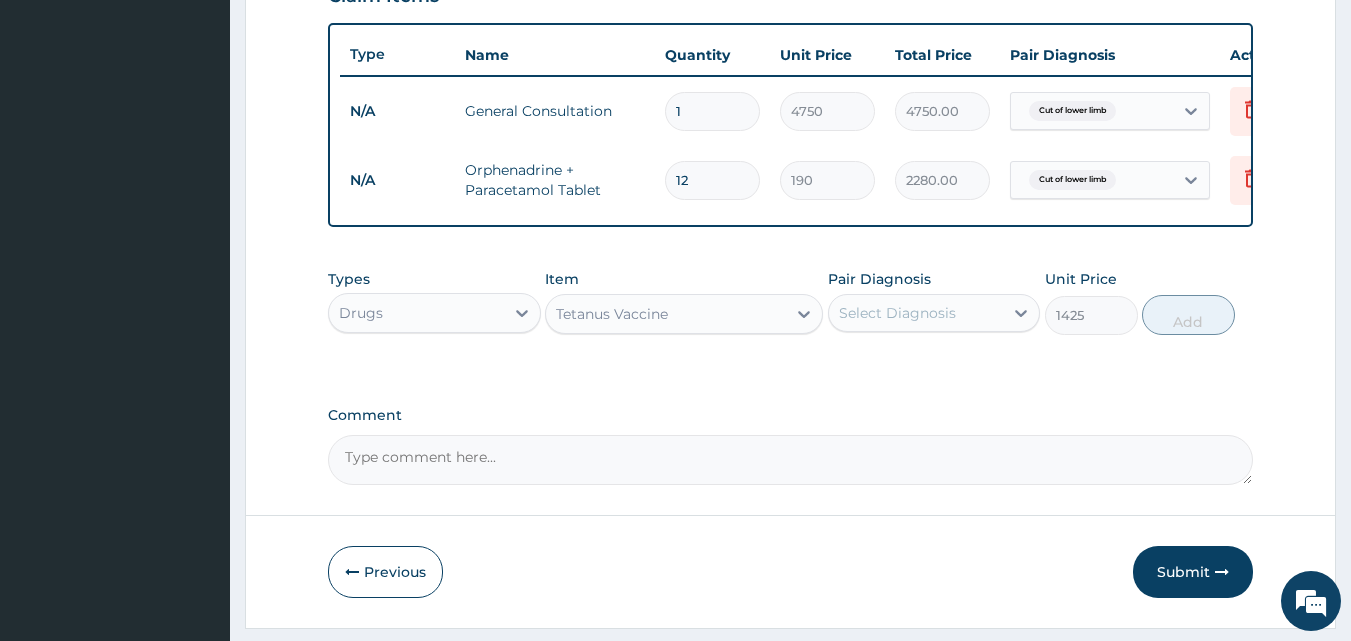 click on "Select Diagnosis" at bounding box center [897, 313] 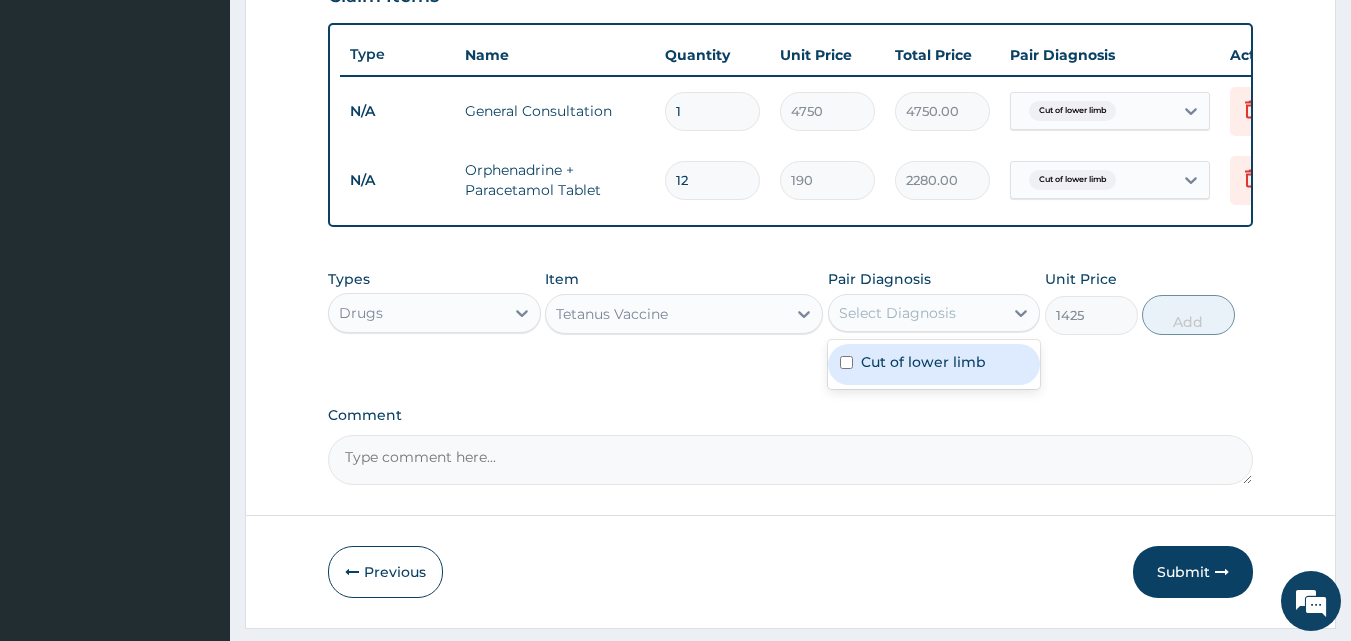 drag, startPoint x: 920, startPoint y: 388, endPoint x: 959, endPoint y: 378, distance: 40.261642 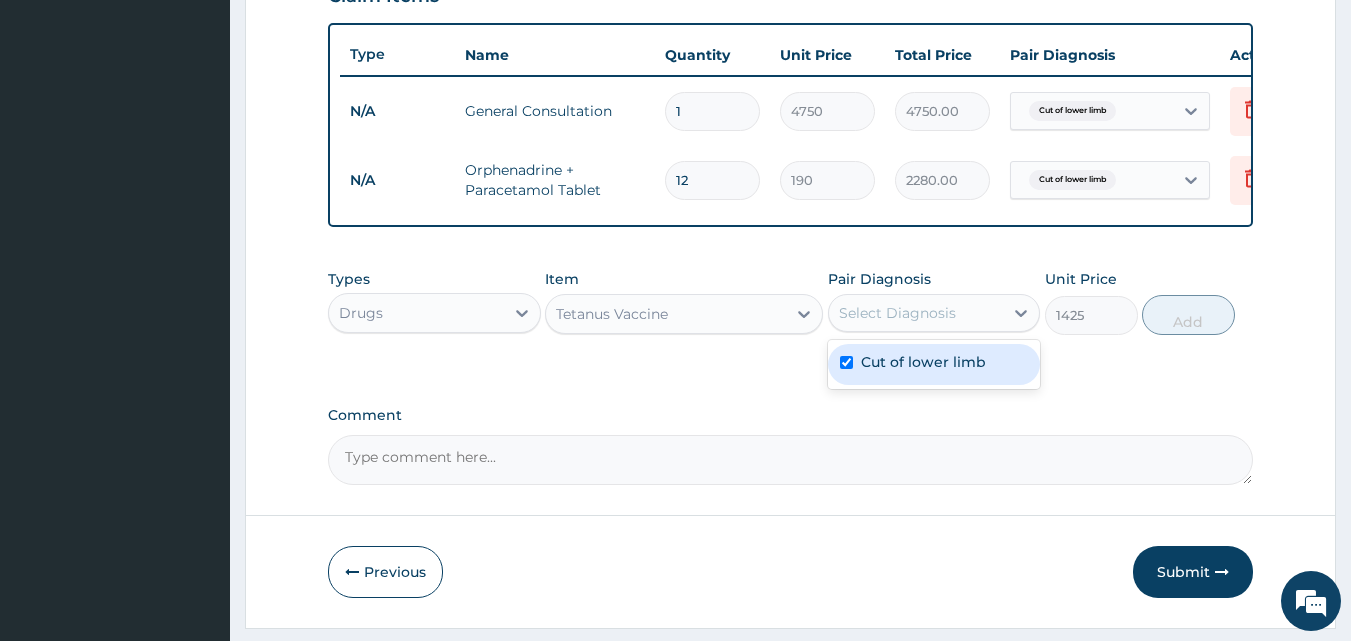 checkbox on "true" 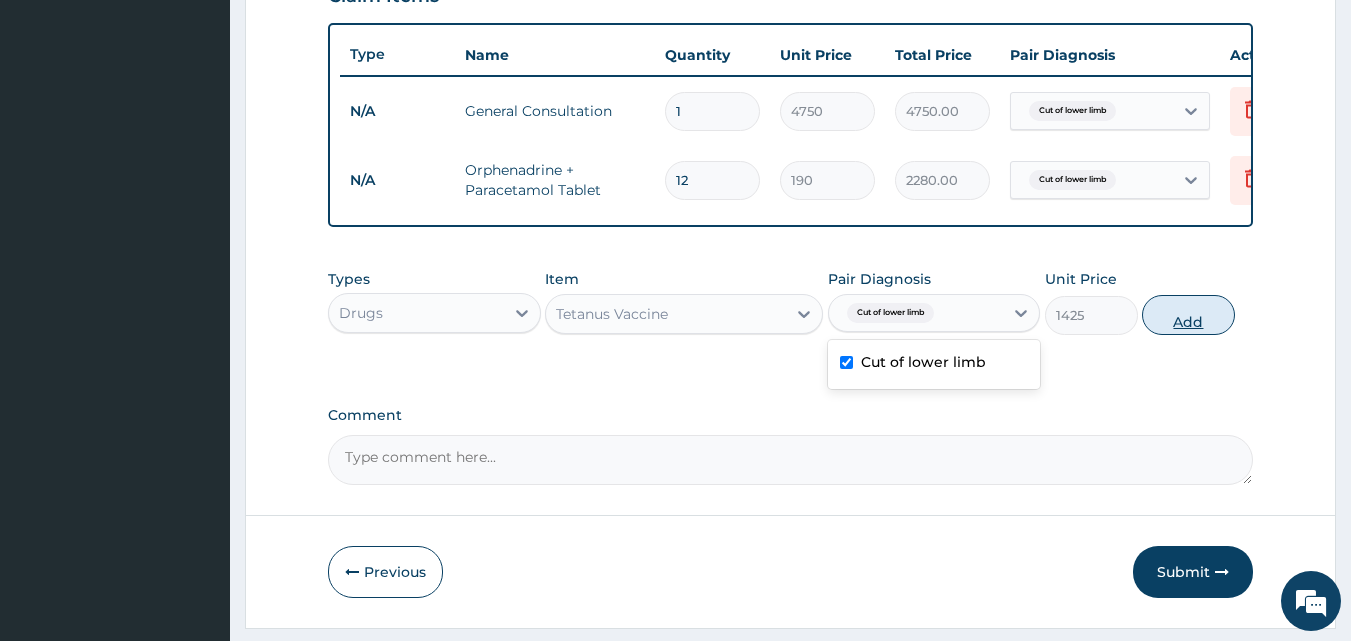 click on "Add" at bounding box center [1188, 315] 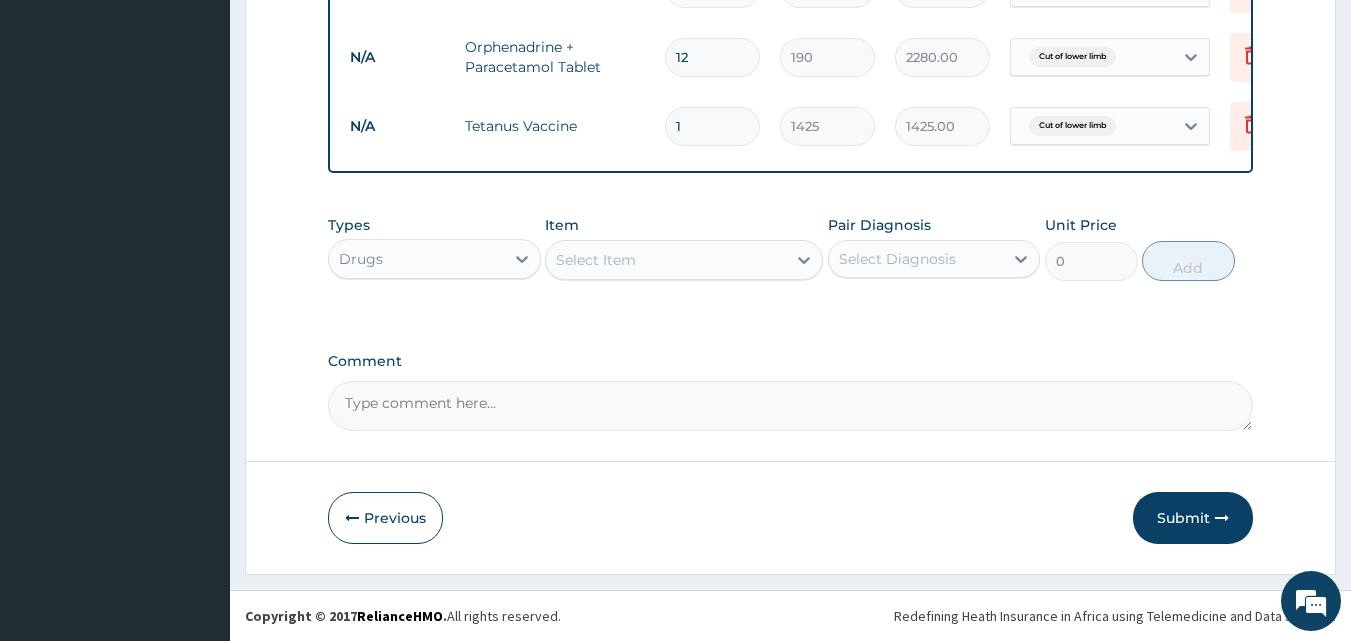 scroll, scrollTop: 859, scrollLeft: 0, axis: vertical 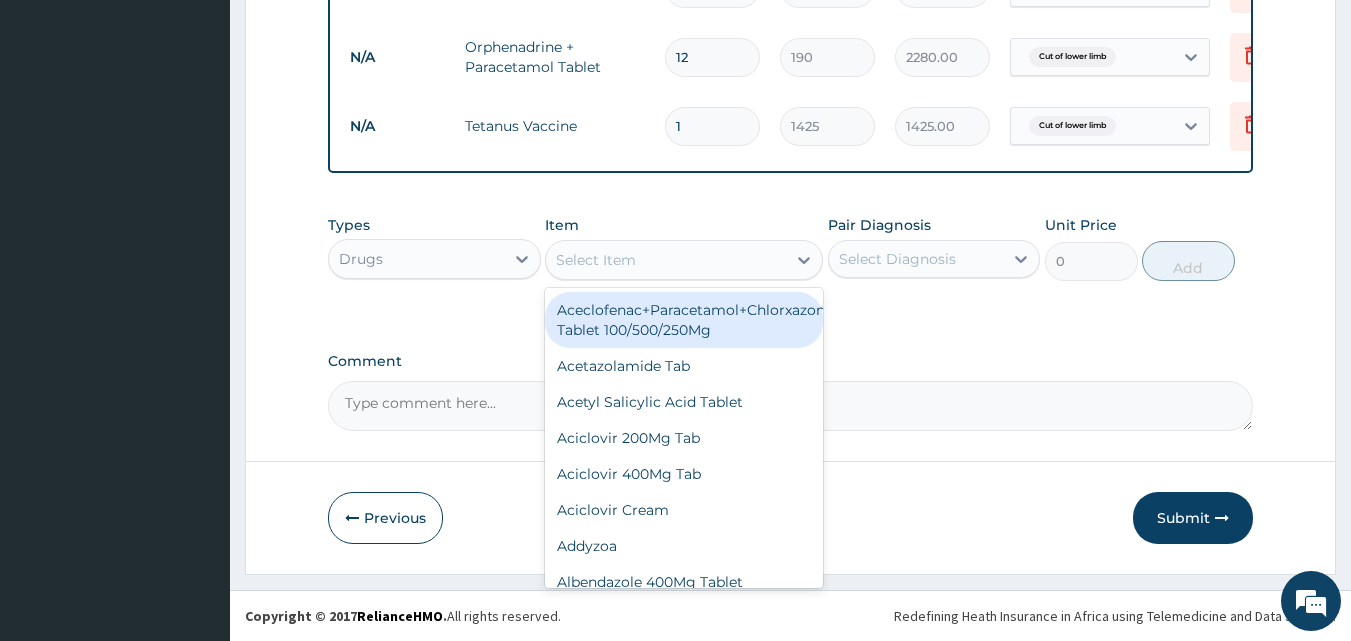 click on "Select Item" at bounding box center (596, 260) 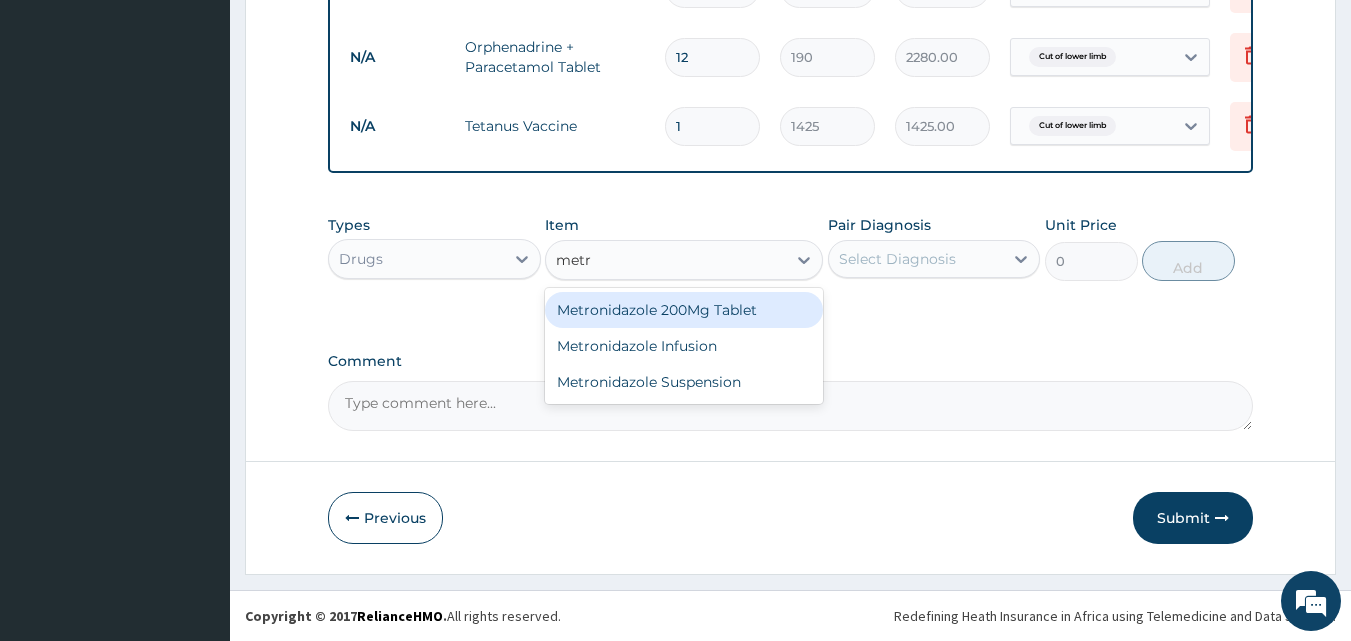 type on "metro" 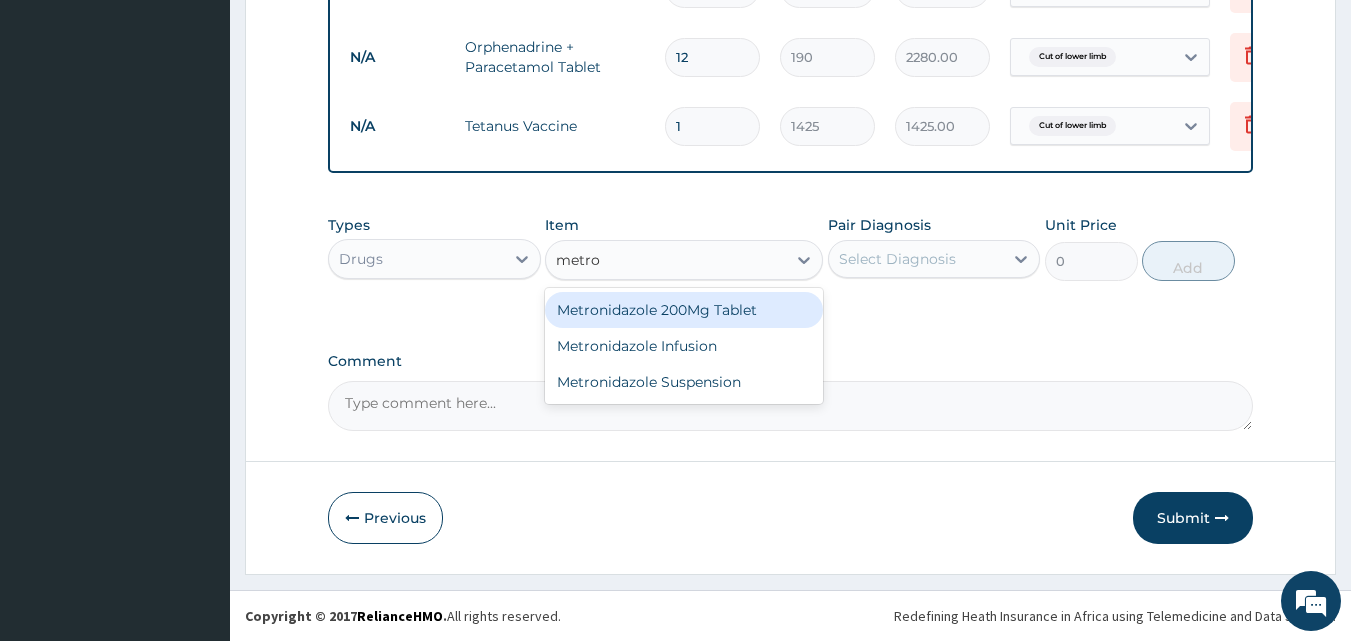 click on "Metronidazole 200Mg Tablet" at bounding box center (684, 310) 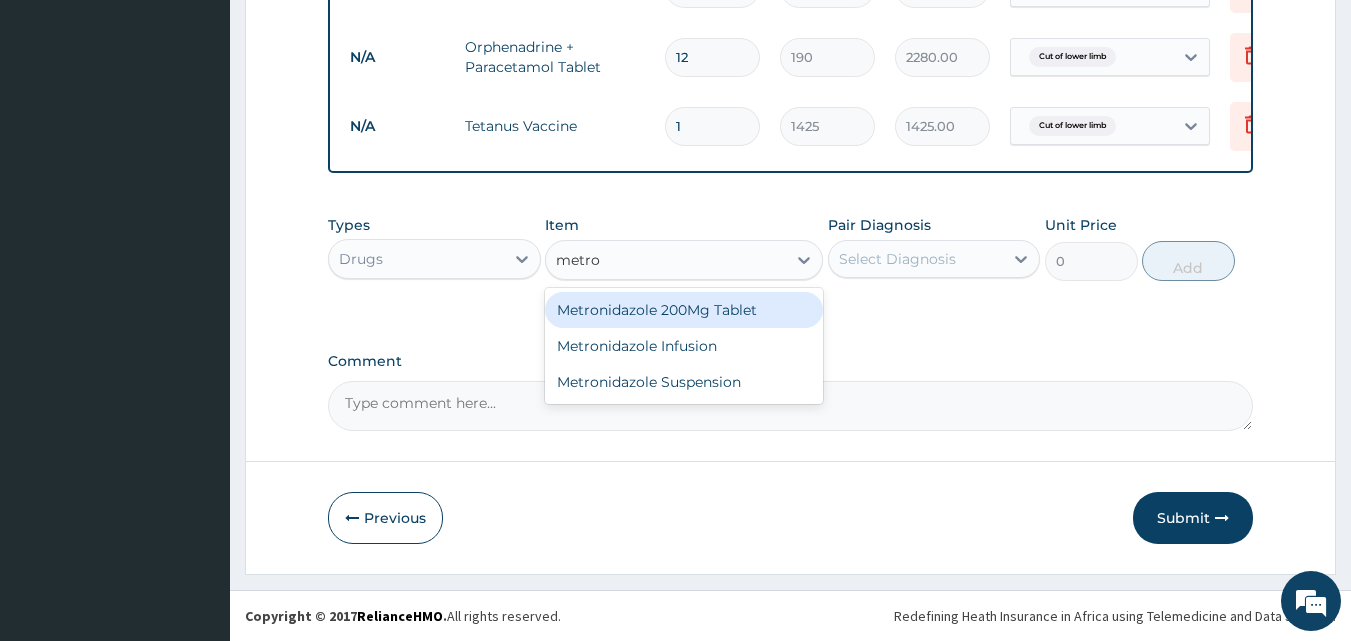 type 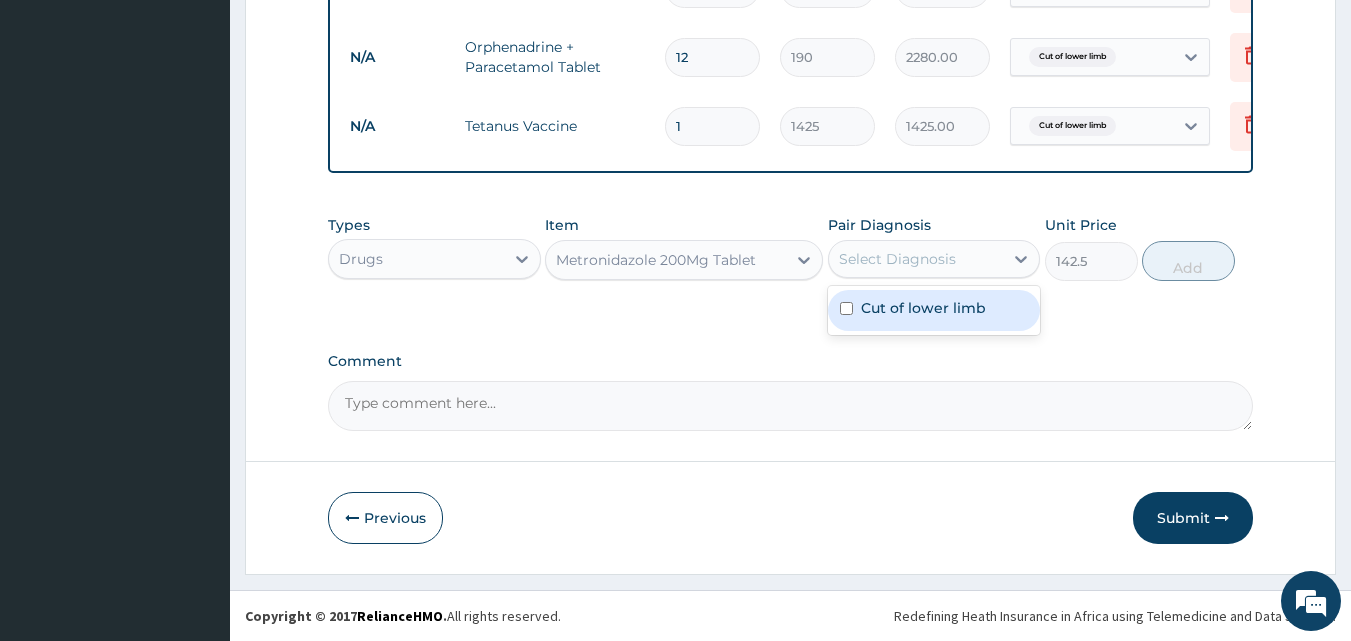 click on "Select Diagnosis" at bounding box center [897, 259] 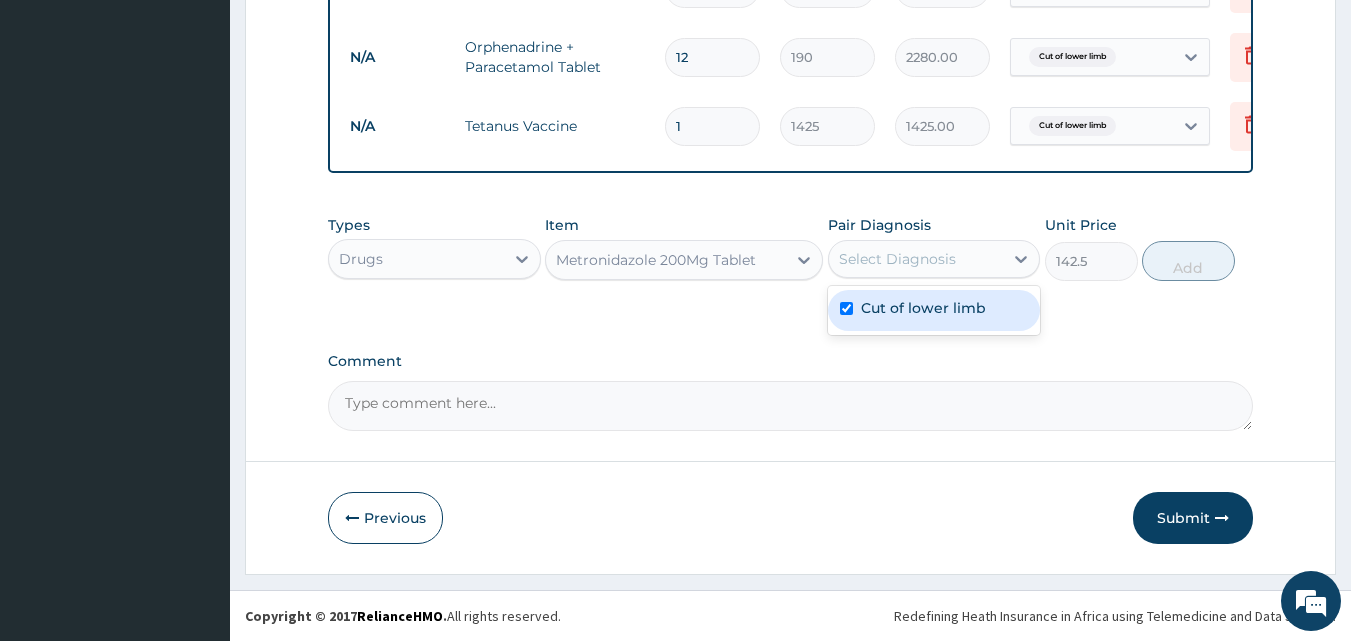 checkbox on "true" 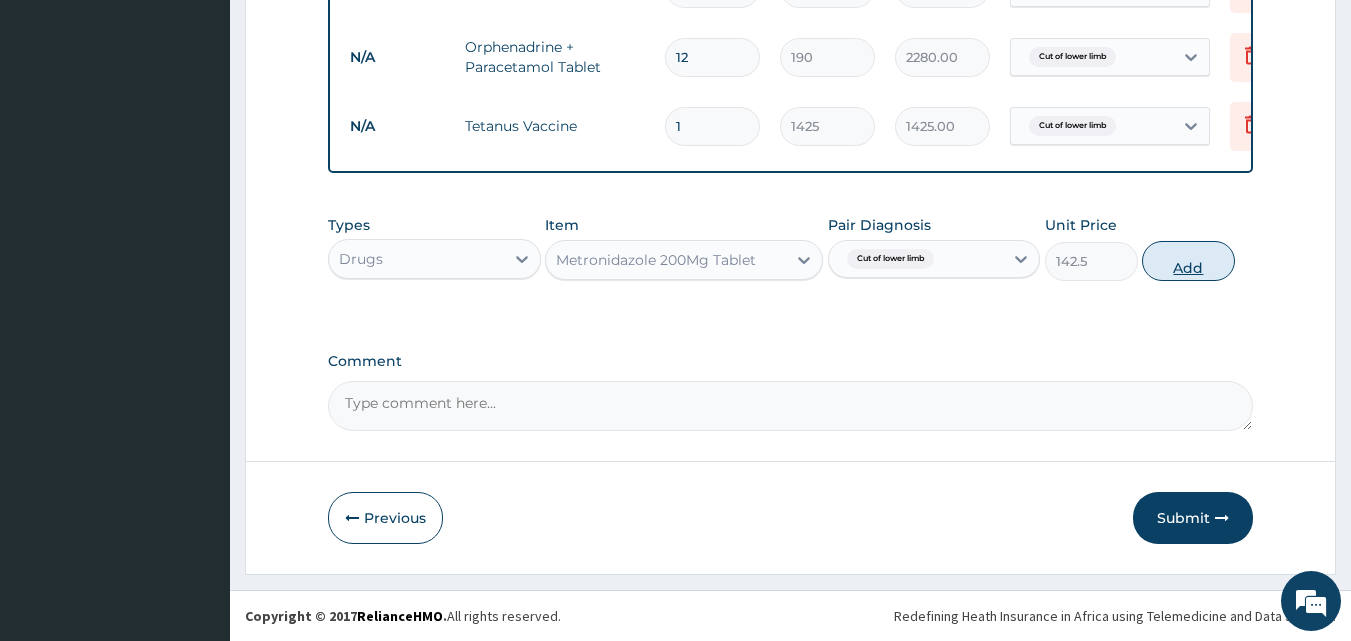 click on "Add" at bounding box center [1188, 261] 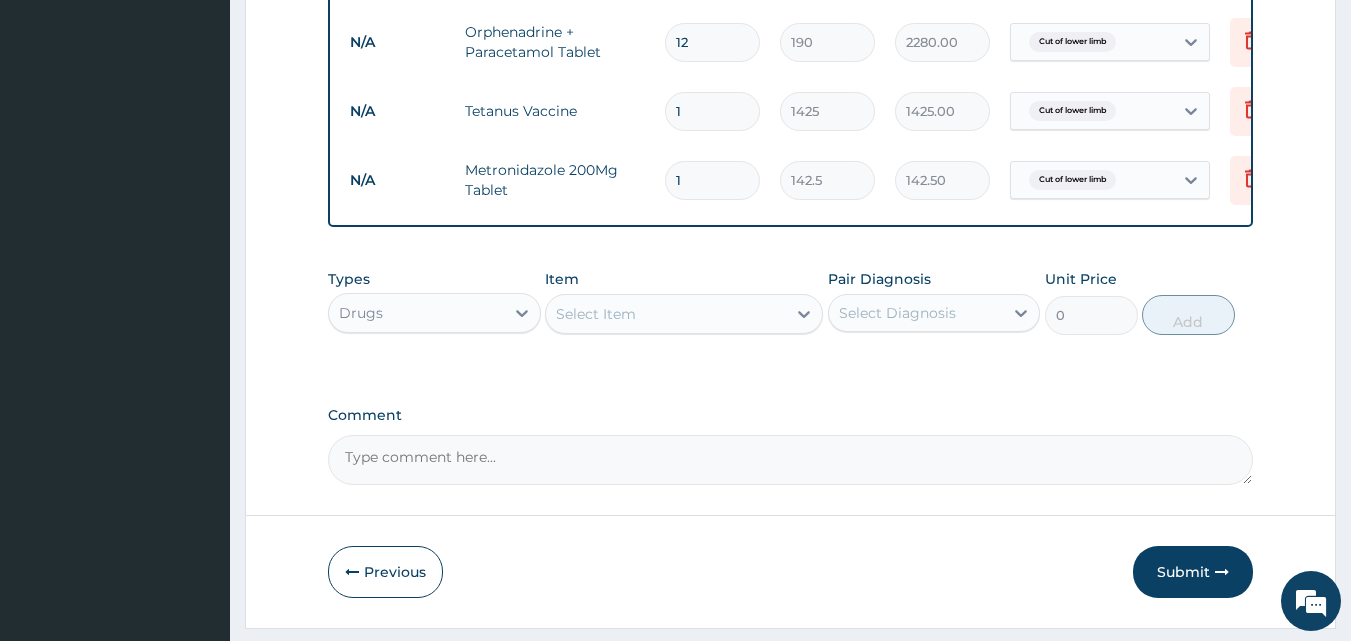drag, startPoint x: 691, startPoint y: 184, endPoint x: 656, endPoint y: 246, distance: 71.19691 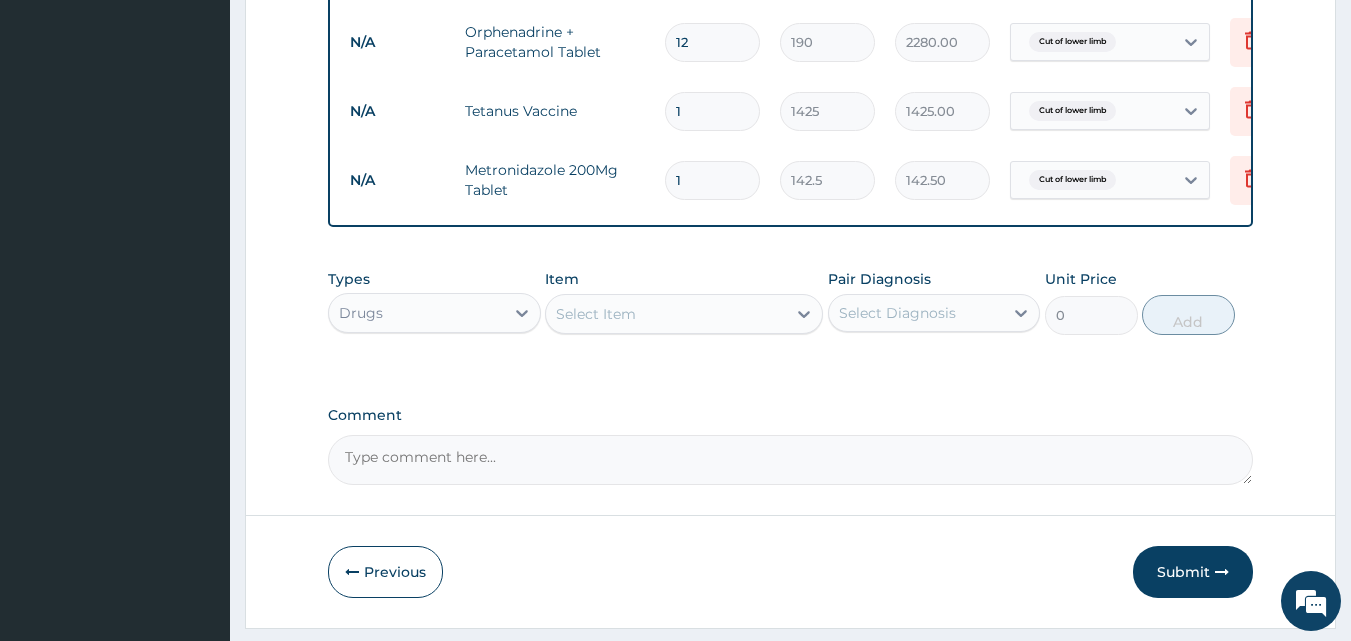 click on "1" at bounding box center (712, 180) 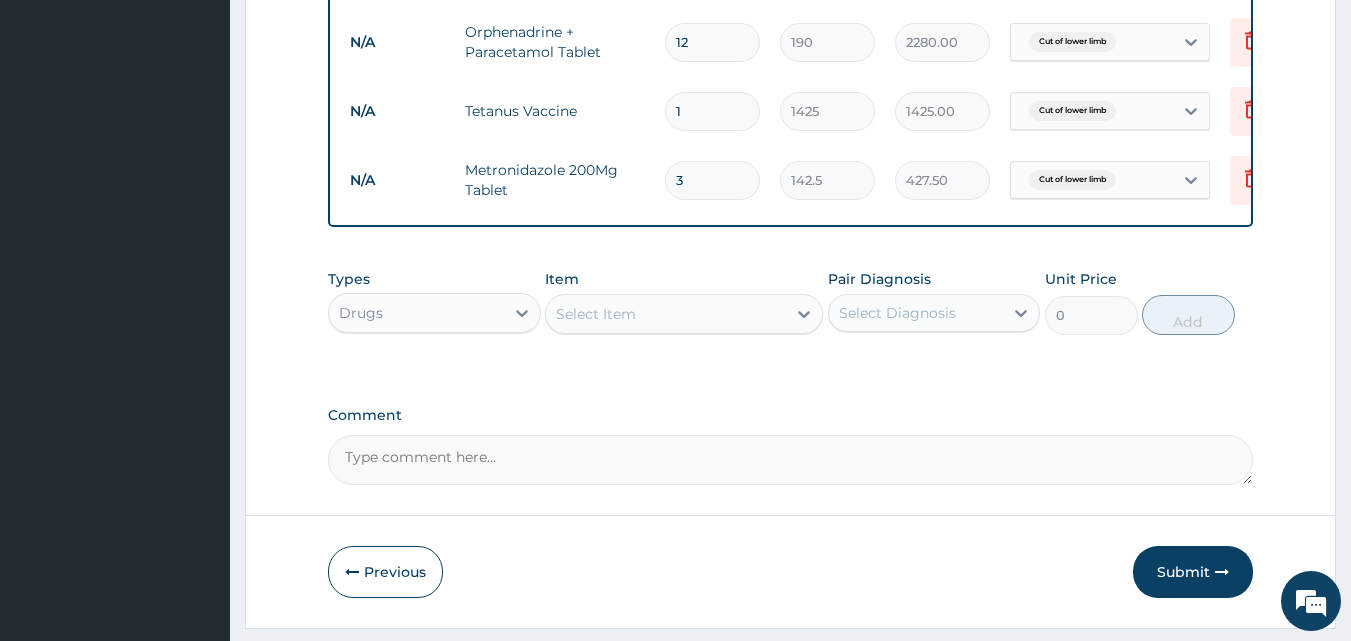 type on "30" 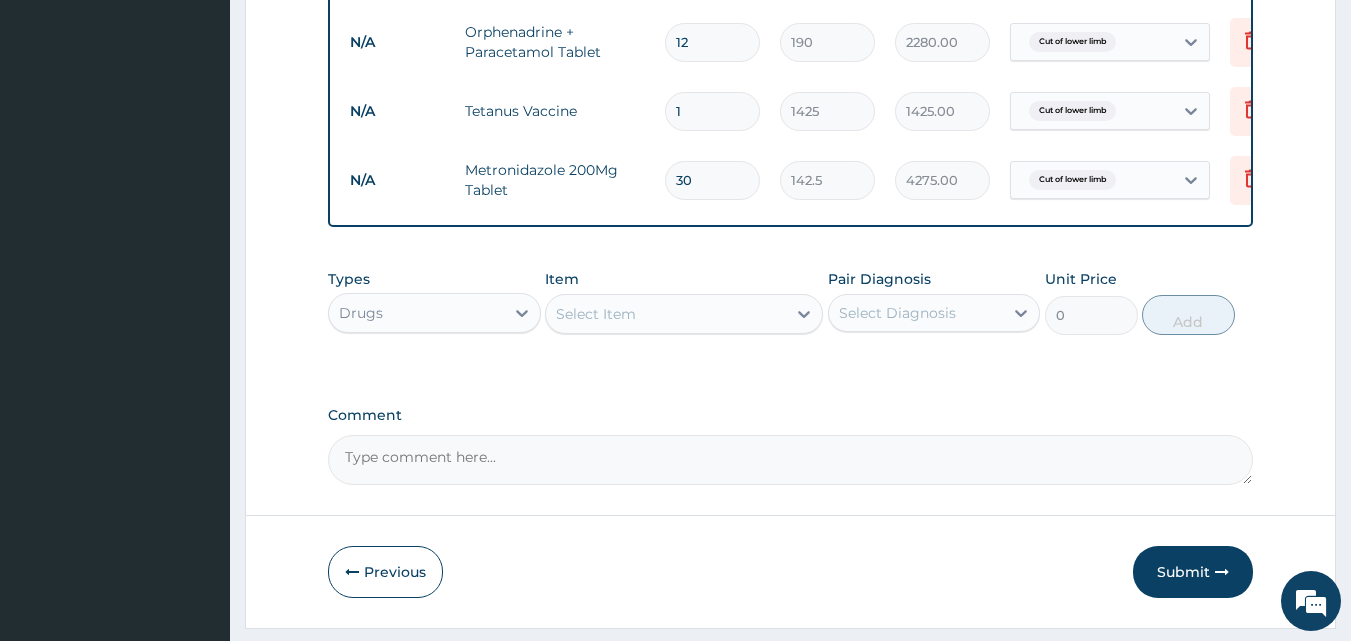 type on "30" 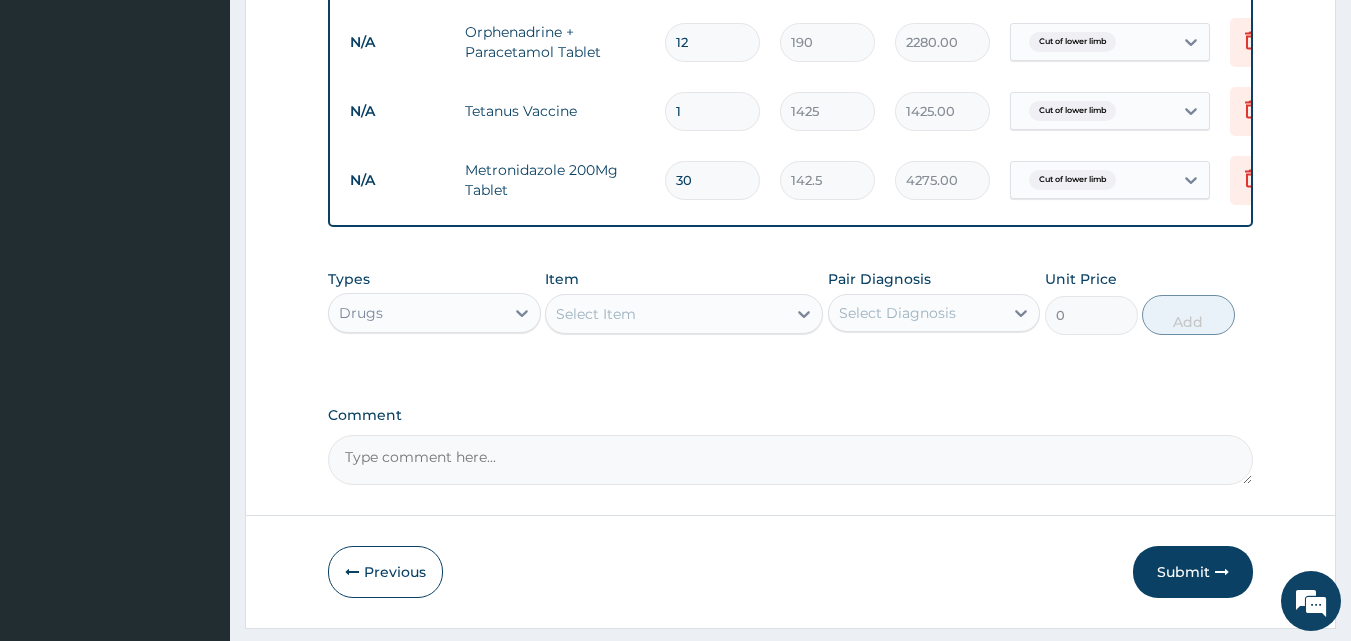 click on "Types Drugs Item Select Item Pair Diagnosis Select Diagnosis Unit Price 0 Add" at bounding box center (791, 302) 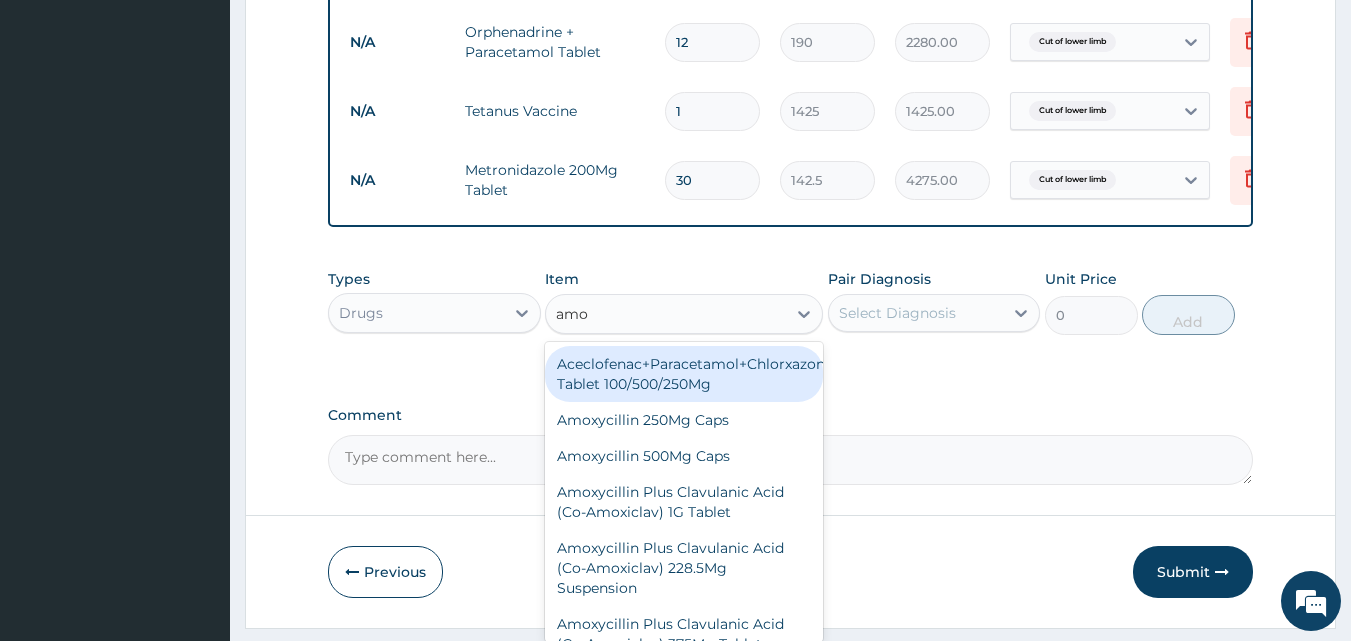 type on "amox" 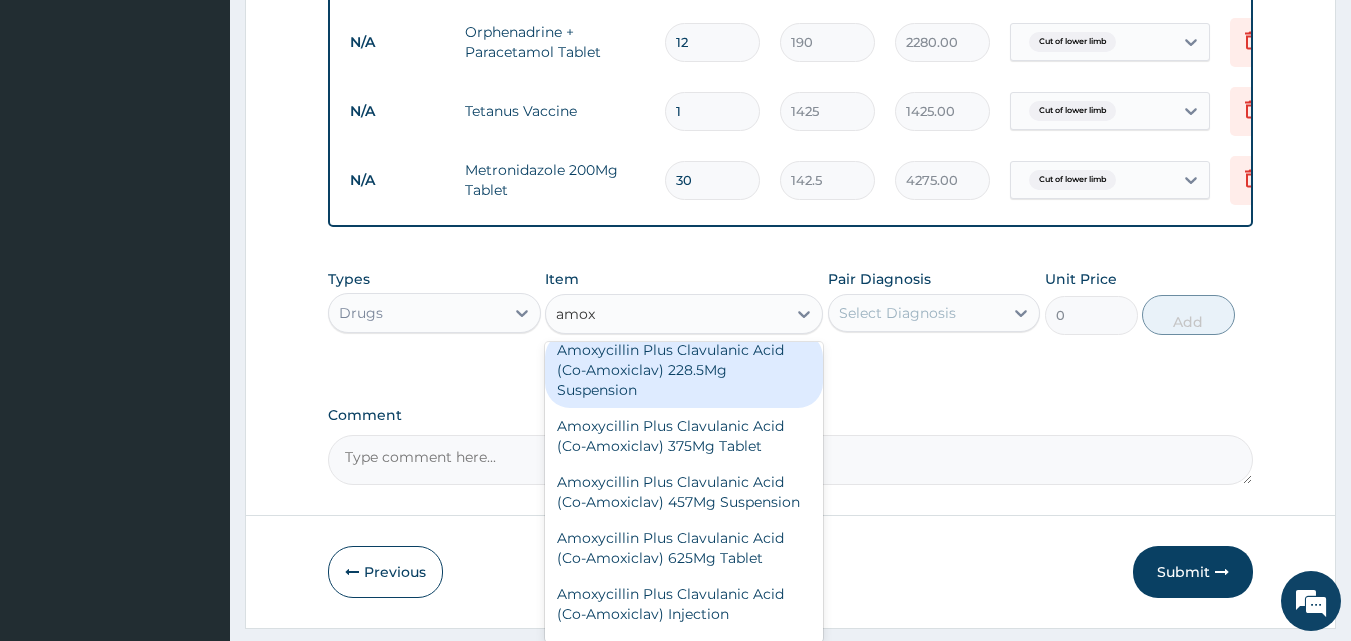 scroll, scrollTop: 200, scrollLeft: 0, axis: vertical 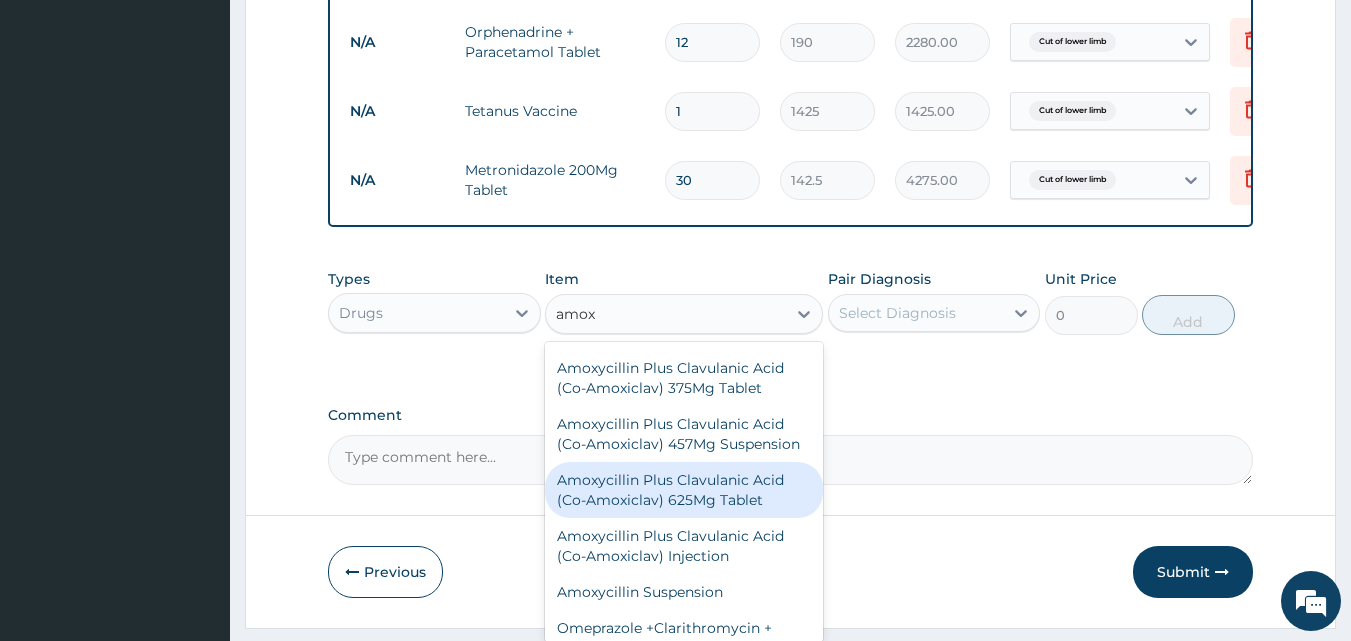 click on "Amoxycillin Plus Clavulanic Acid (Co-Amoxiclav) 625Mg Tablet" at bounding box center (684, 490) 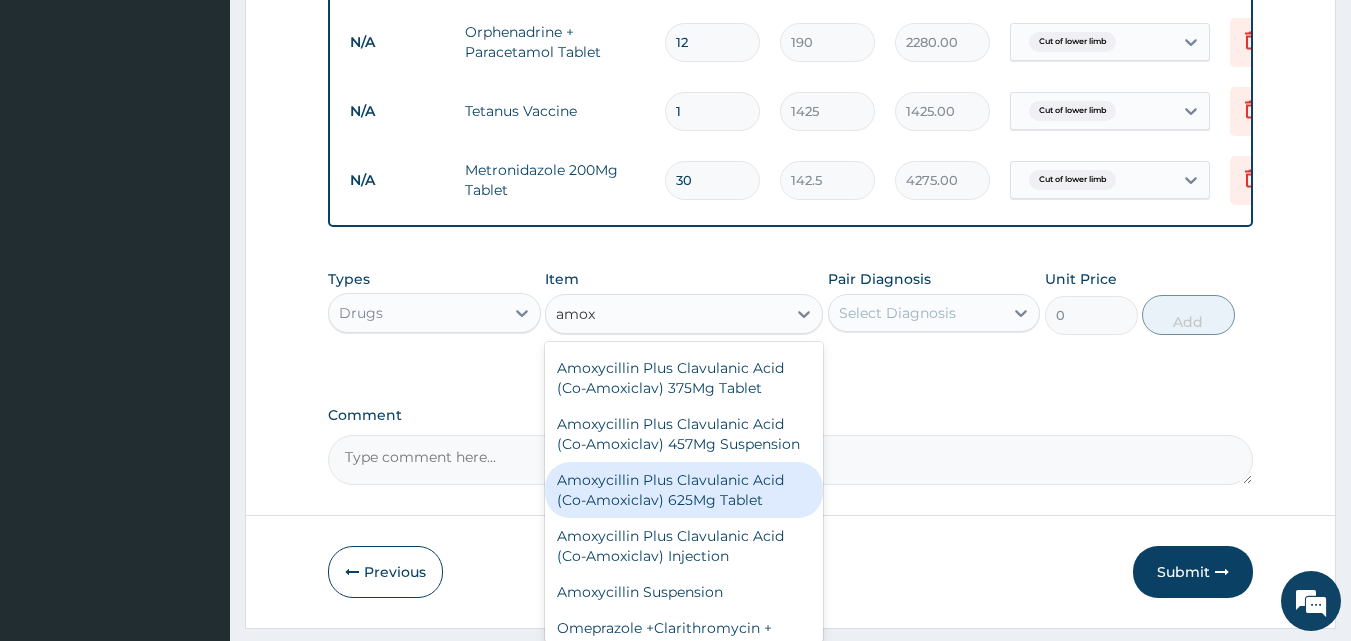 type 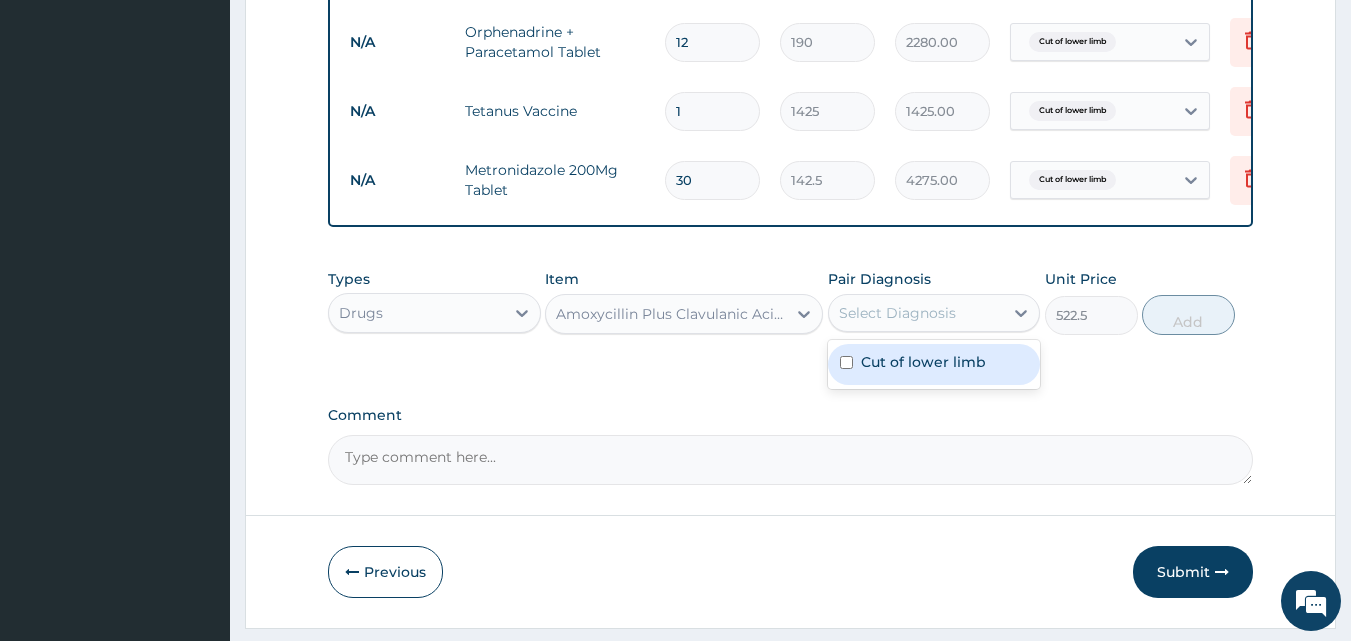 click on "Select Diagnosis" at bounding box center (916, 313) 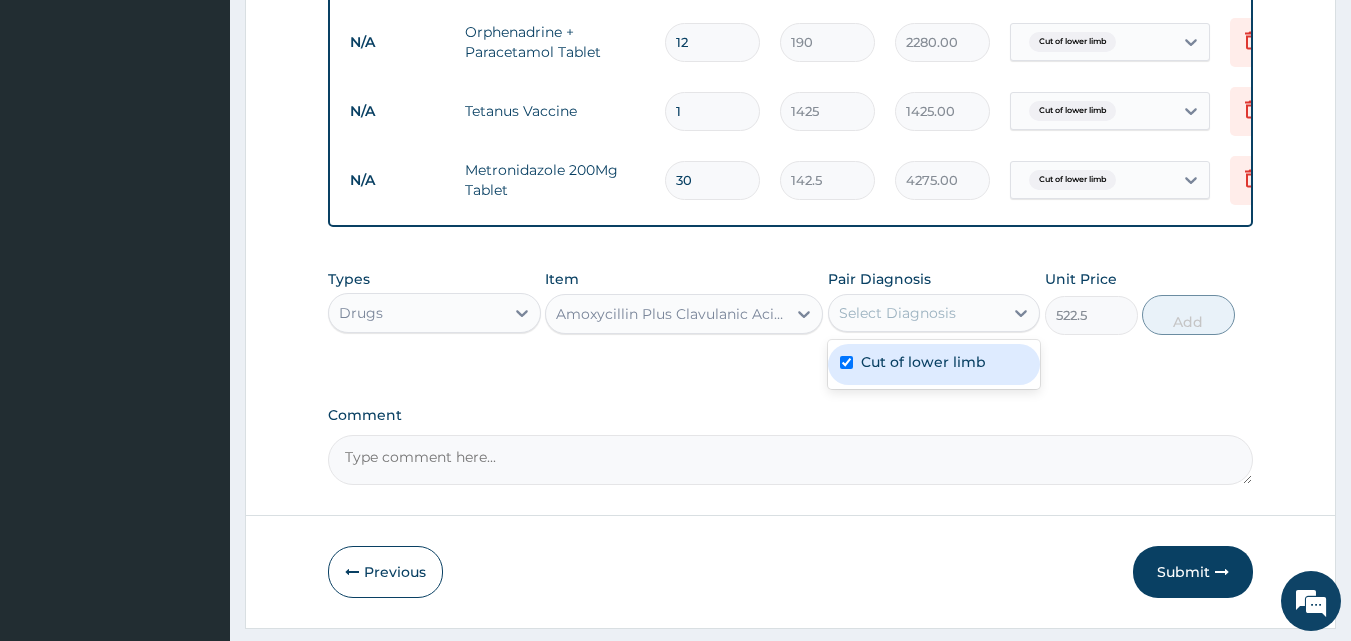 checkbox on "true" 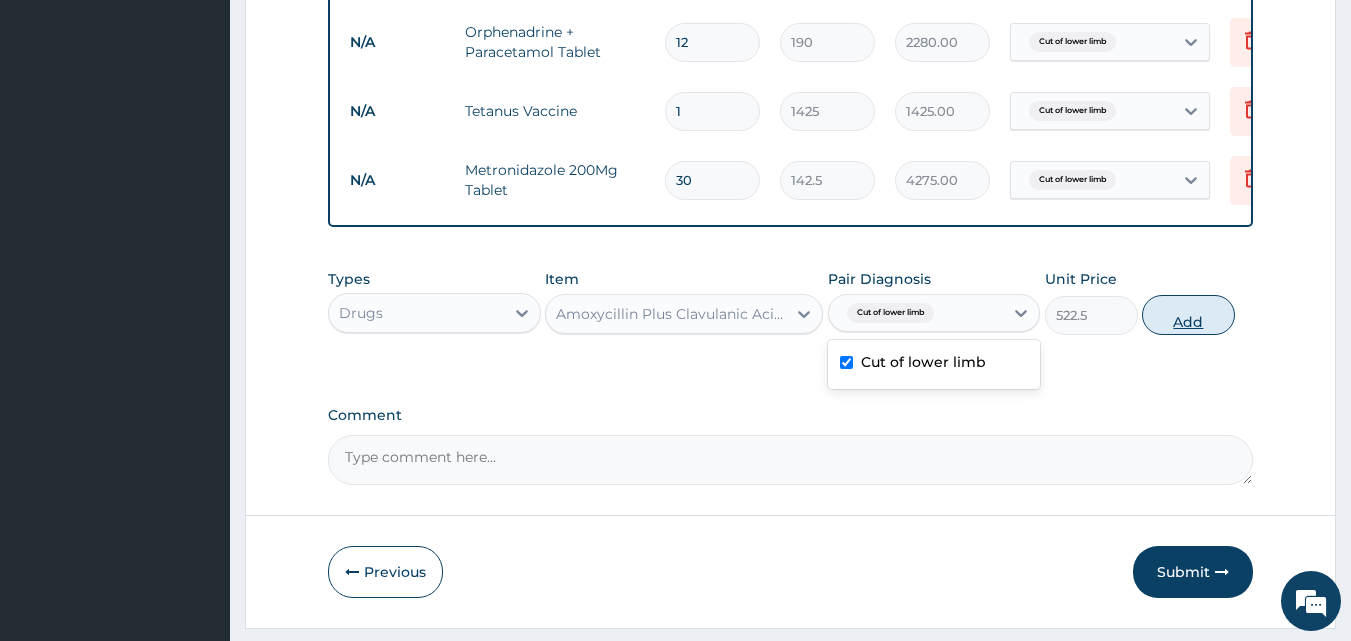 click on "Add" at bounding box center (1188, 315) 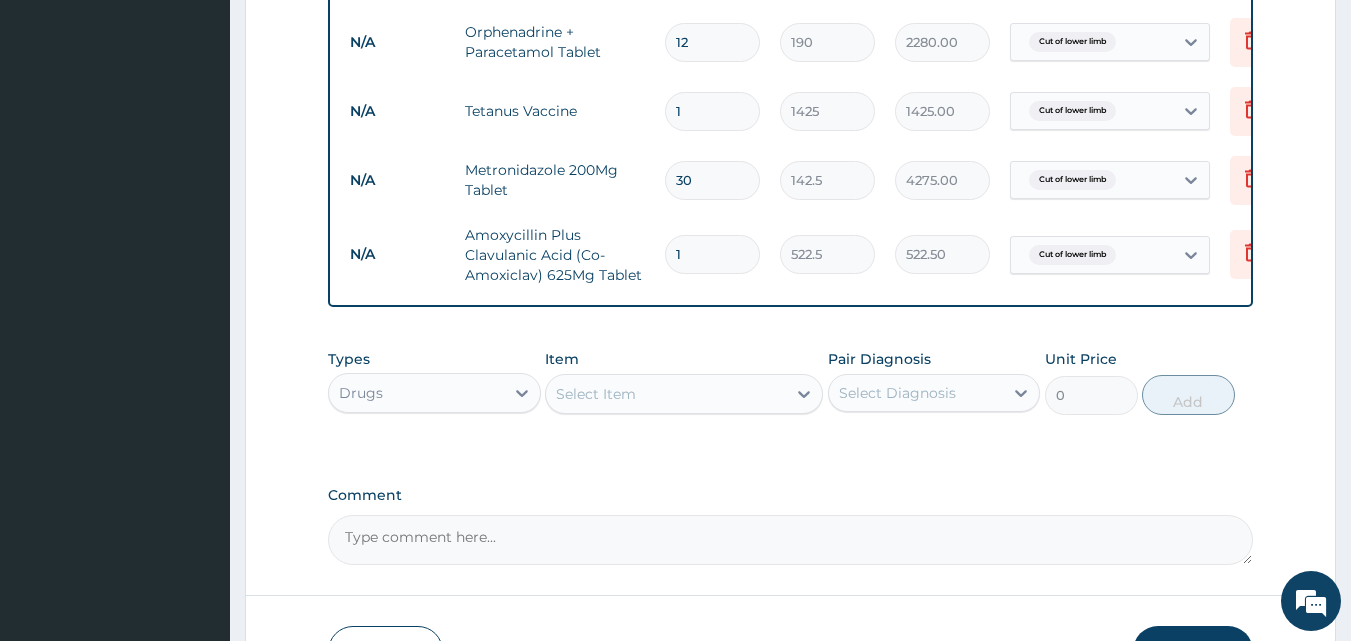 type on "14" 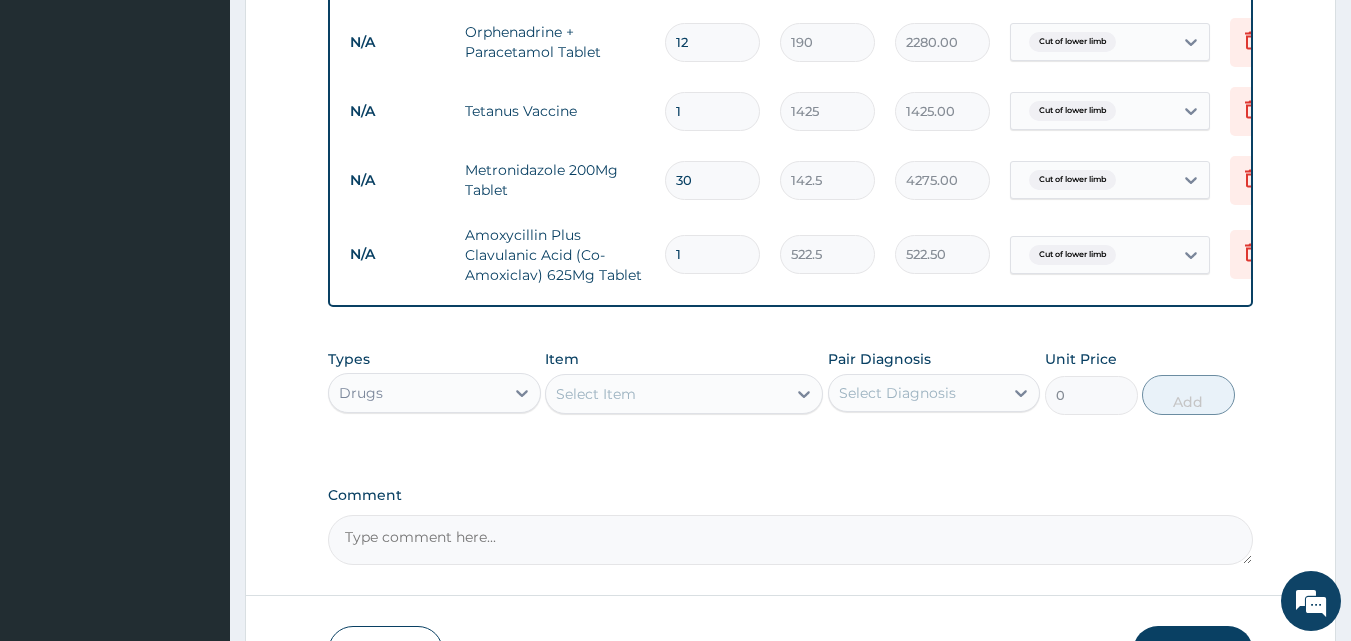 type on "7315.00" 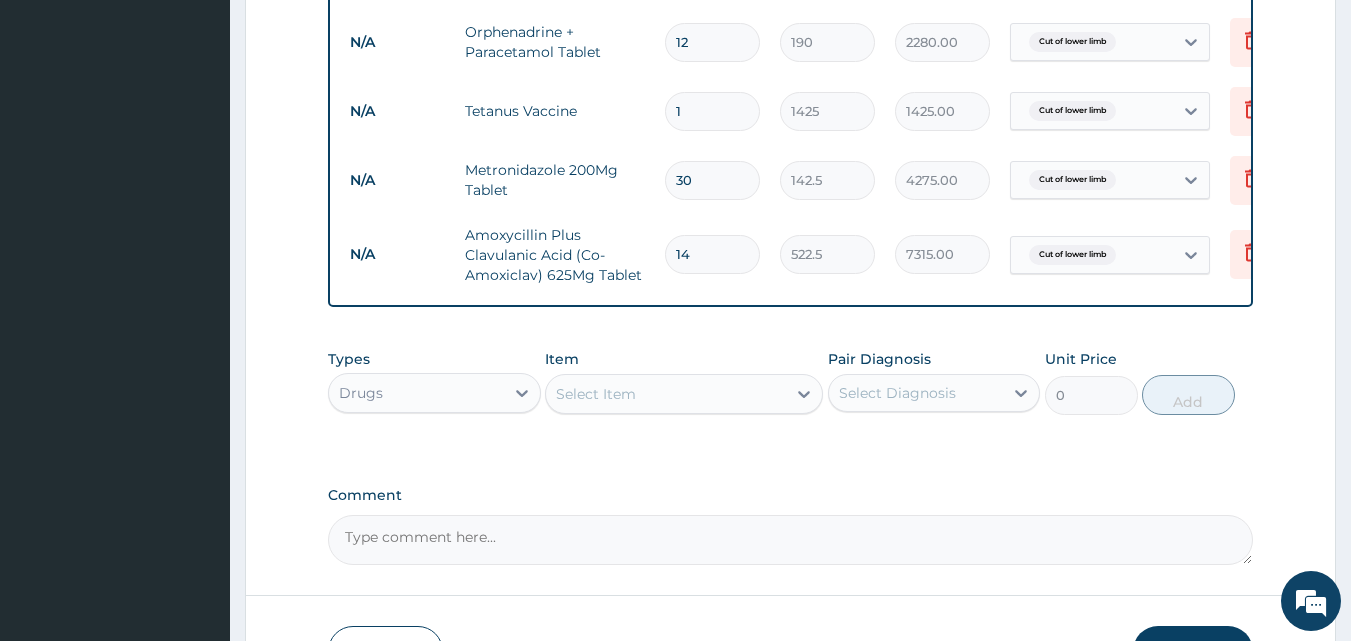 type on "14" 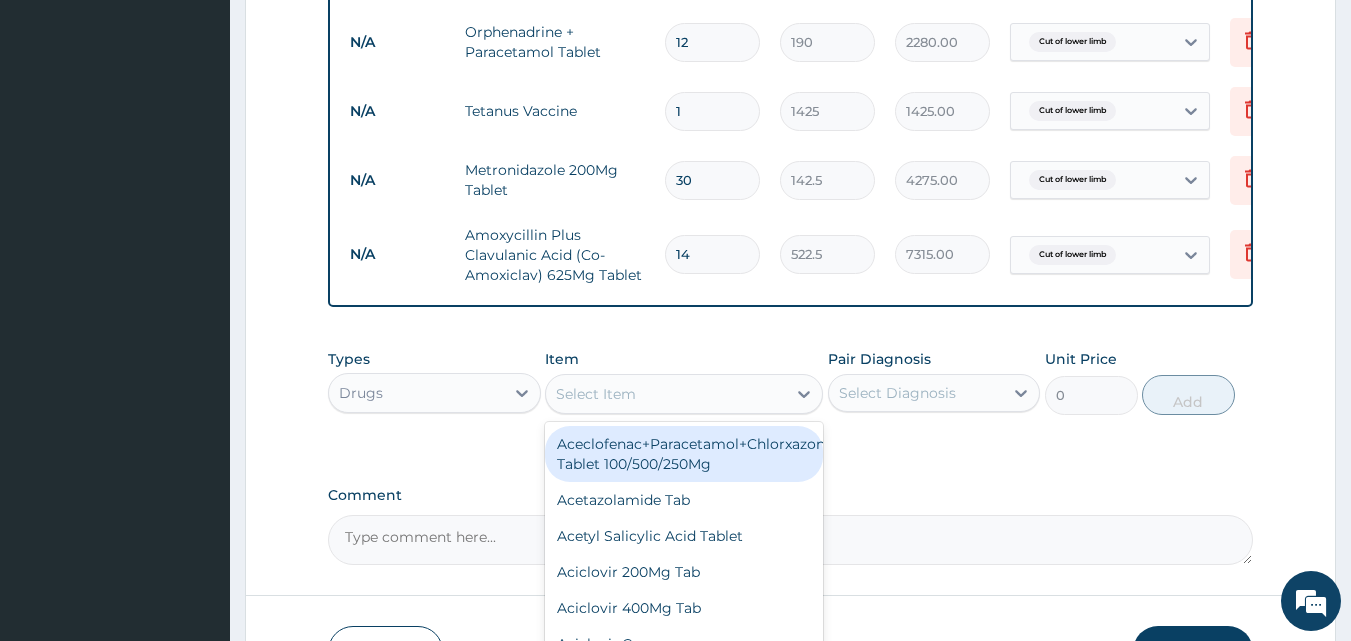 click on "Select Item" at bounding box center [596, 394] 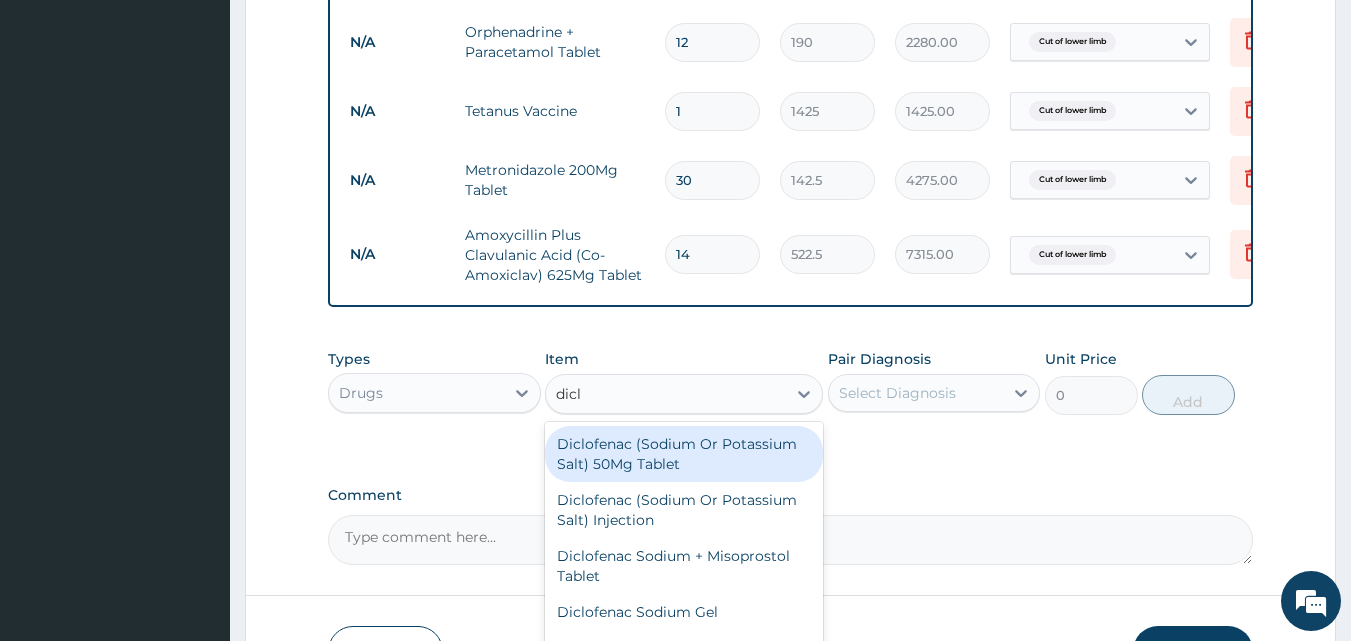 type on "diclo" 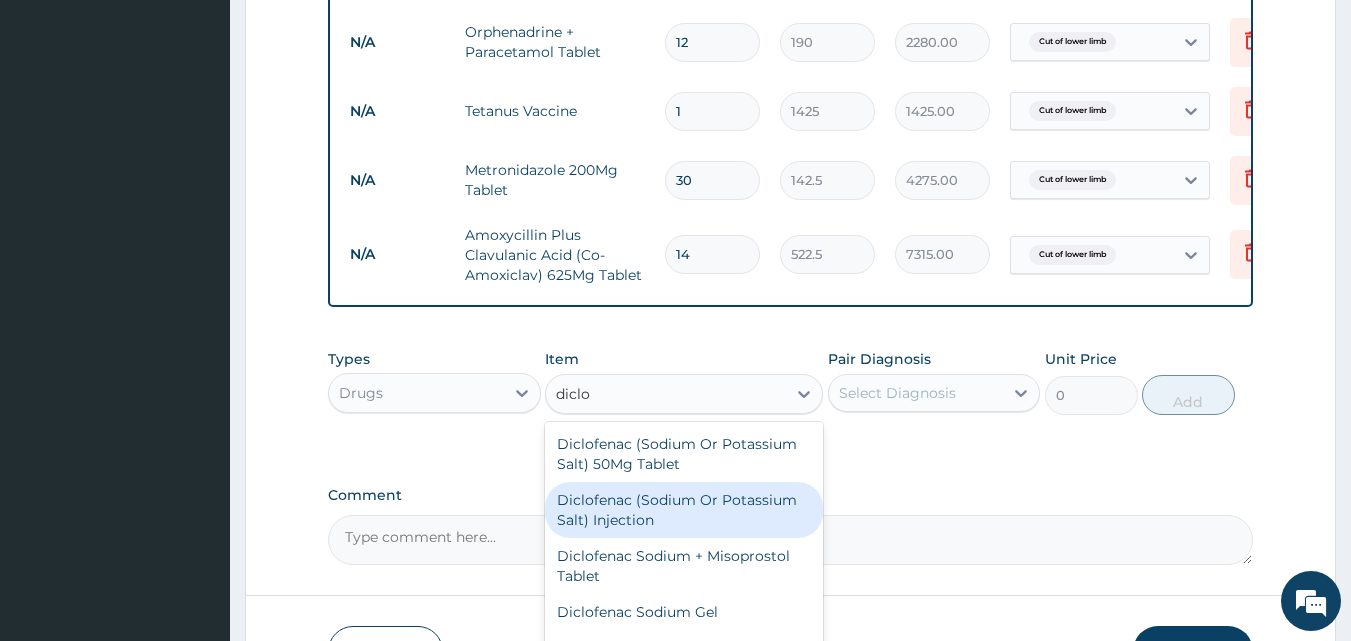 click on "Diclofenac (Sodium Or Potassium Salt) Injection" at bounding box center [684, 510] 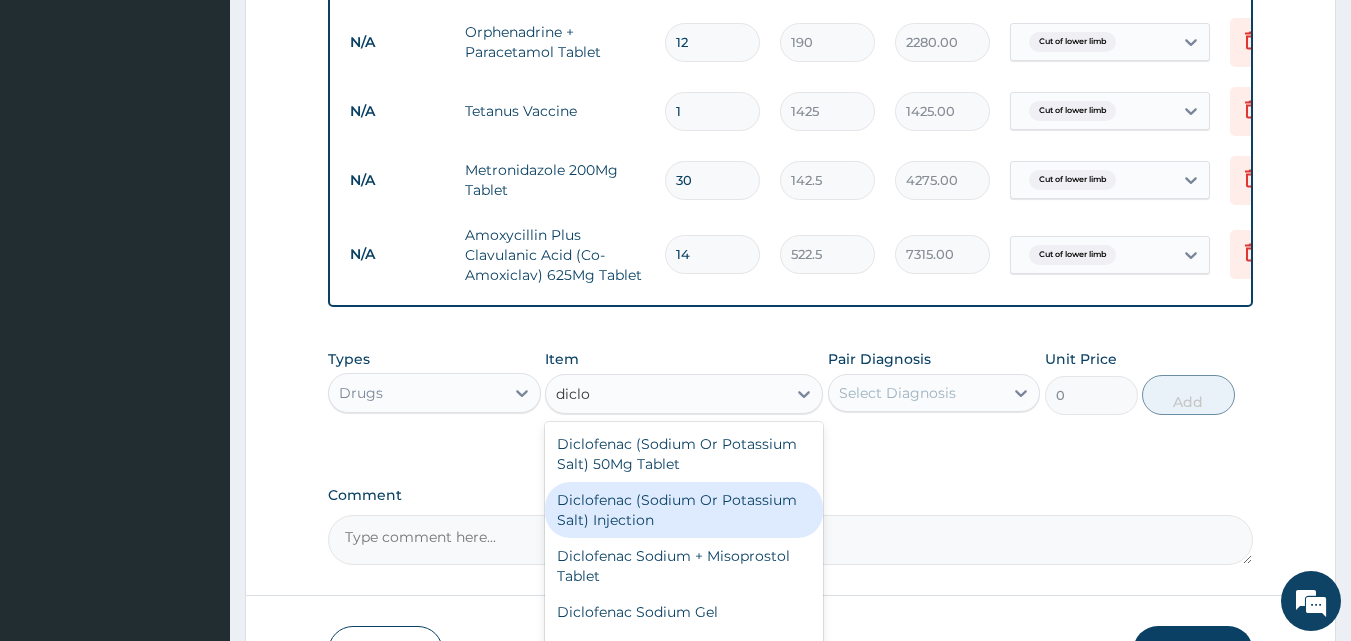 type 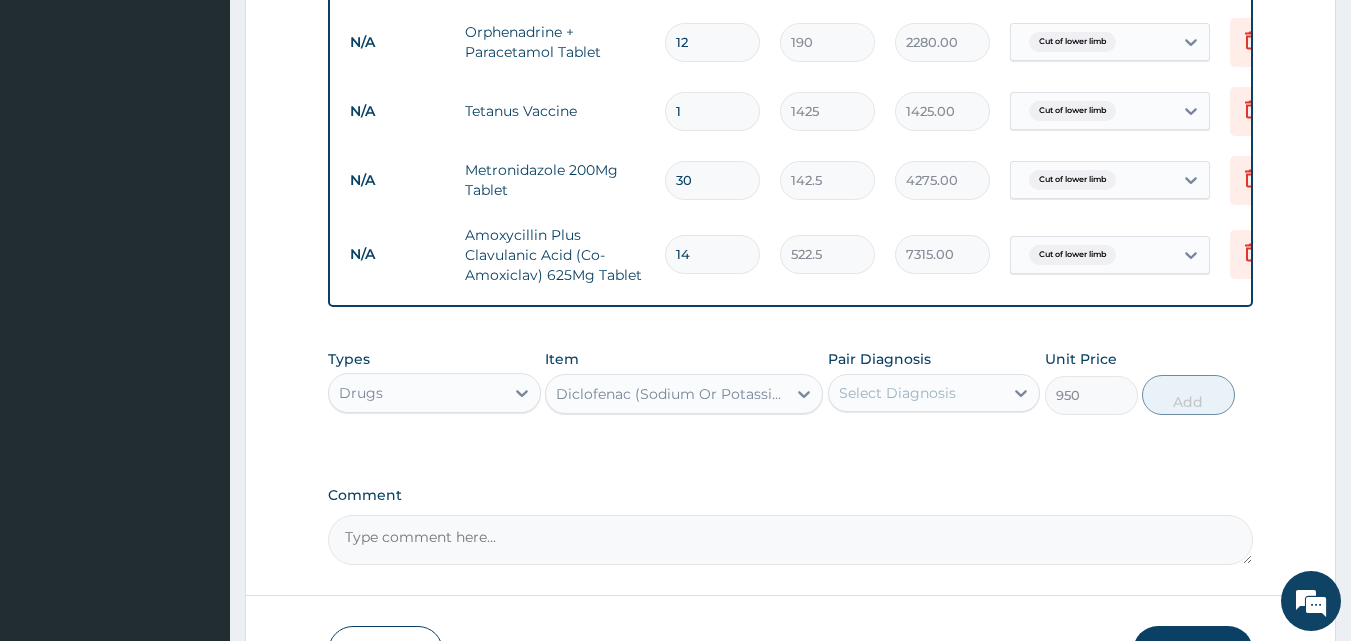 click on "Select Diagnosis" at bounding box center (916, 393) 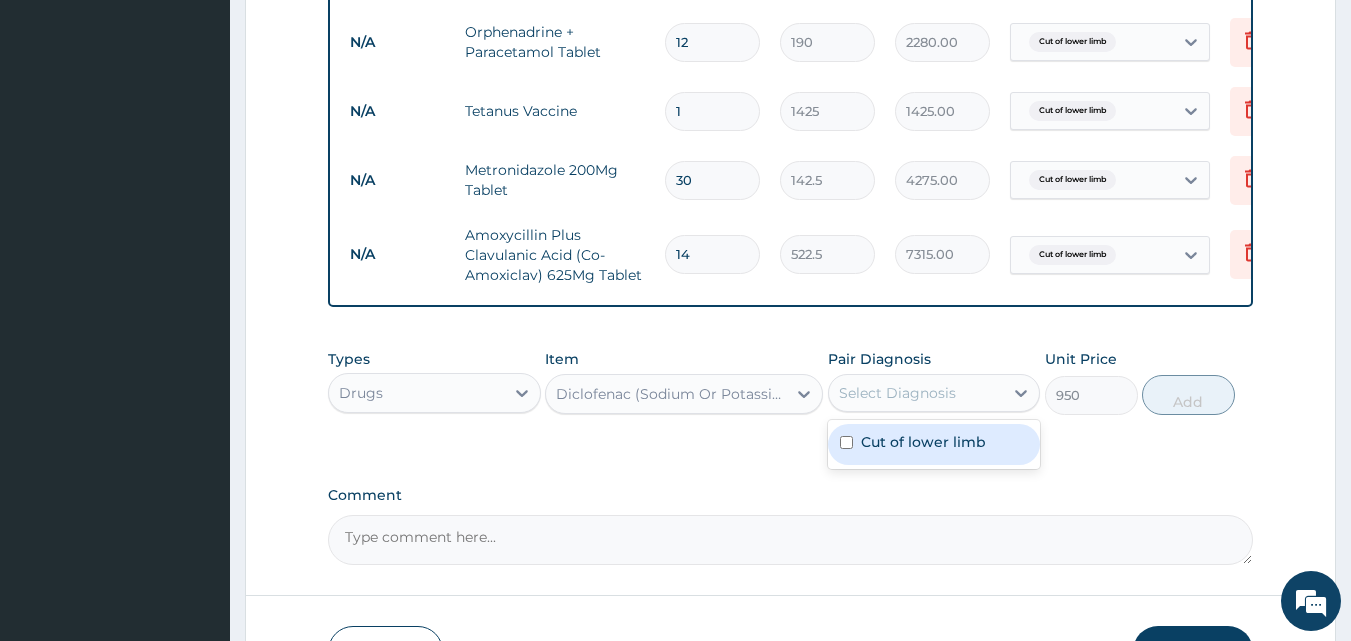 click on "Cut of lower limb" at bounding box center [923, 442] 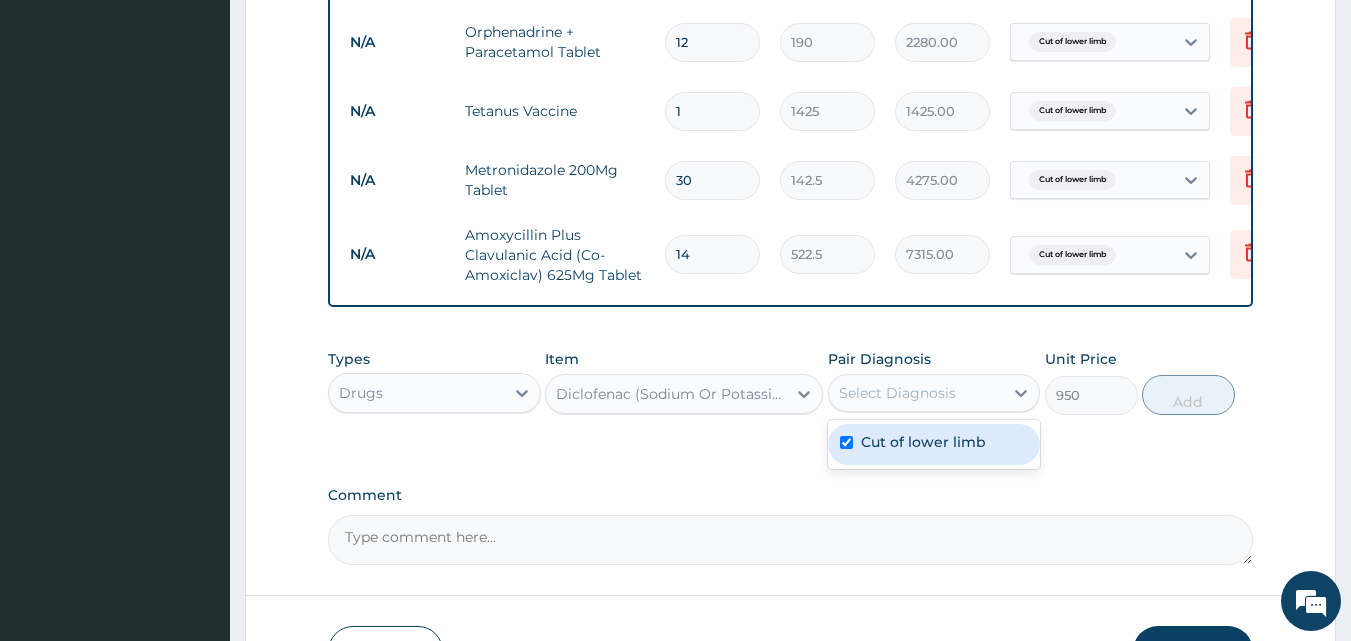 checkbox on "true" 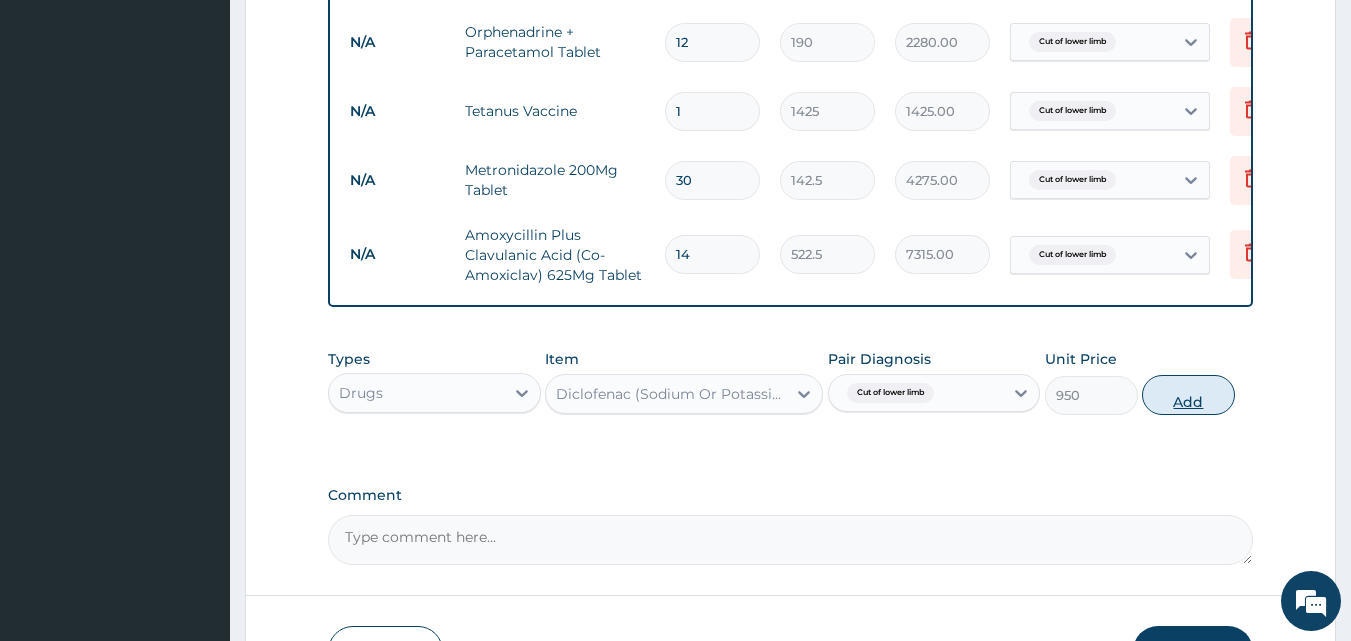 click on "Add" at bounding box center (1188, 395) 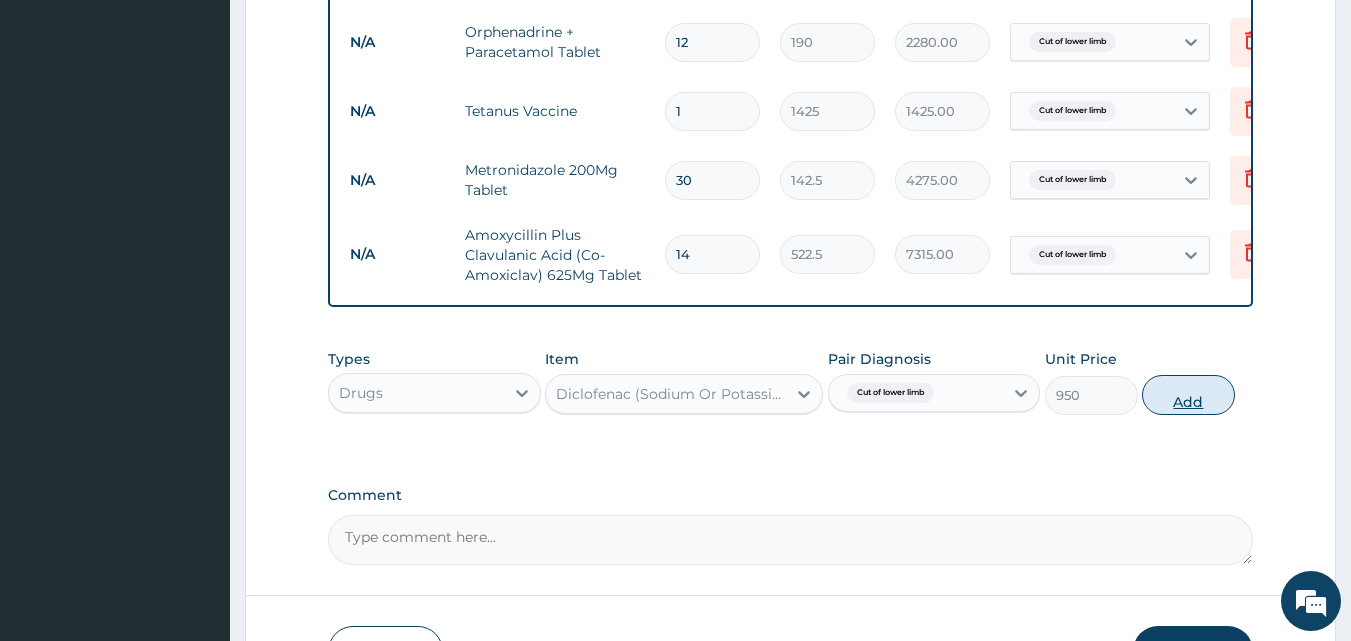 type on "0" 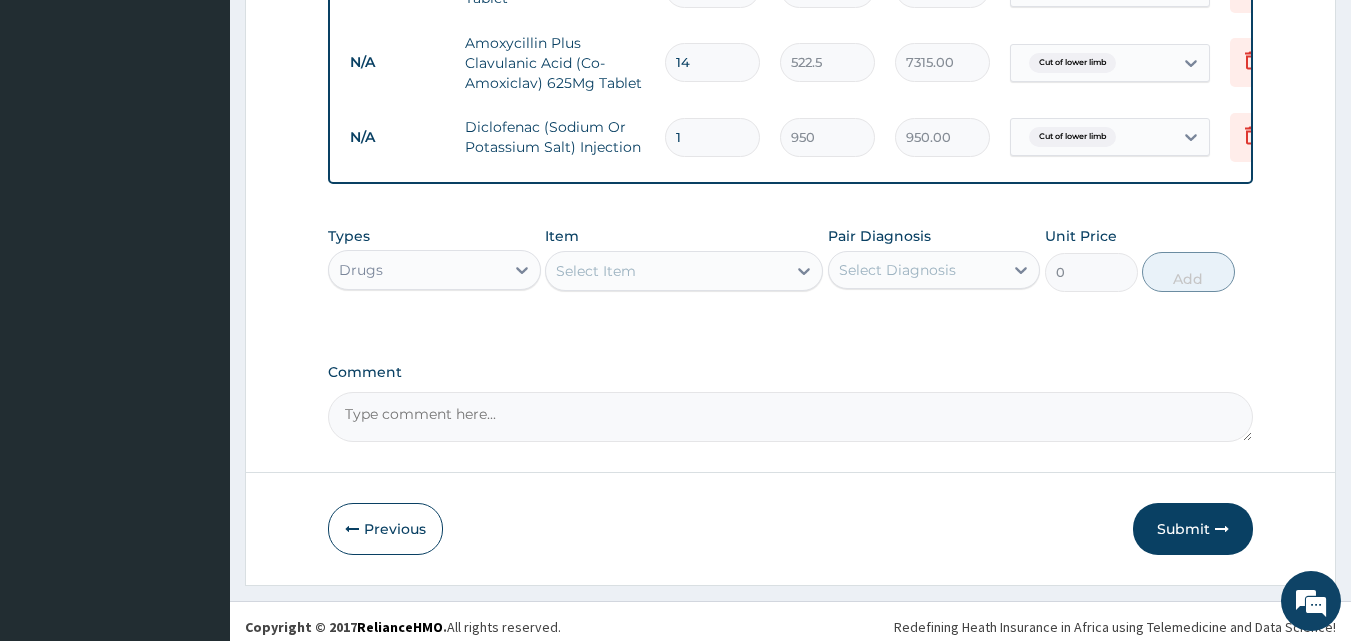 scroll, scrollTop: 1059, scrollLeft: 0, axis: vertical 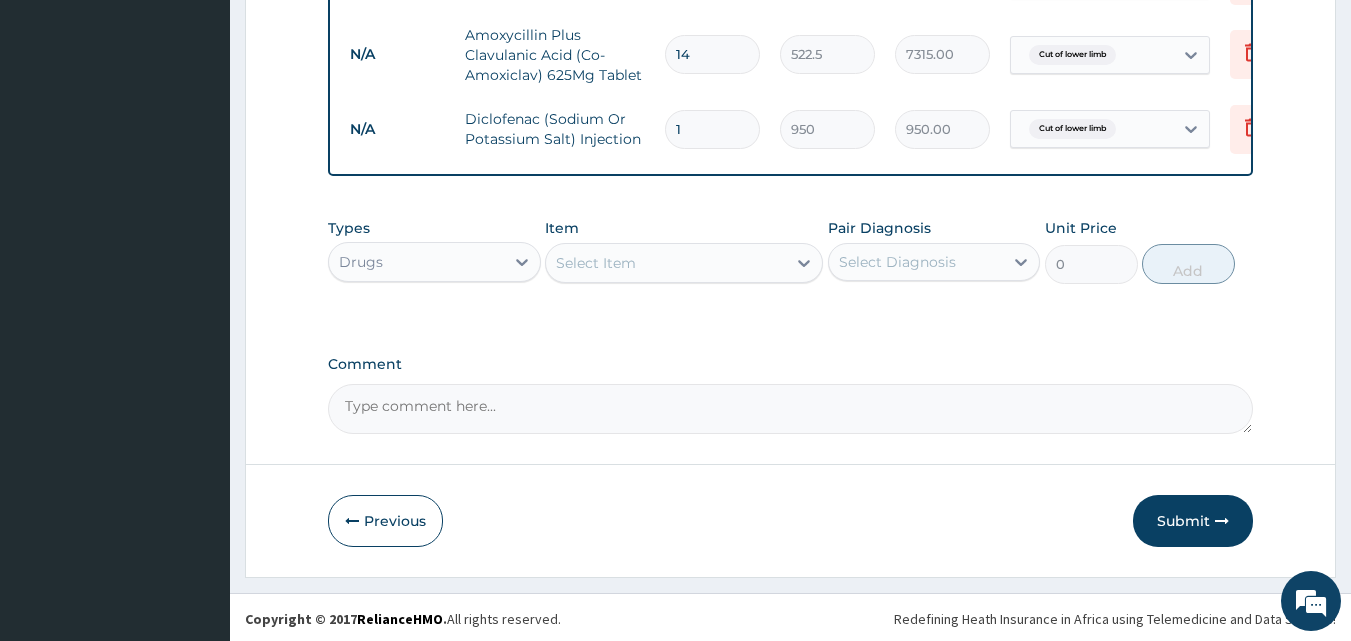 click on "Select Item" at bounding box center [596, 263] 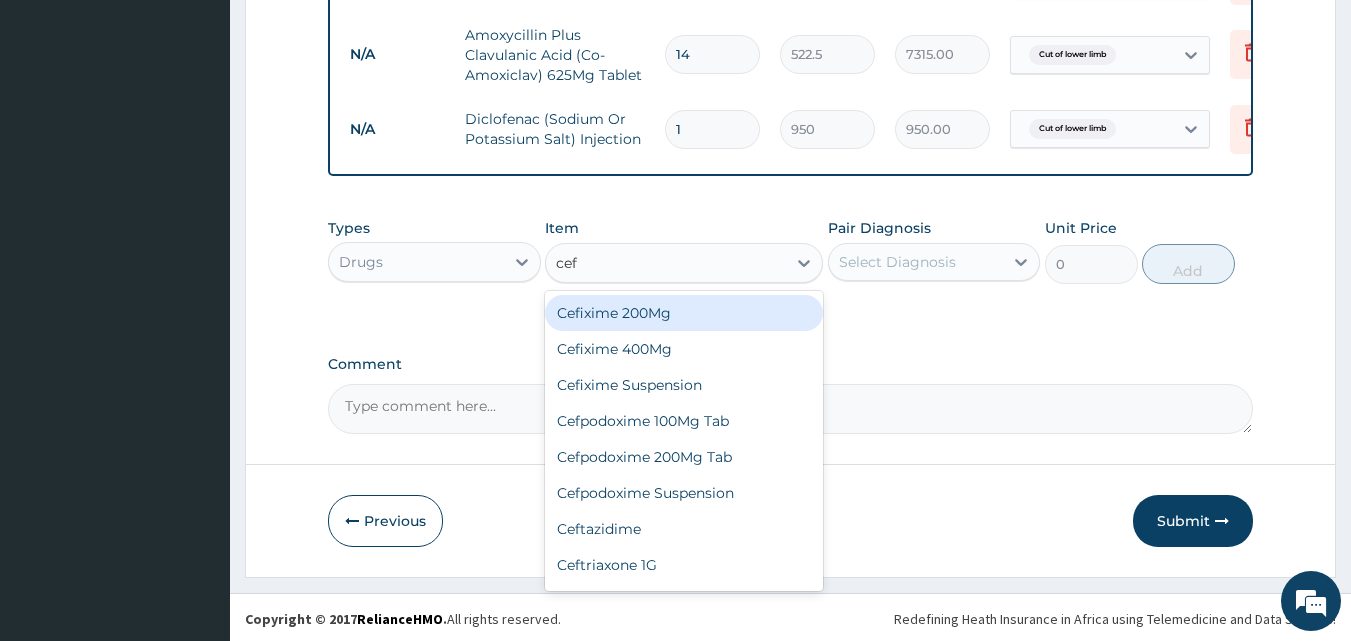 type on "ceft" 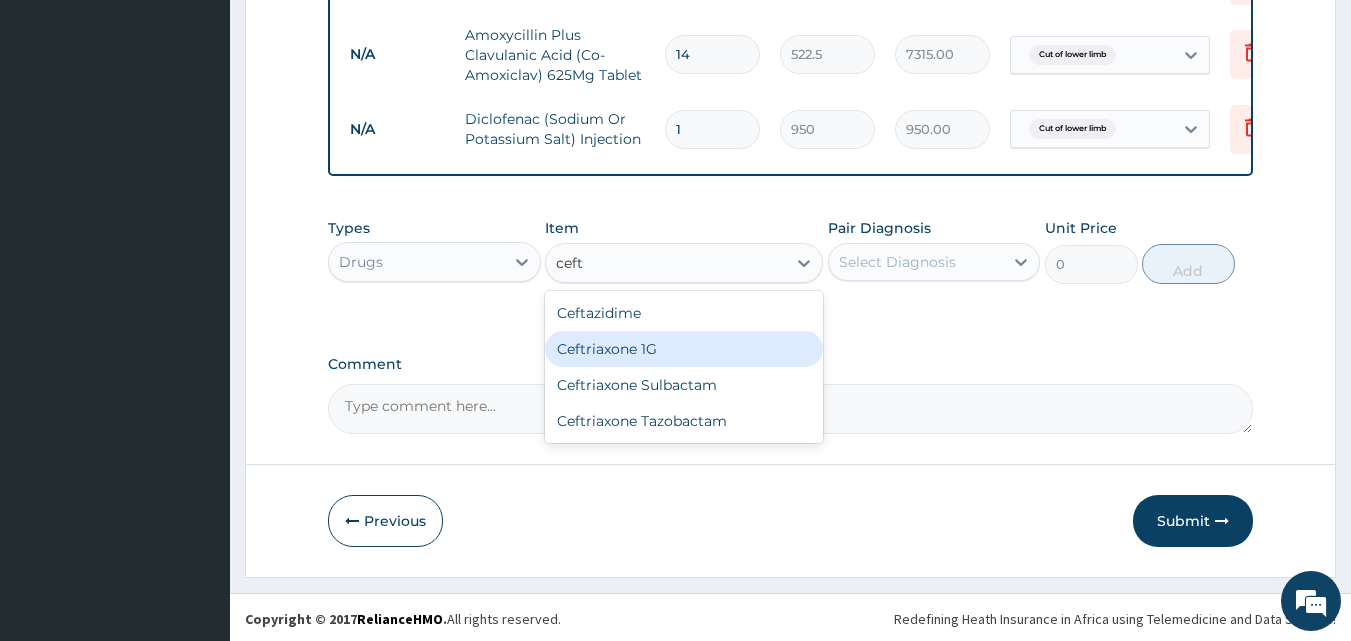 click on "Ceftriaxone 1G" at bounding box center (684, 349) 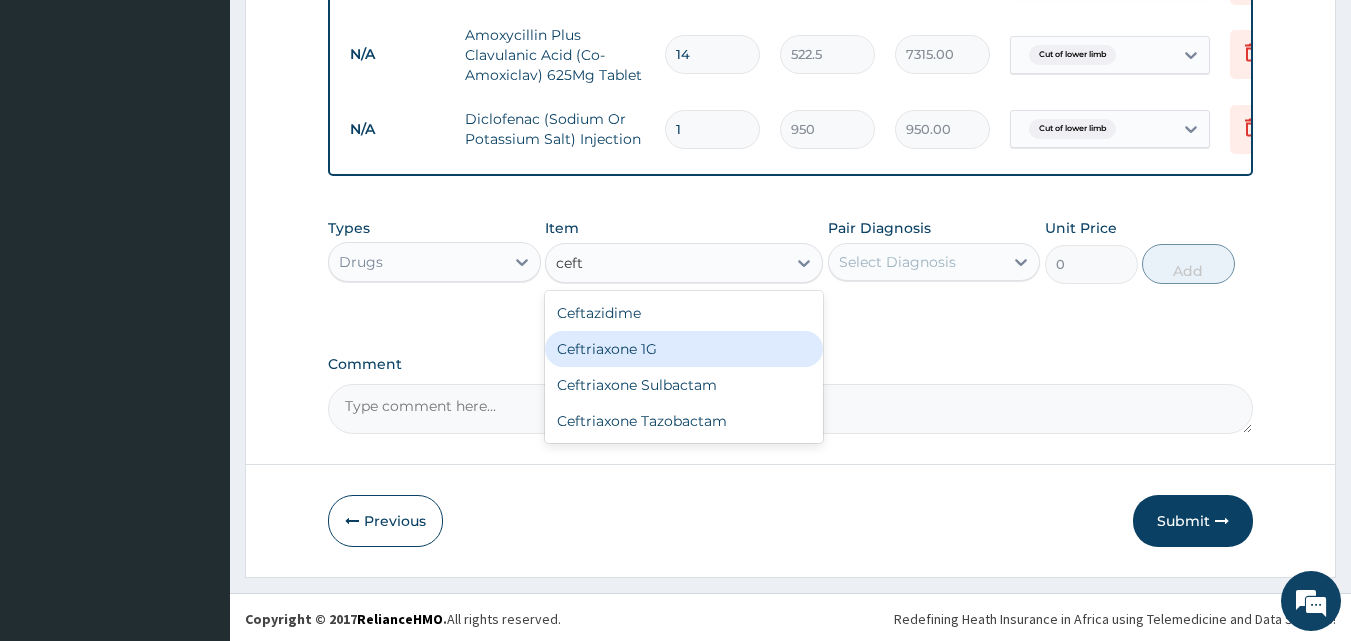type 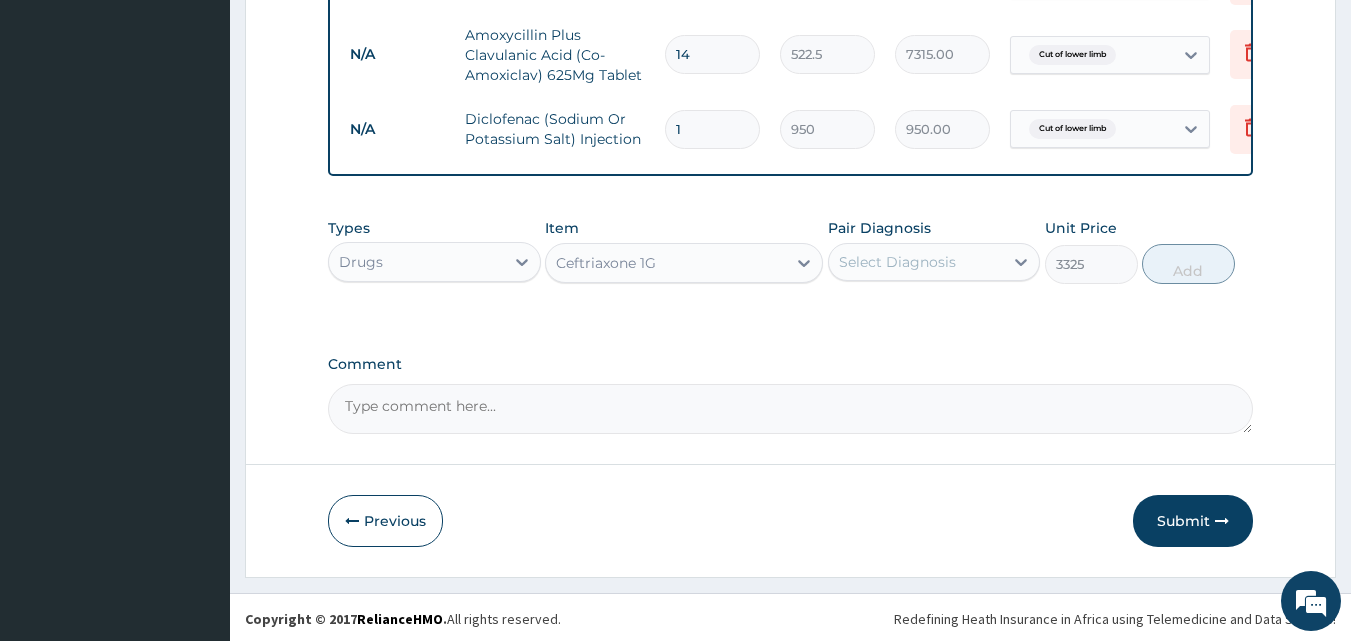 click on "Select Diagnosis" at bounding box center (897, 262) 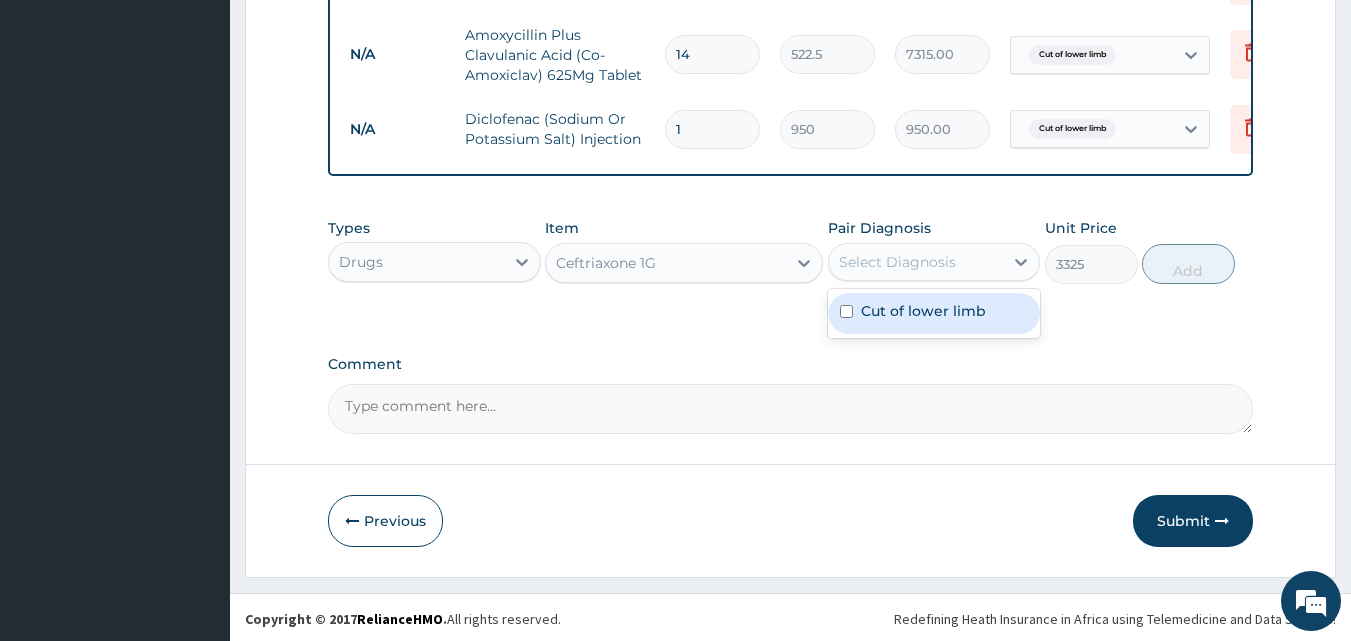click on "Cut of lower limb" at bounding box center [923, 311] 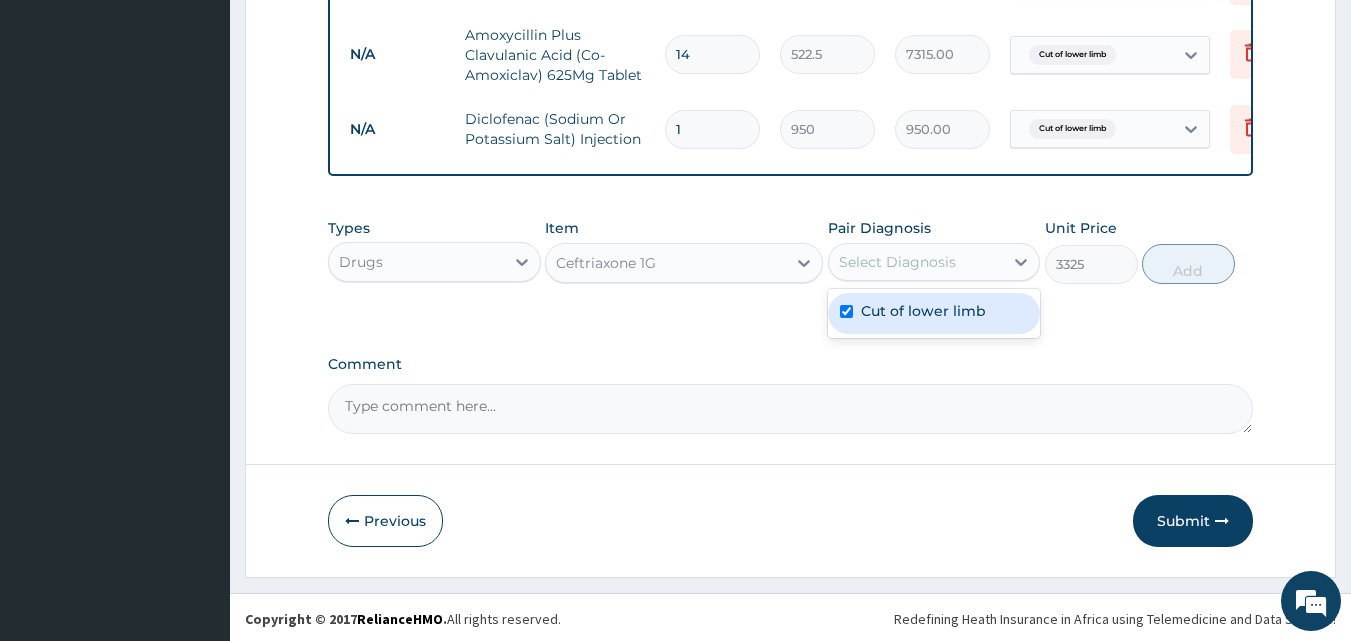 checkbox on "true" 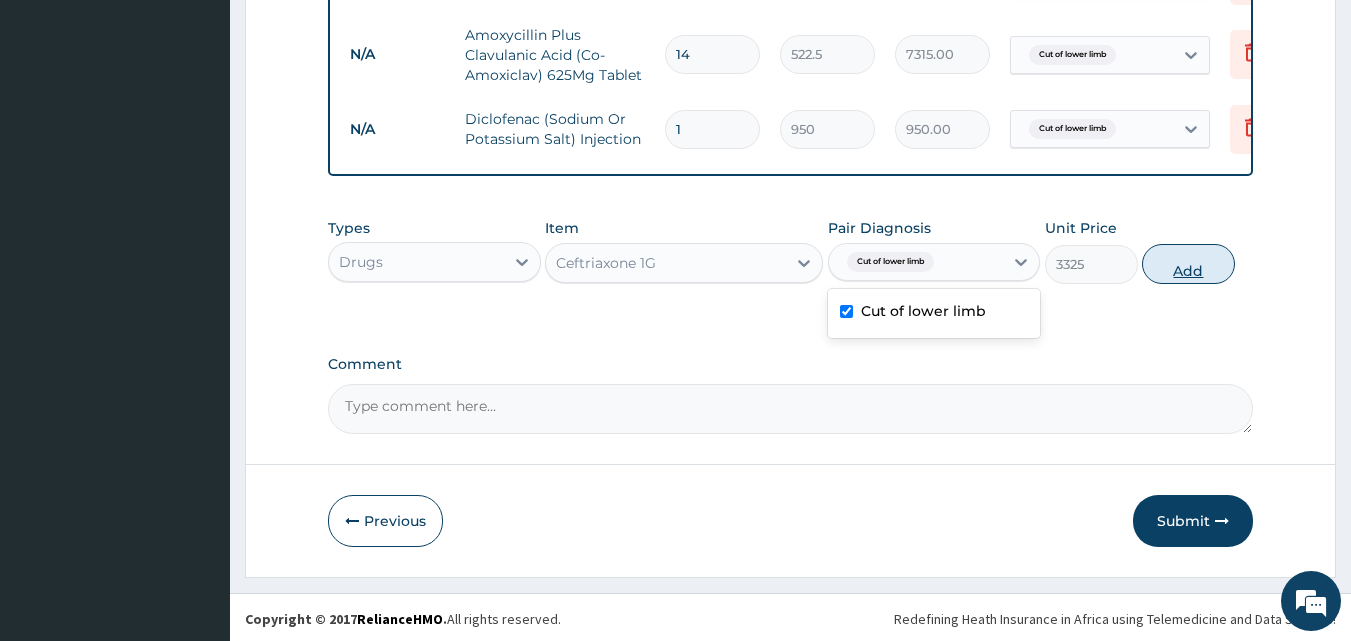 click on "Add" at bounding box center [1188, 264] 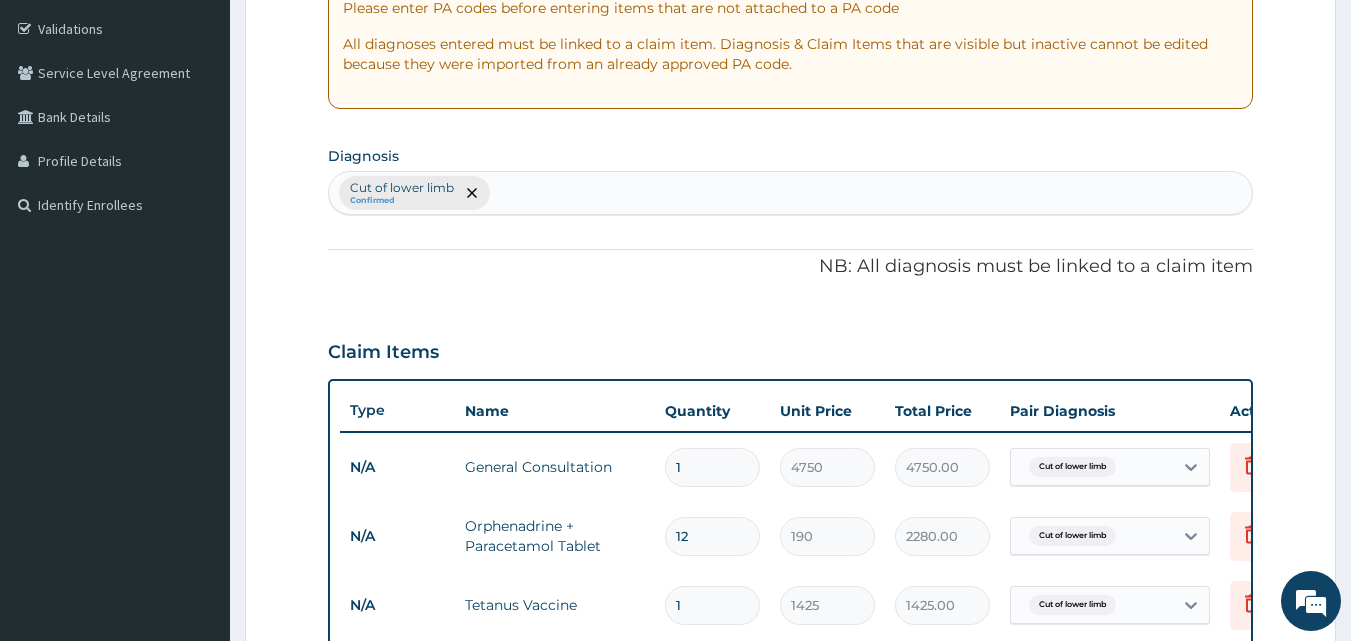scroll, scrollTop: 359, scrollLeft: 0, axis: vertical 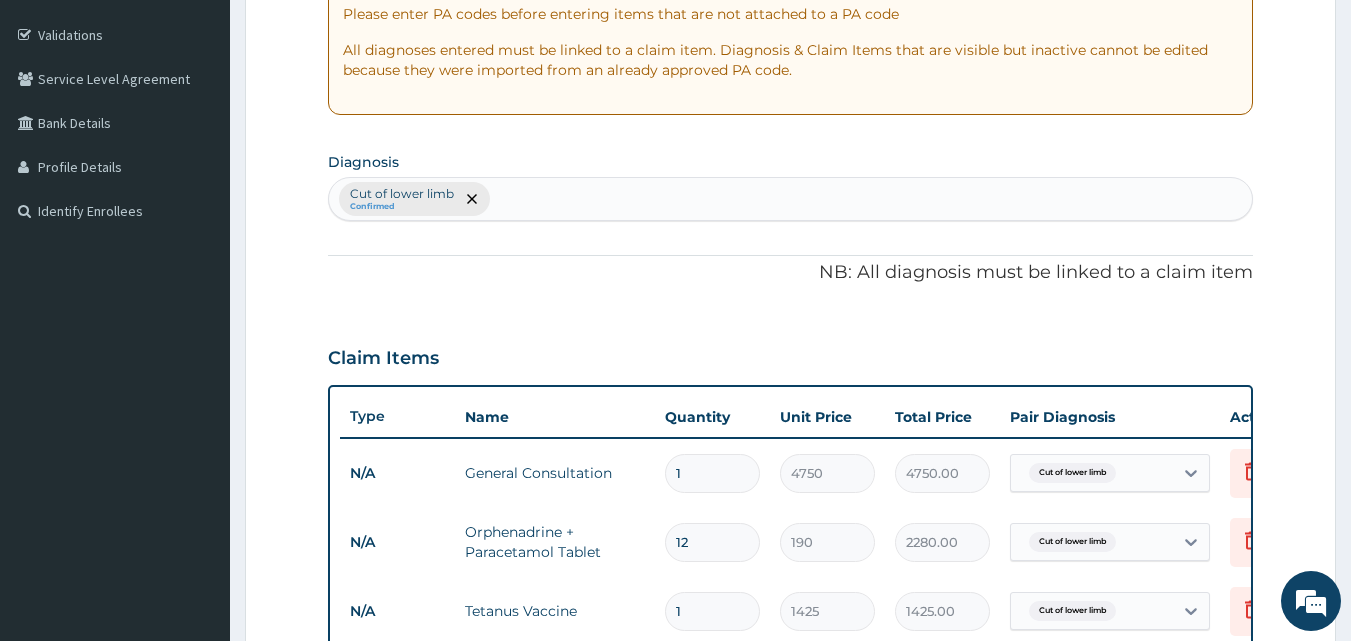 click on "Cut of lower limb Confirmed" at bounding box center (791, 199) 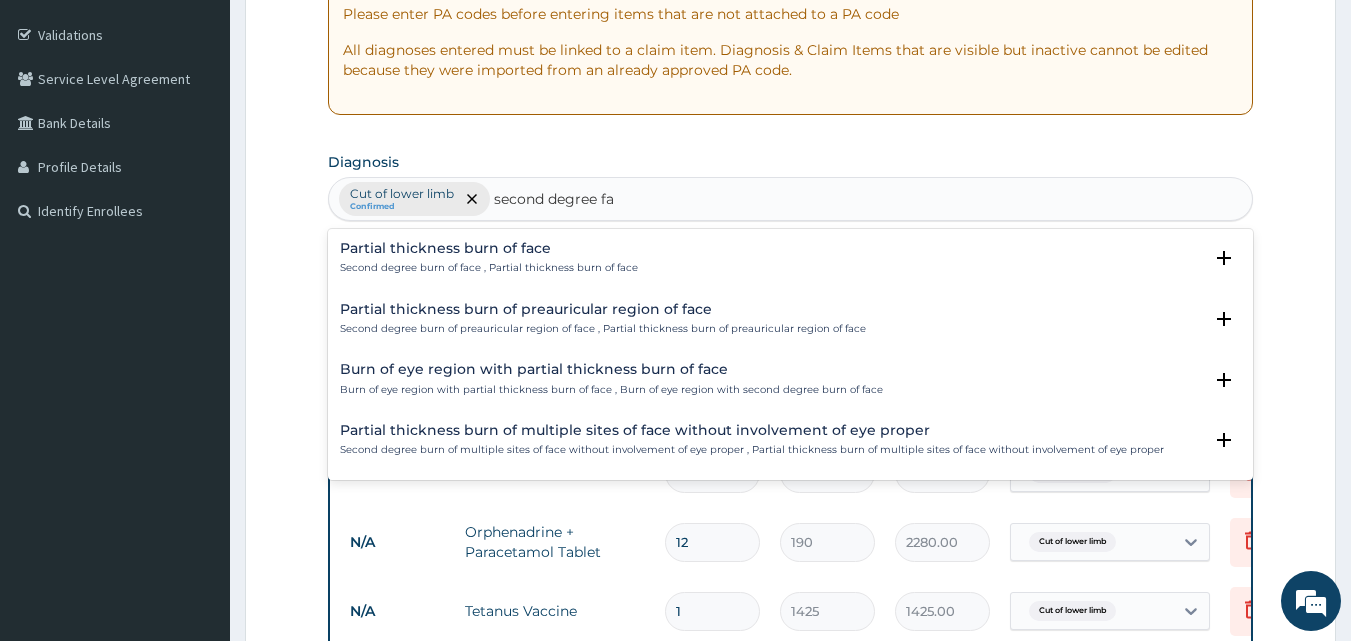 scroll, scrollTop: 0, scrollLeft: 0, axis: both 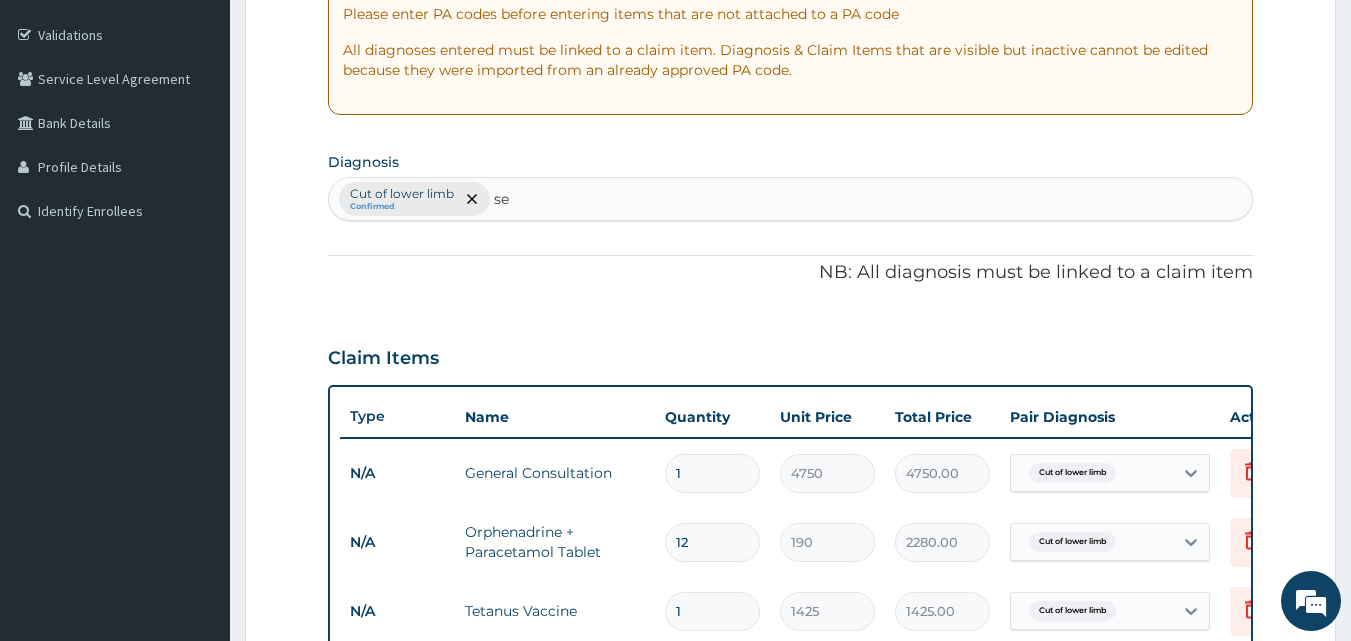 type on "s" 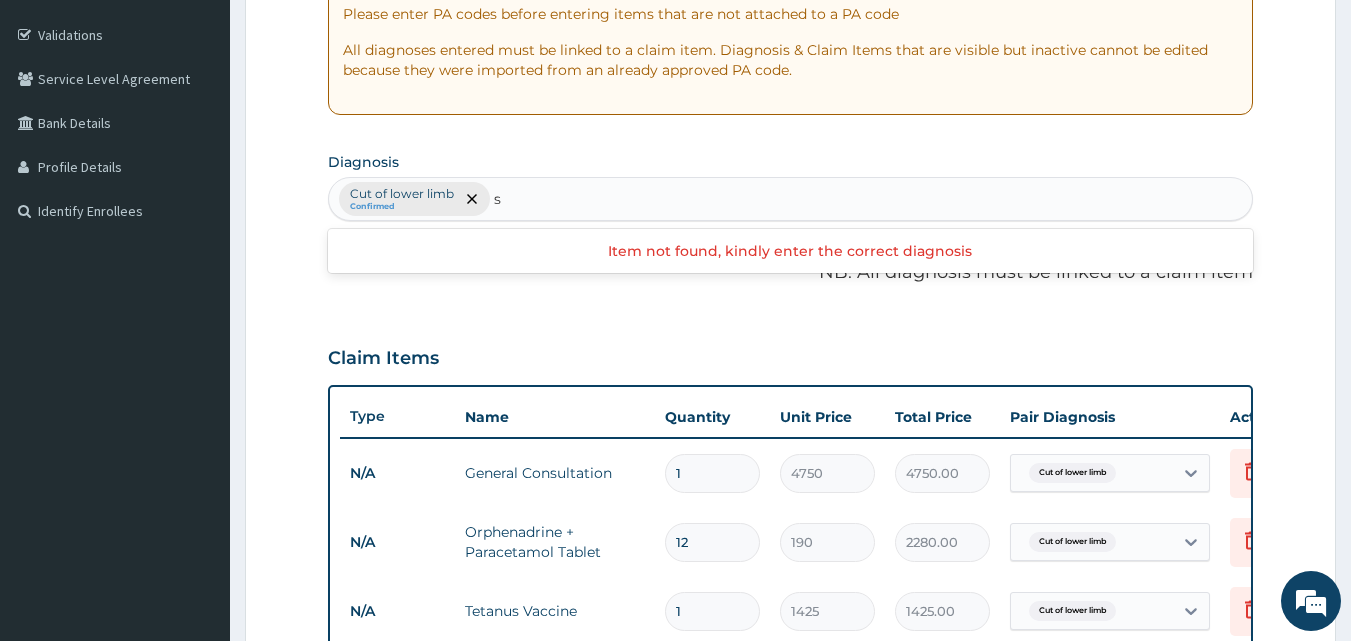type 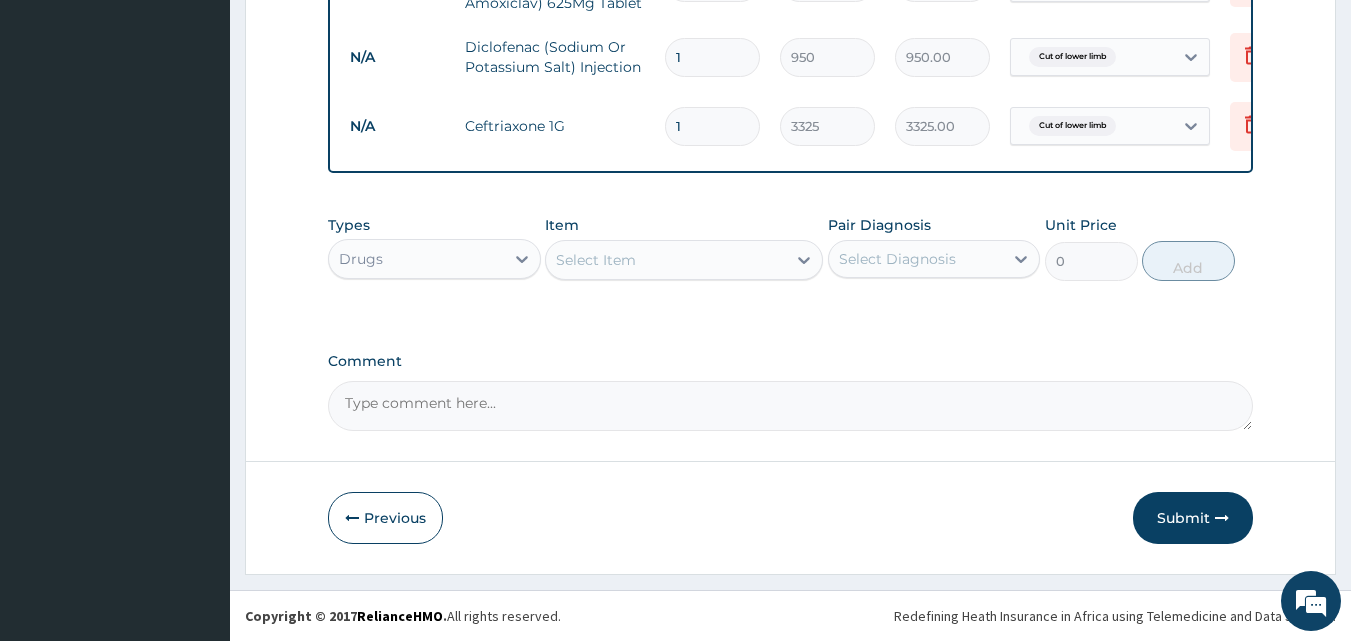 scroll, scrollTop: 1146, scrollLeft: 0, axis: vertical 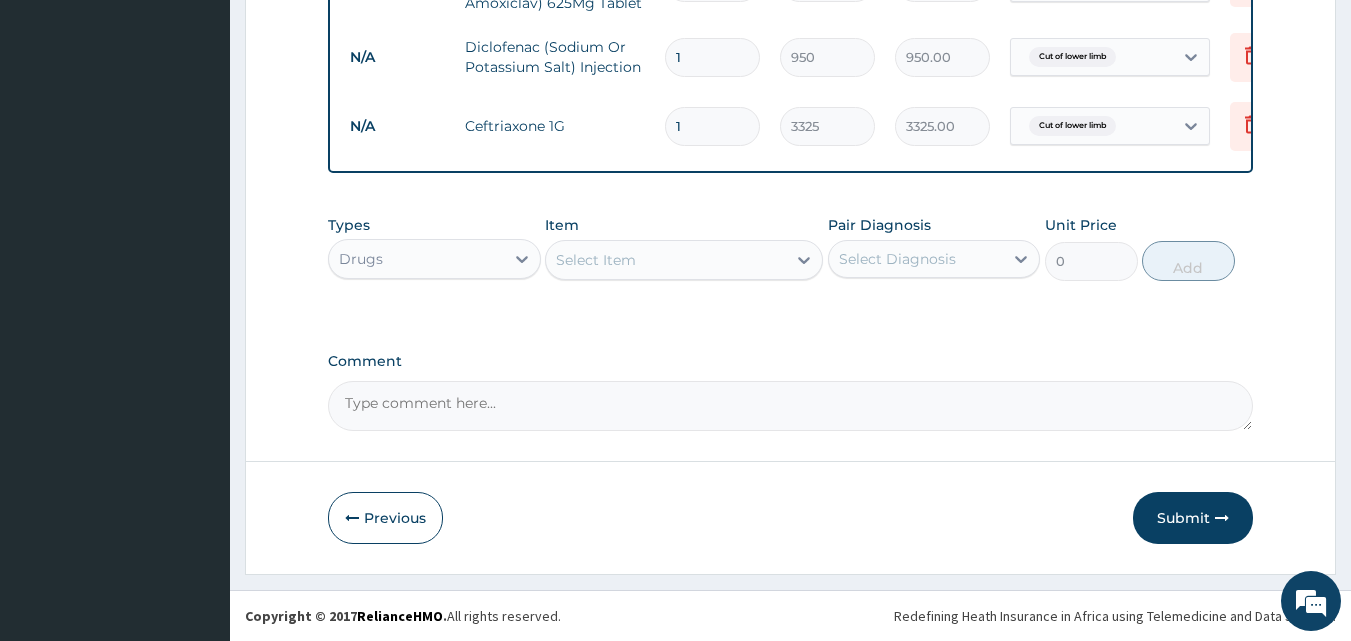 click on "Comment" at bounding box center [791, 406] 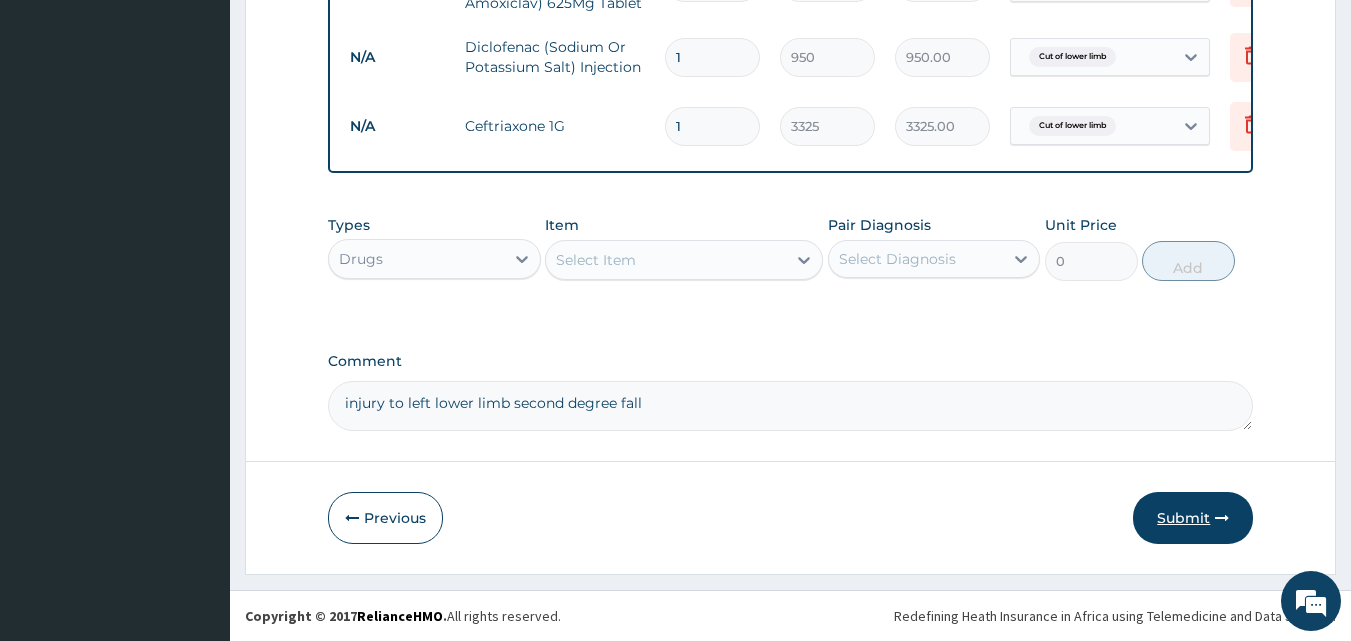 type on "injury to left lower limb second degree fall" 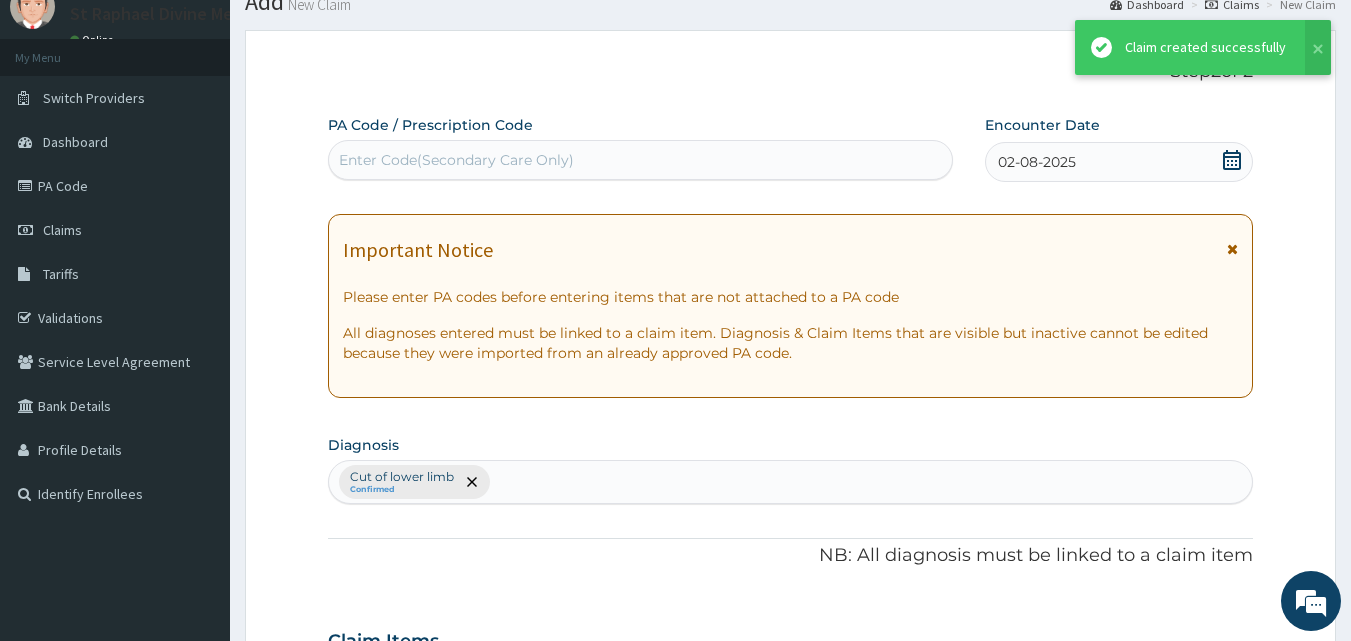 scroll, scrollTop: 1146, scrollLeft: 0, axis: vertical 